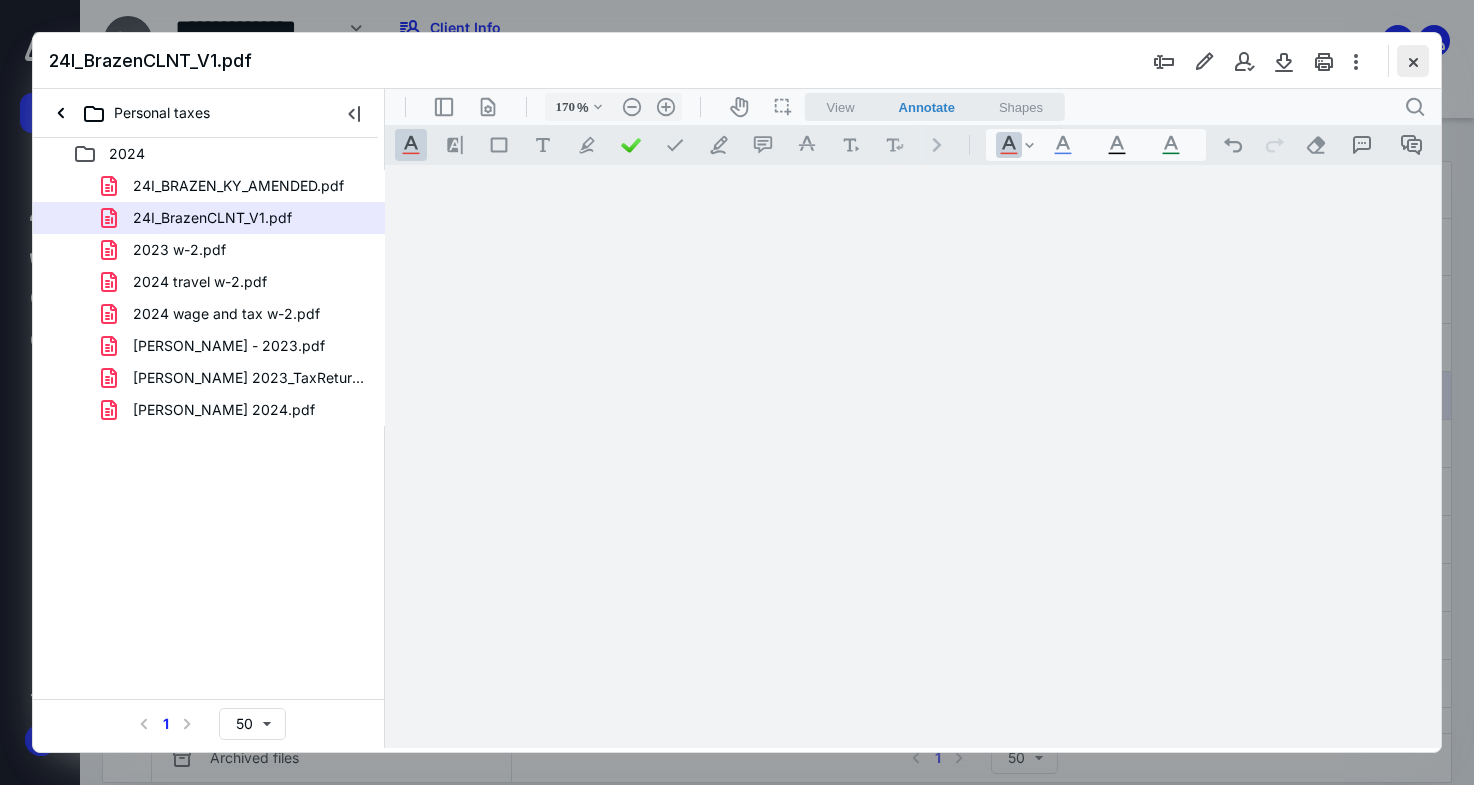 scroll, scrollTop: 0, scrollLeft: 0, axis: both 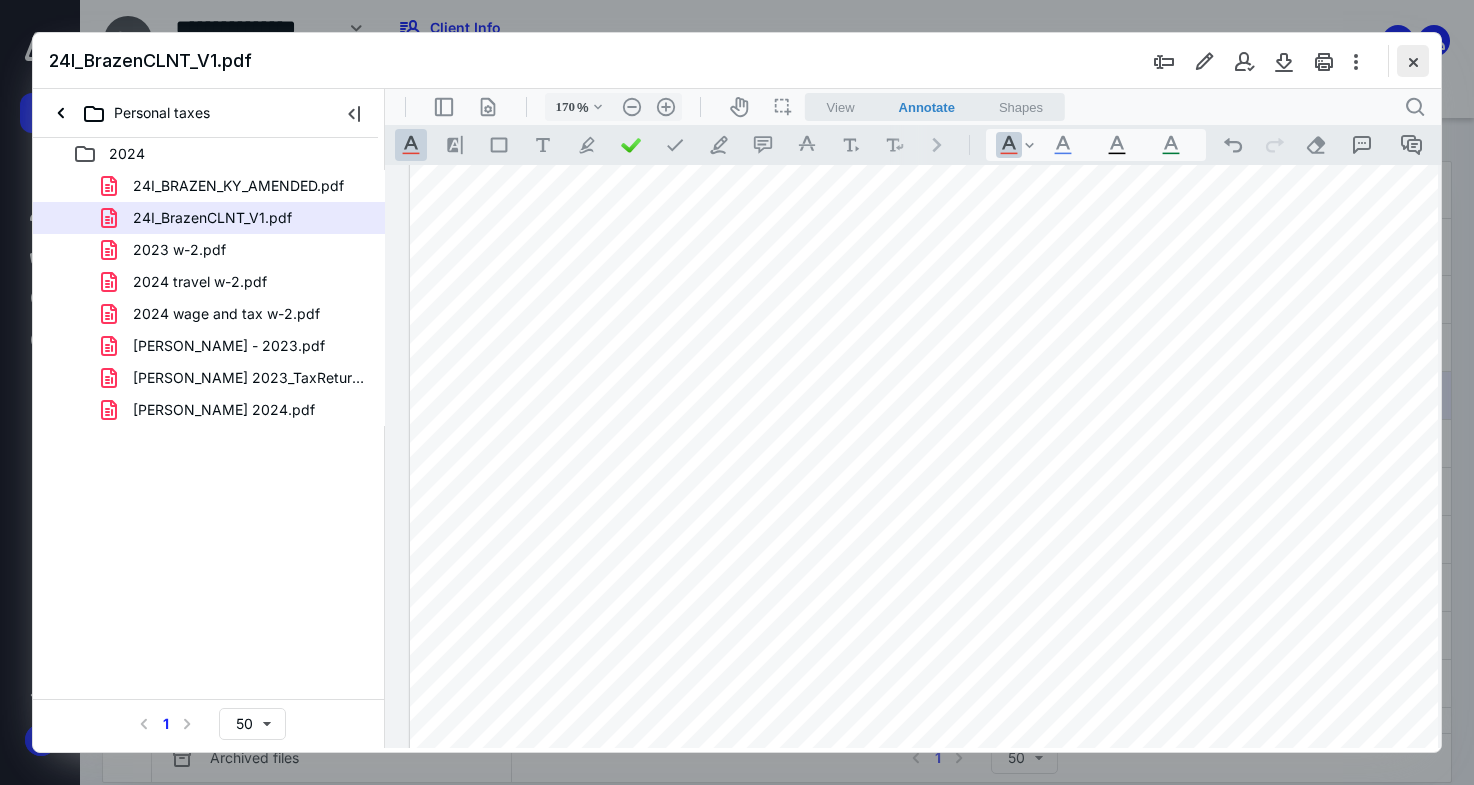 click at bounding box center (1413, 61) 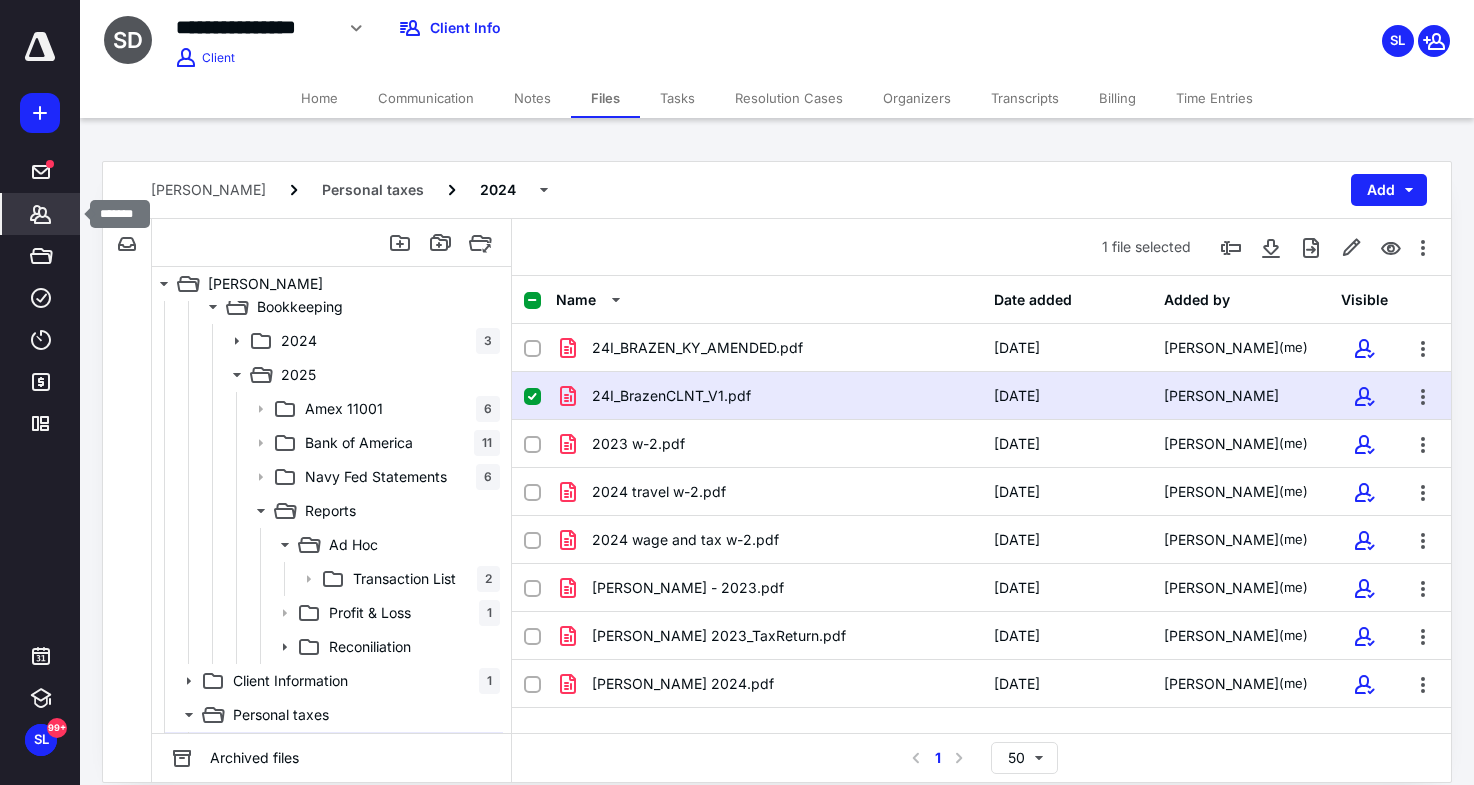 click 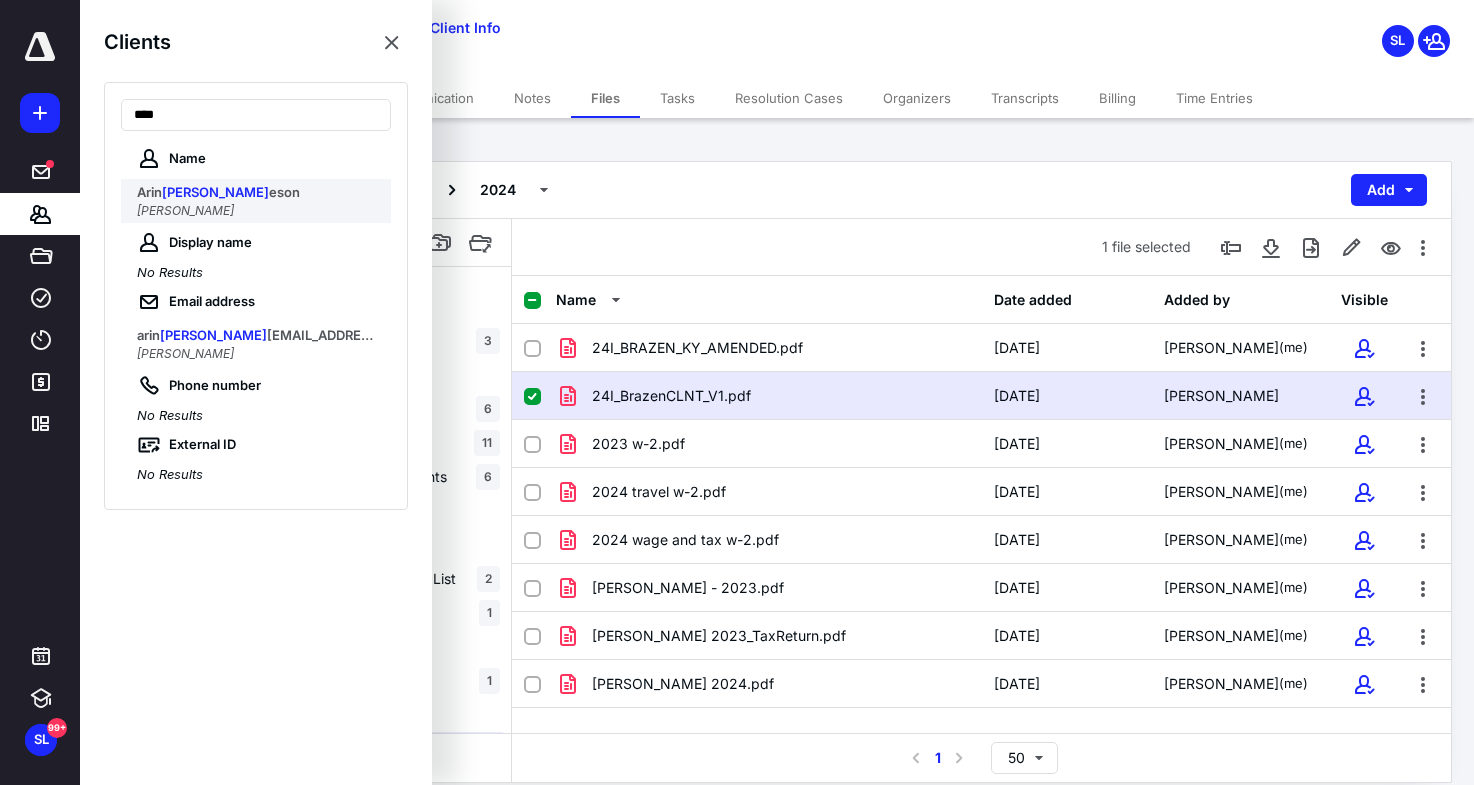 type on "****" 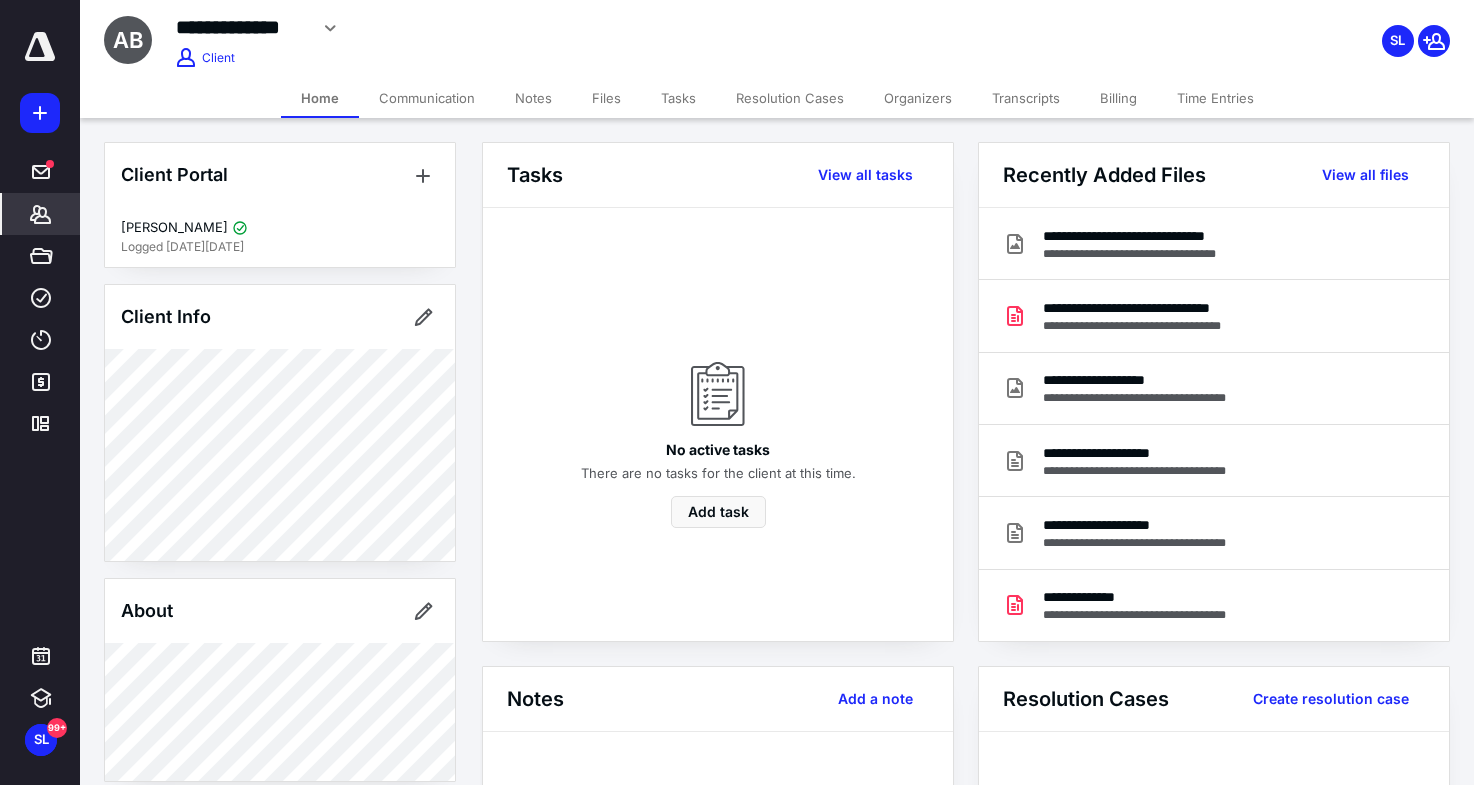 click on "Files" at bounding box center (606, 98) 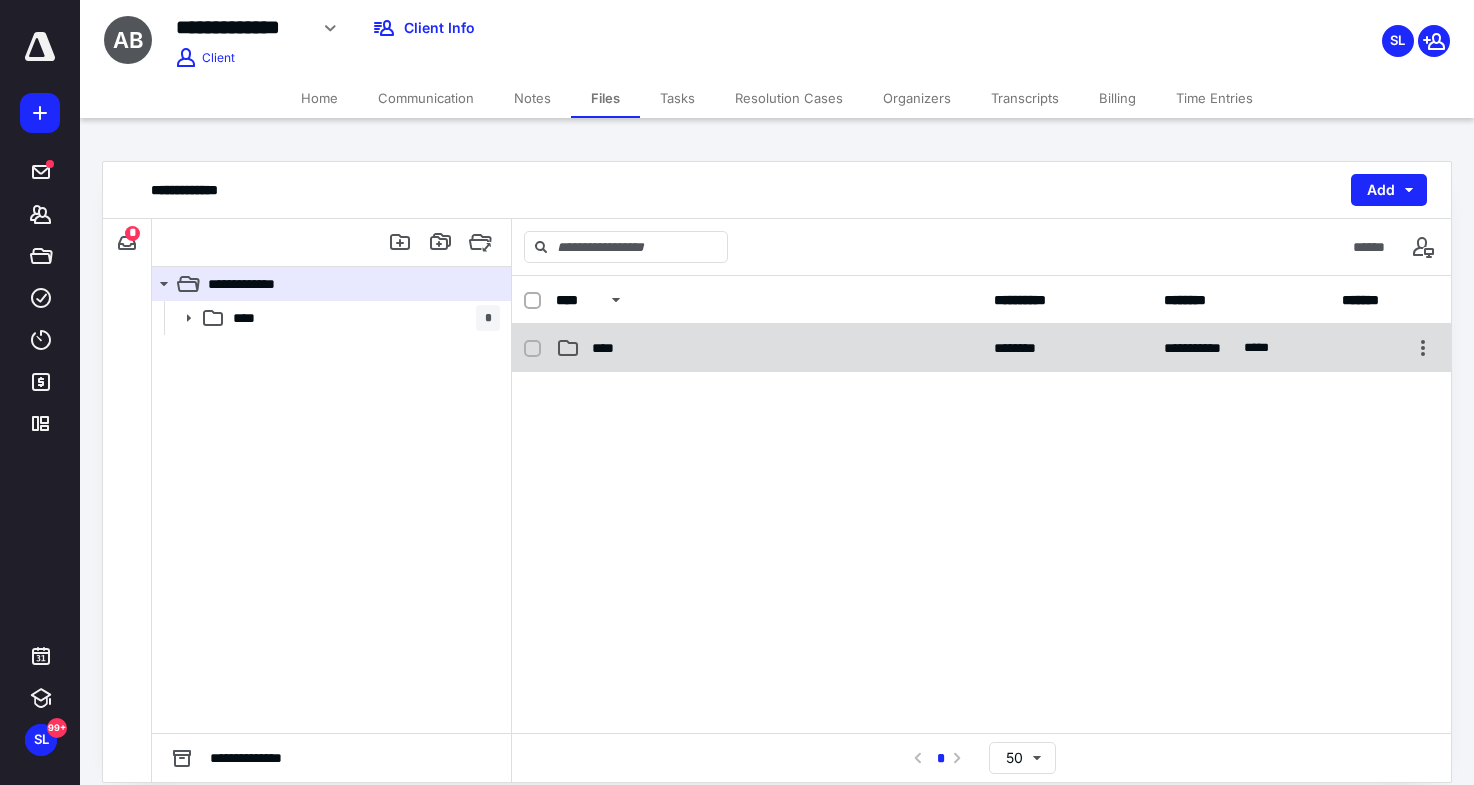 click on "****" at bounding box center (769, 348) 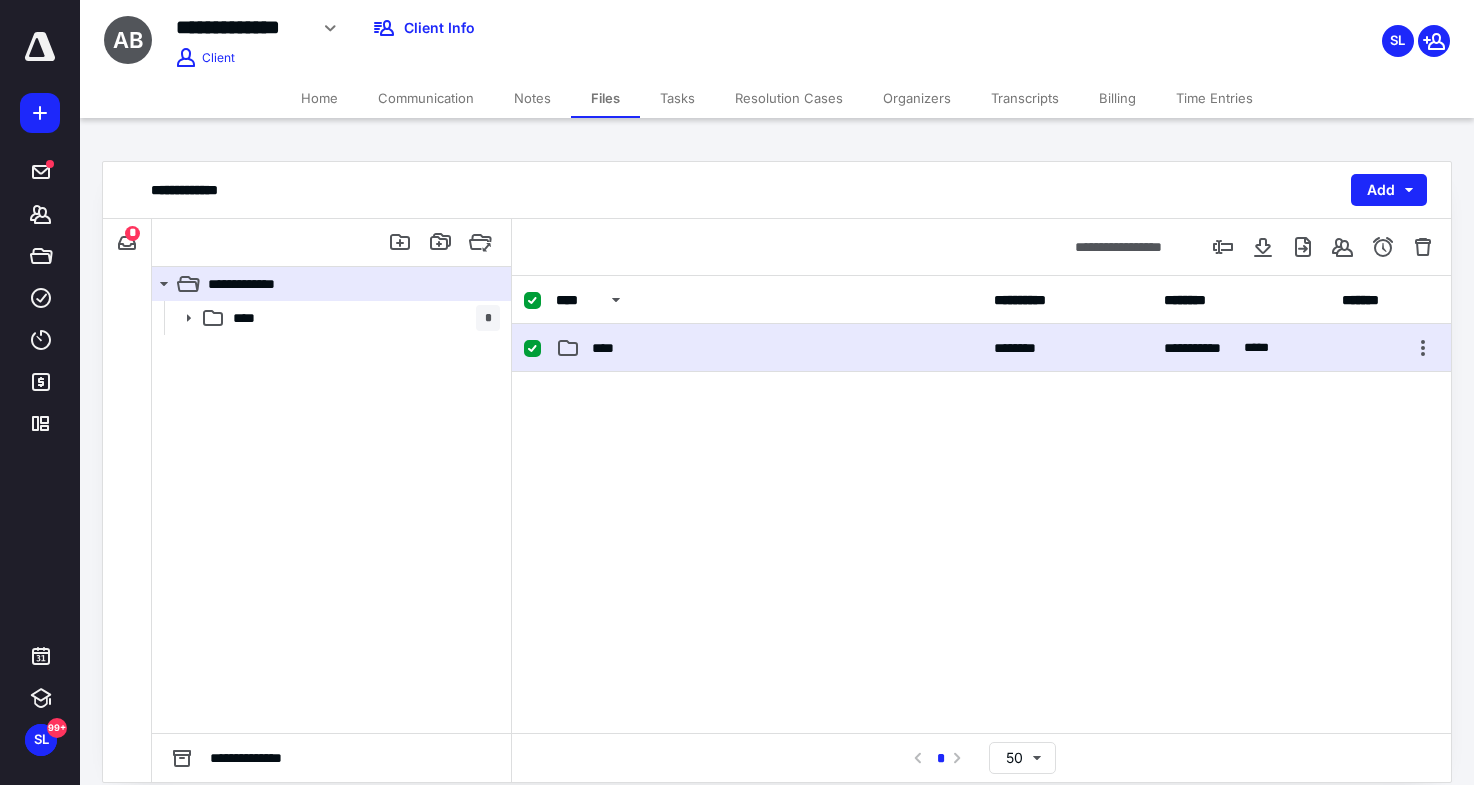 click on "****" at bounding box center [769, 348] 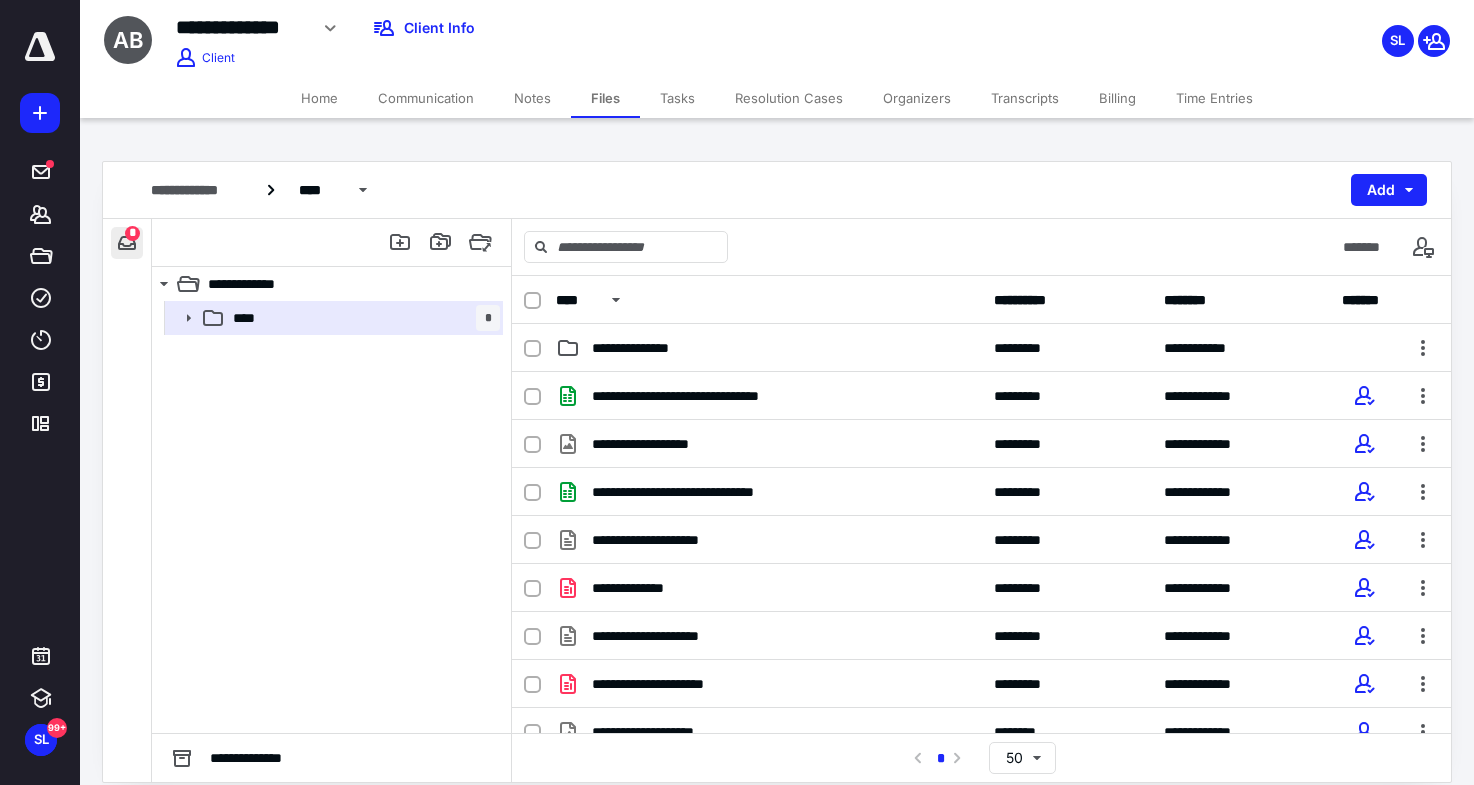 click at bounding box center [127, 243] 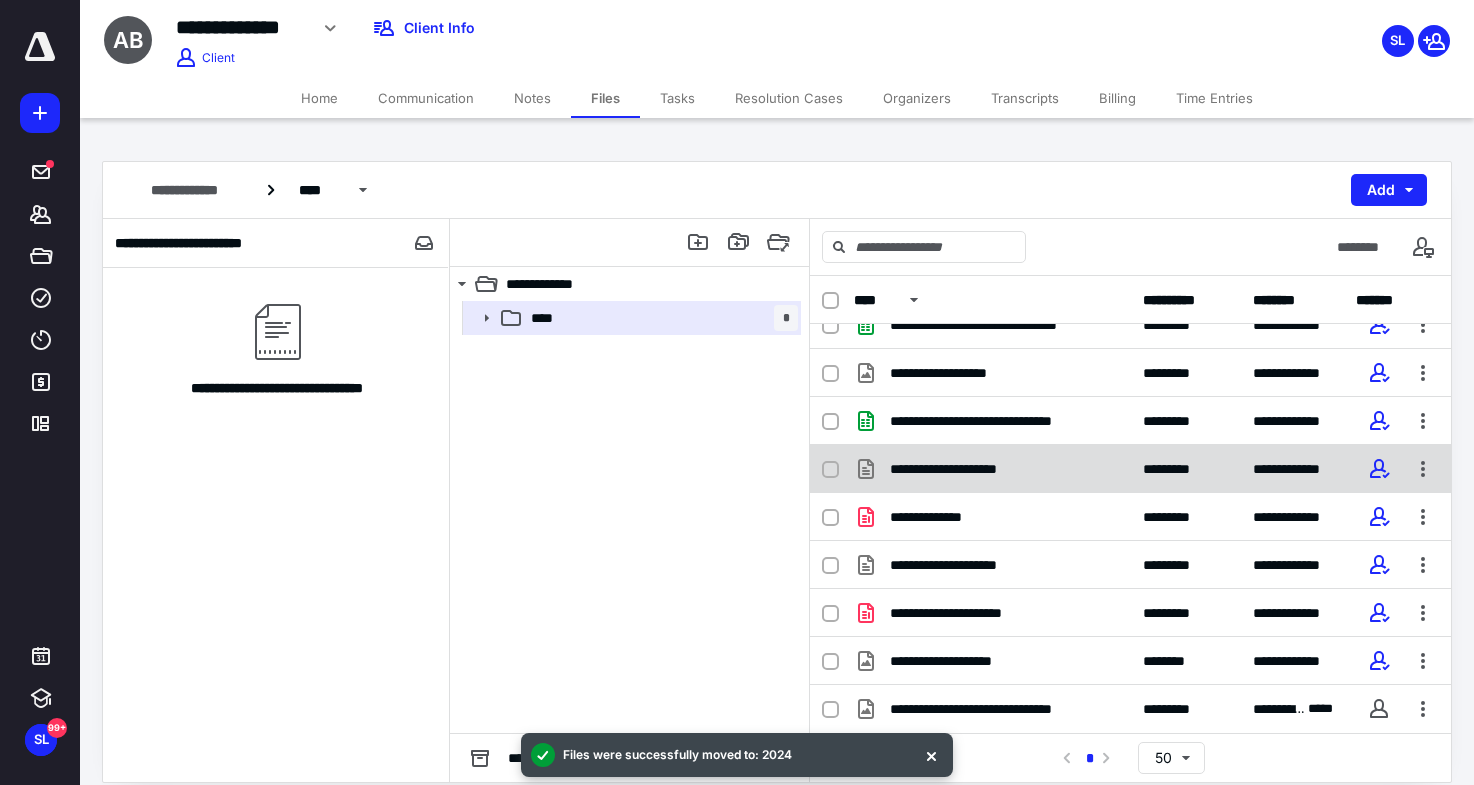 scroll, scrollTop: 0, scrollLeft: 0, axis: both 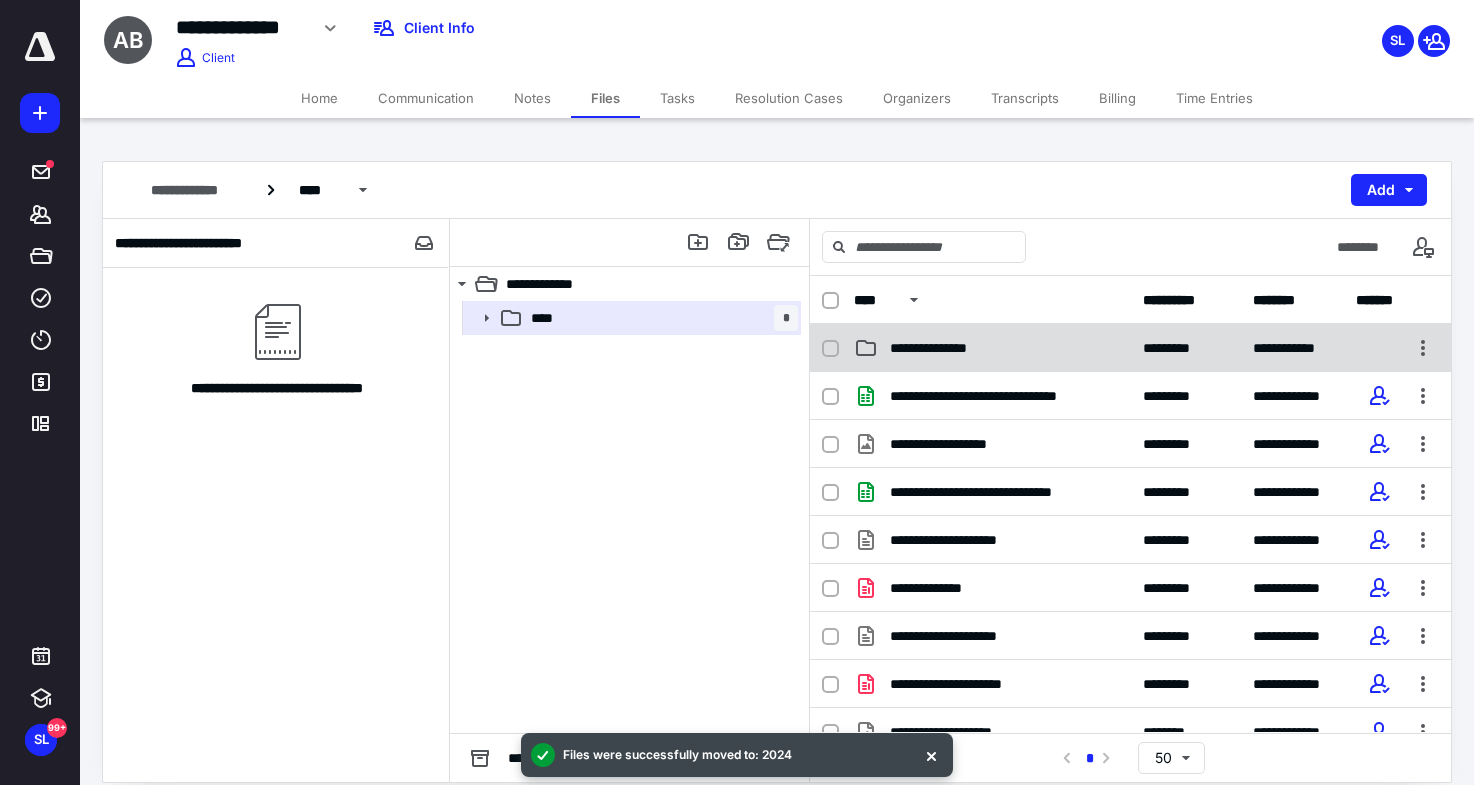 click on "**********" at bounding box center (943, 348) 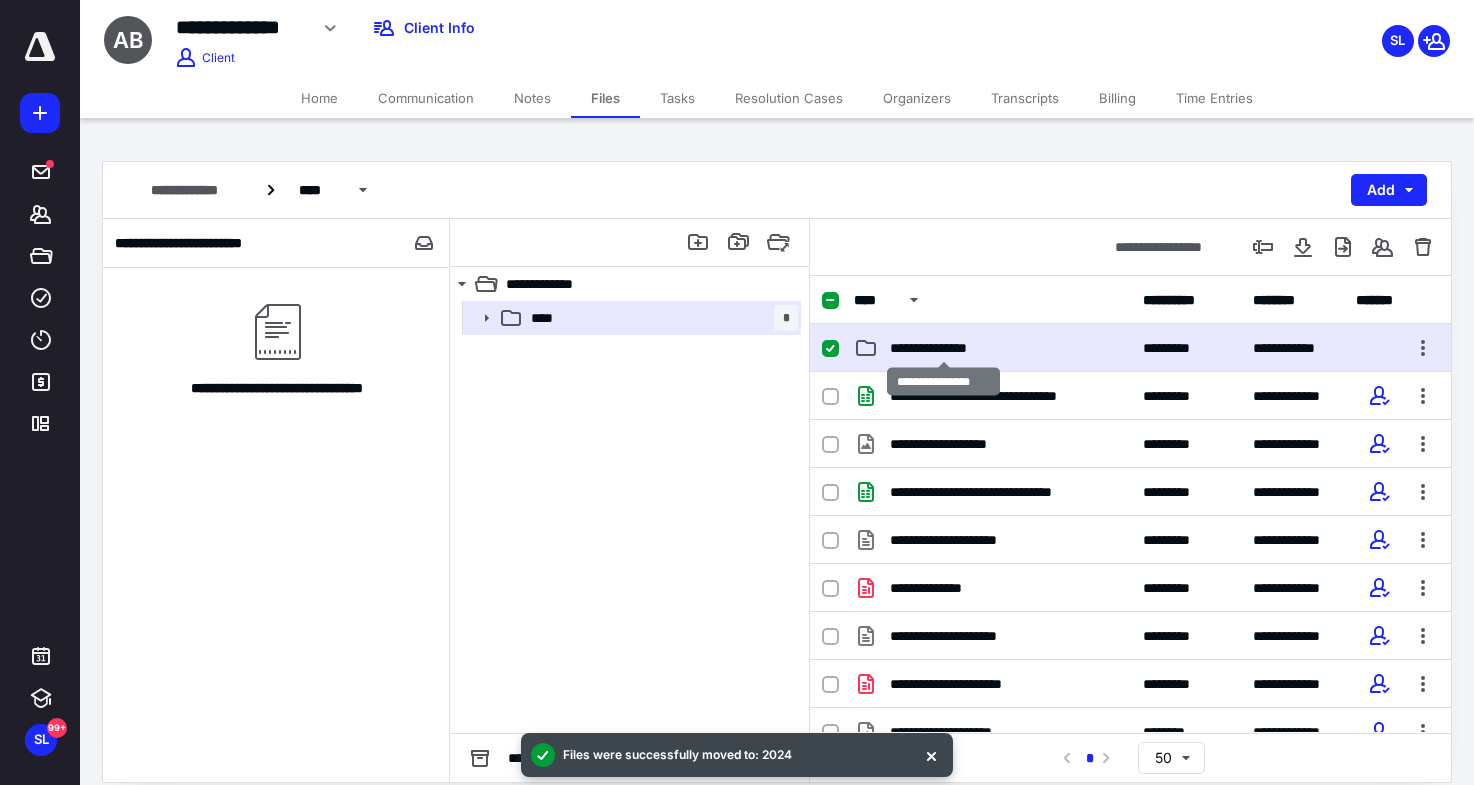 click on "**********" at bounding box center [943, 348] 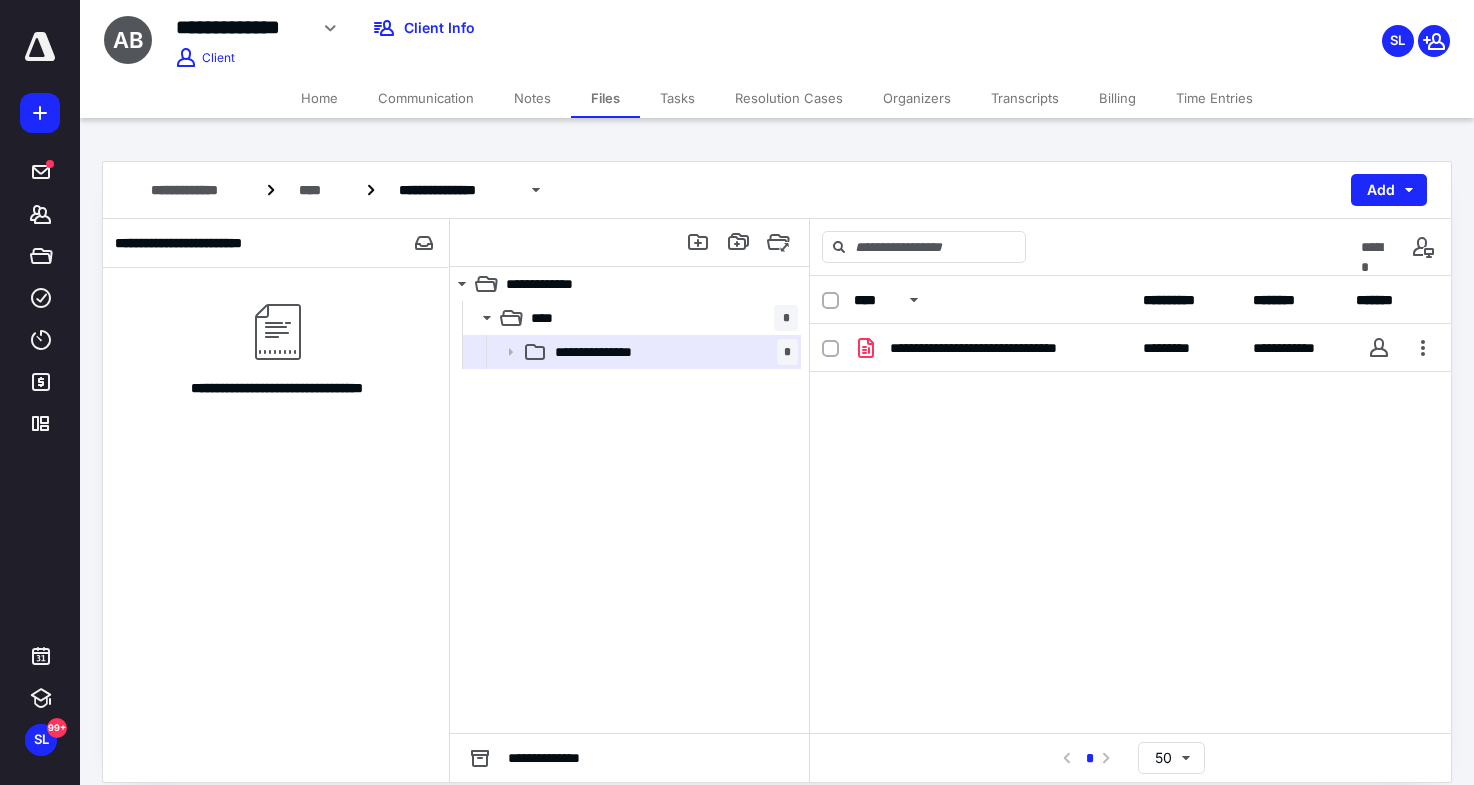 click on "Billing" at bounding box center [1117, 98] 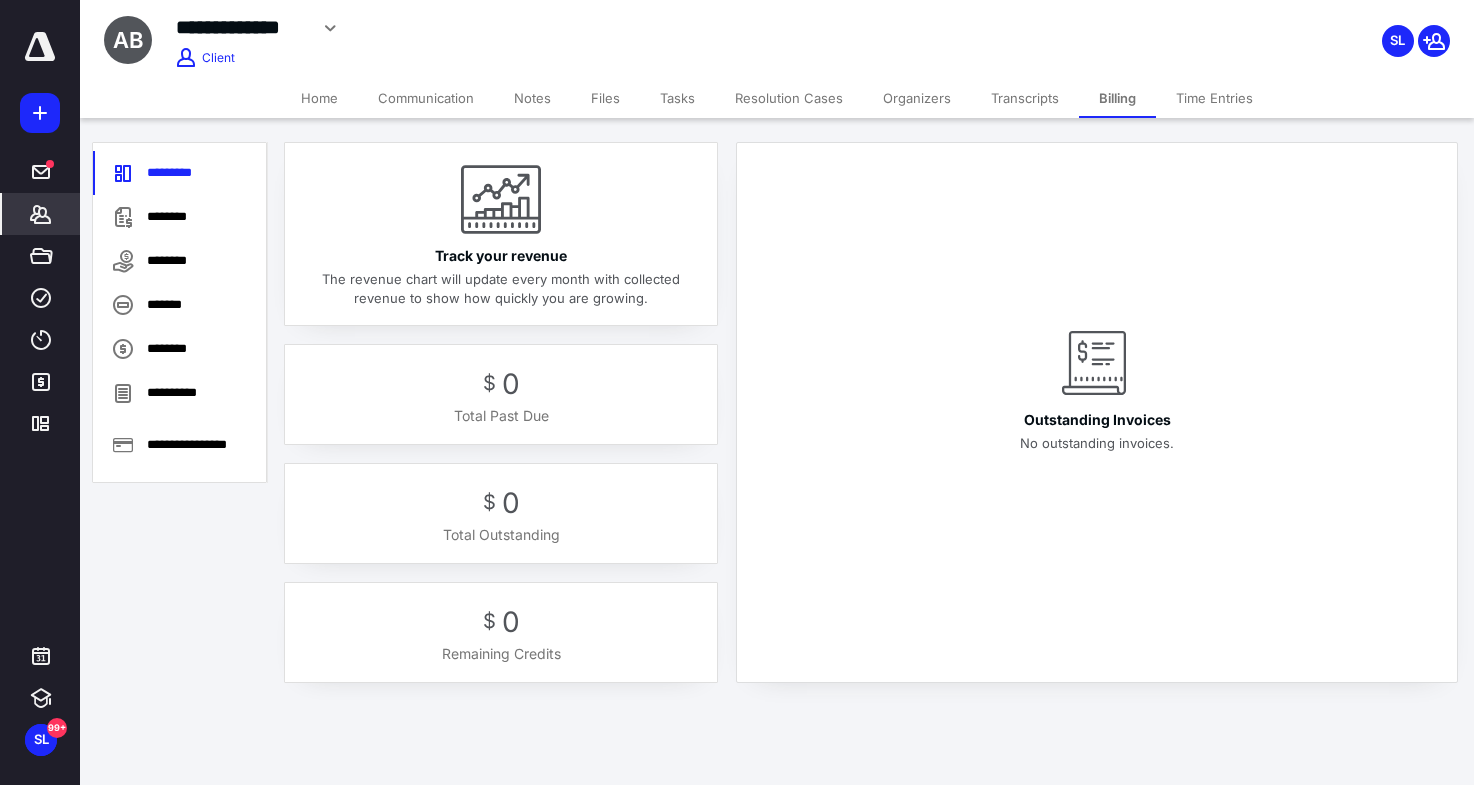 click on "Home" at bounding box center [319, 98] 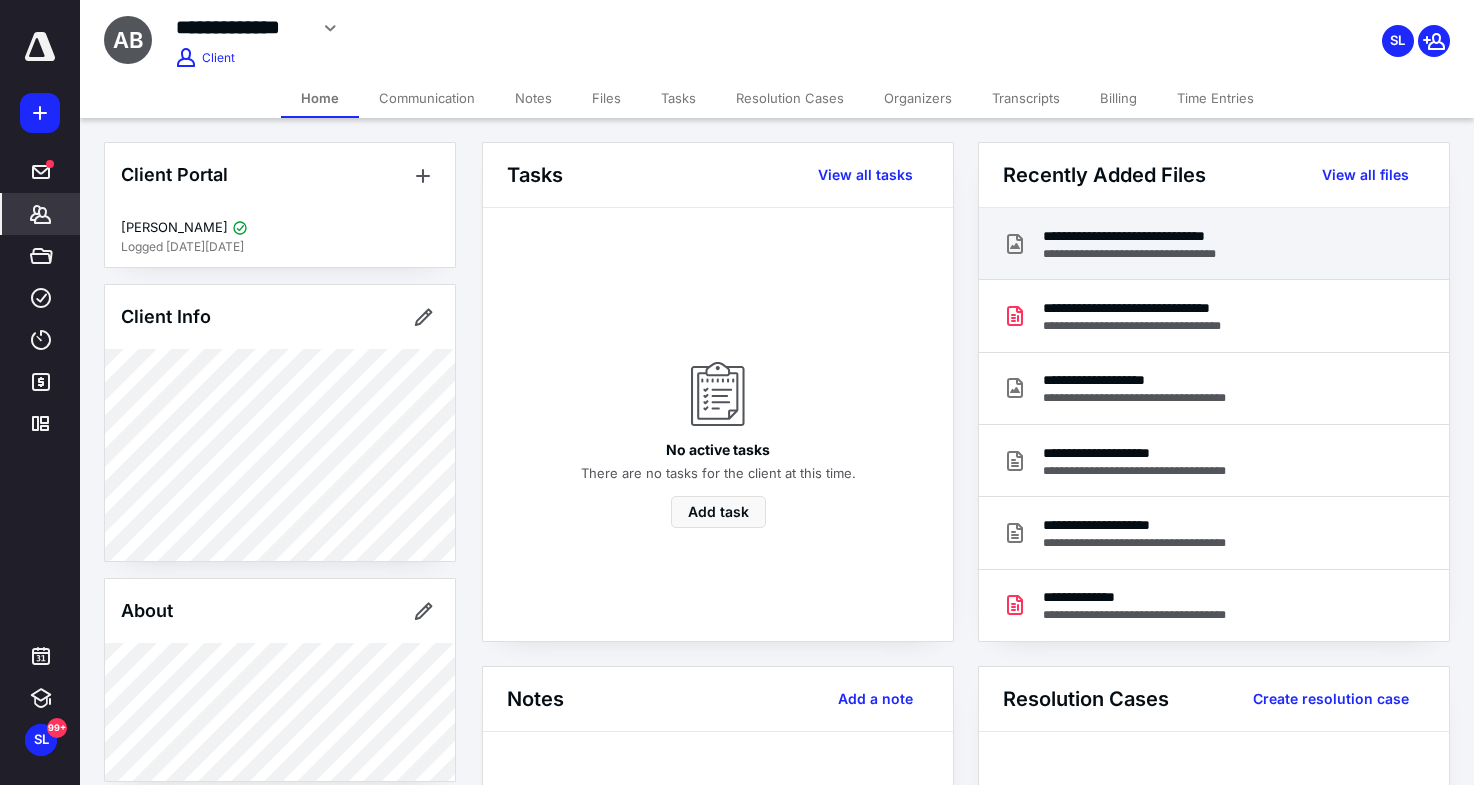 click on "**********" at bounding box center [1157, 254] 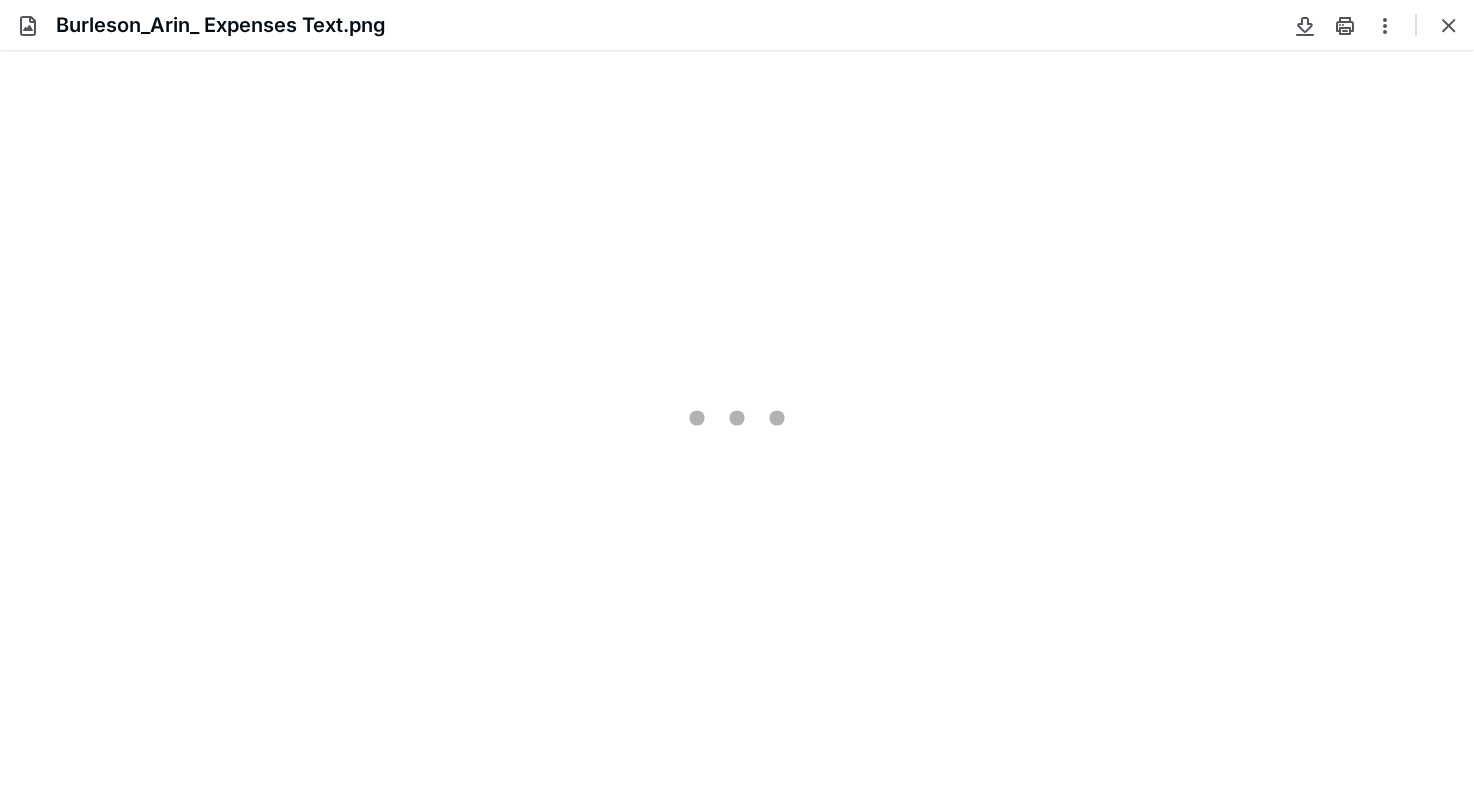 scroll, scrollTop: 0, scrollLeft: 0, axis: both 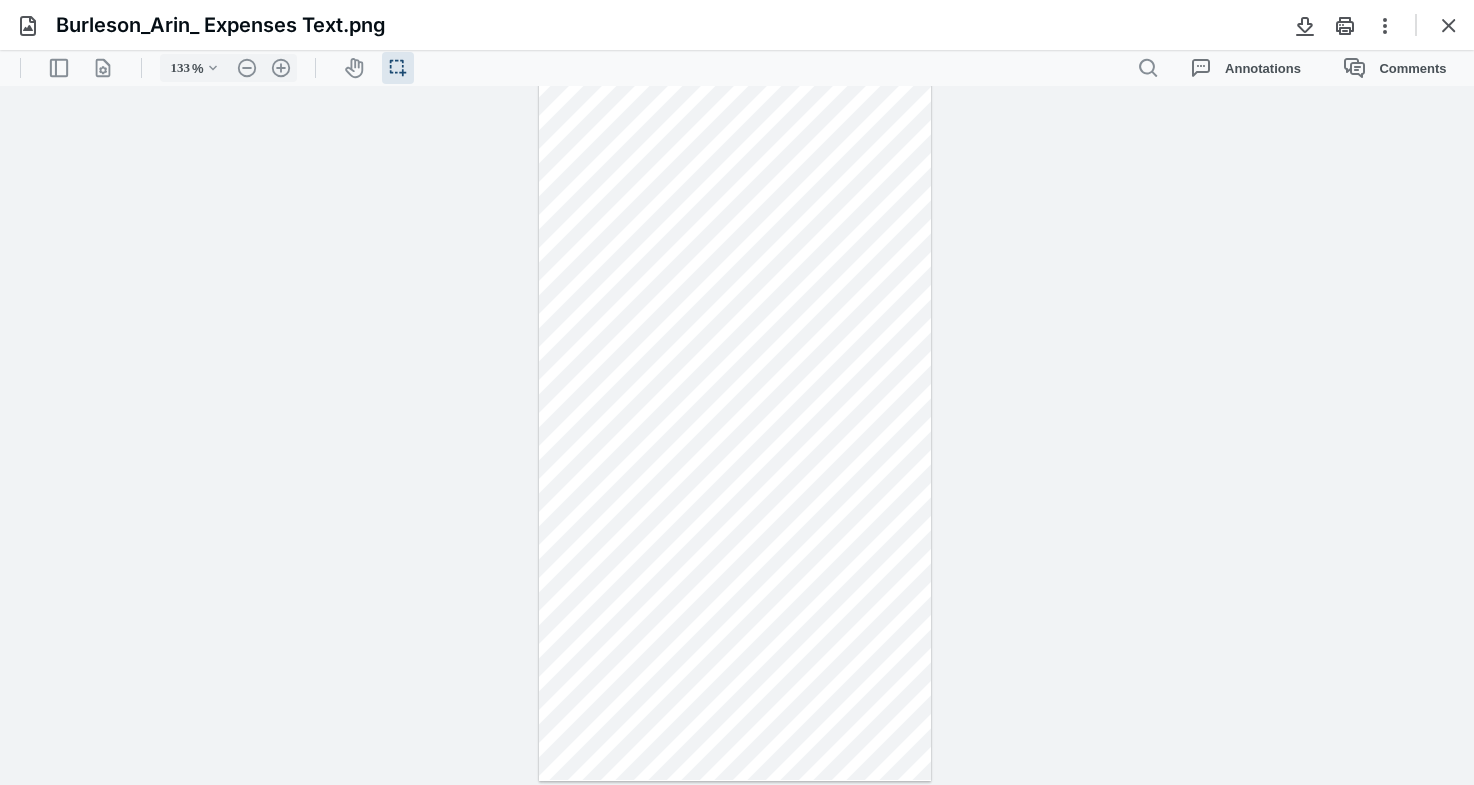 type on "158" 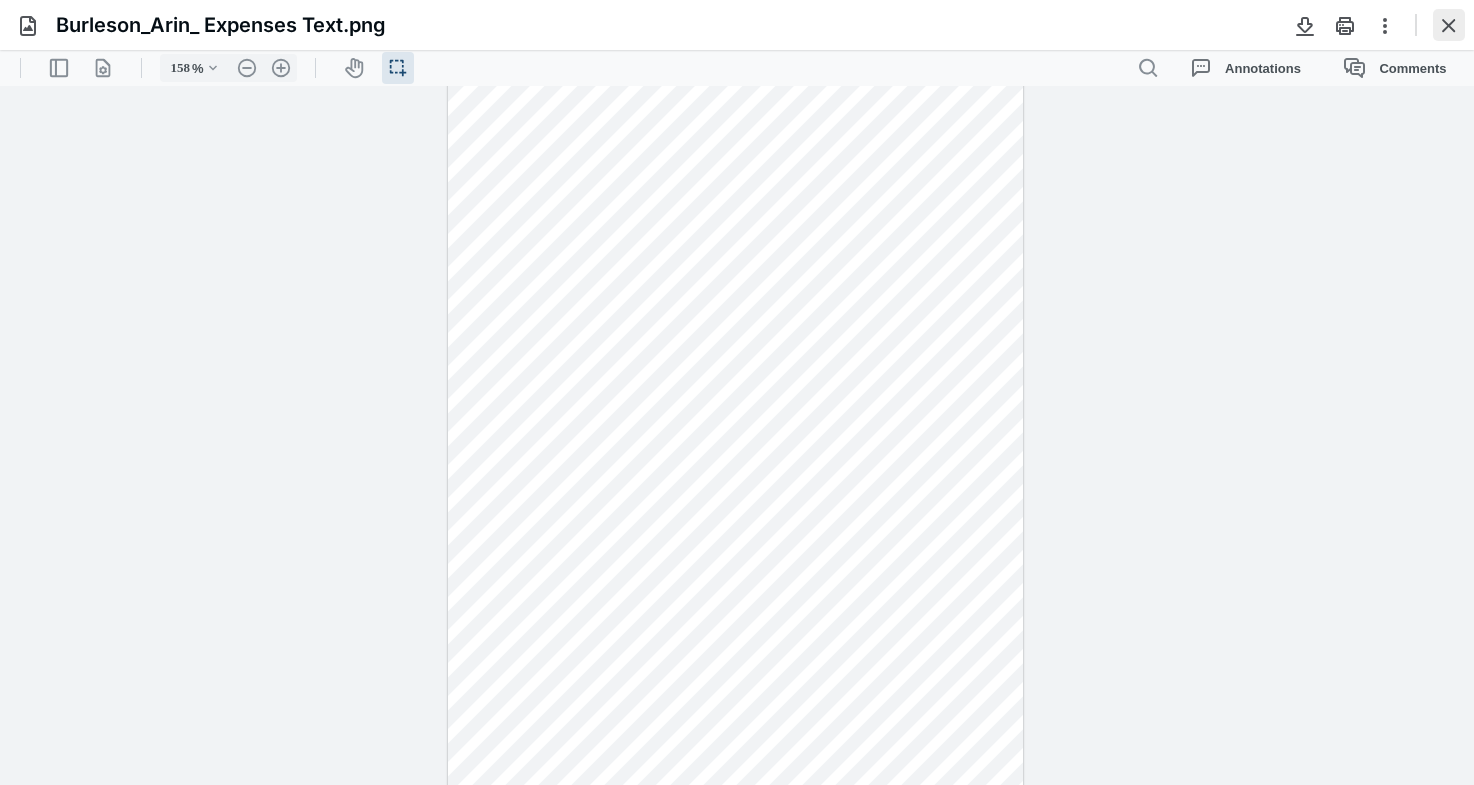 click at bounding box center [1449, 25] 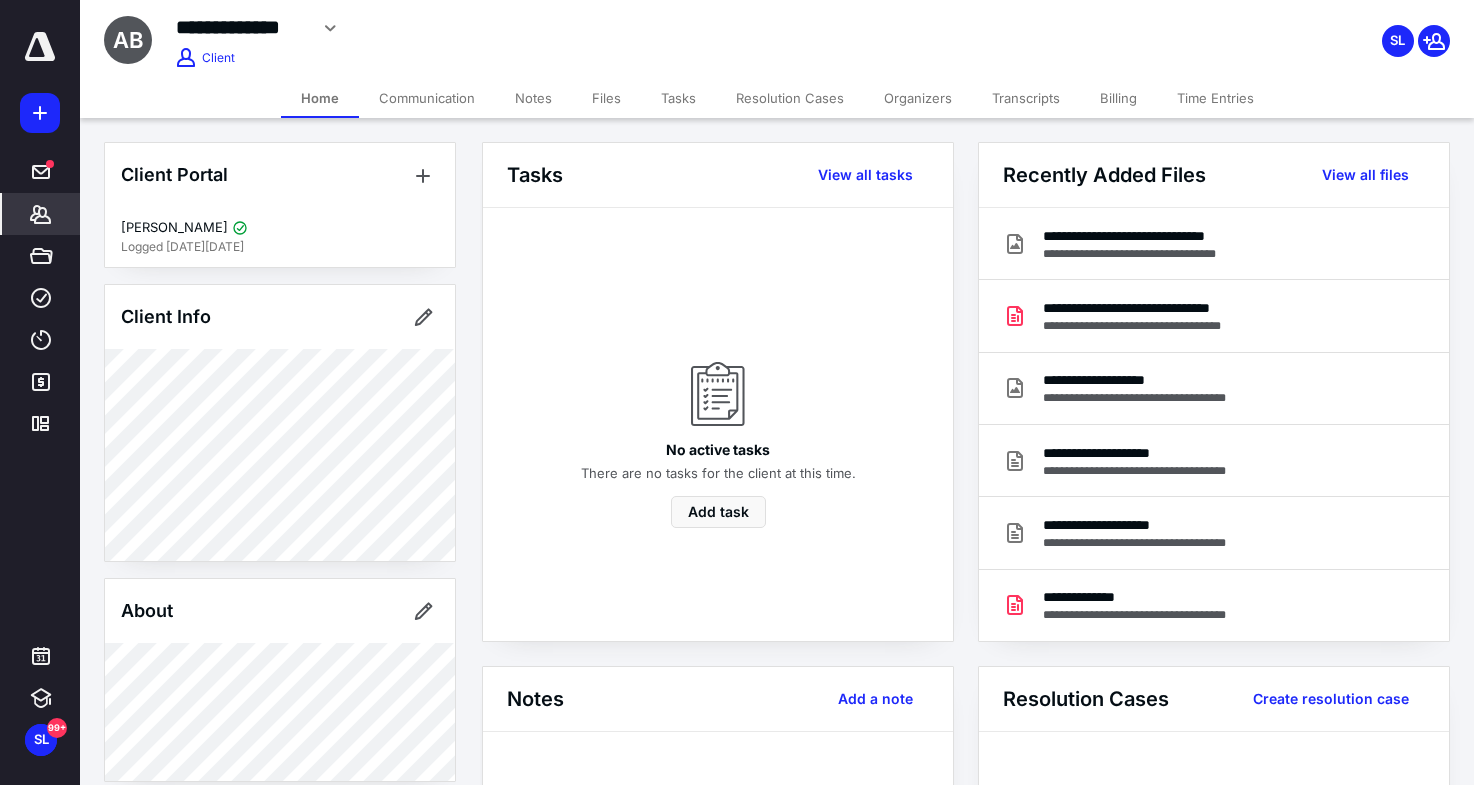 click on "Files" at bounding box center (606, 98) 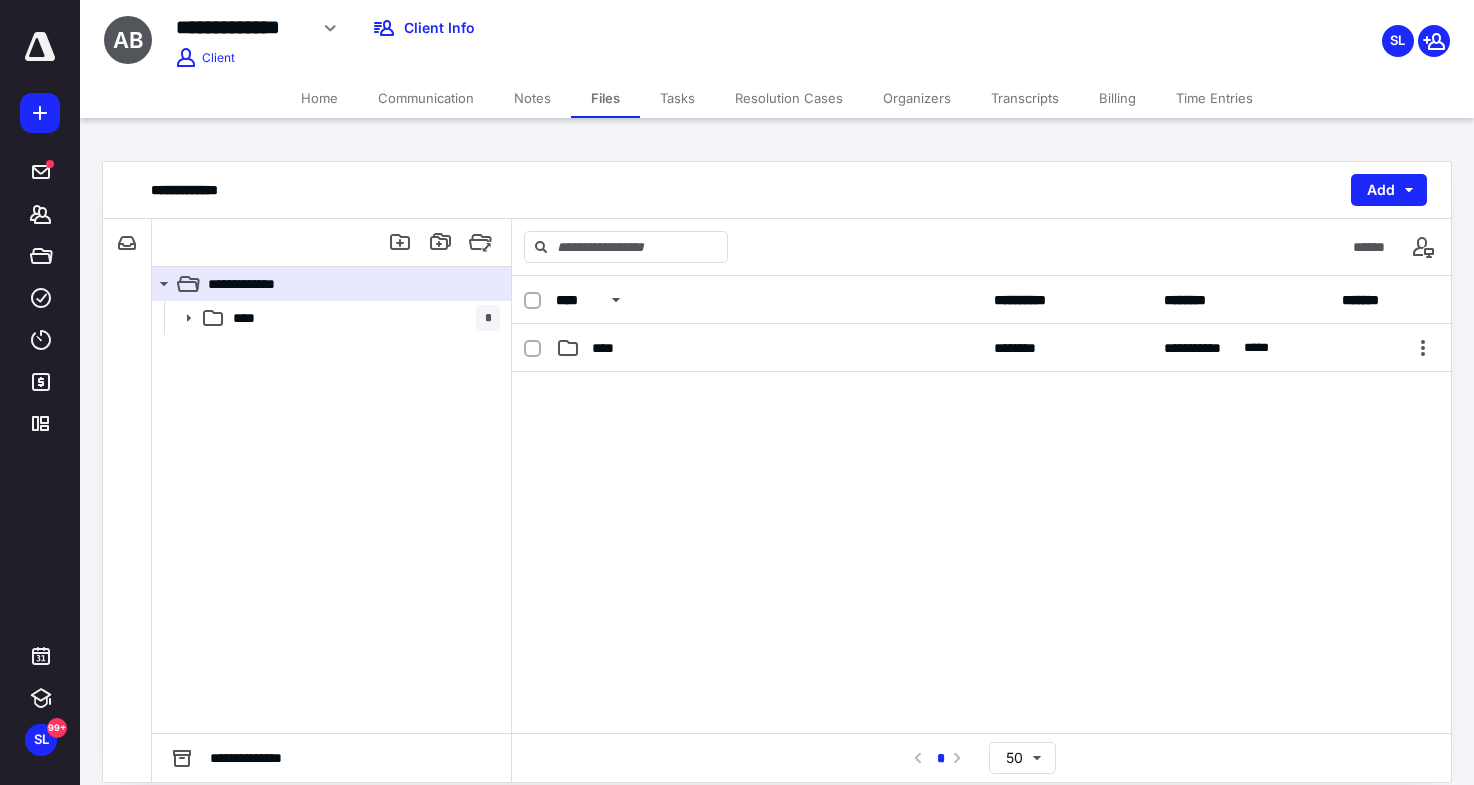 click on "Organizers" at bounding box center [917, 98] 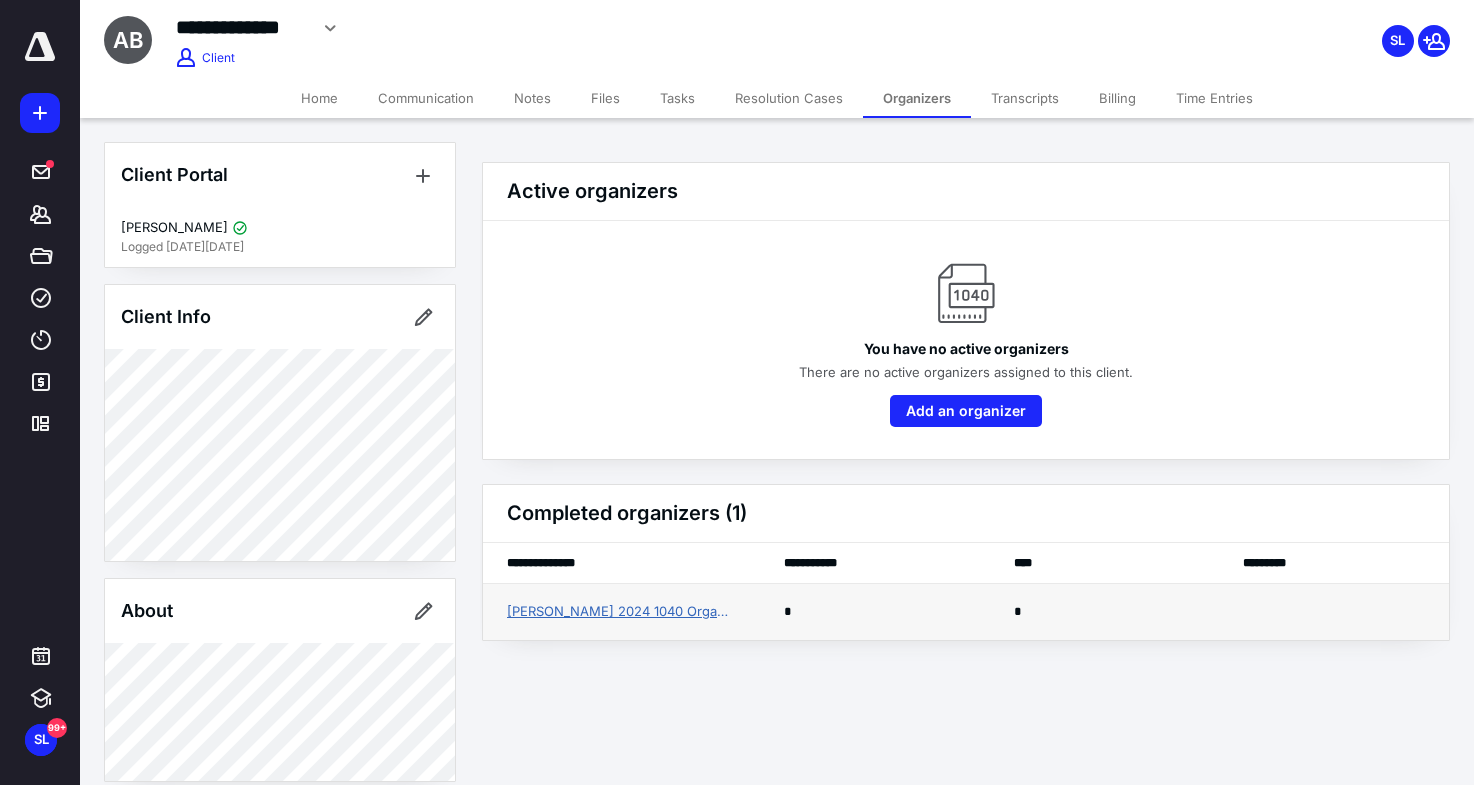 click on "[PERSON_NAME] 2024 1040 Organizer" at bounding box center (621, 612) 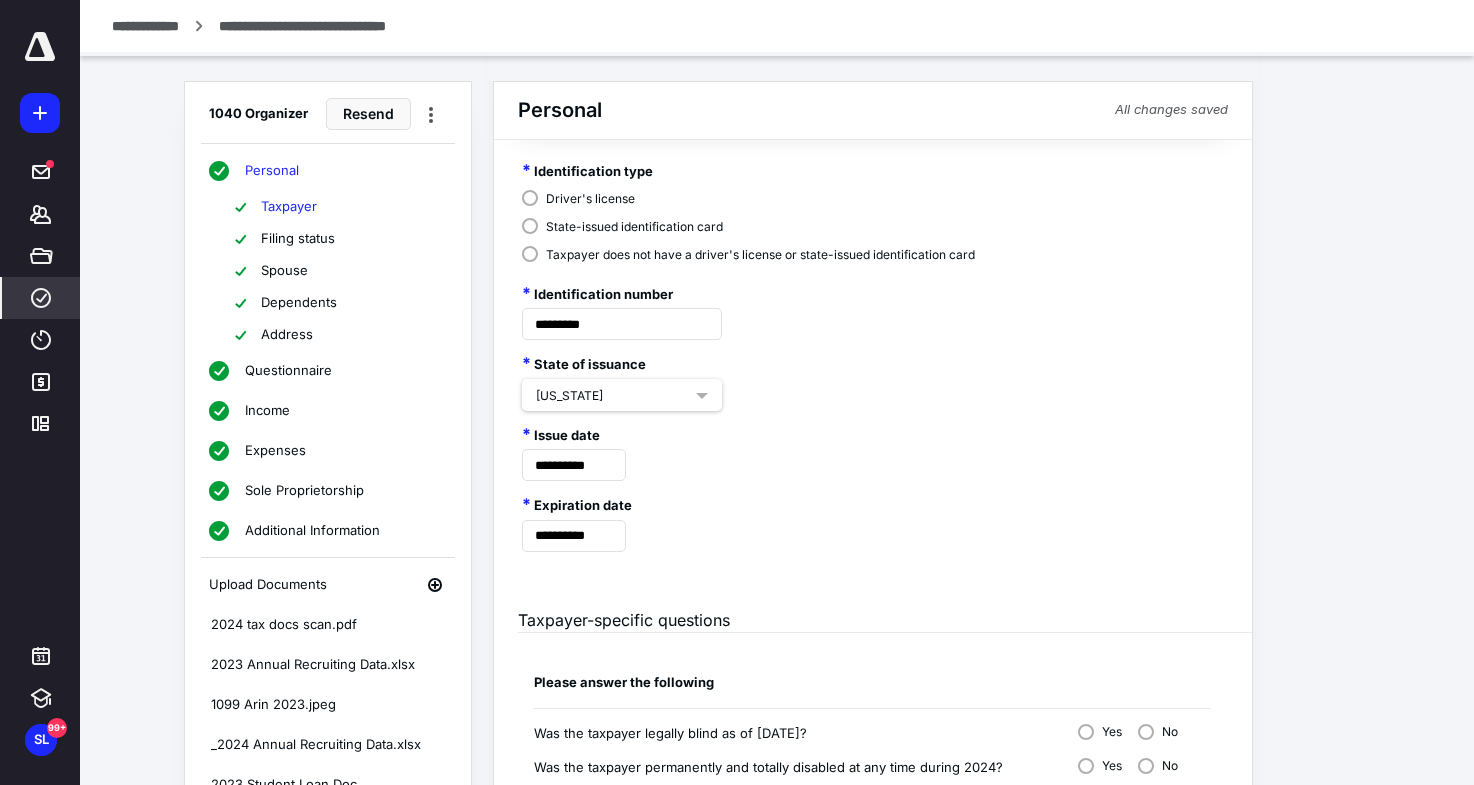 scroll, scrollTop: 936, scrollLeft: 0, axis: vertical 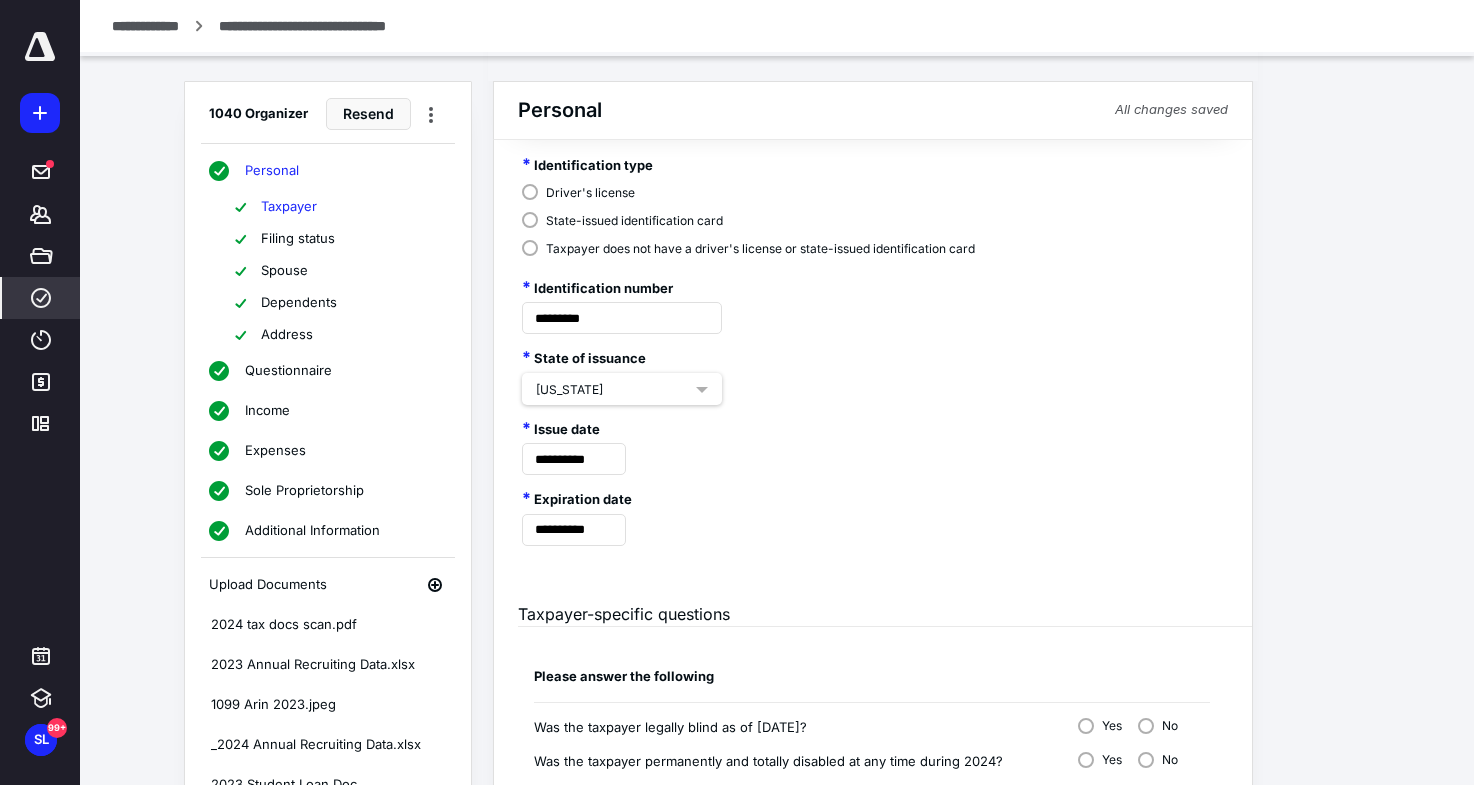 click on "Filing status" at bounding box center [298, 238] 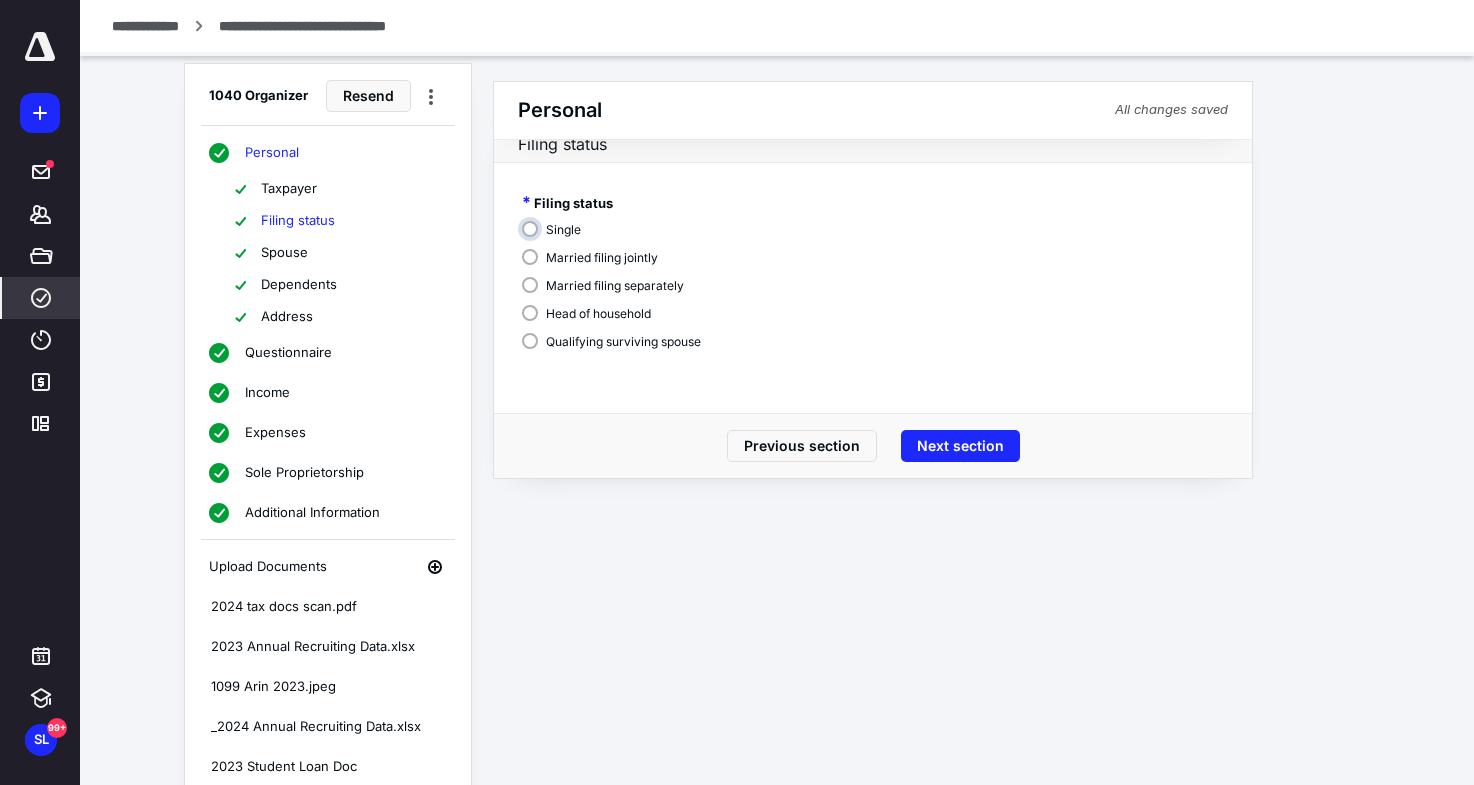 scroll, scrollTop: 26, scrollLeft: 0, axis: vertical 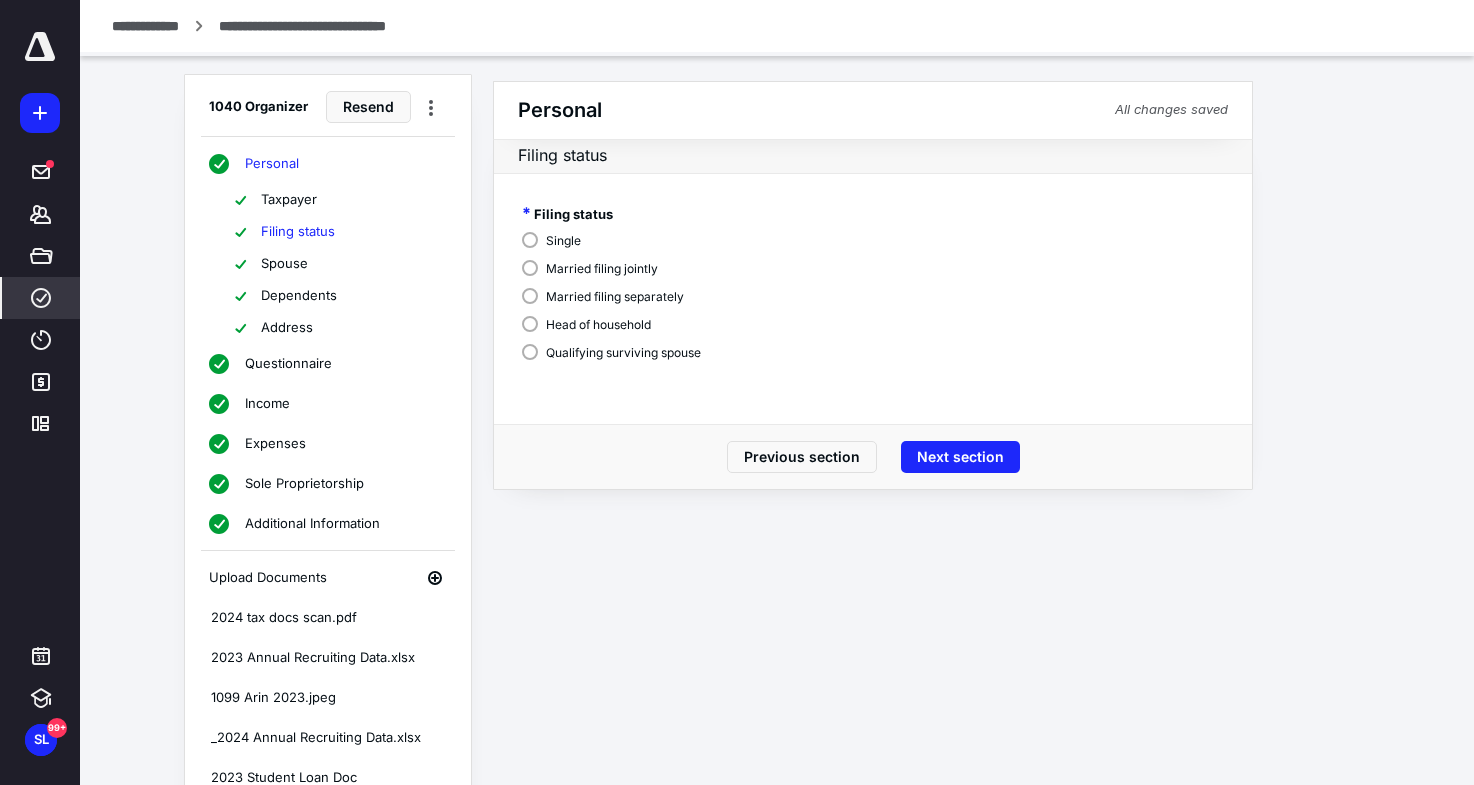 click on "Spouse" at bounding box center (284, 264) 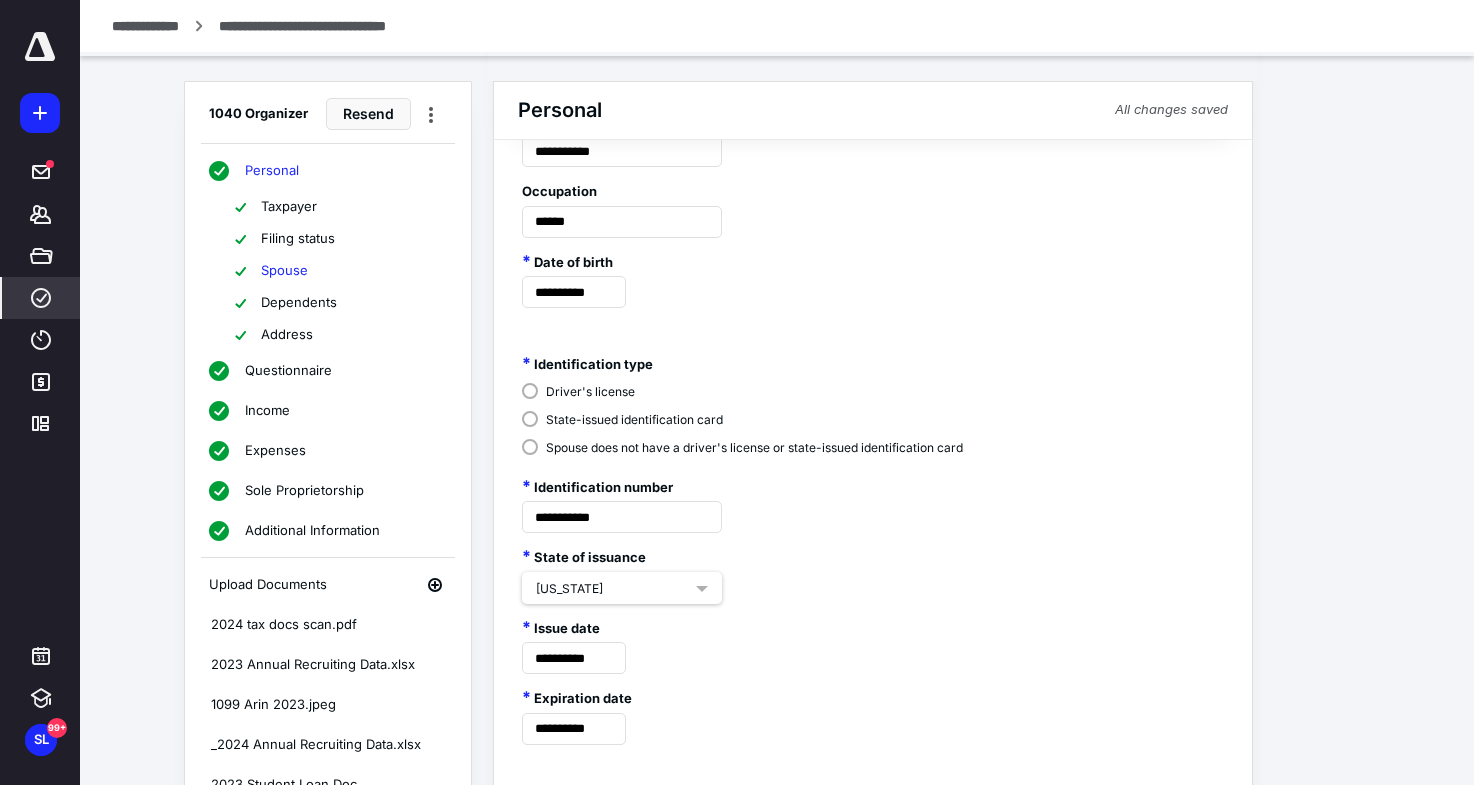 scroll, scrollTop: 739, scrollLeft: 0, axis: vertical 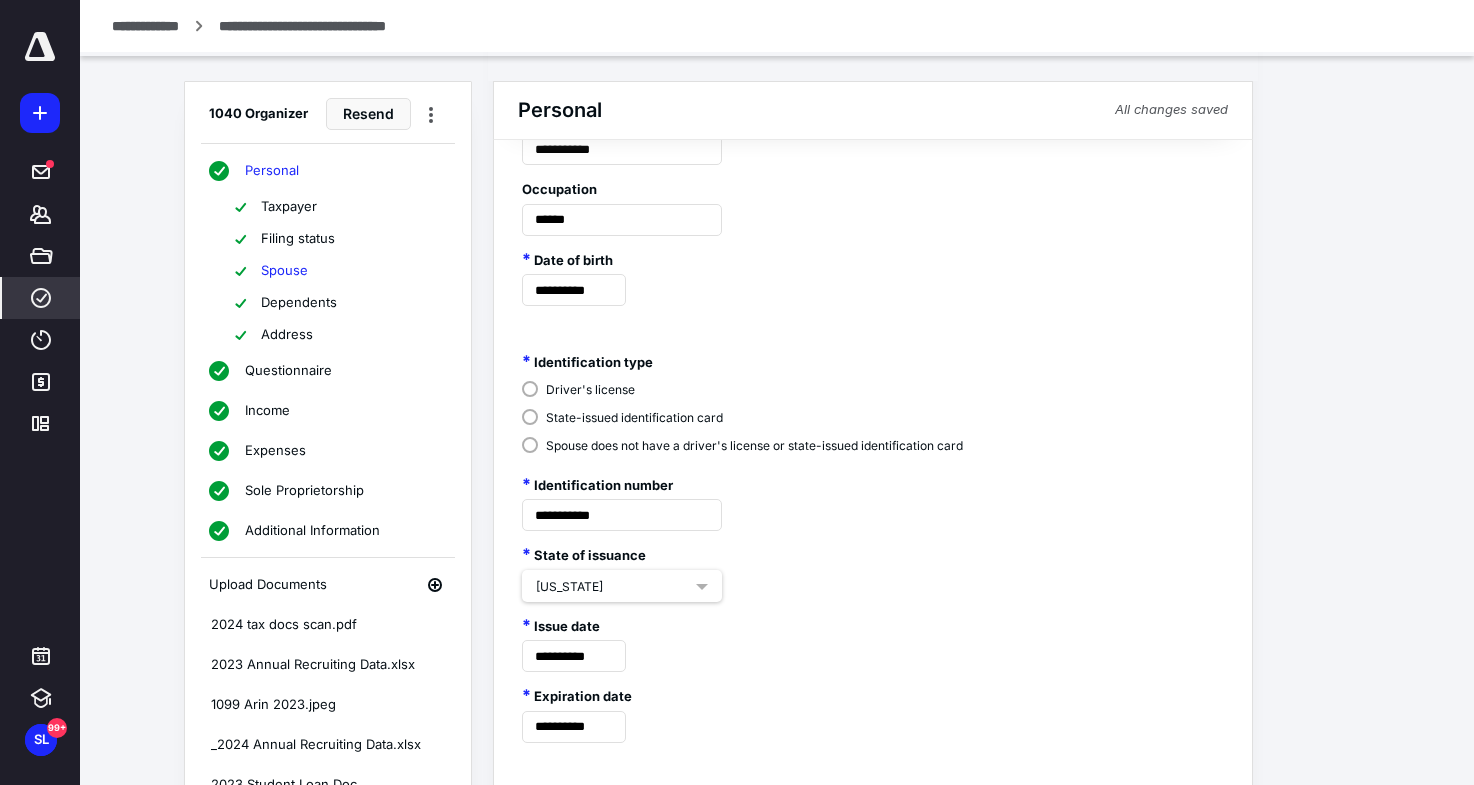 click on "Dependents" at bounding box center (299, 302) 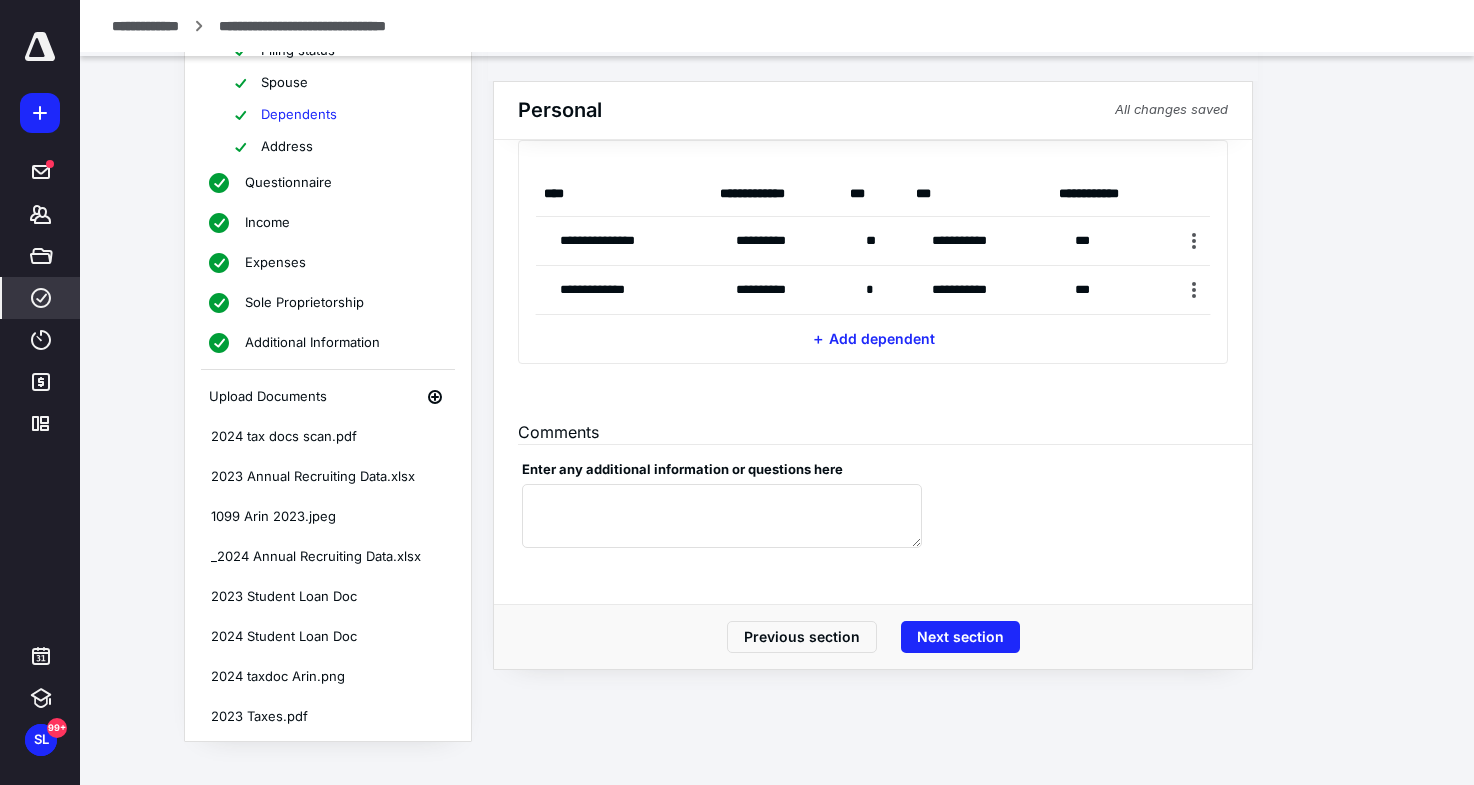 click on "Questionnaire" at bounding box center (327, 183) 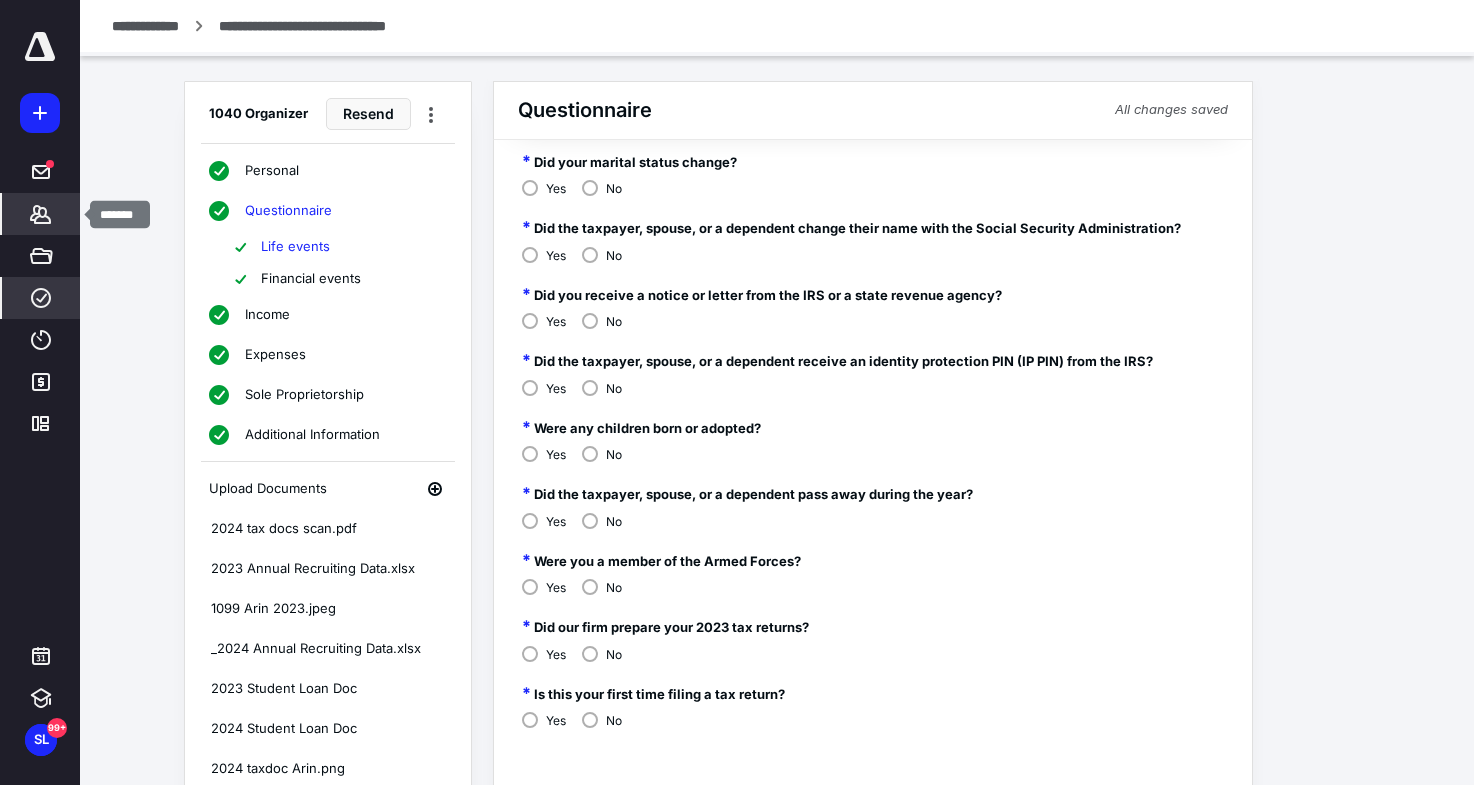 click 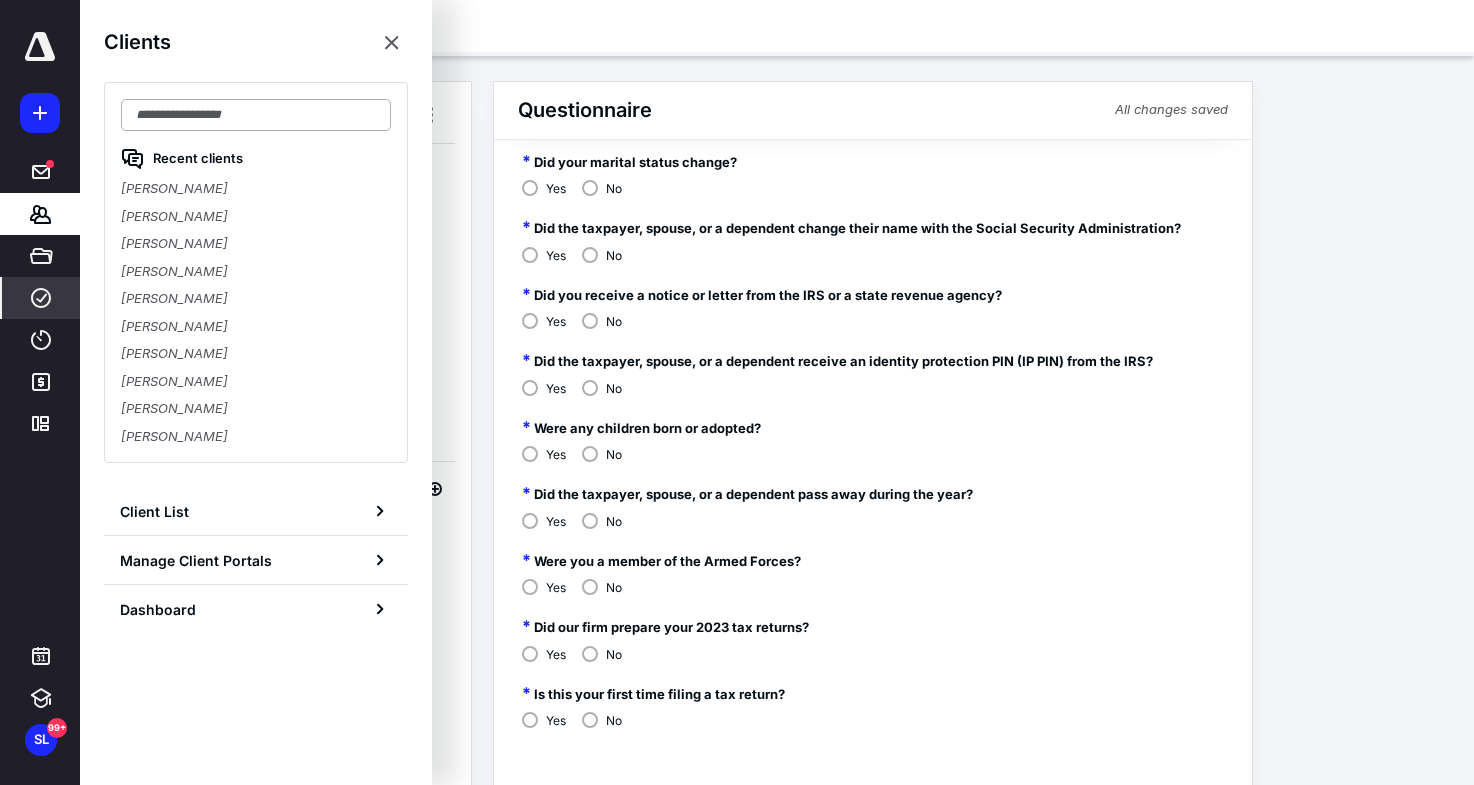 click at bounding box center [256, 115] 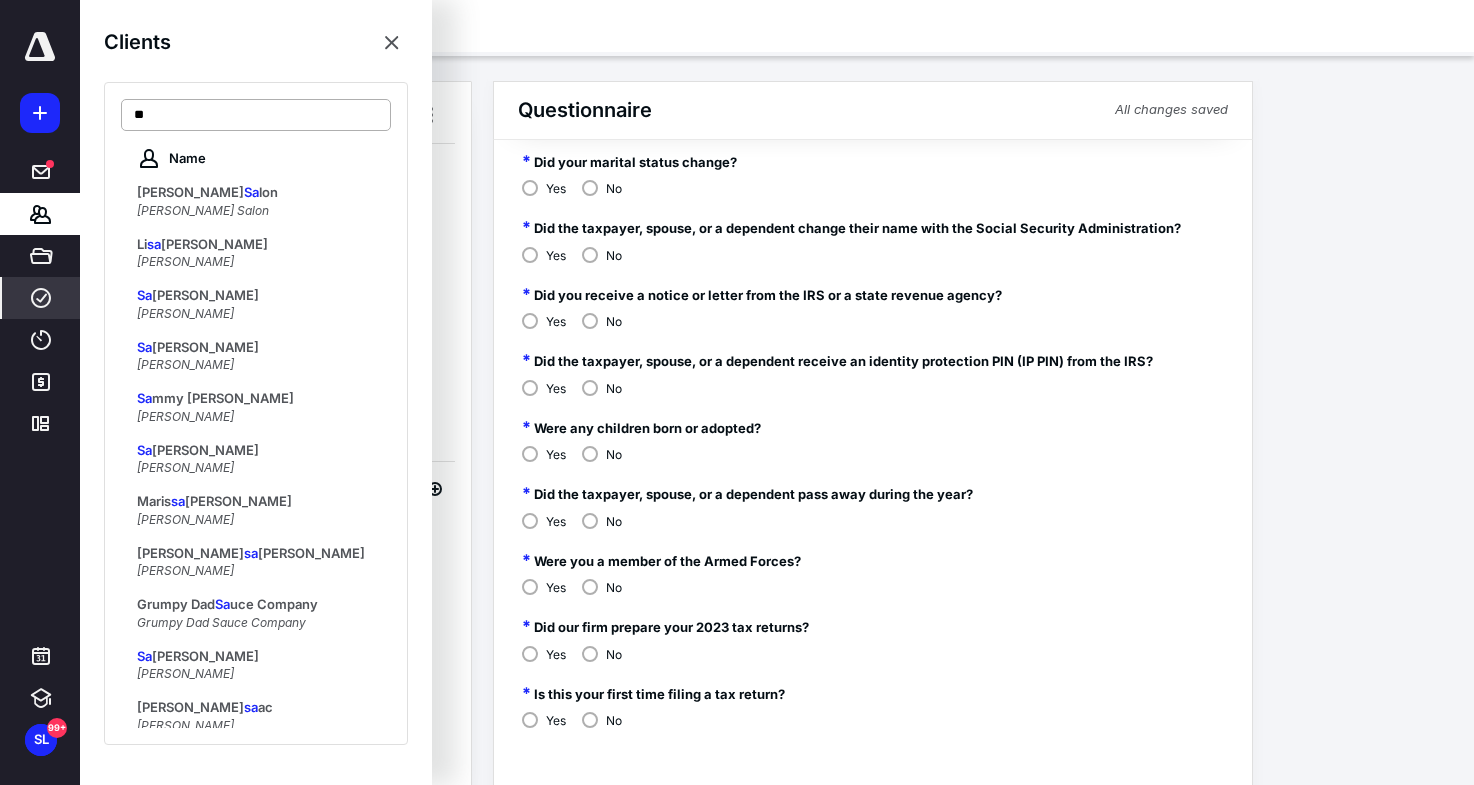 type on "*" 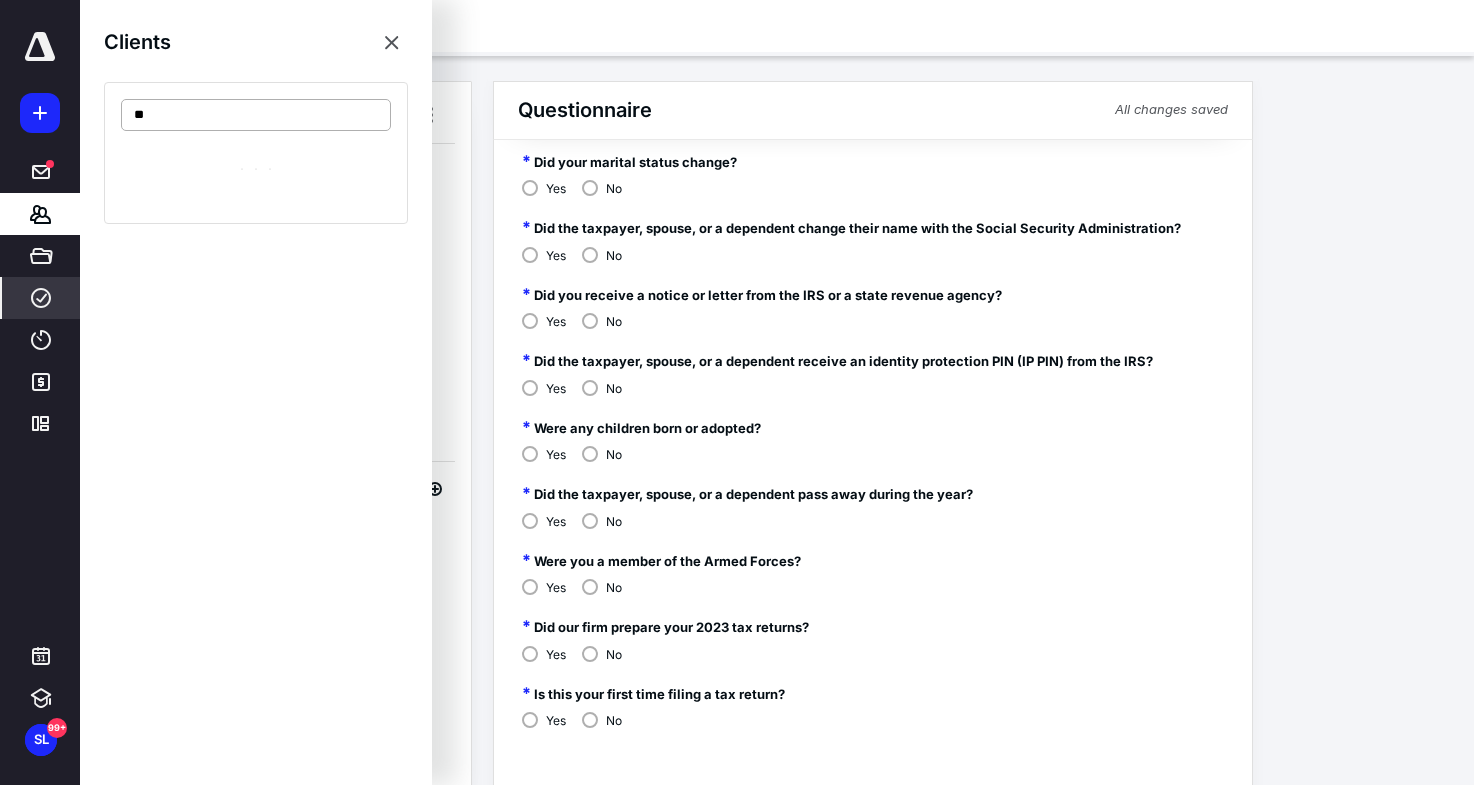 type on "*" 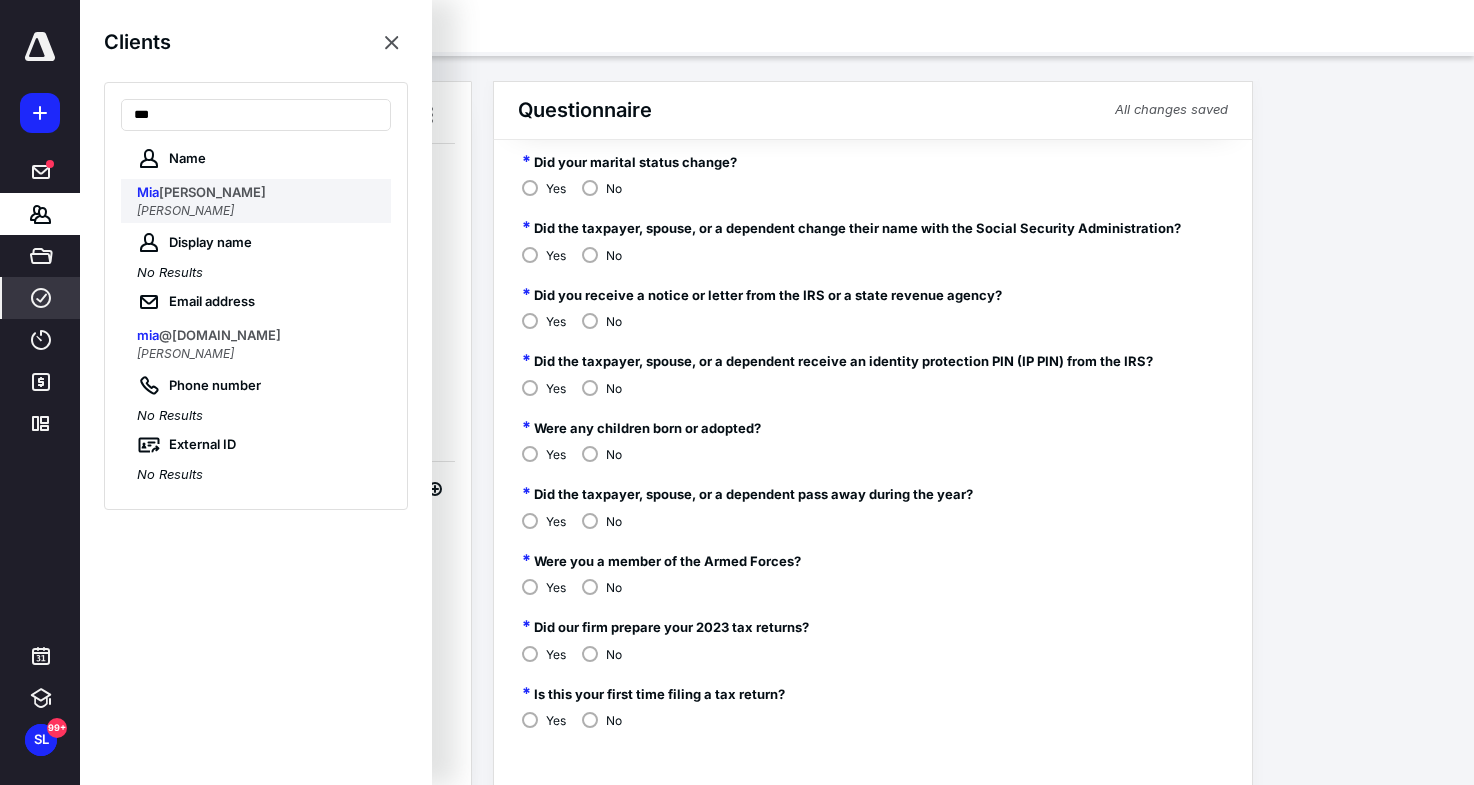 type on "***" 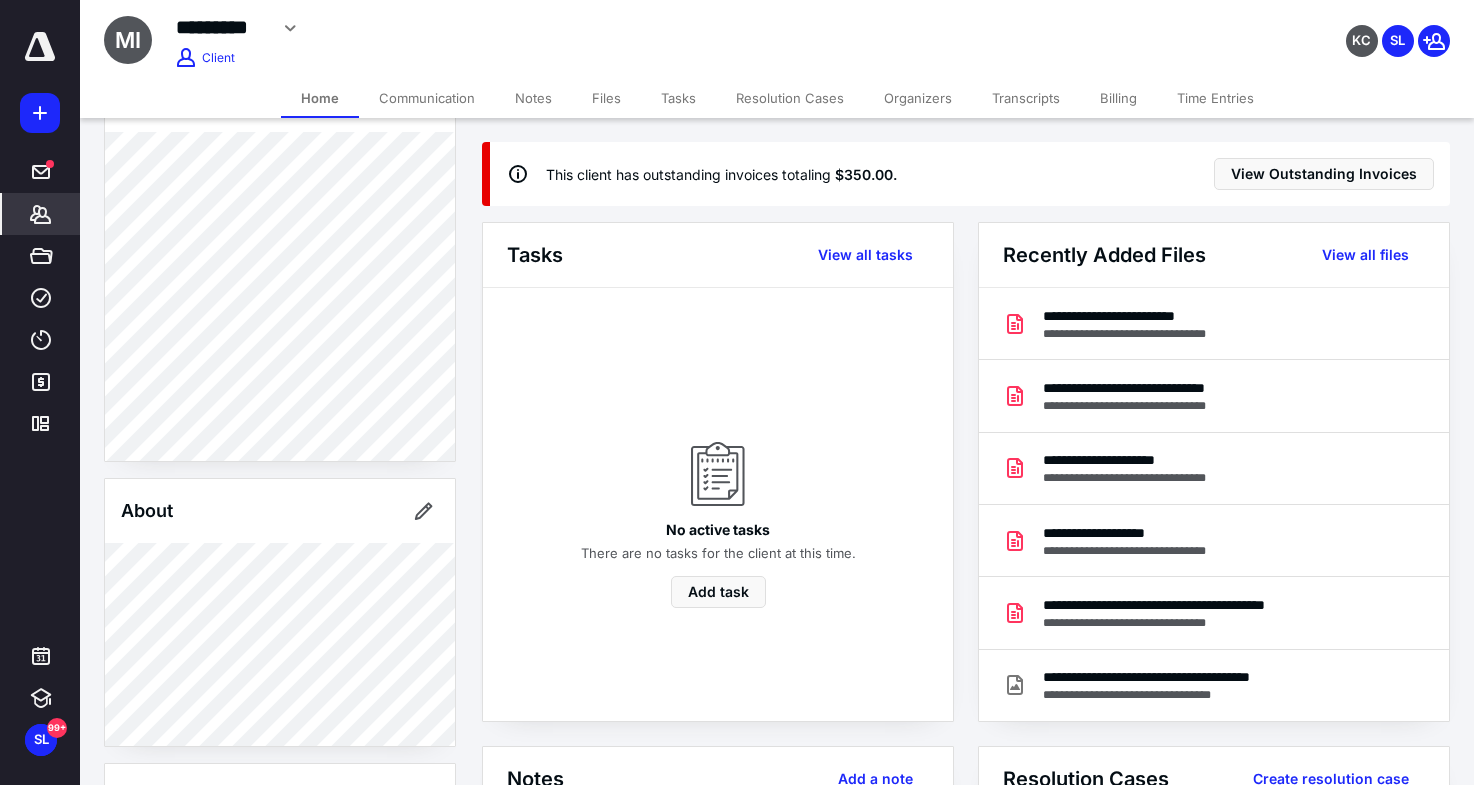 scroll, scrollTop: 239, scrollLeft: 0, axis: vertical 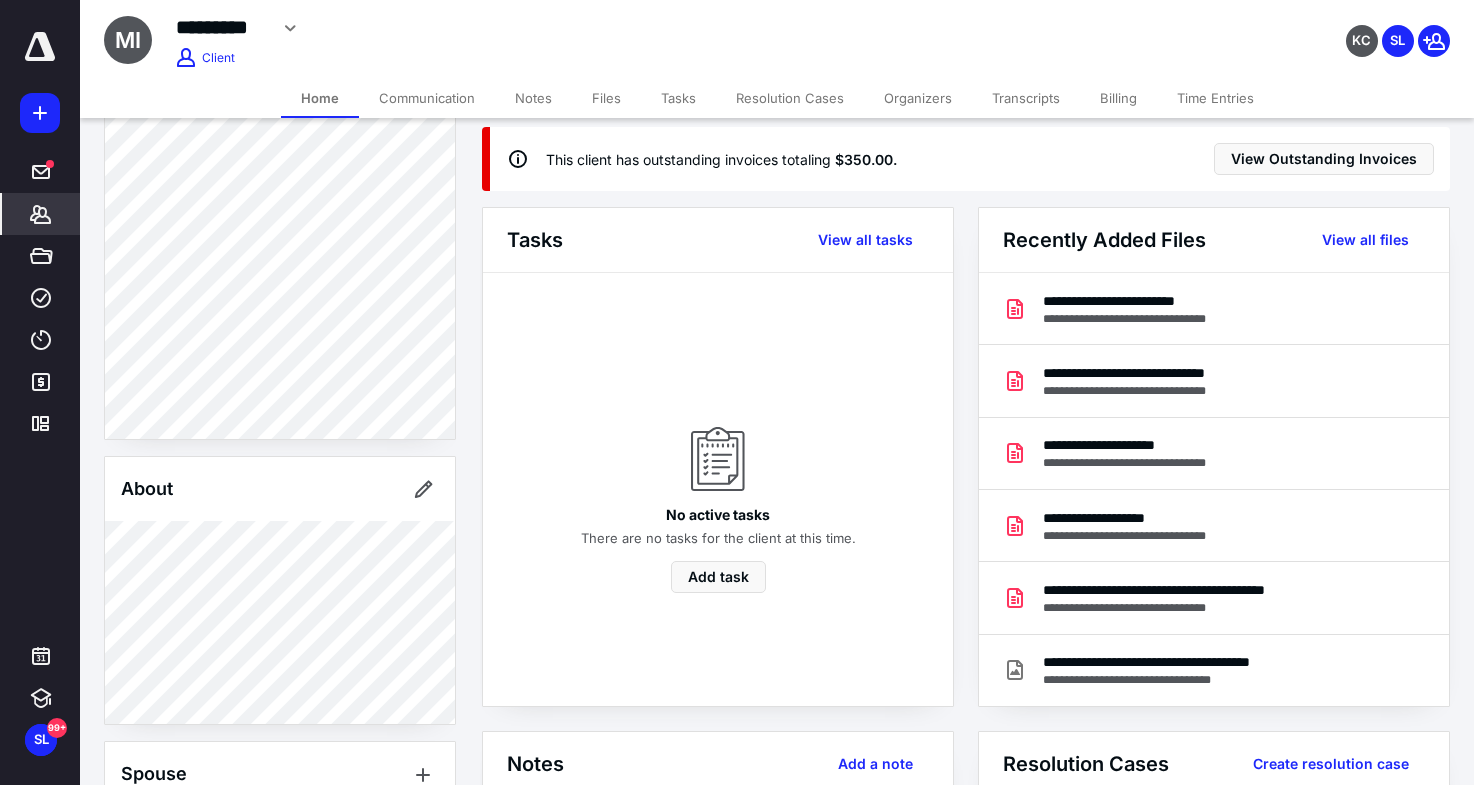 click on "Files" at bounding box center (606, 98) 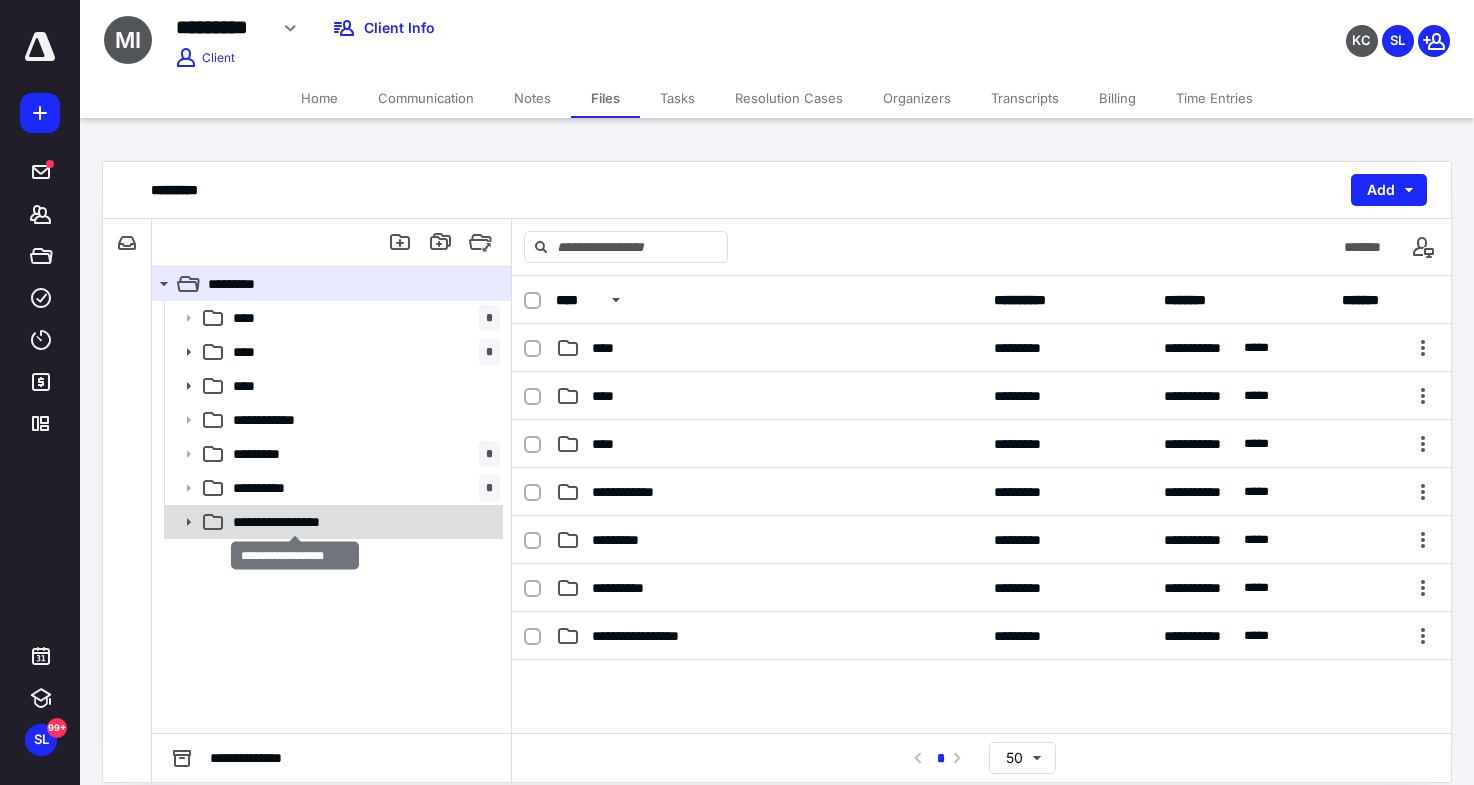click on "**********" at bounding box center (295, 522) 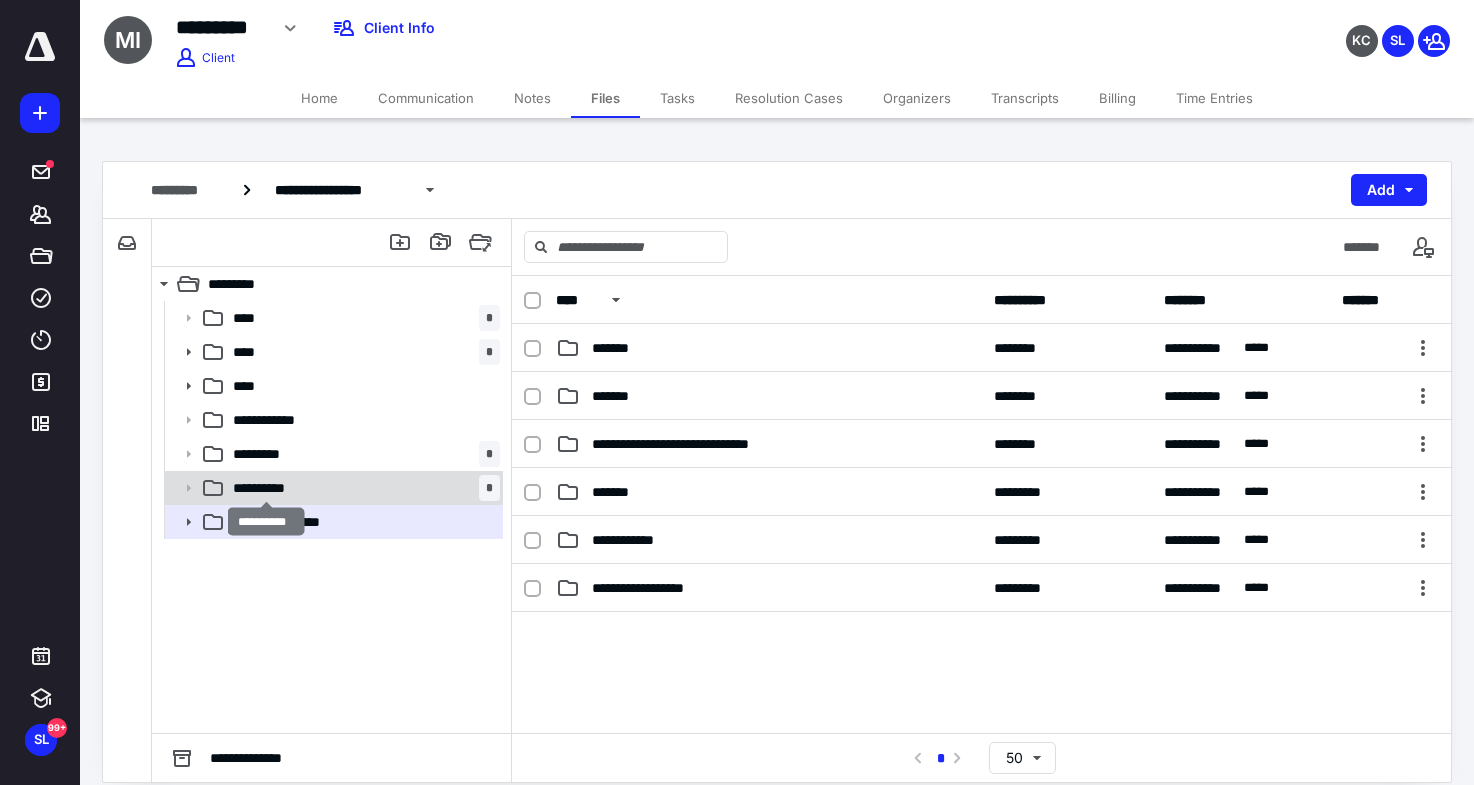 click on "**********" at bounding box center (266, 488) 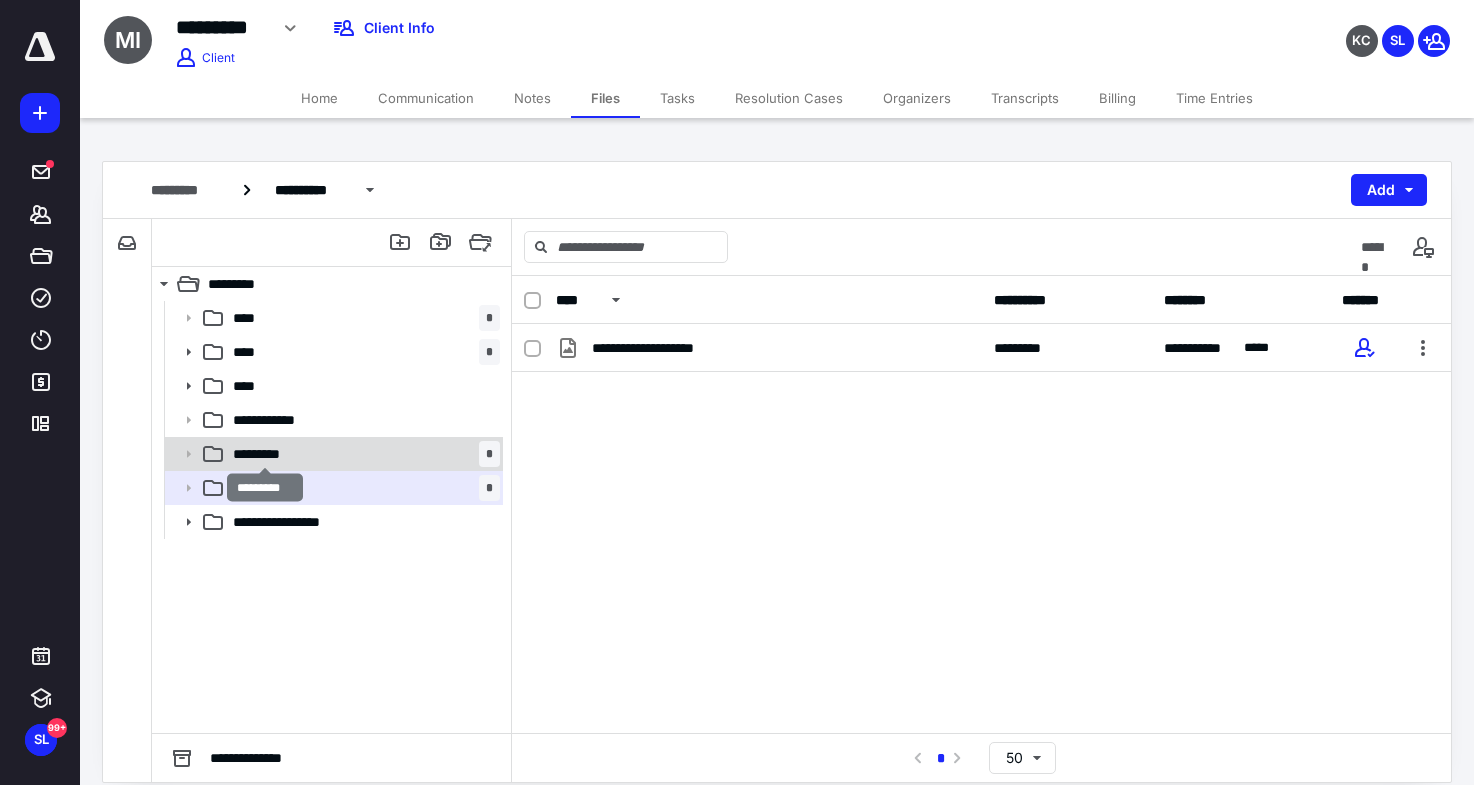 click on "*********" at bounding box center (265, 454) 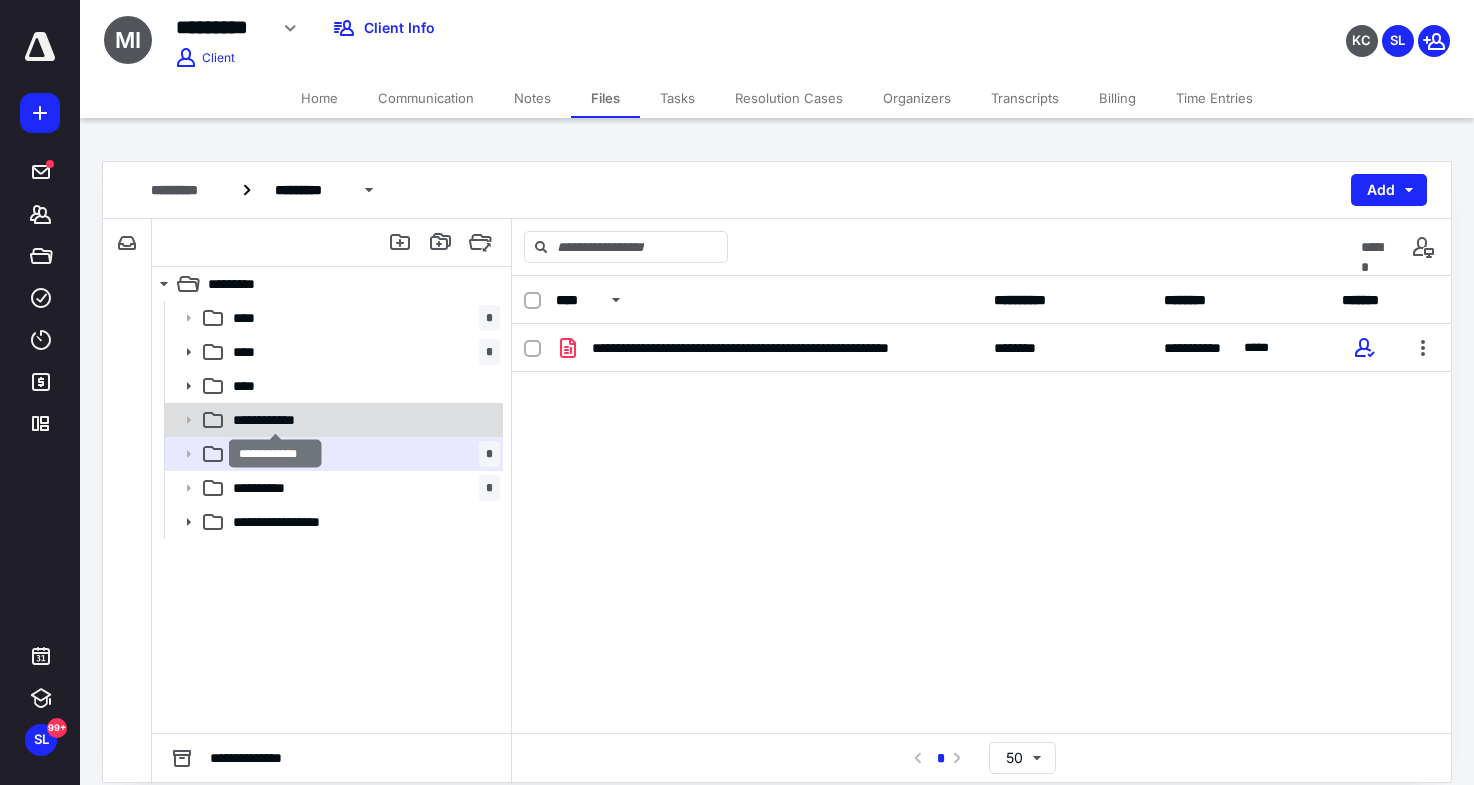 click on "**********" at bounding box center [275, 420] 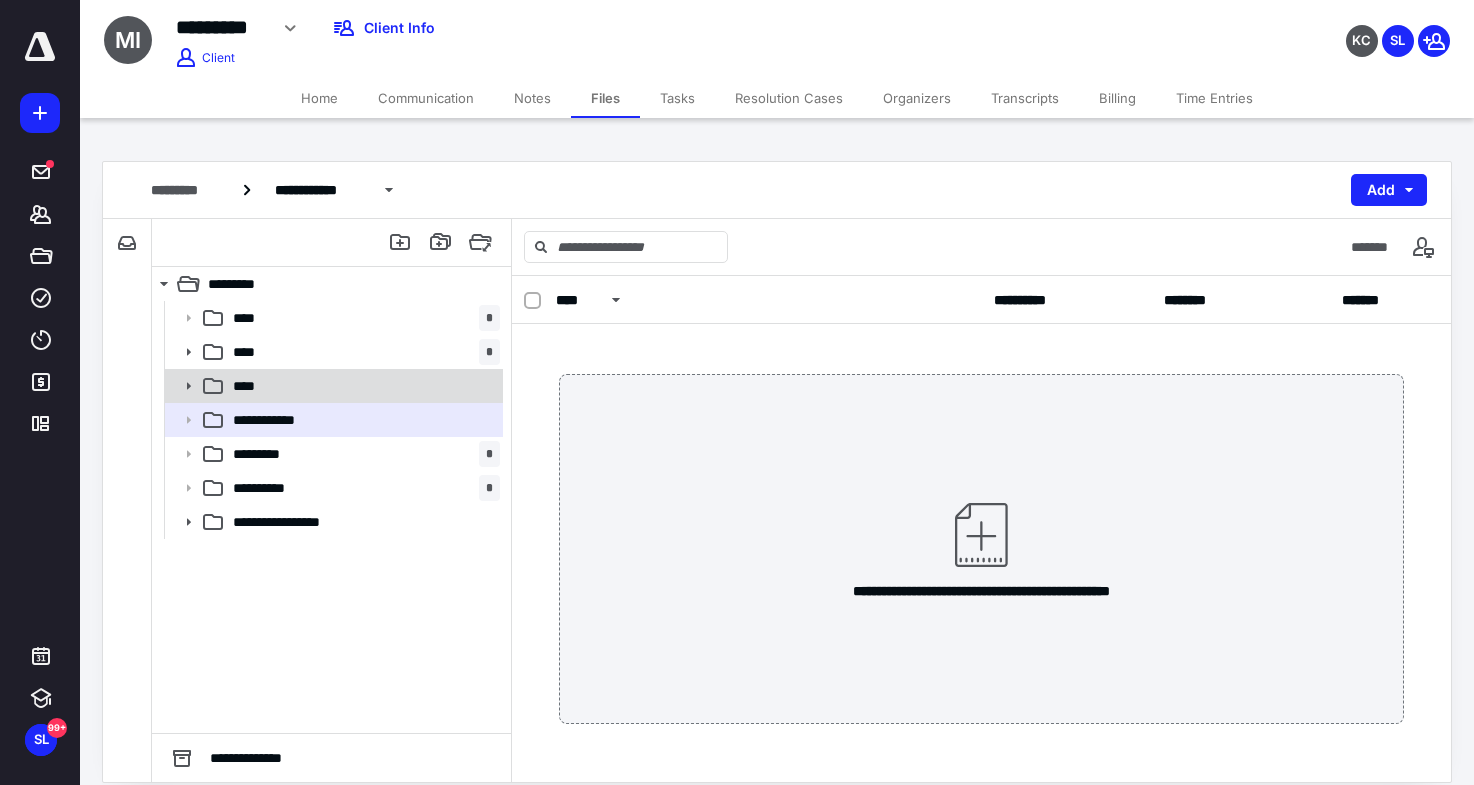click on "****" at bounding box center [362, 386] 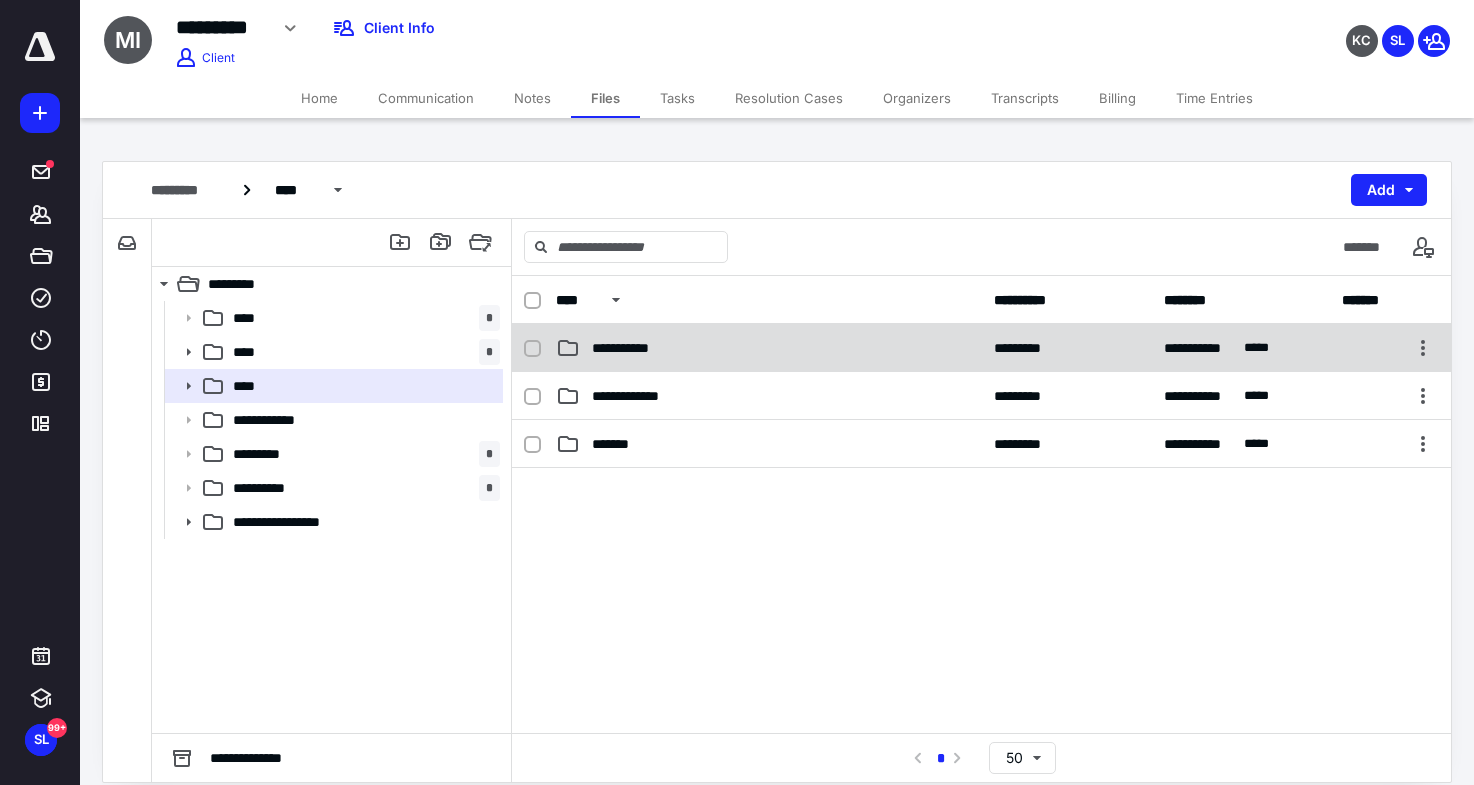 click on "**********" at bounding box center (769, 348) 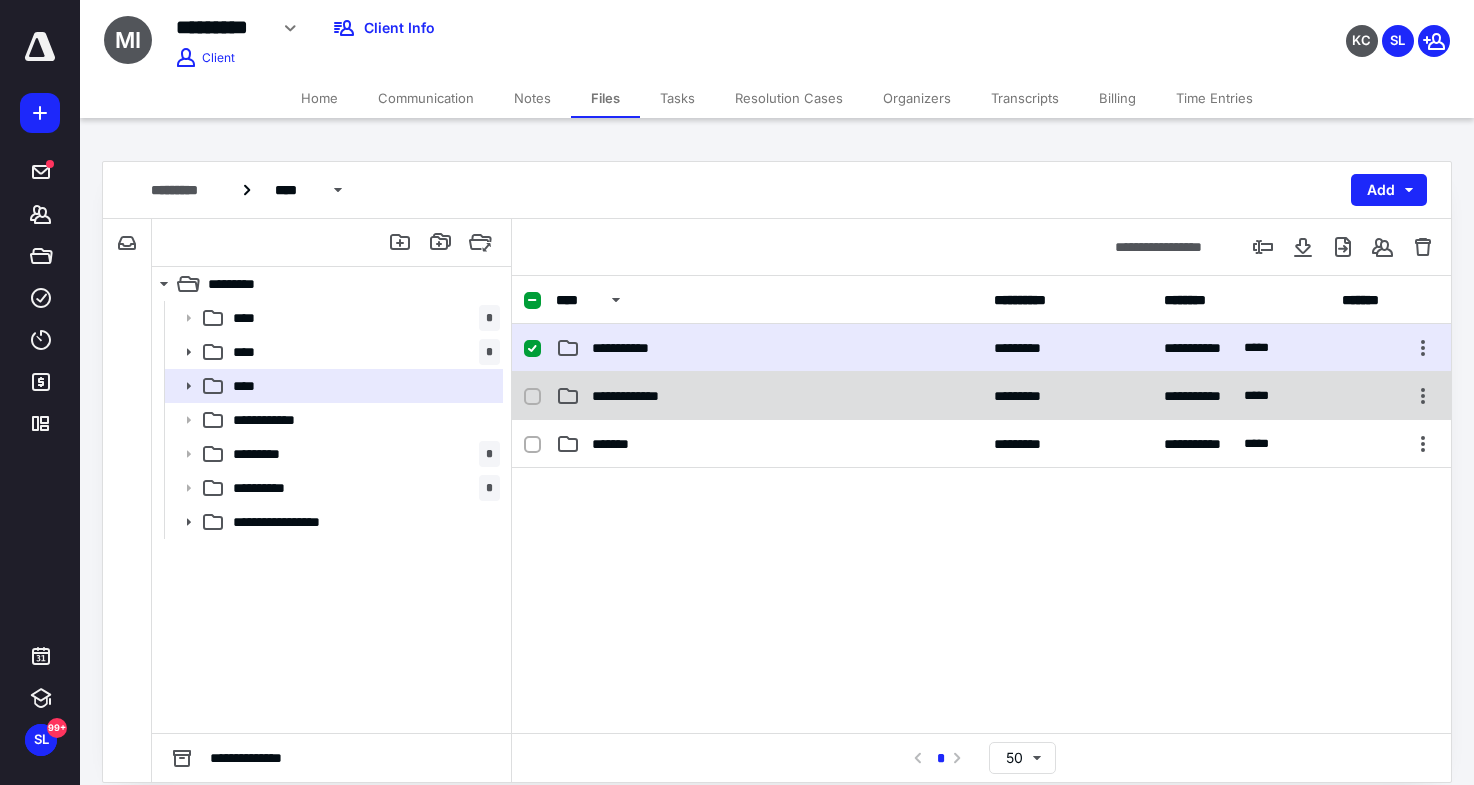 click on "**********" at bounding box center [769, 396] 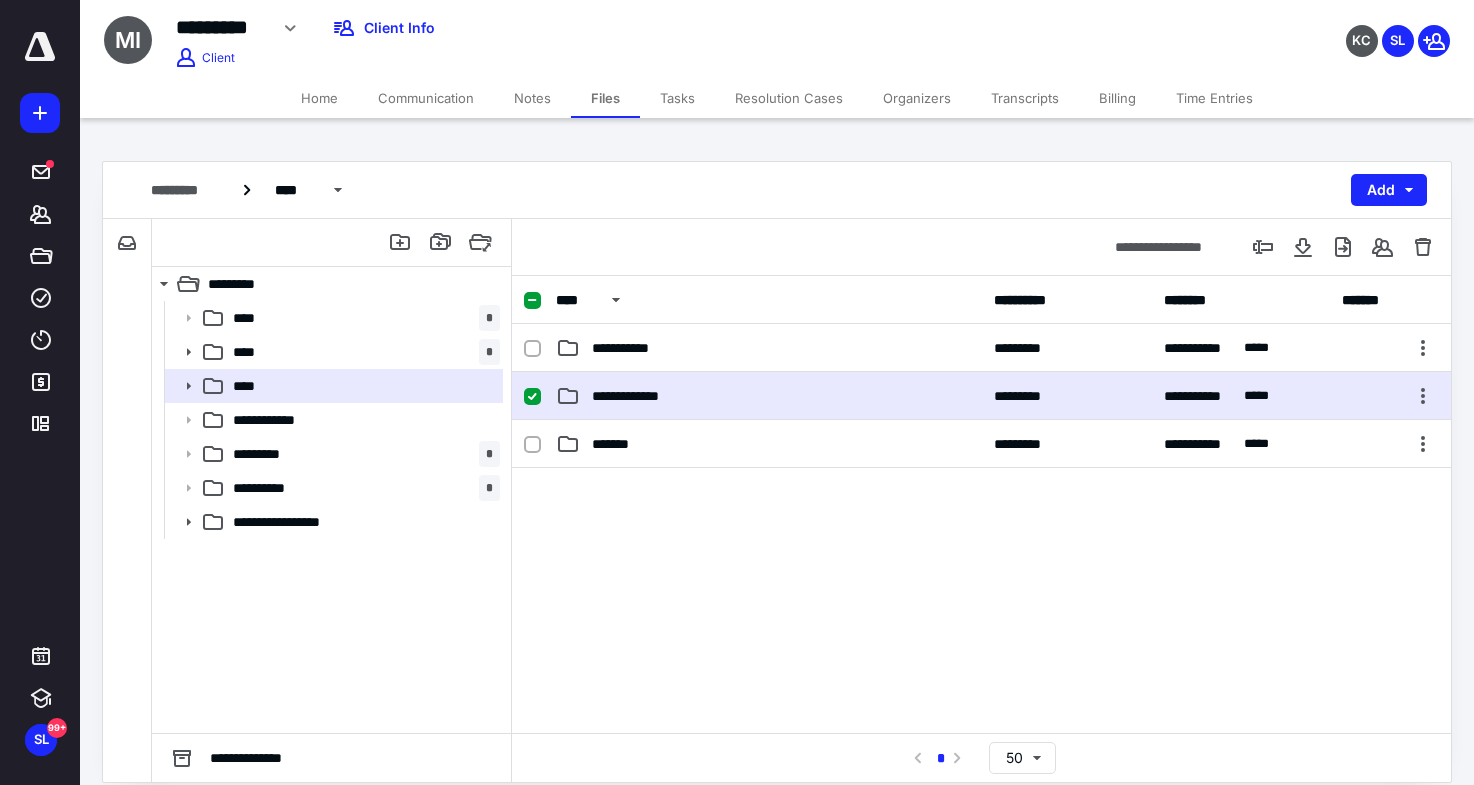 click on "**********" at bounding box center [769, 396] 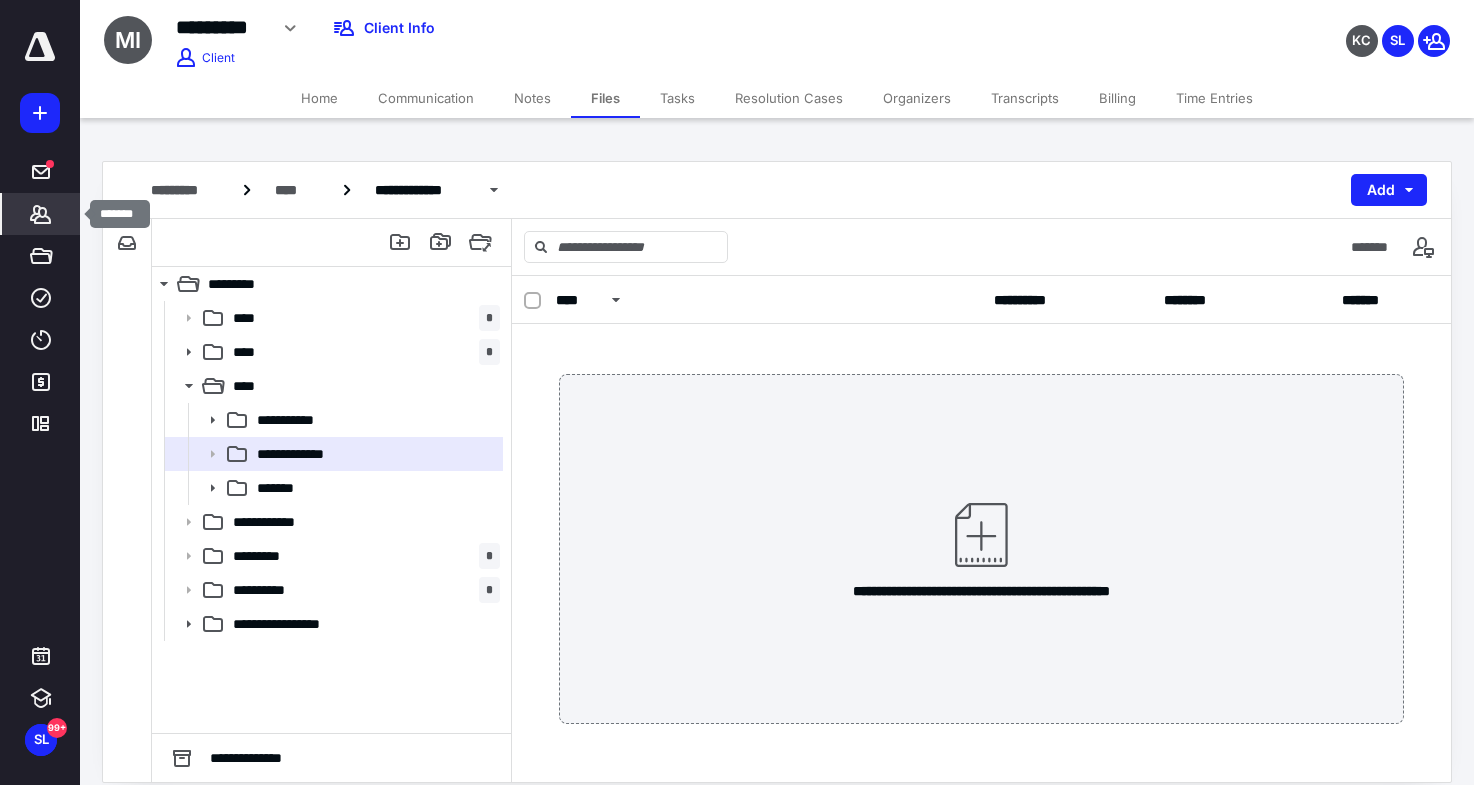 click 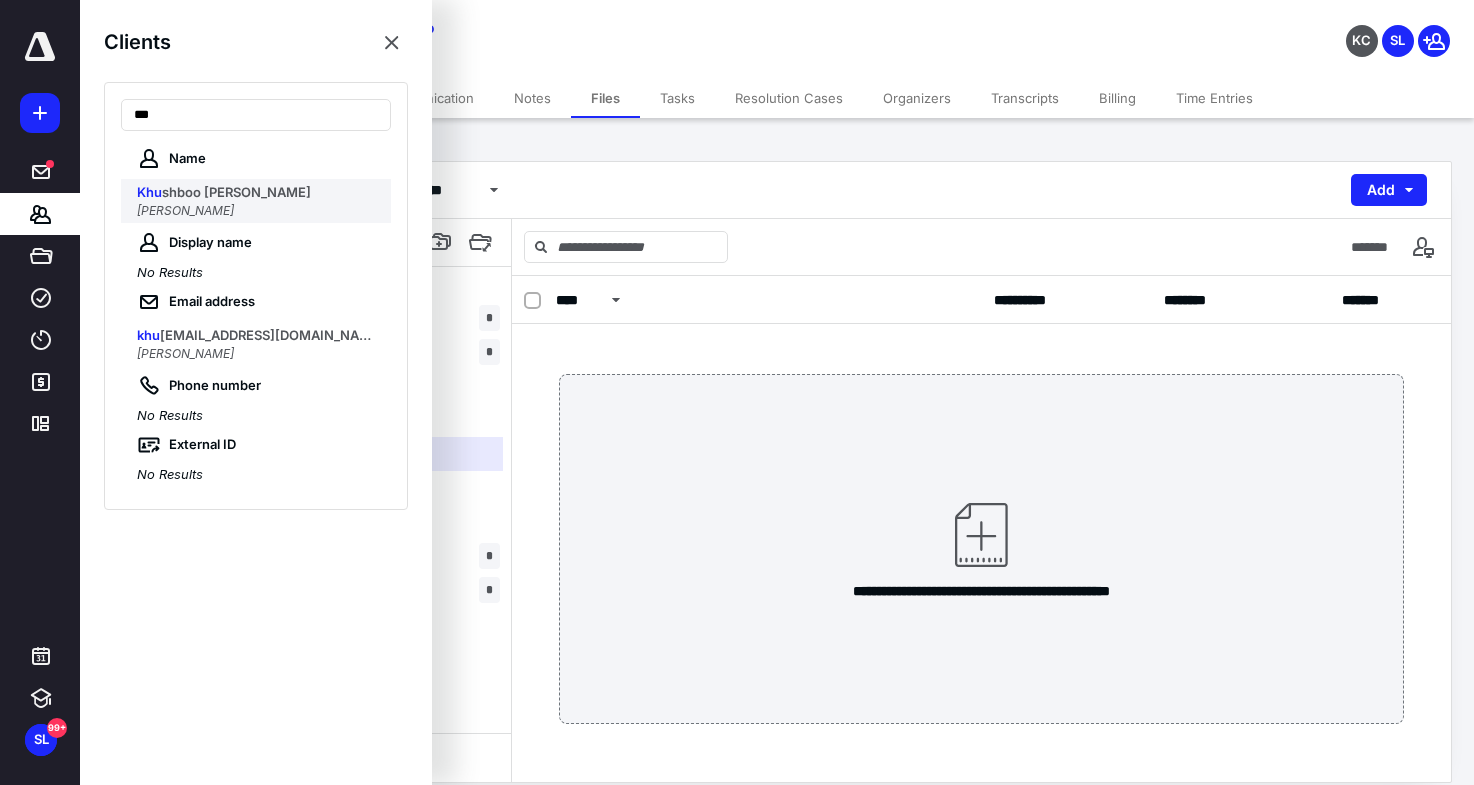 type on "***" 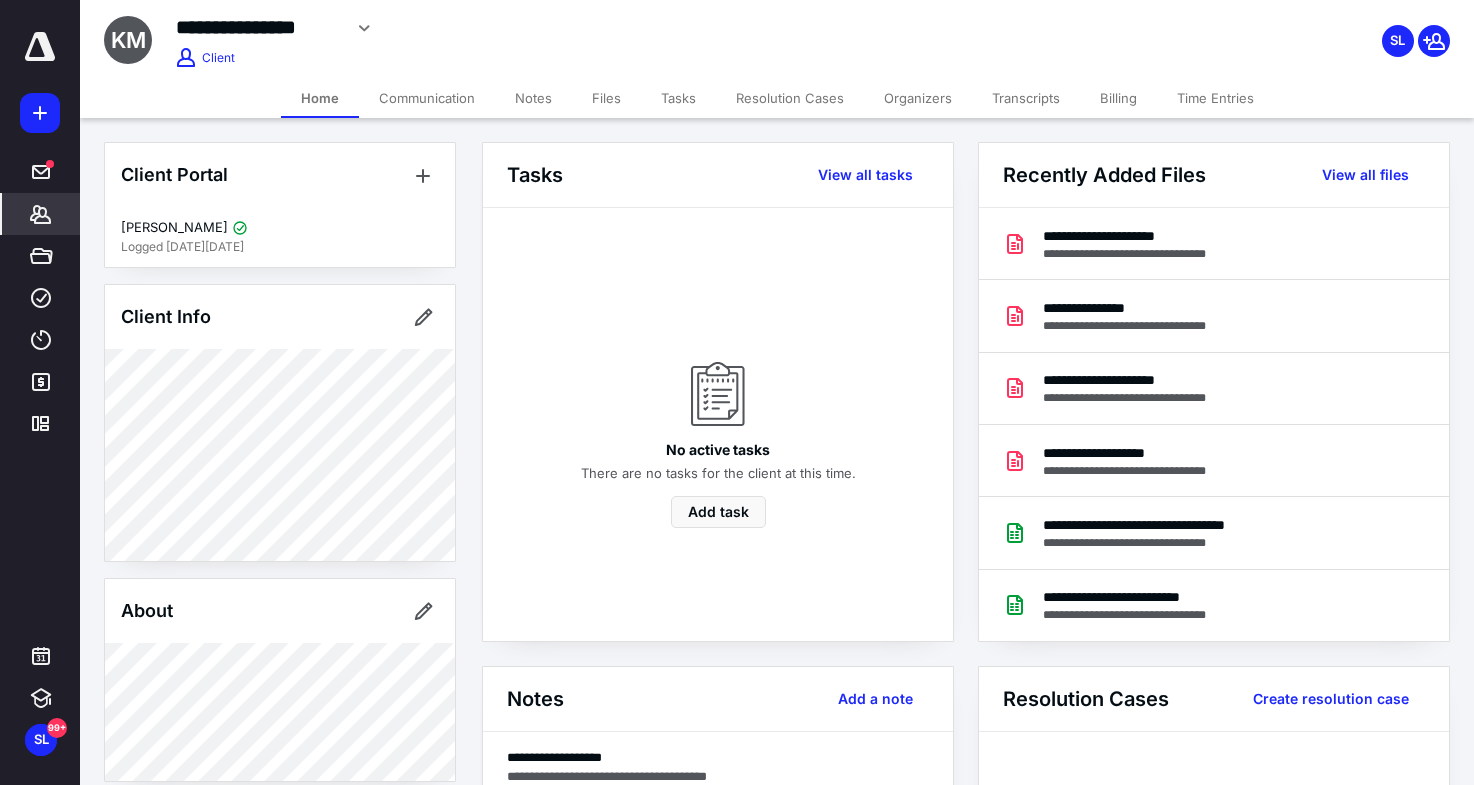 click on "Files" at bounding box center (606, 98) 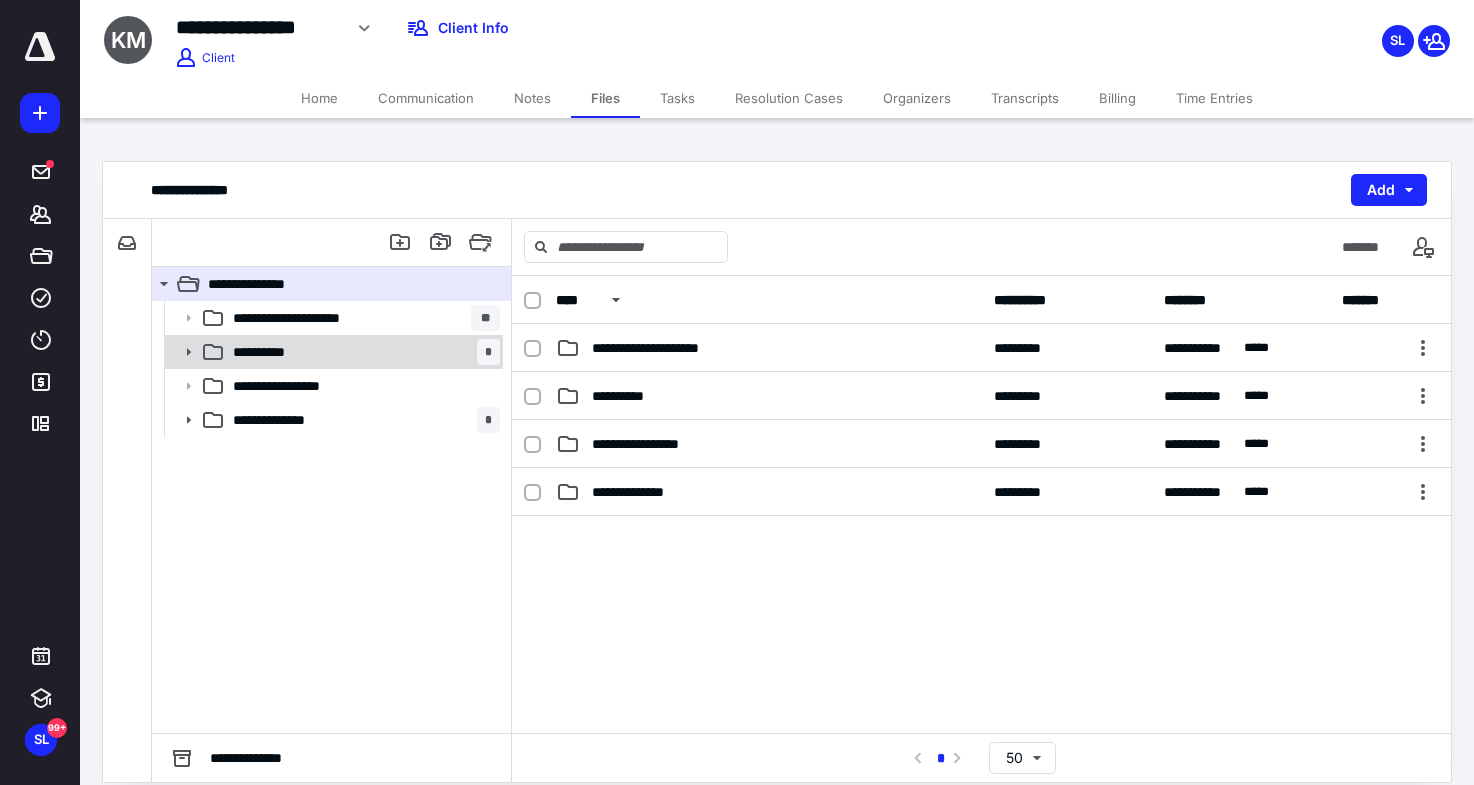 click on "**********" at bounding box center [362, 352] 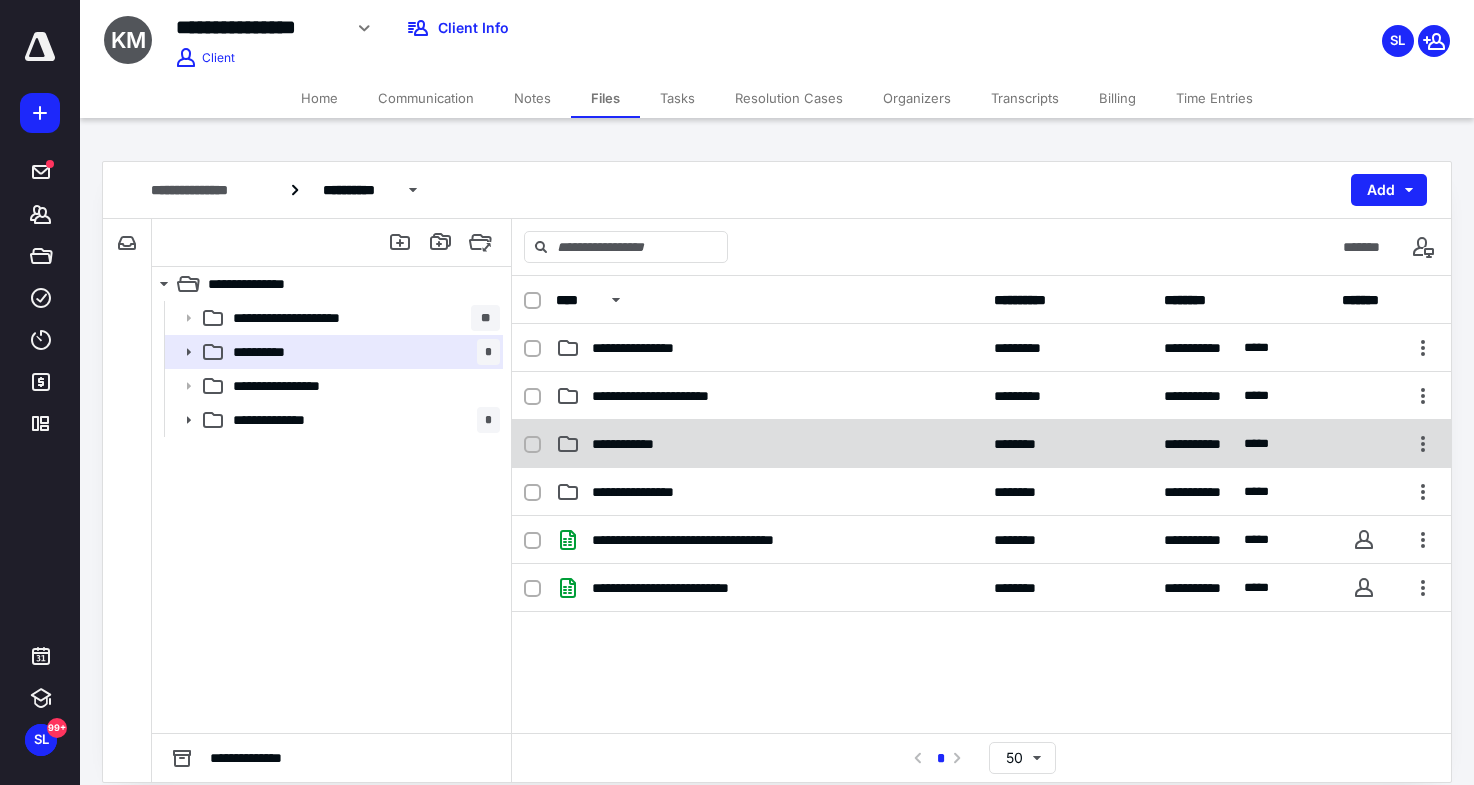 click on "**********" at bounding box center [769, 444] 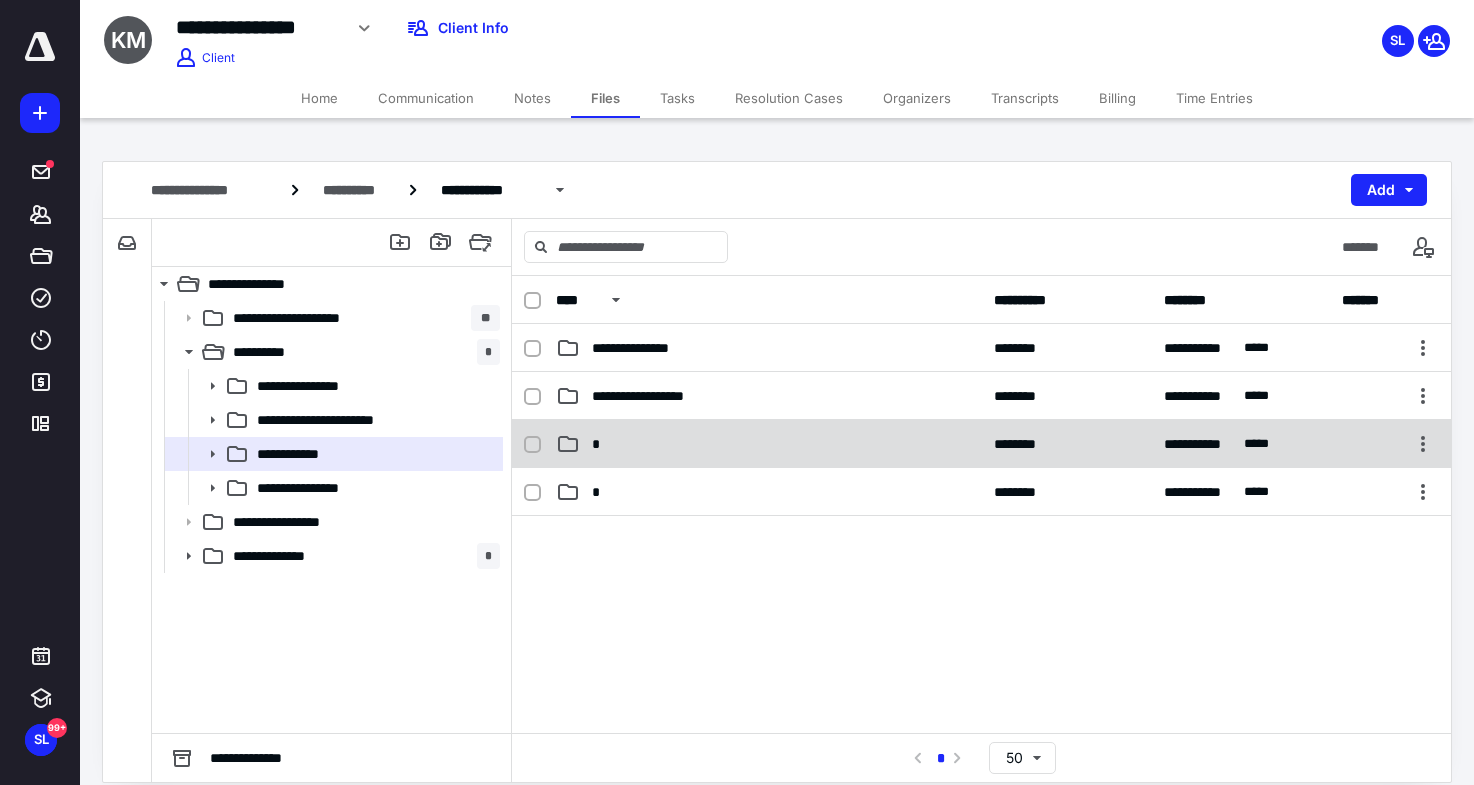 click on "*" at bounding box center (769, 444) 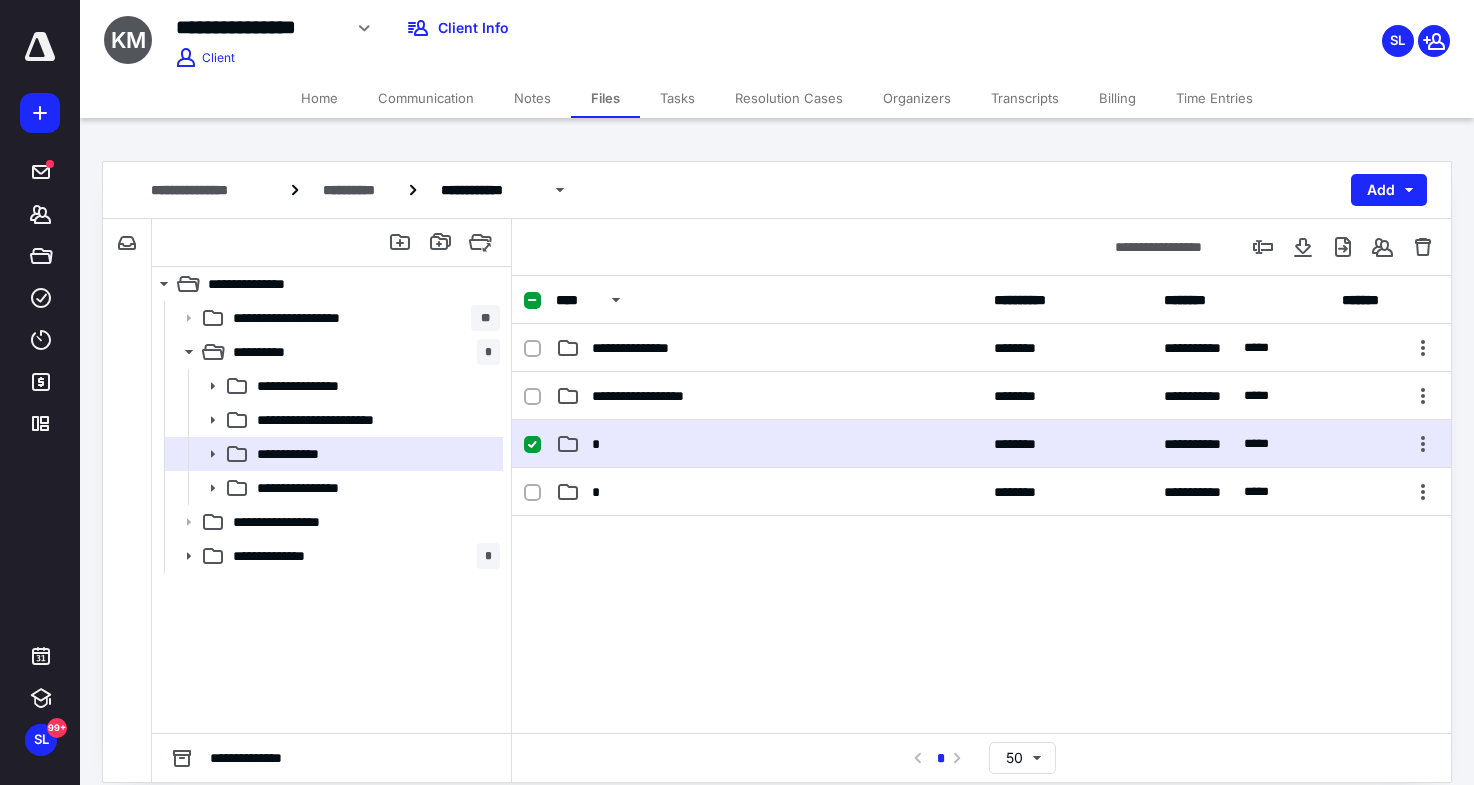 click on "*" at bounding box center (769, 444) 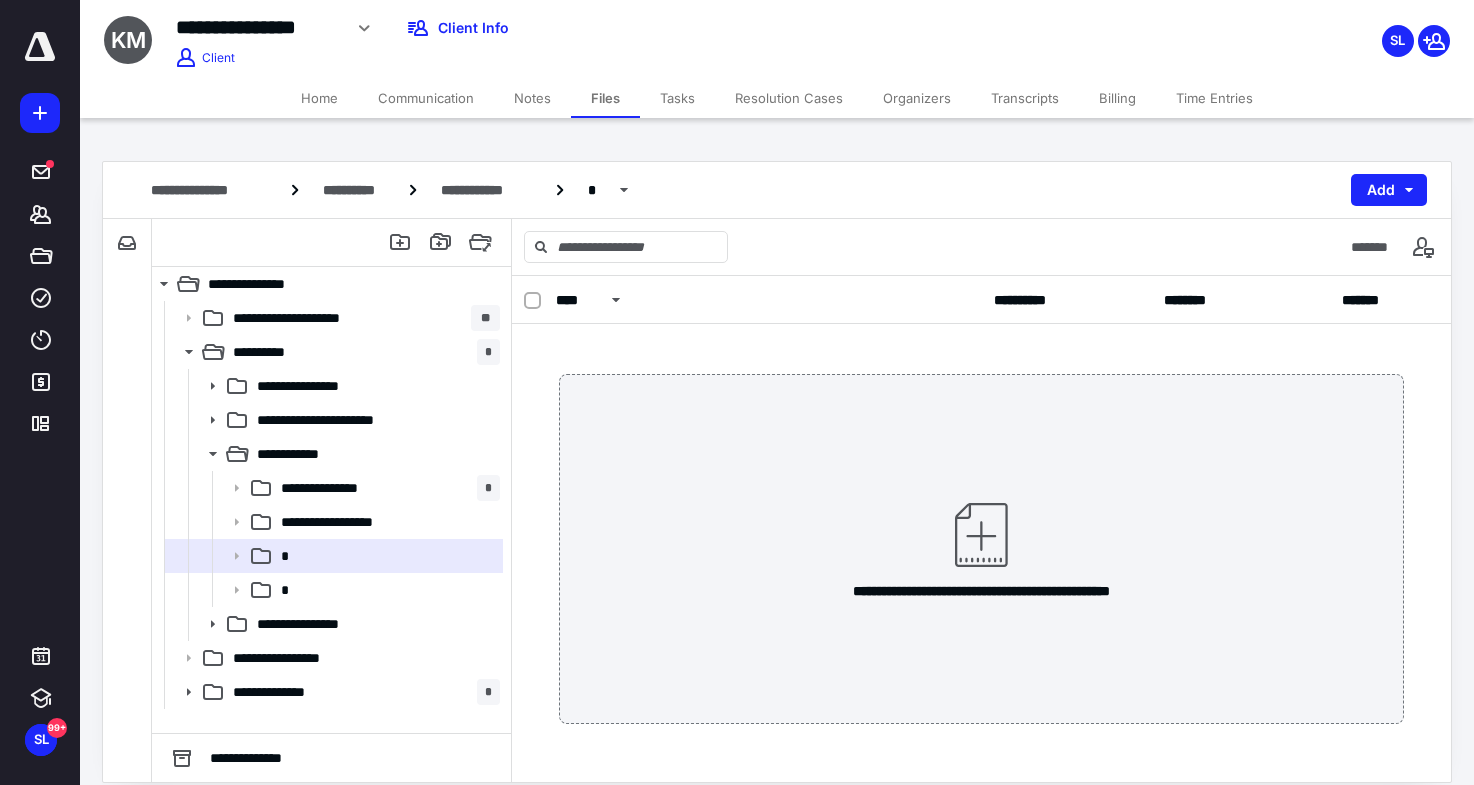 click at bounding box center [981, 535] 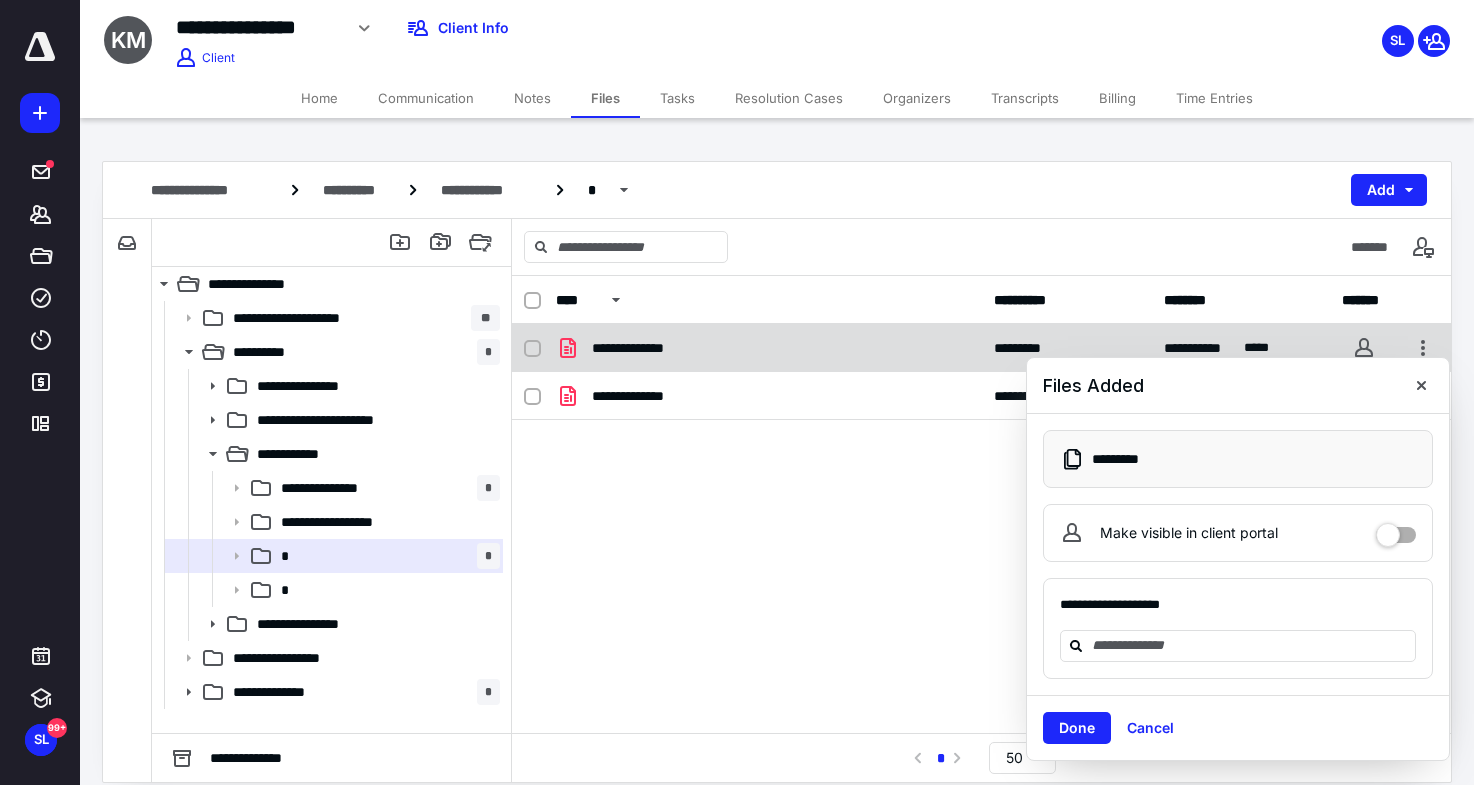 click on "**********" at bounding box center [769, 348] 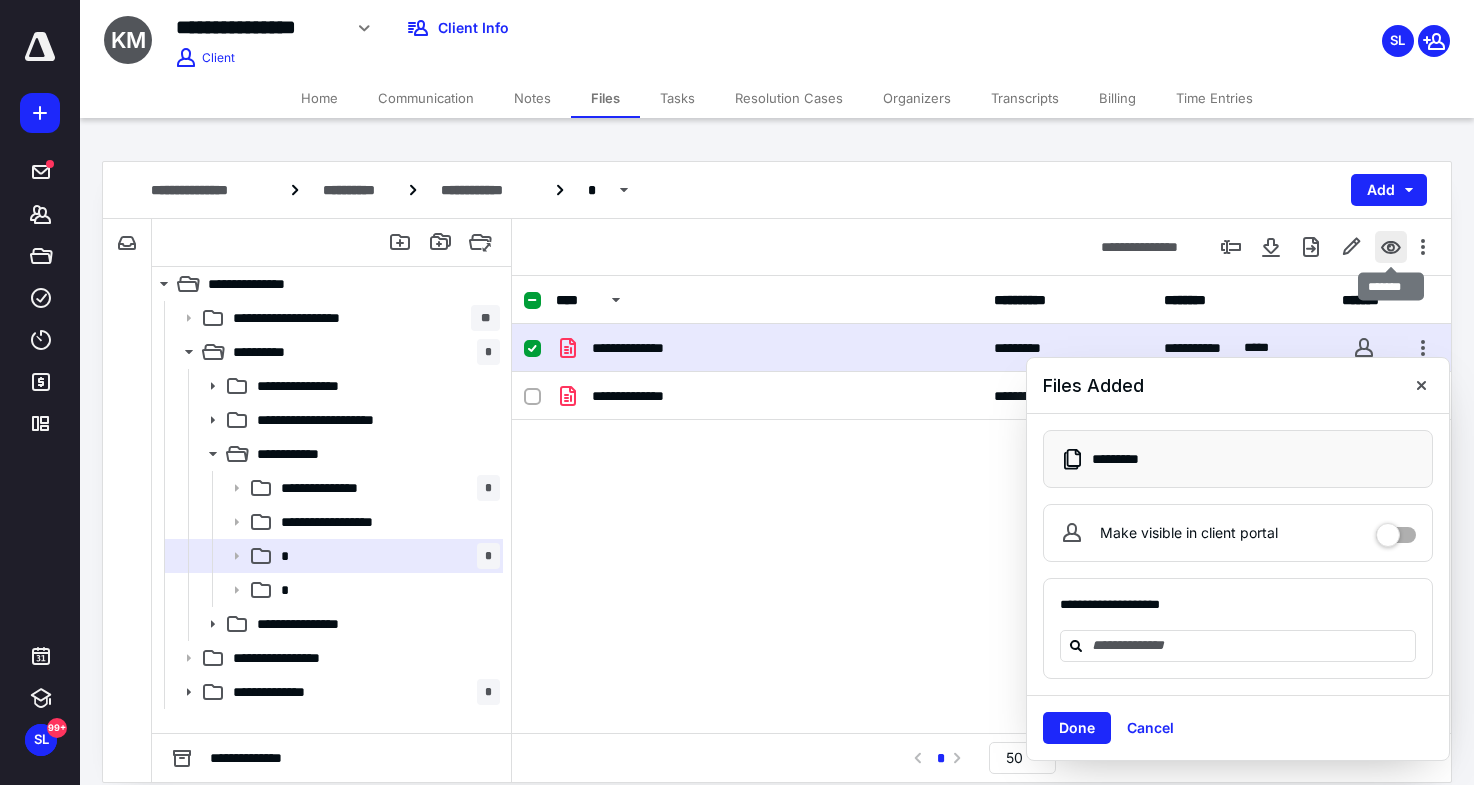 click at bounding box center [1391, 247] 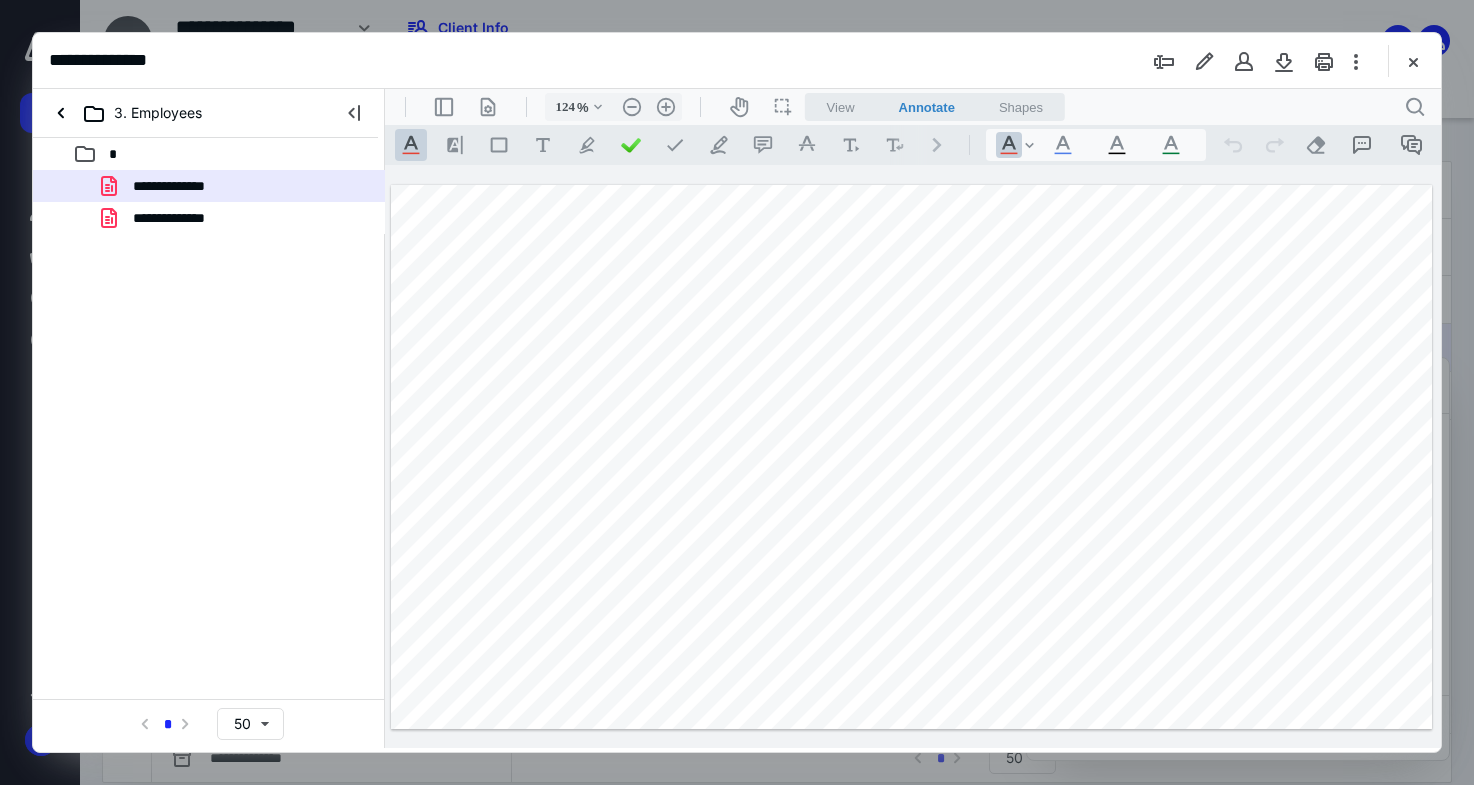 scroll, scrollTop: 0, scrollLeft: 0, axis: both 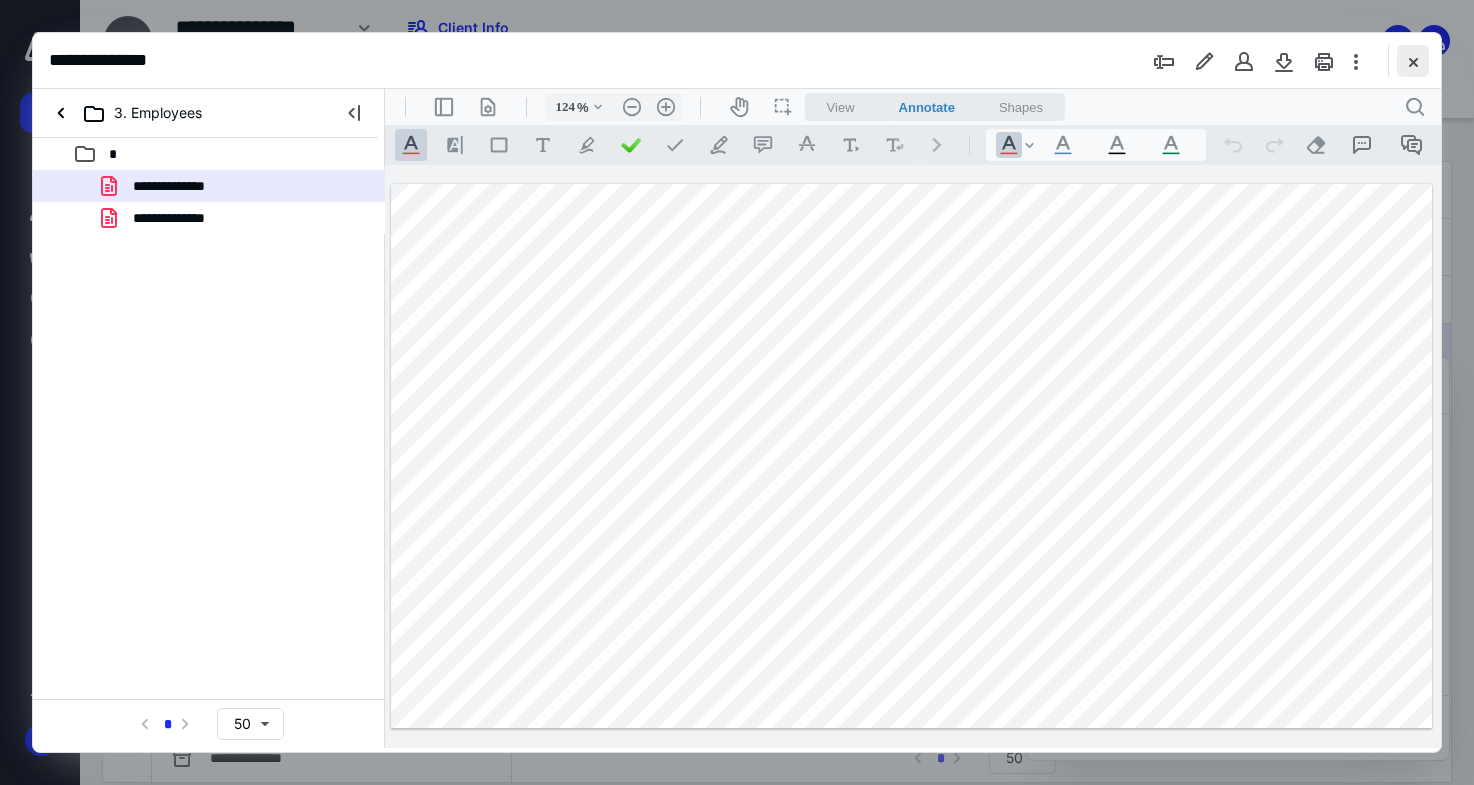 click at bounding box center (1413, 61) 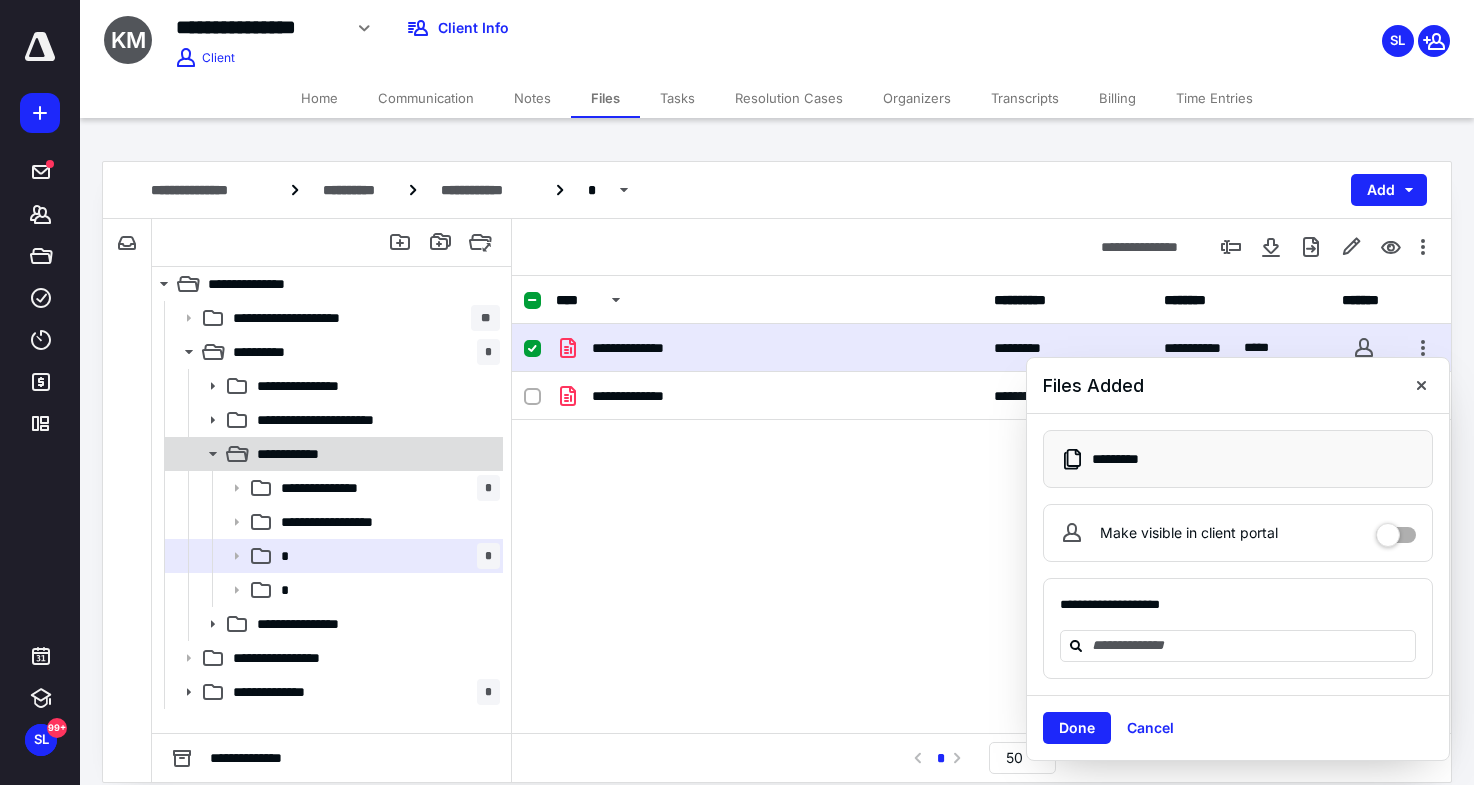 click on "**********" at bounding box center [332, 454] 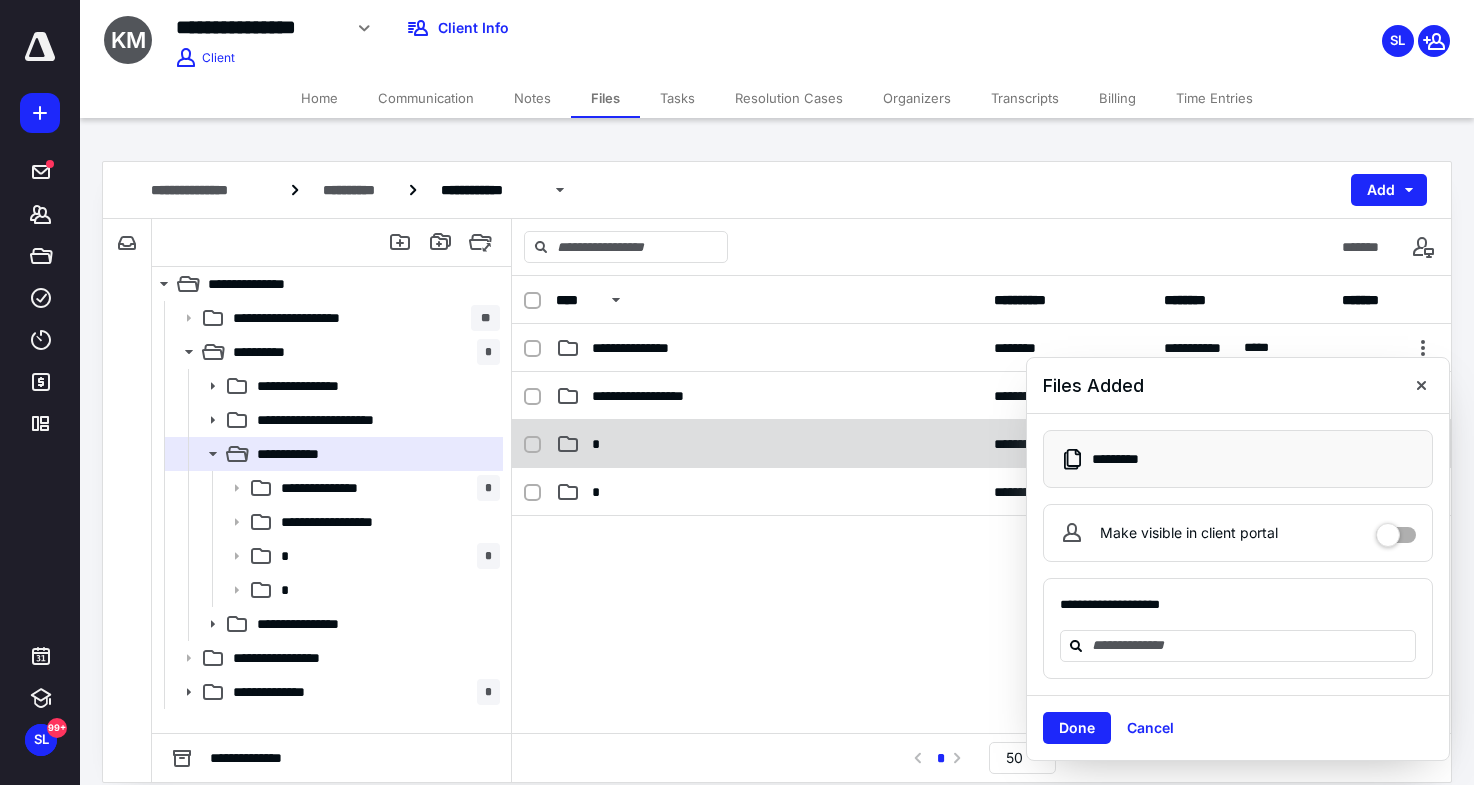 click on "**********" at bounding box center [981, 444] 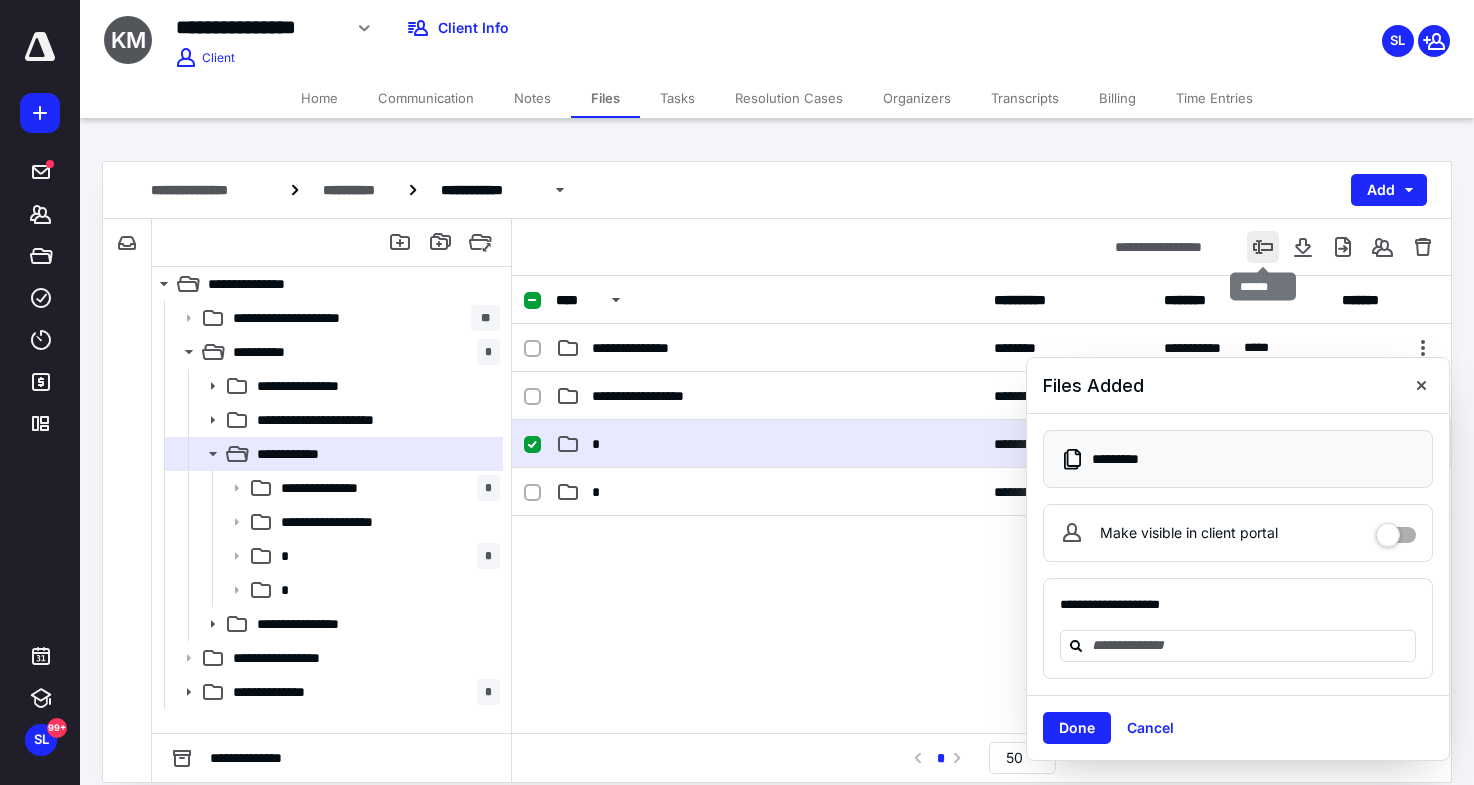 click at bounding box center [1263, 247] 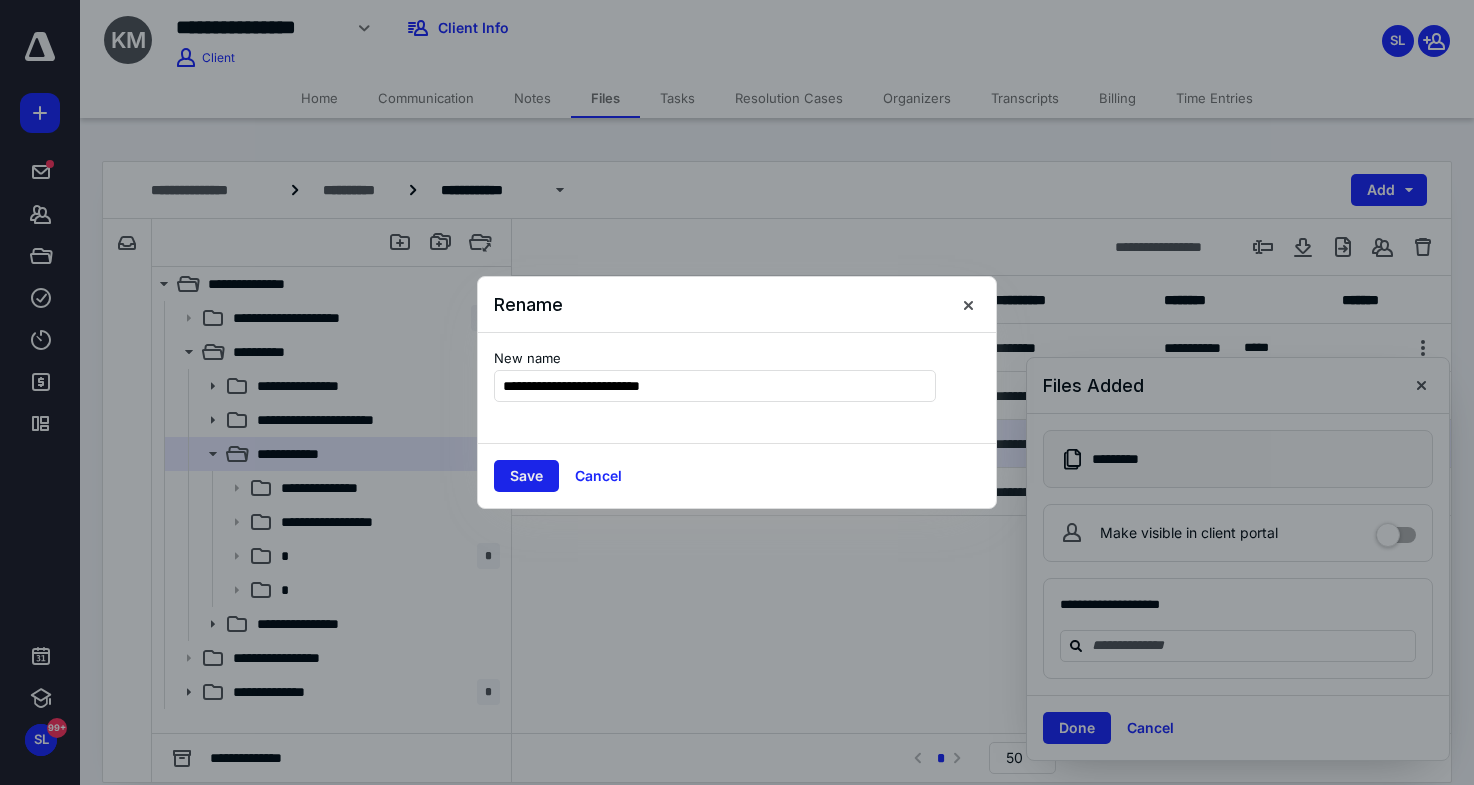 type on "**********" 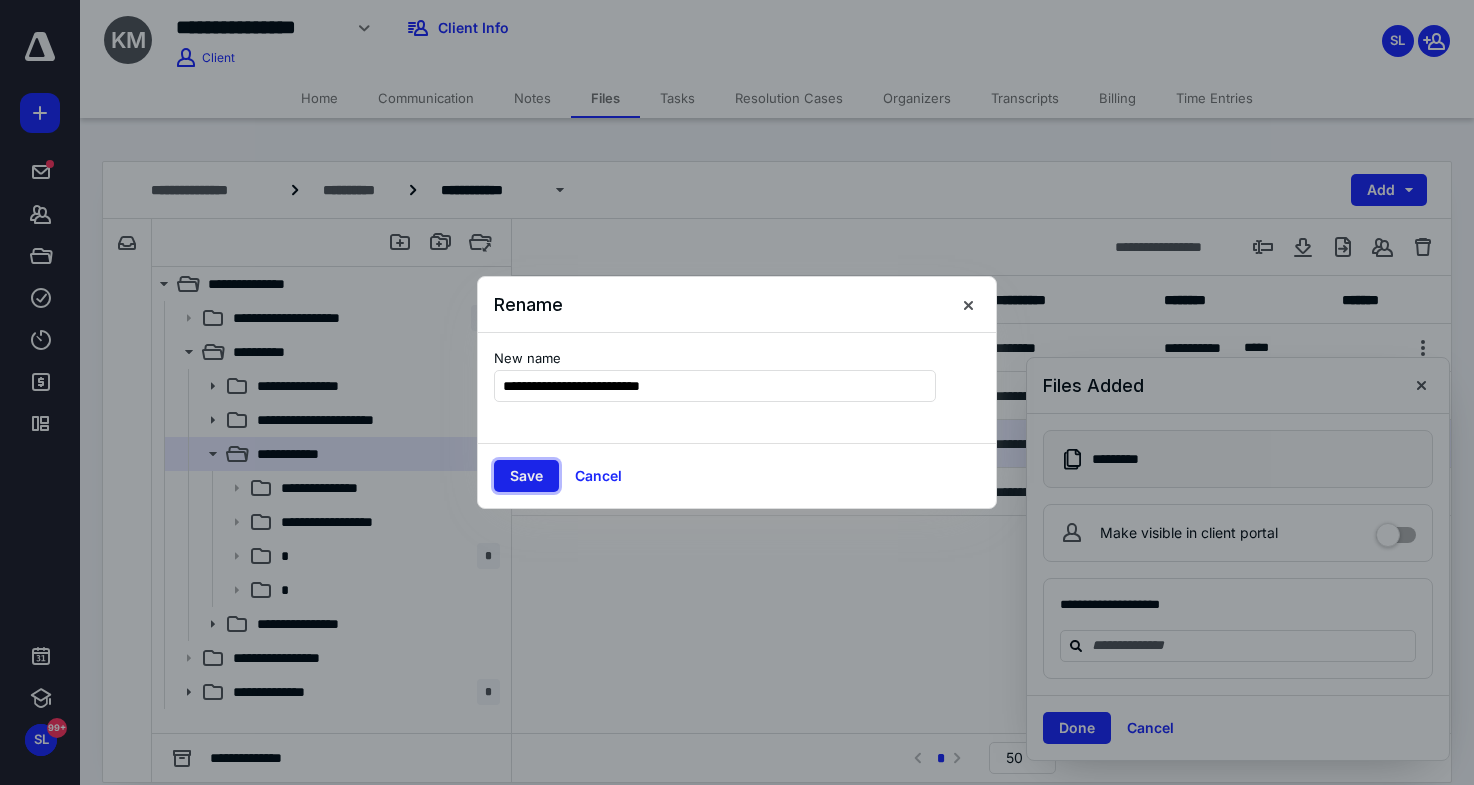 click on "Save" at bounding box center [526, 476] 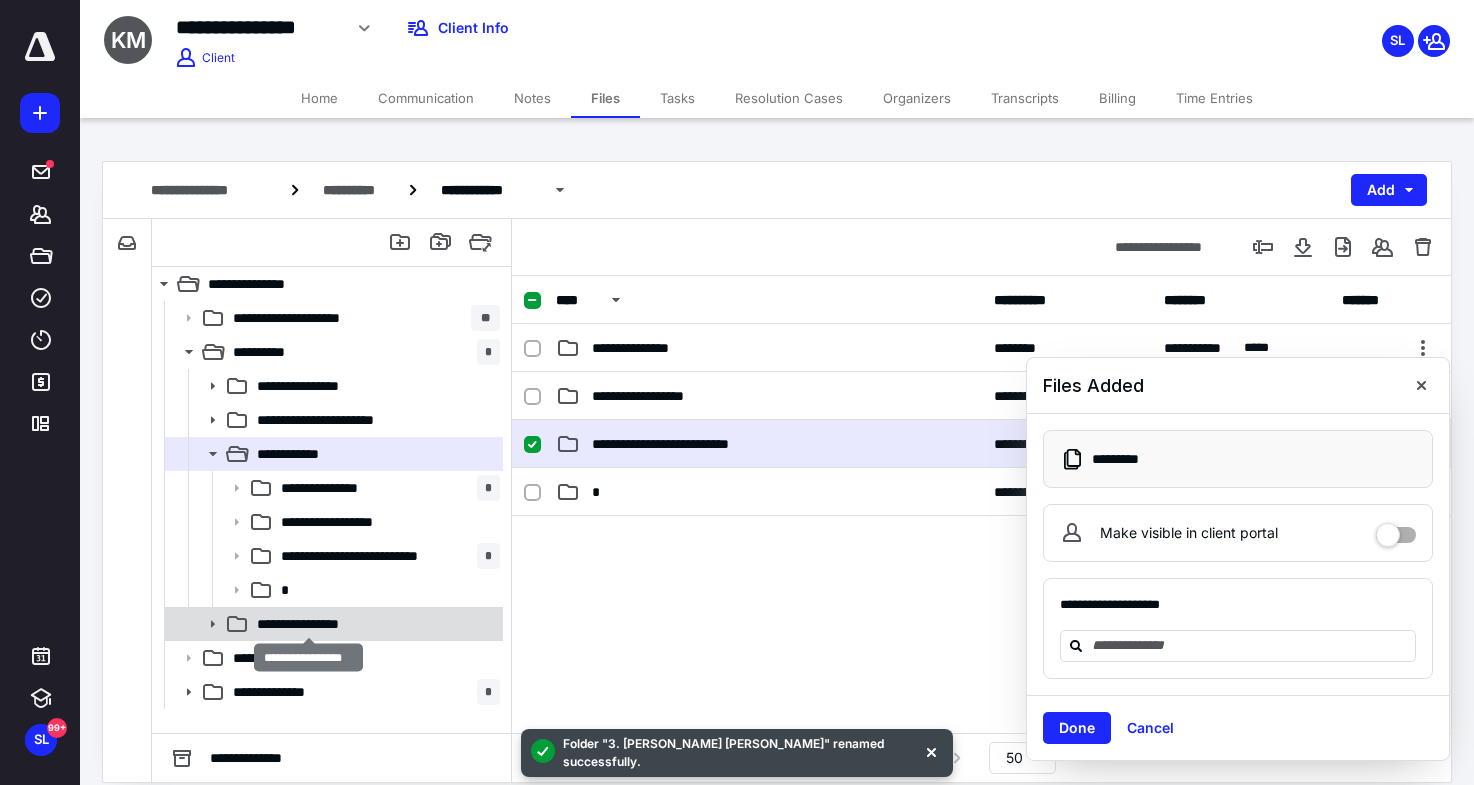 click on "**********" at bounding box center (308, 624) 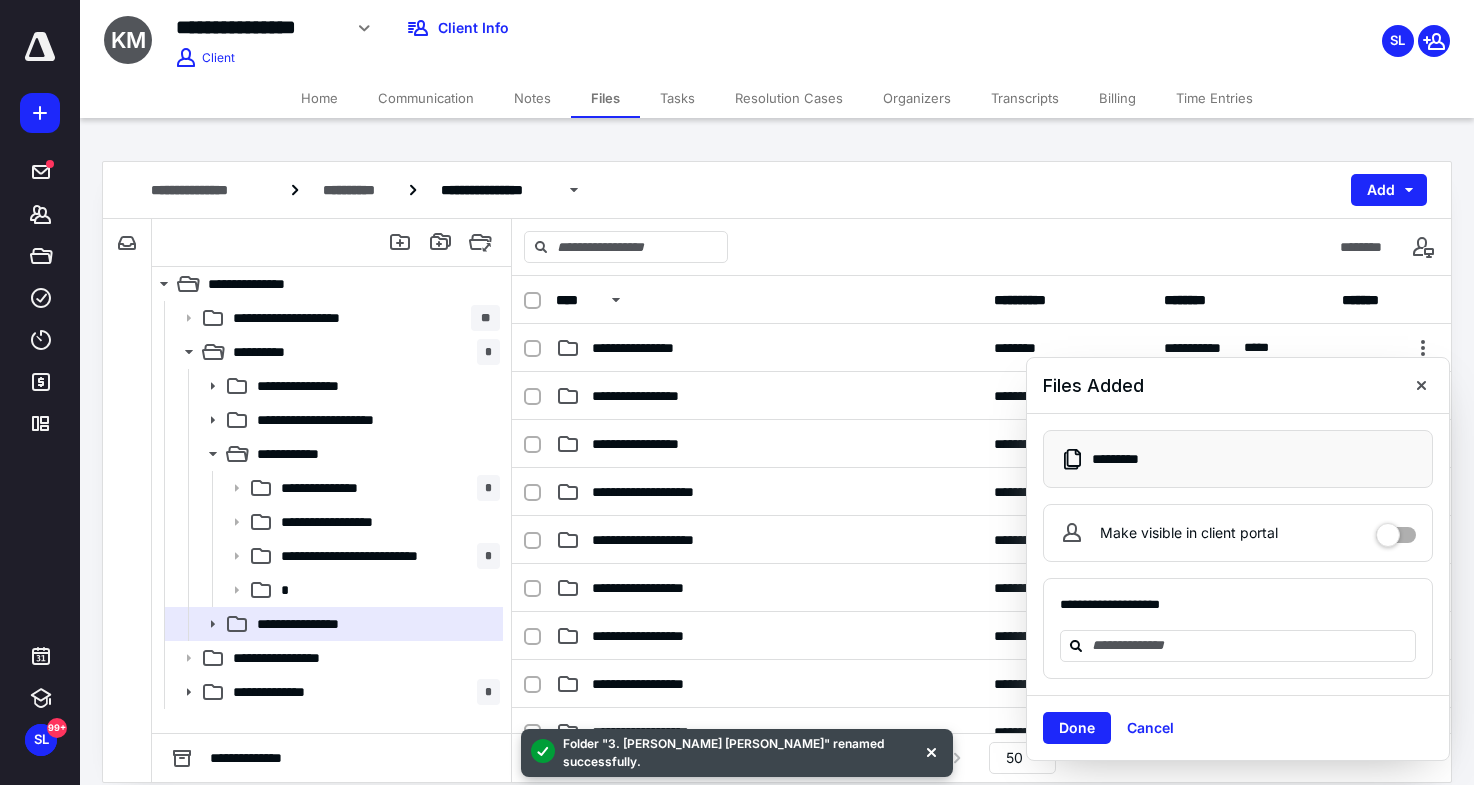 drag, startPoint x: 1429, startPoint y: 387, endPoint x: 1378, endPoint y: 286, distance: 113.14592 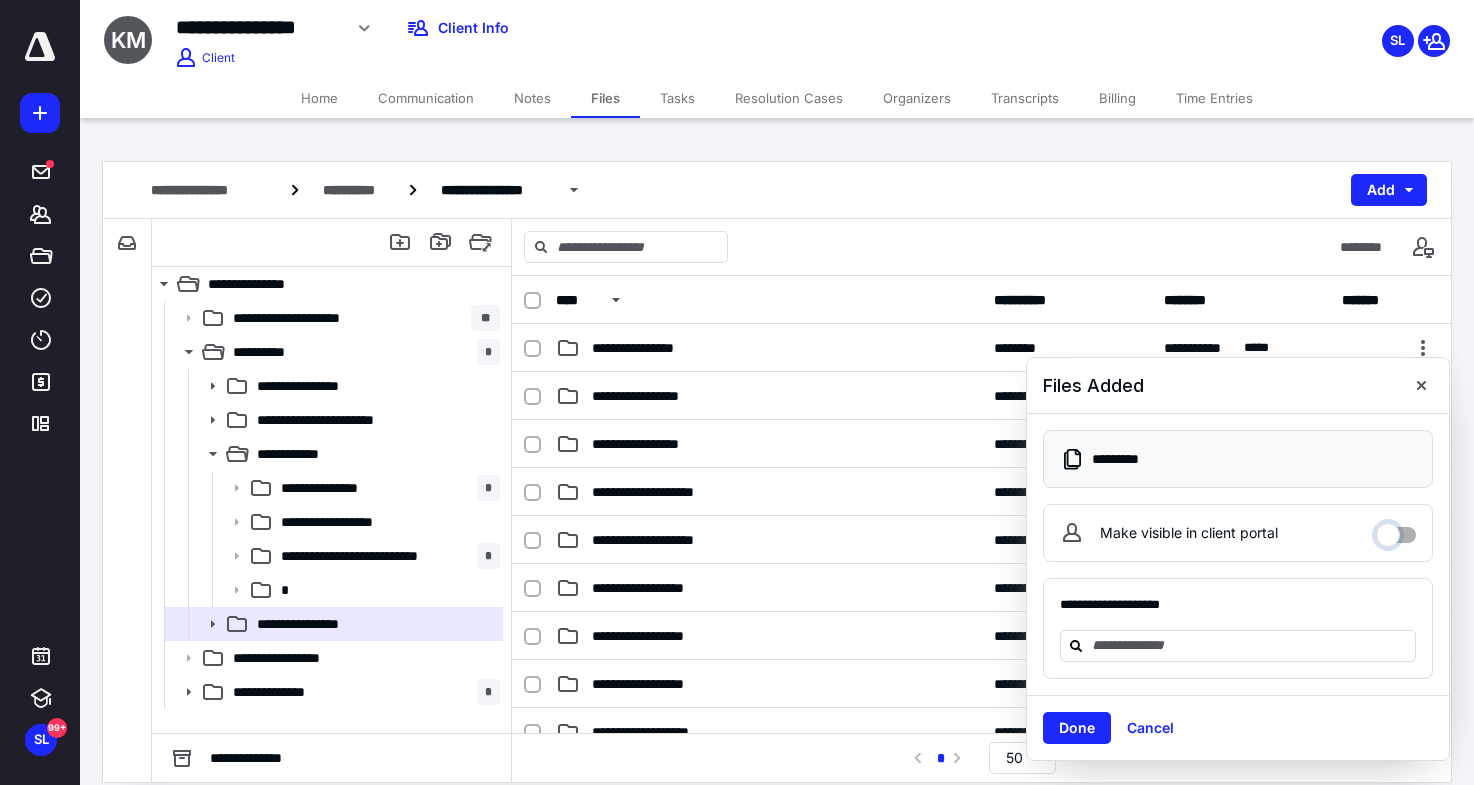 click on "Make visible in client portal" at bounding box center [1396, 530] 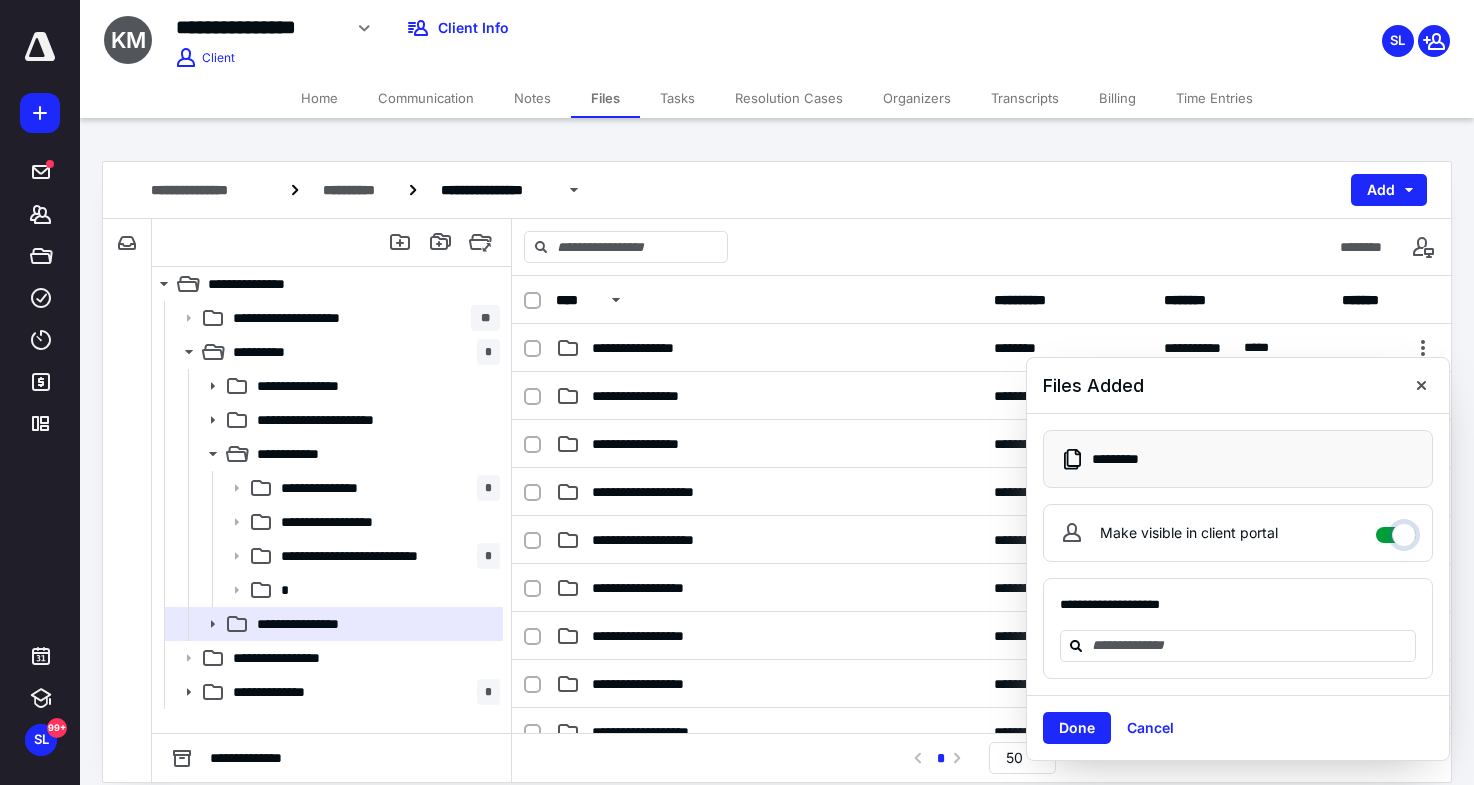 checkbox on "****" 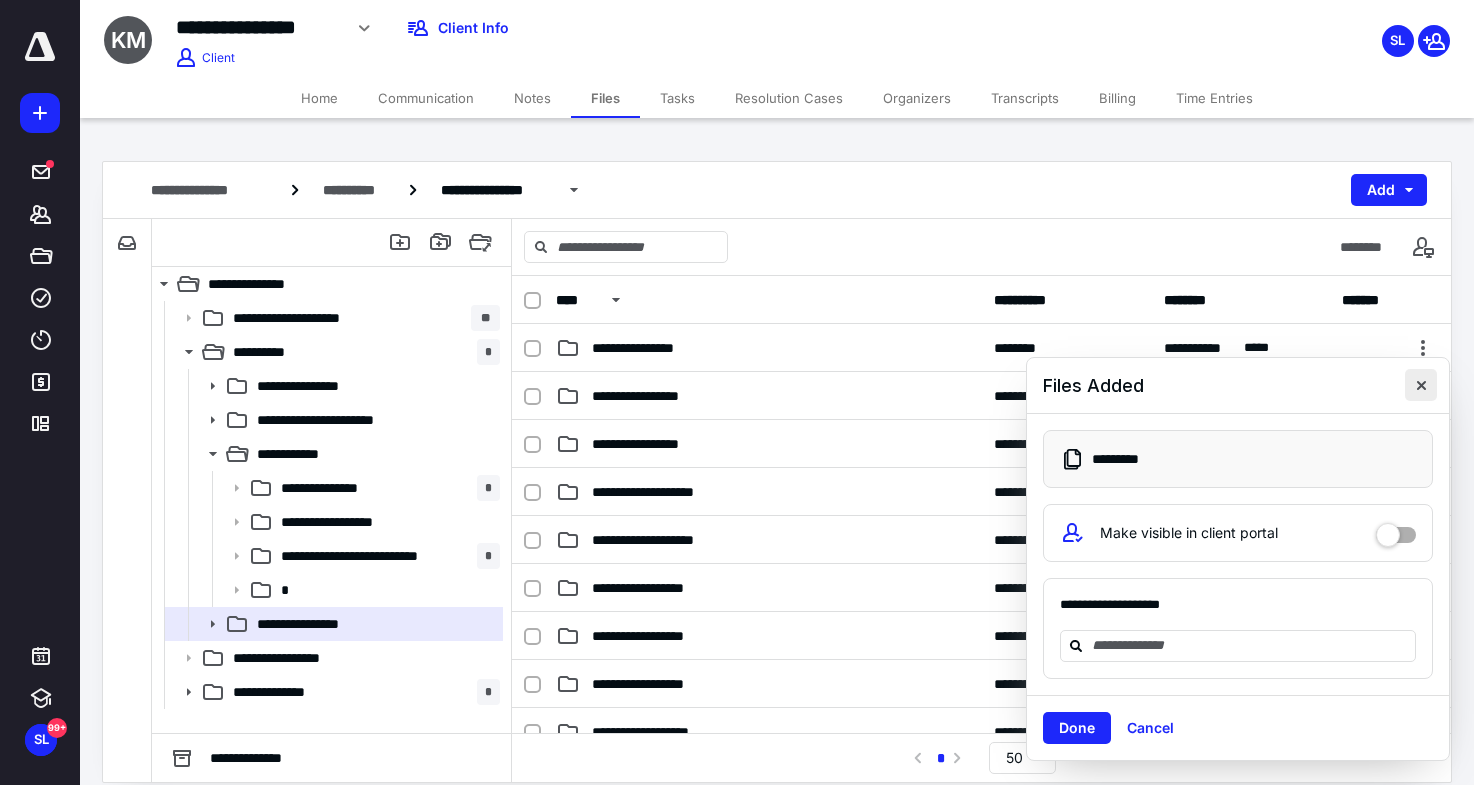 click at bounding box center (1421, 385) 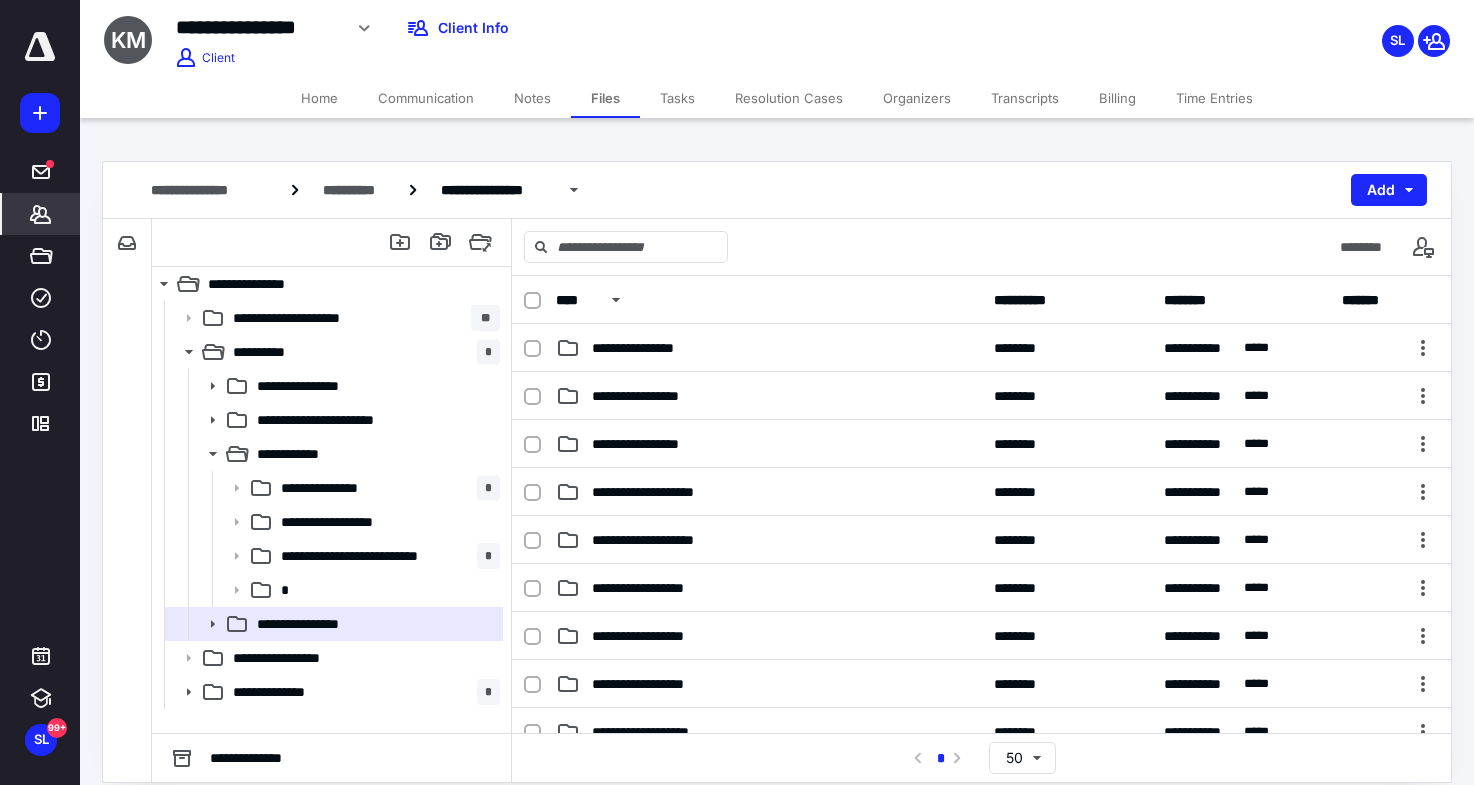 click 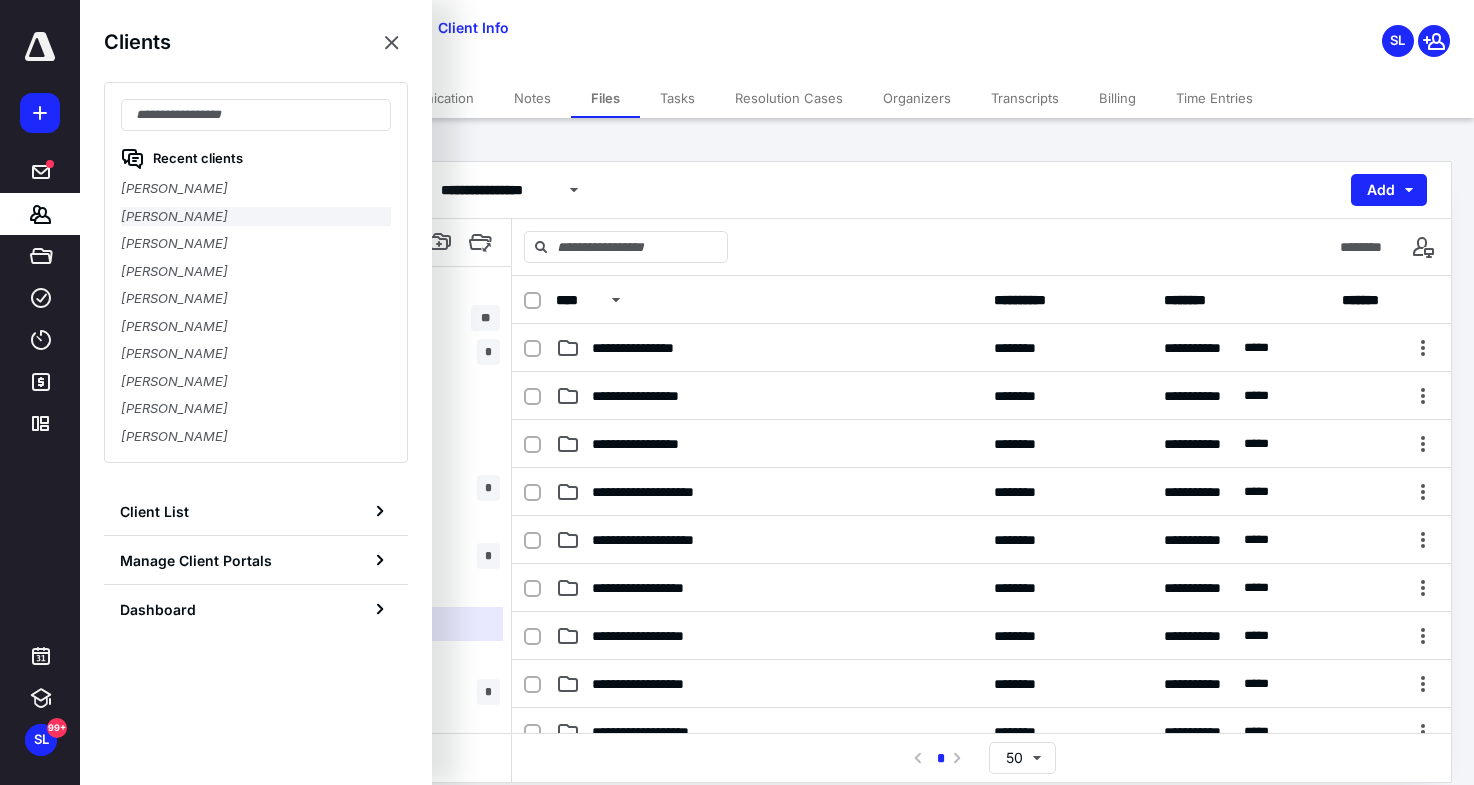 click on "[PERSON_NAME]" at bounding box center [256, 217] 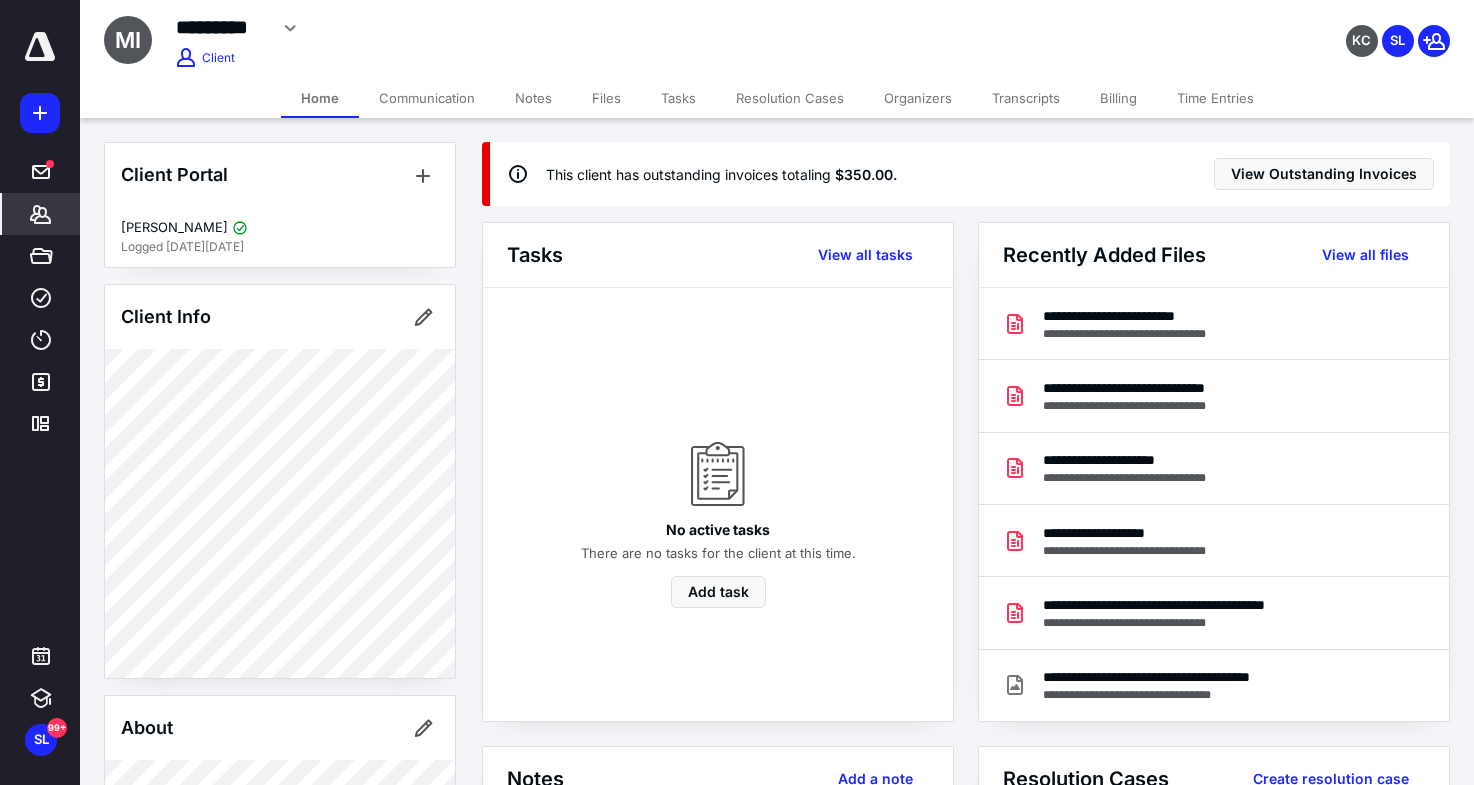 click on "Files" at bounding box center (606, 98) 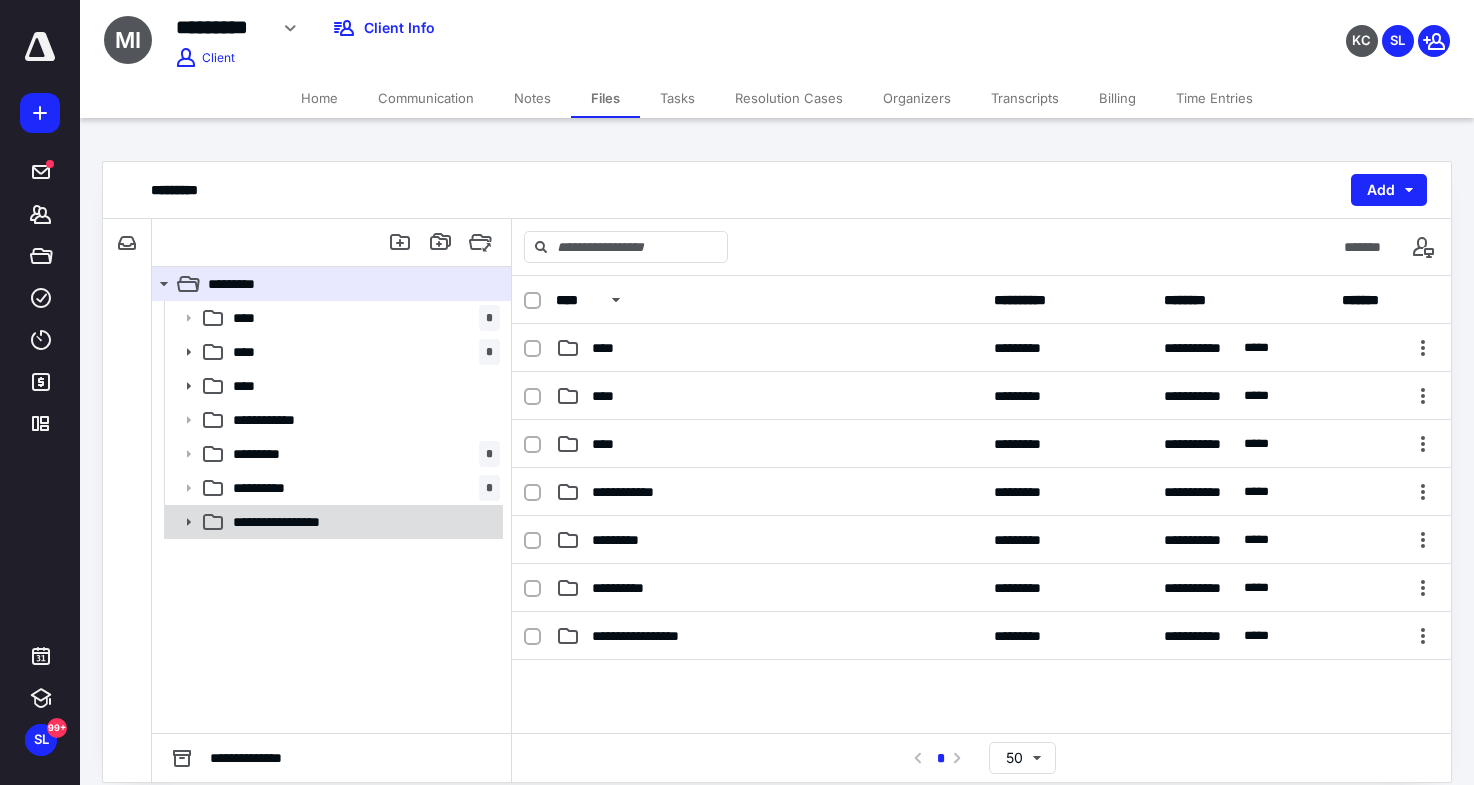 click on "**********" at bounding box center (295, 522) 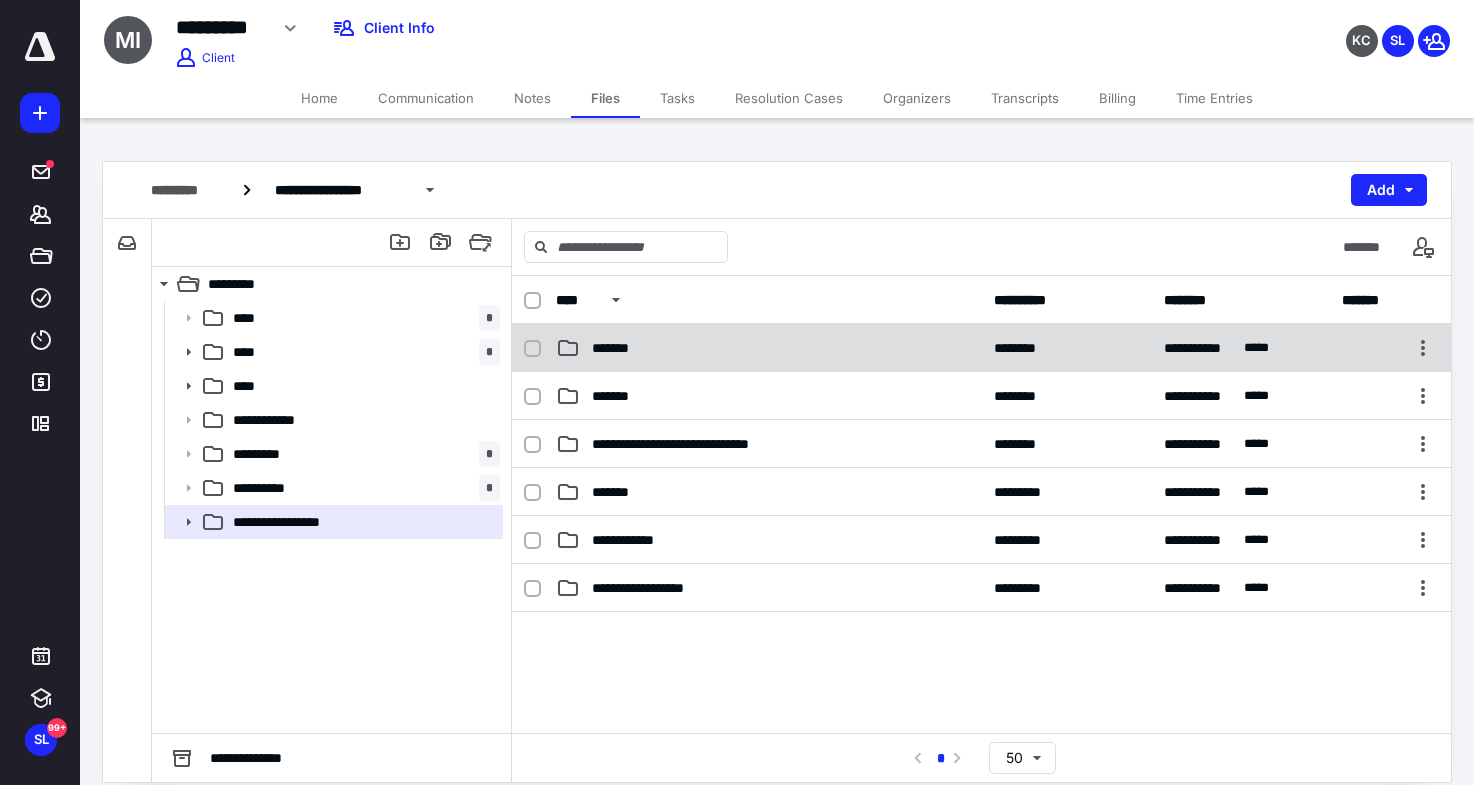 click on "*******" at bounding box center (769, 348) 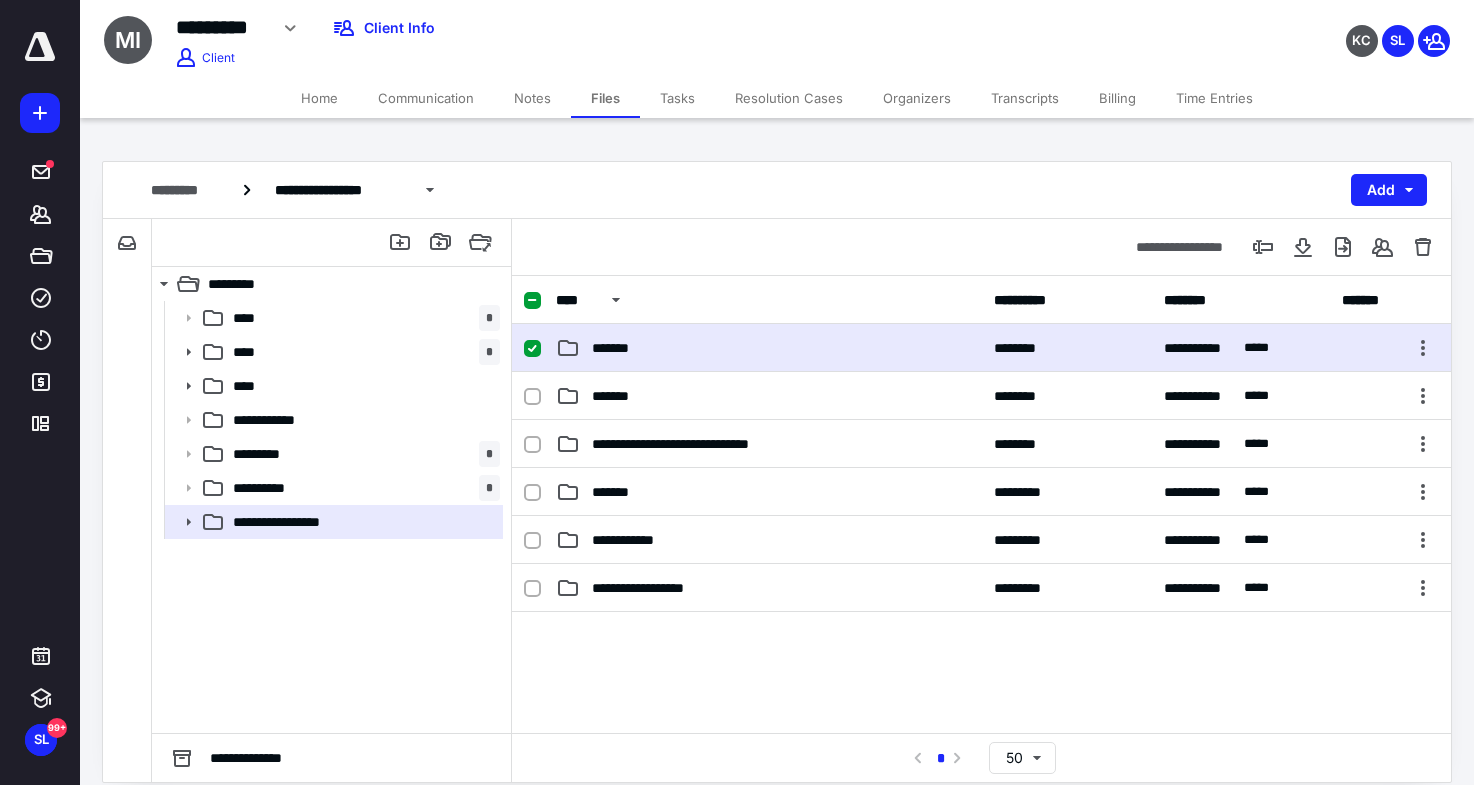 checkbox on "true" 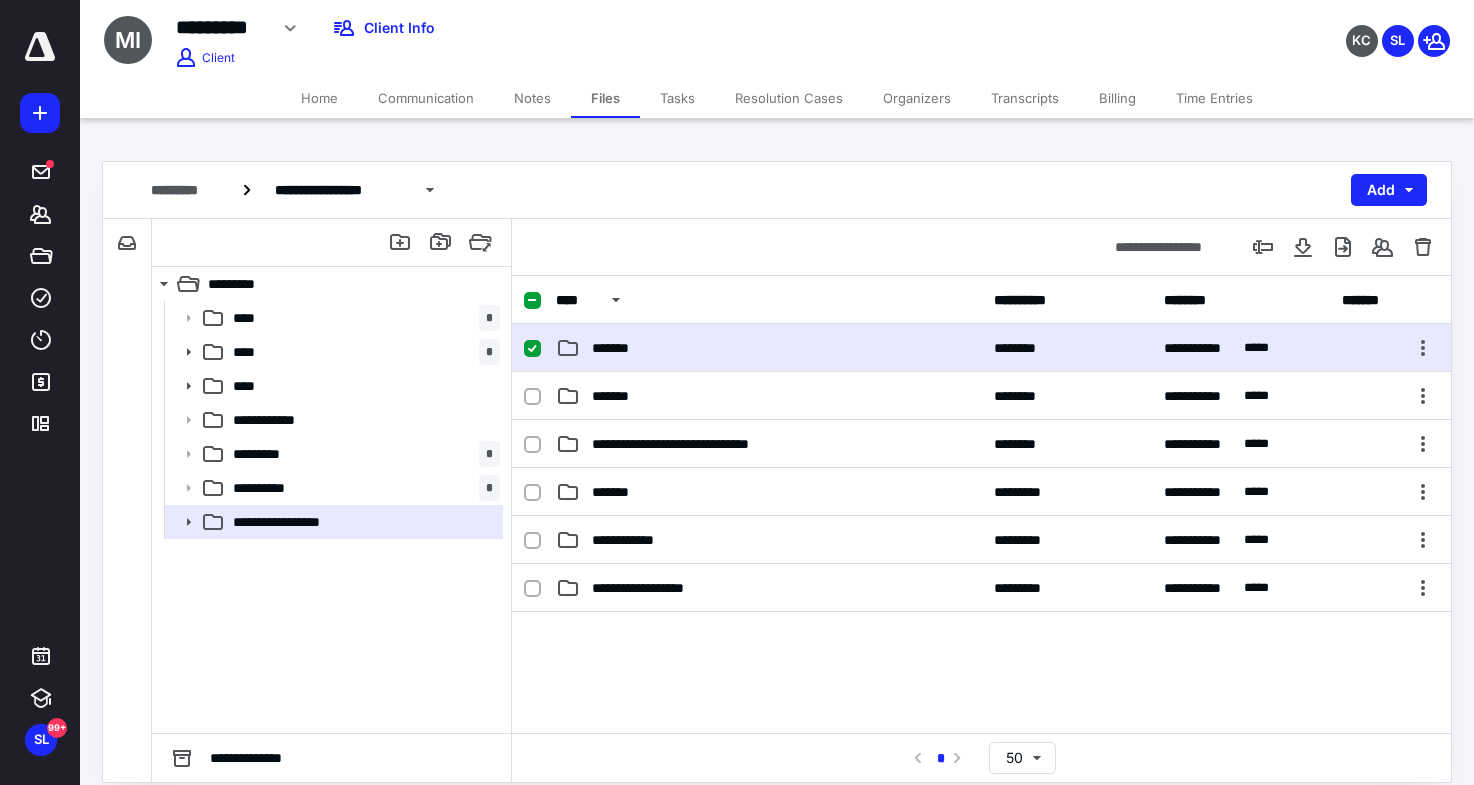 click on "*******" at bounding box center [769, 348] 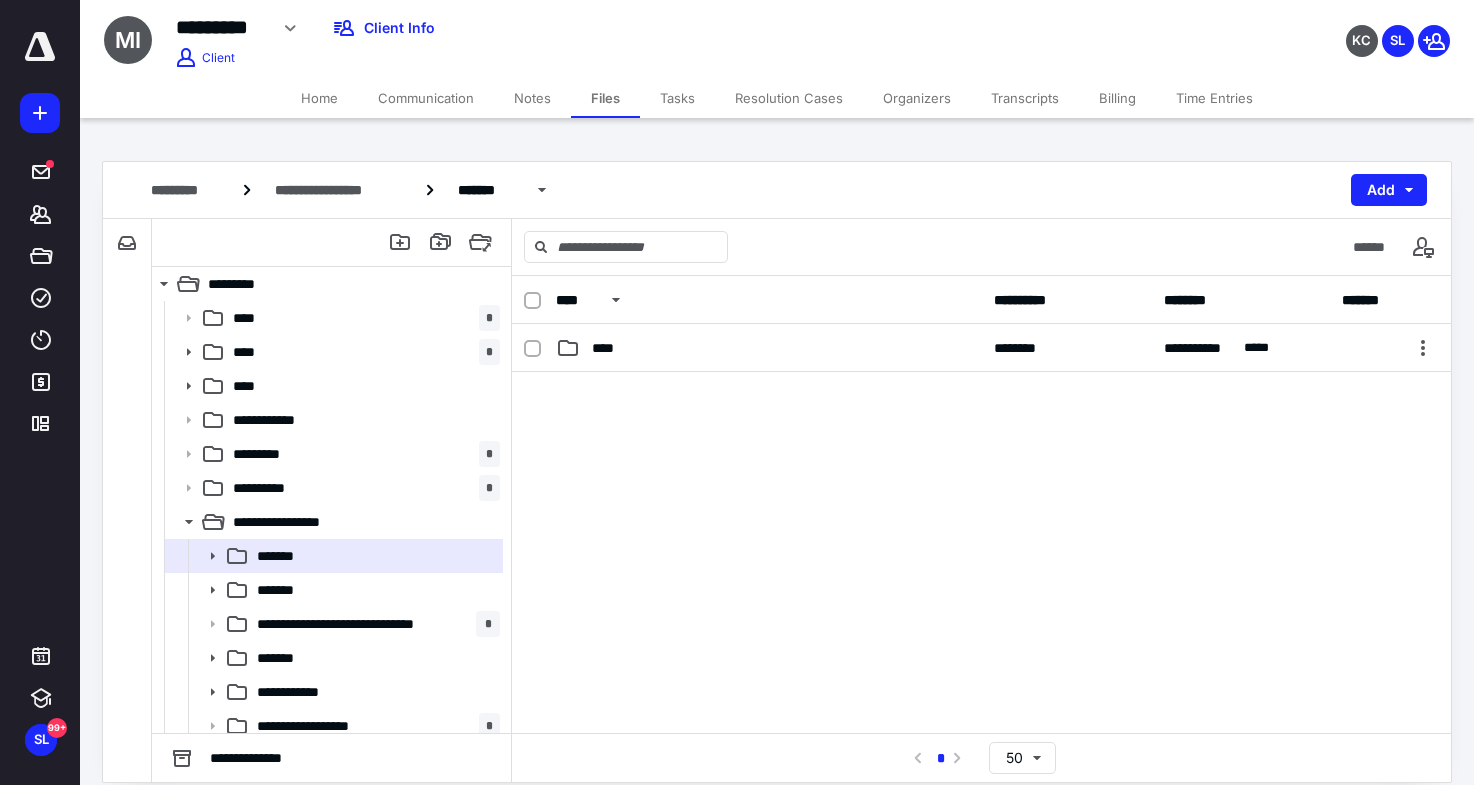 click on "****" at bounding box center (769, 348) 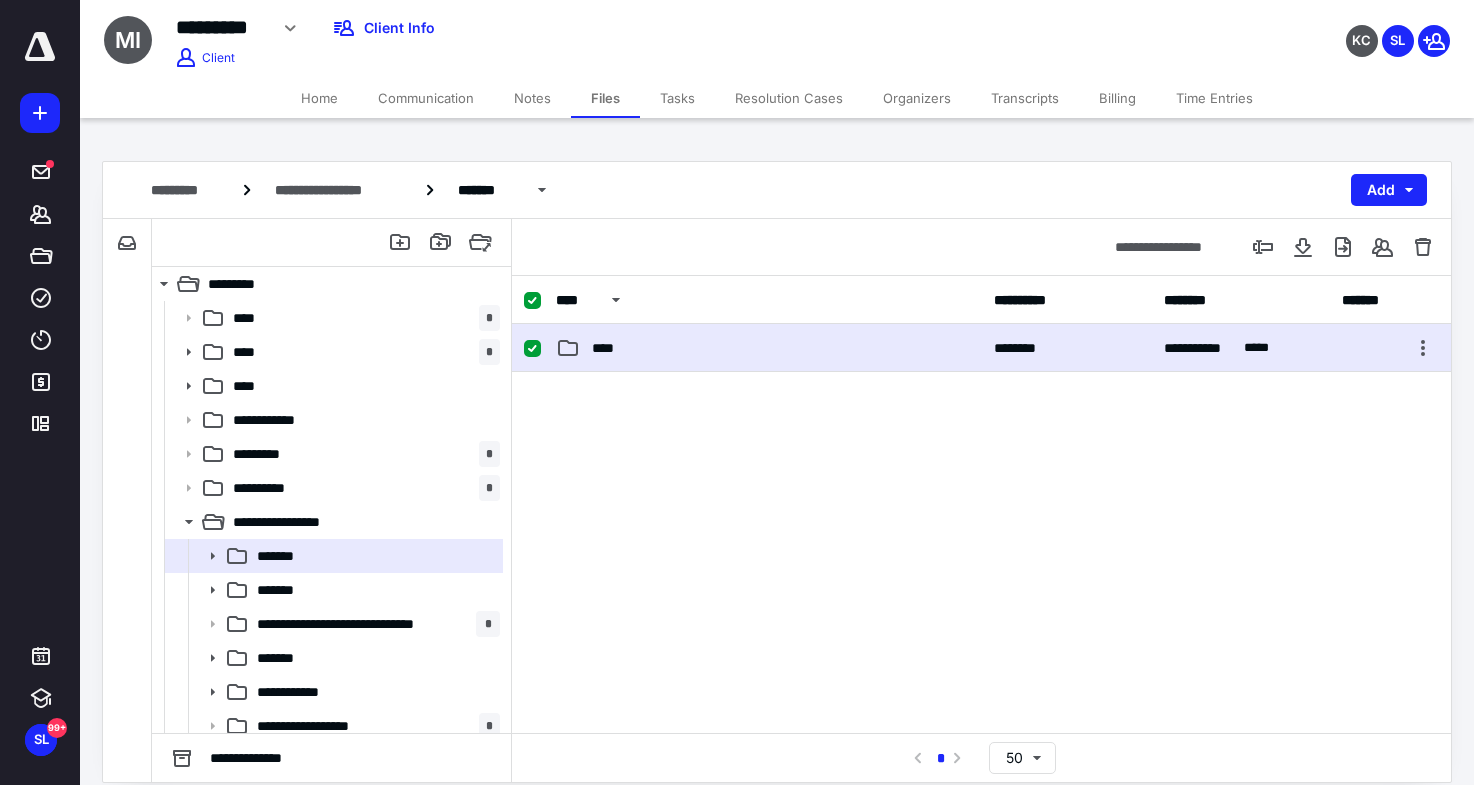 click on "****" at bounding box center [769, 348] 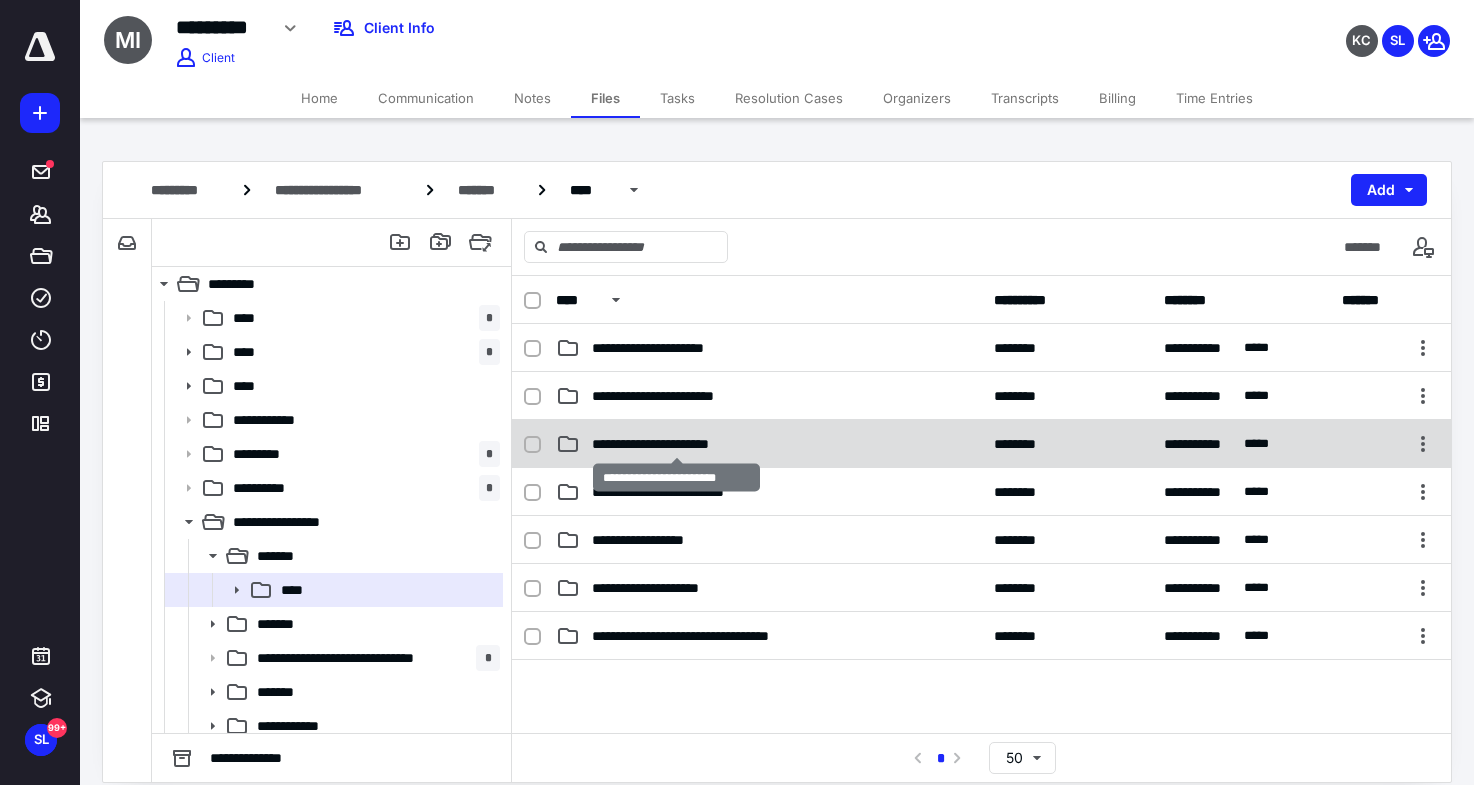 click on "**********" at bounding box center [676, 444] 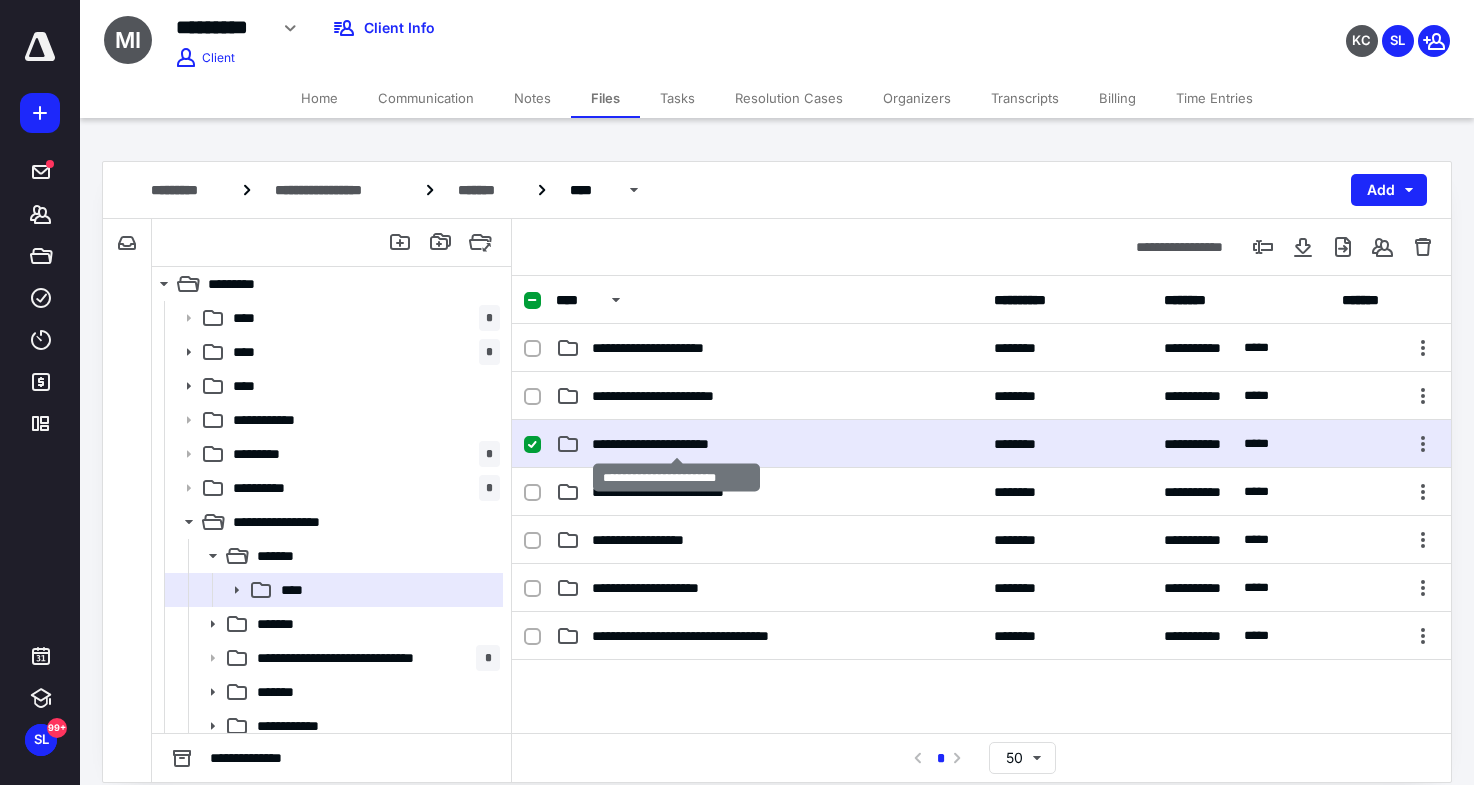 click on "**********" at bounding box center [676, 444] 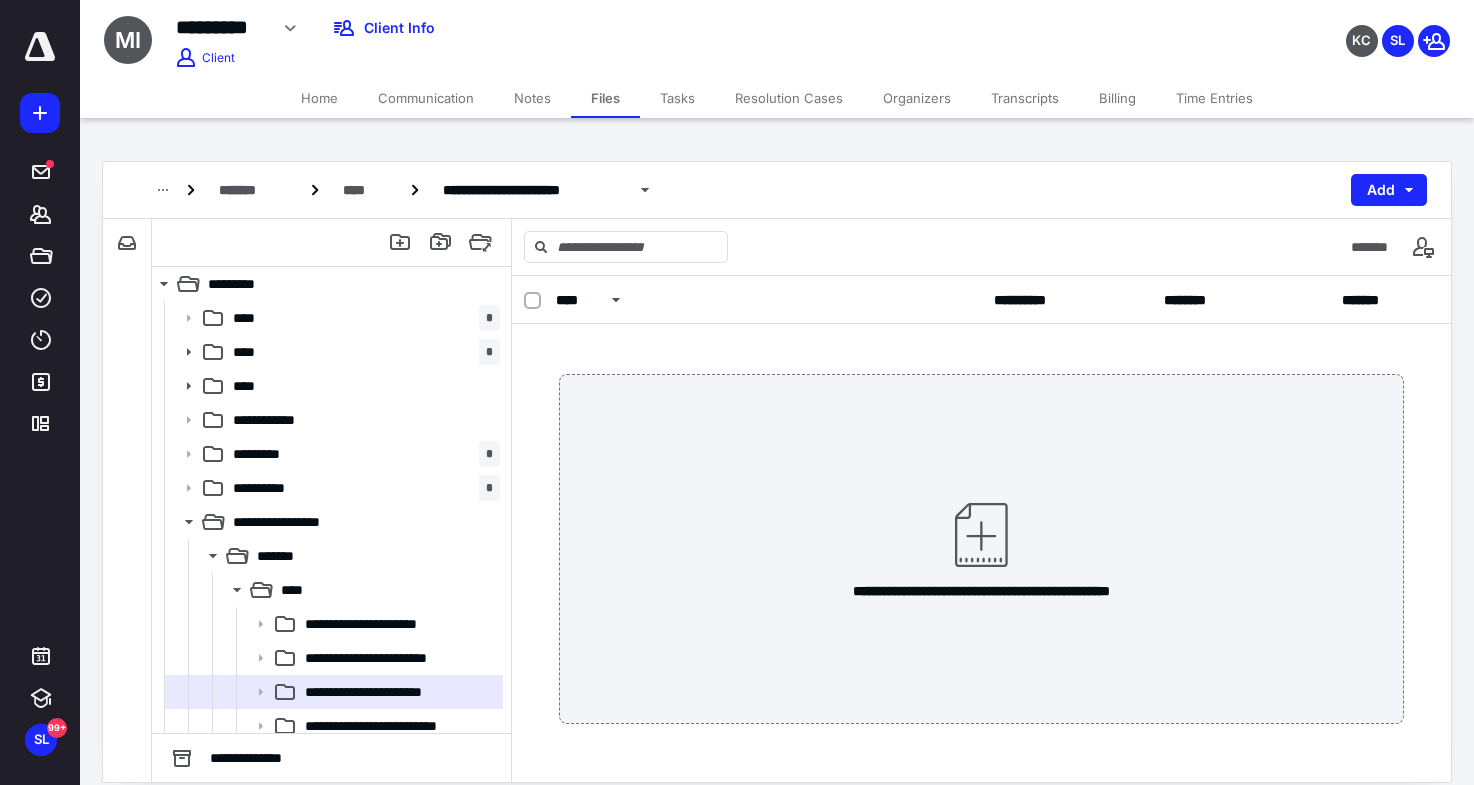 click at bounding box center [981, 535] 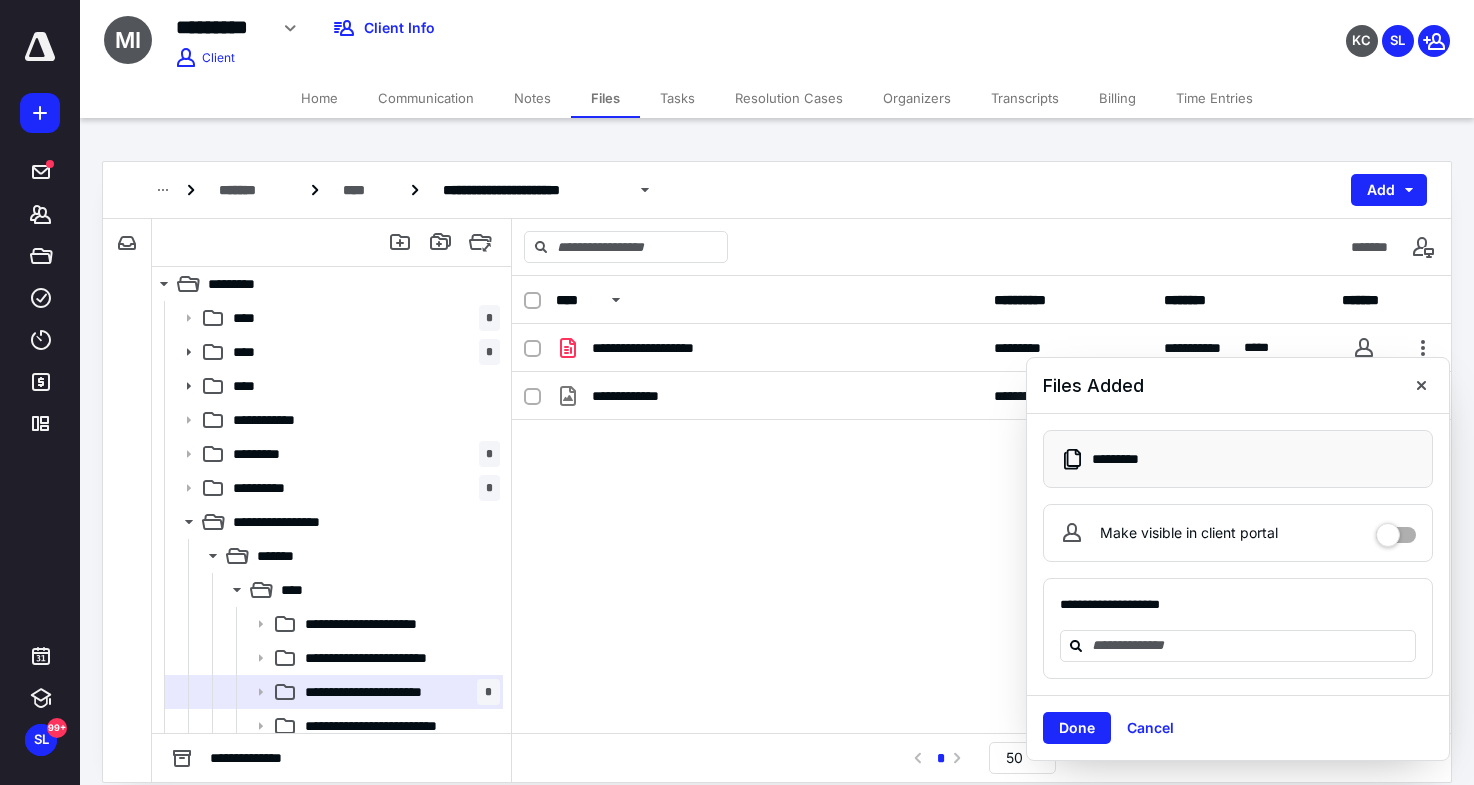 click on "**********" at bounding box center (769, 396) 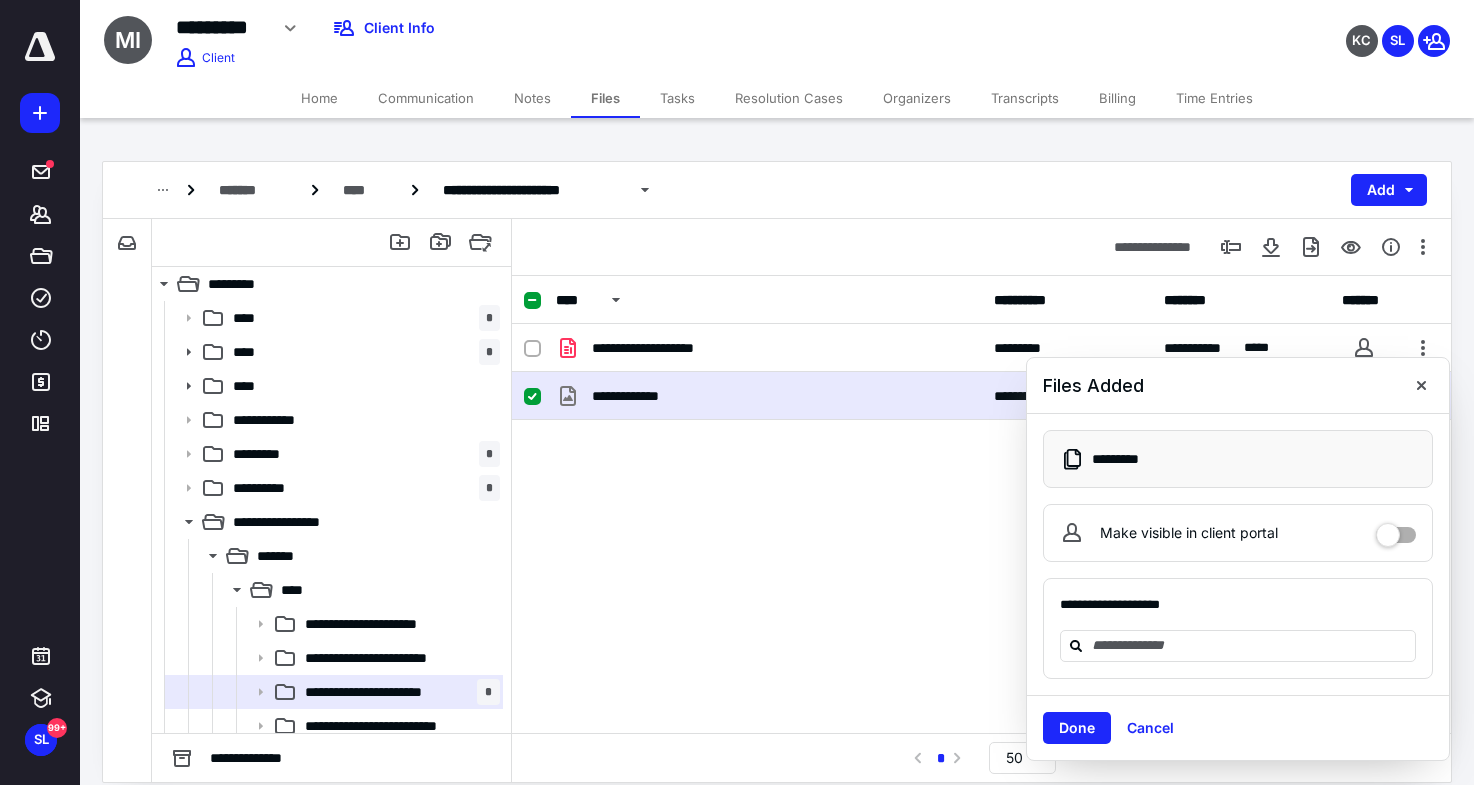 checkbox on "true" 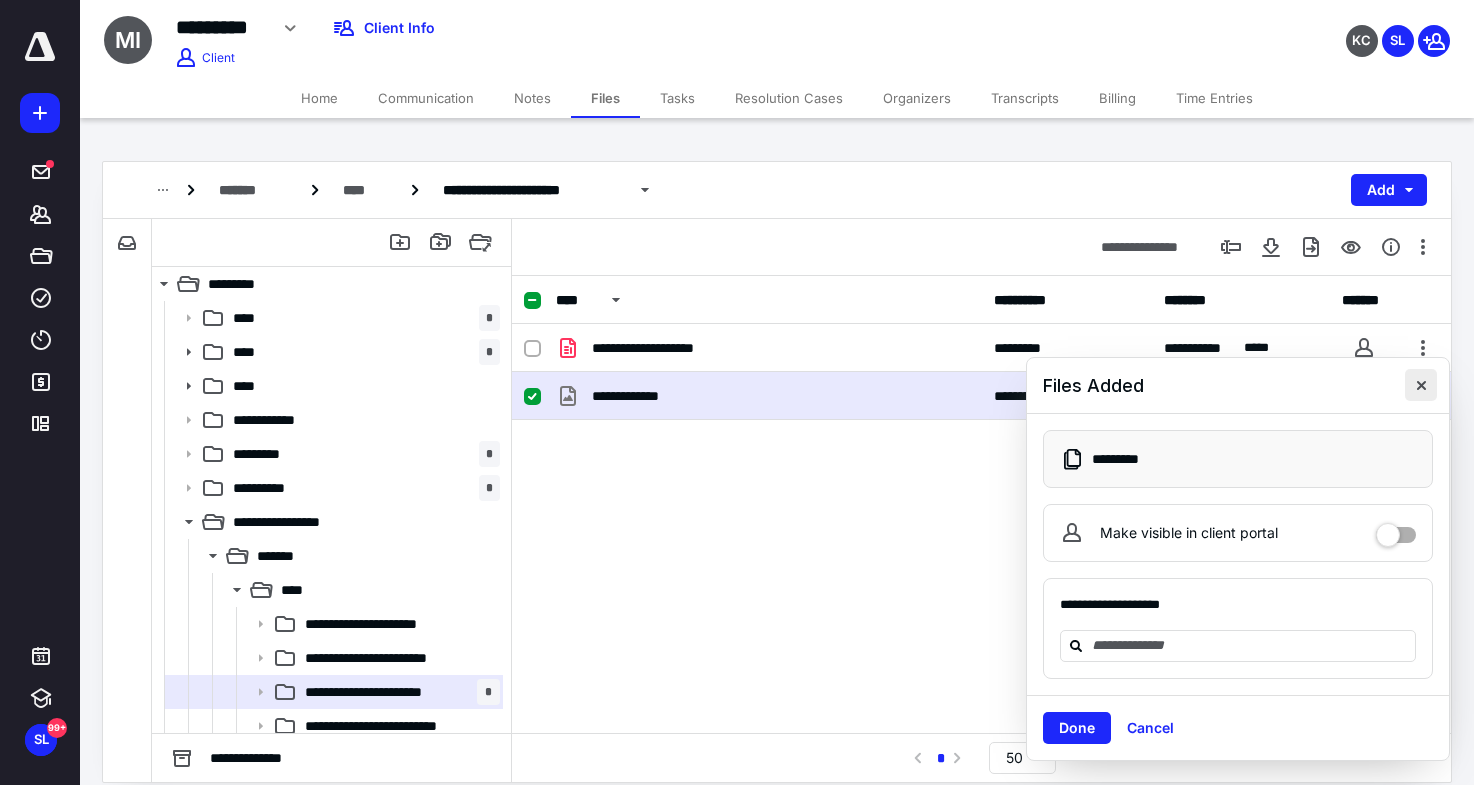 click at bounding box center (1421, 385) 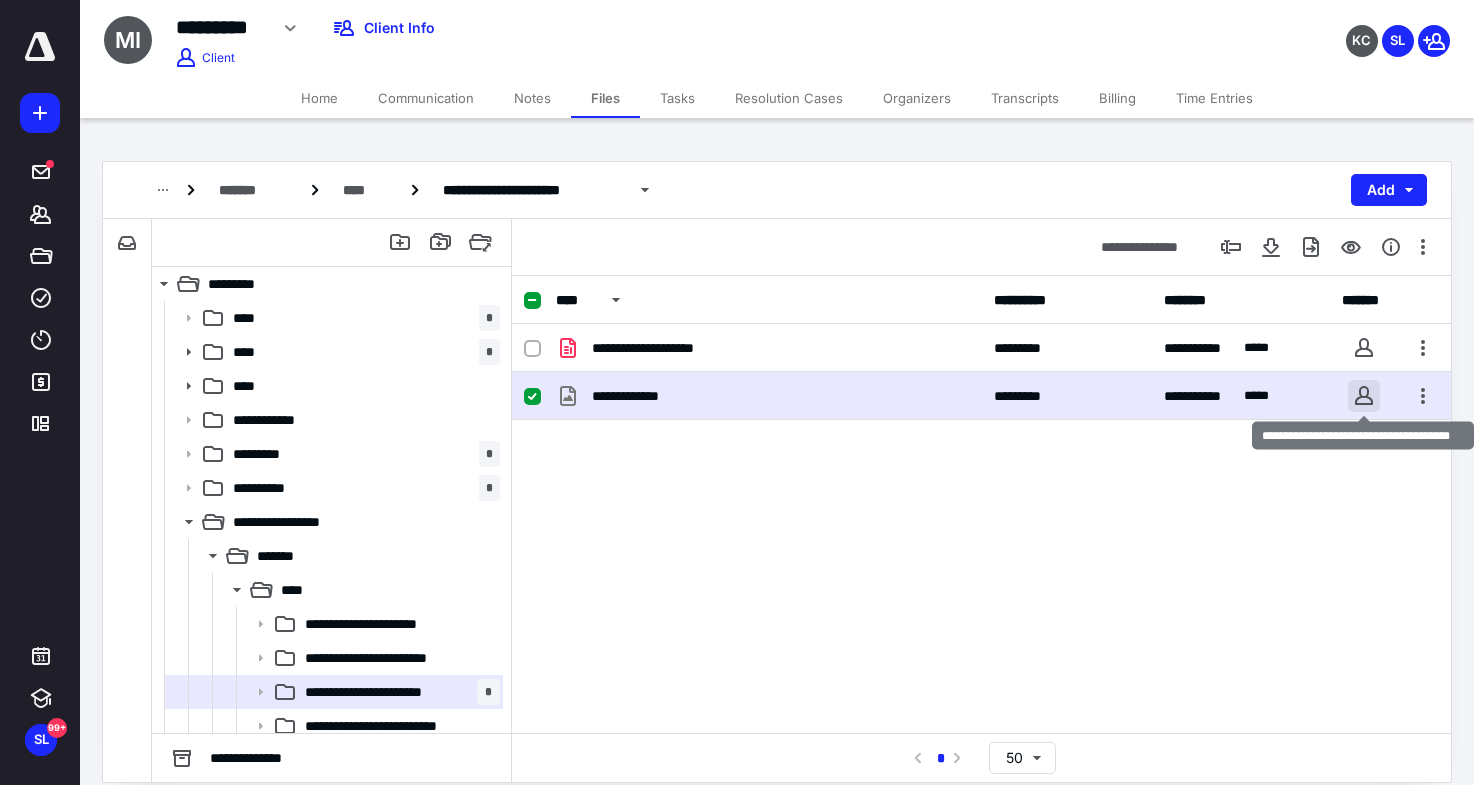 click at bounding box center (1364, 396) 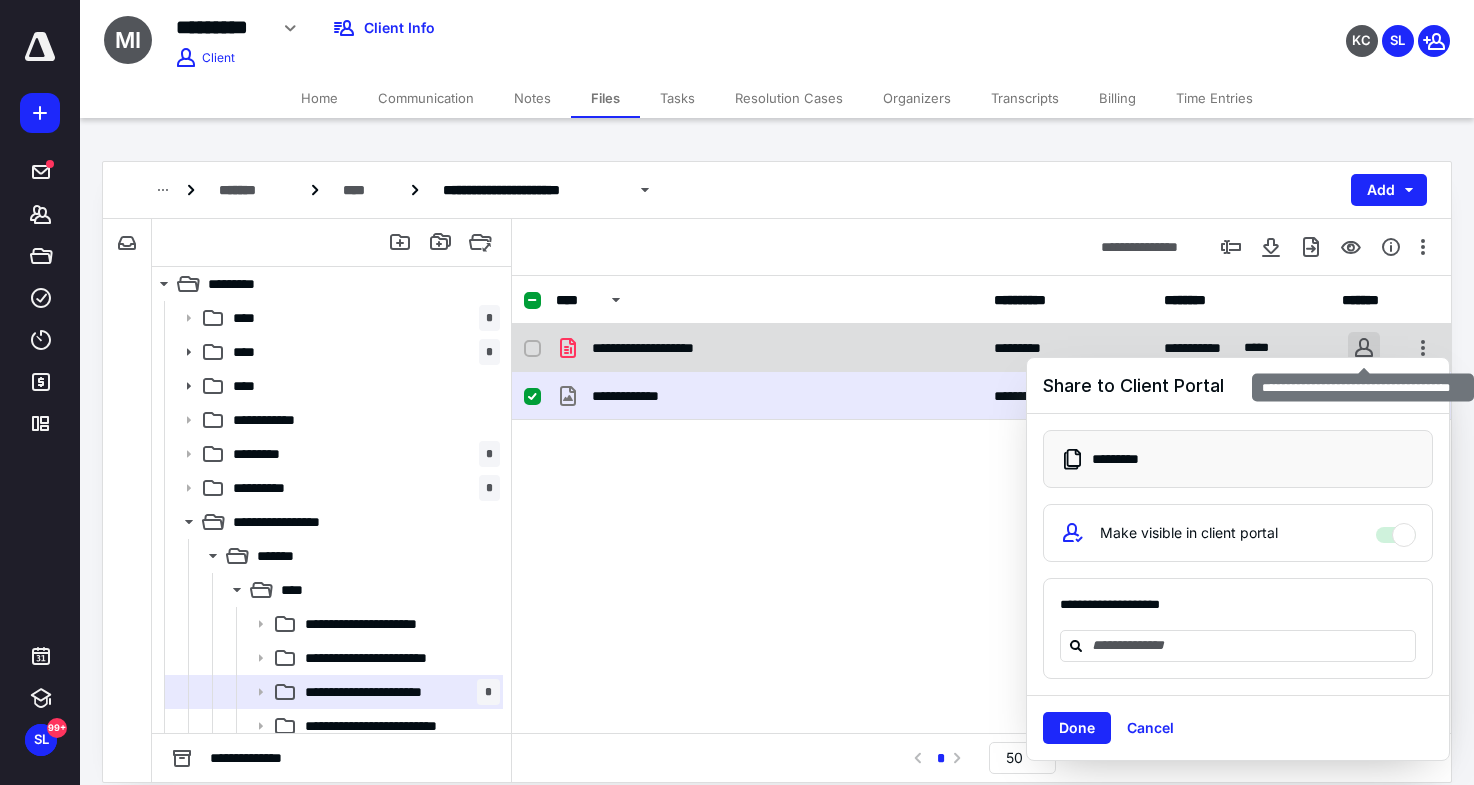 click at bounding box center [1364, 348] 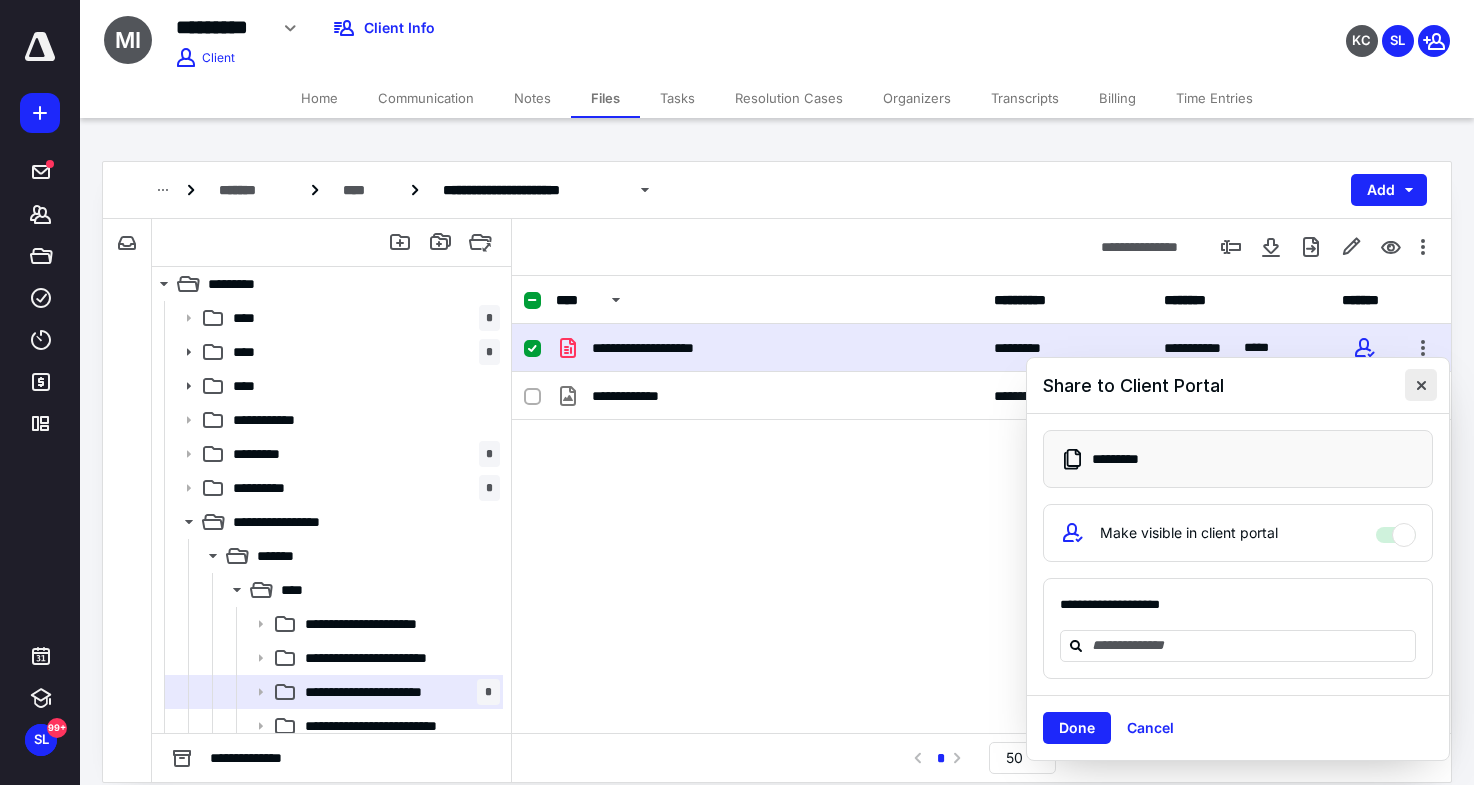 click at bounding box center (1421, 385) 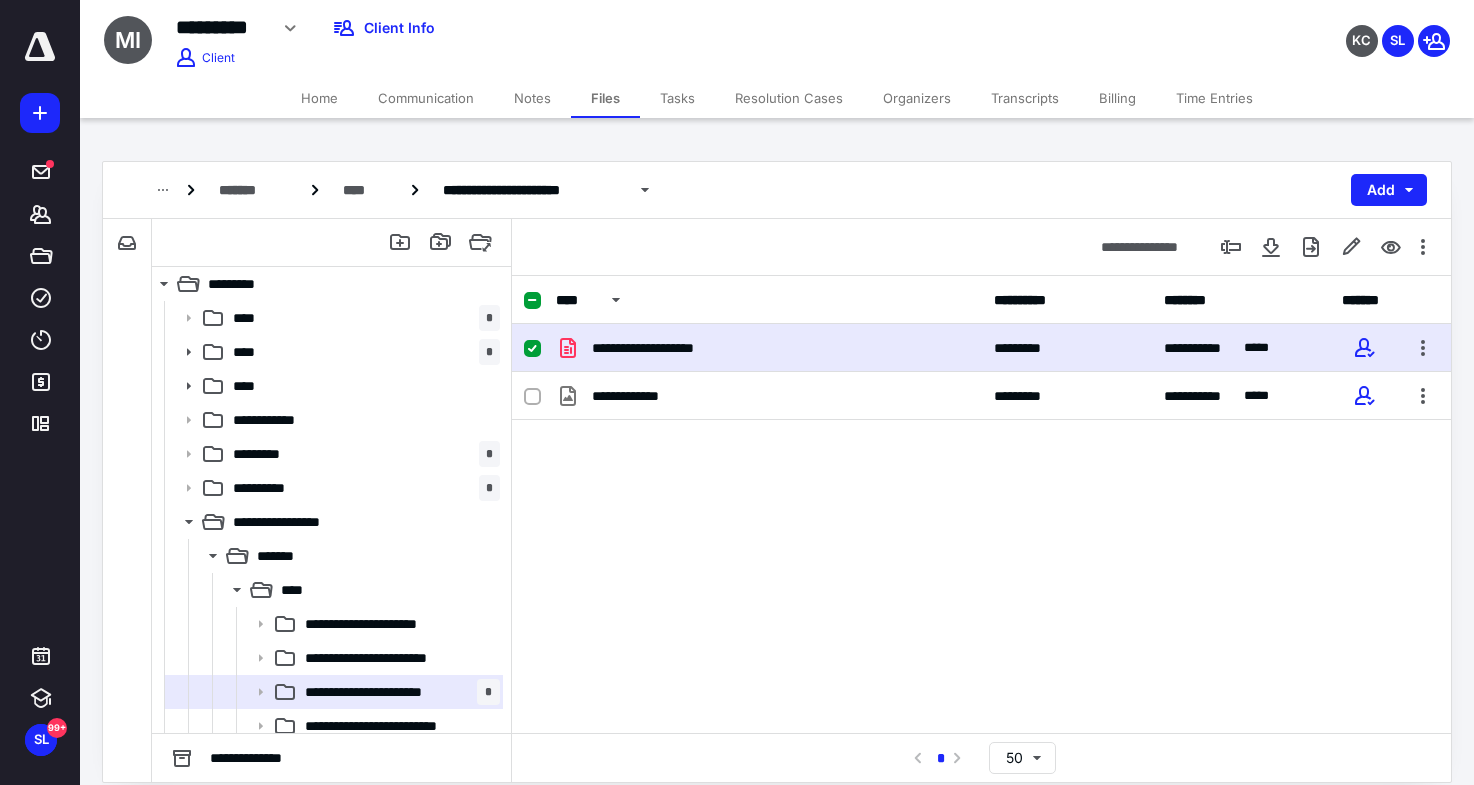click on "**********" at bounding box center (769, 348) 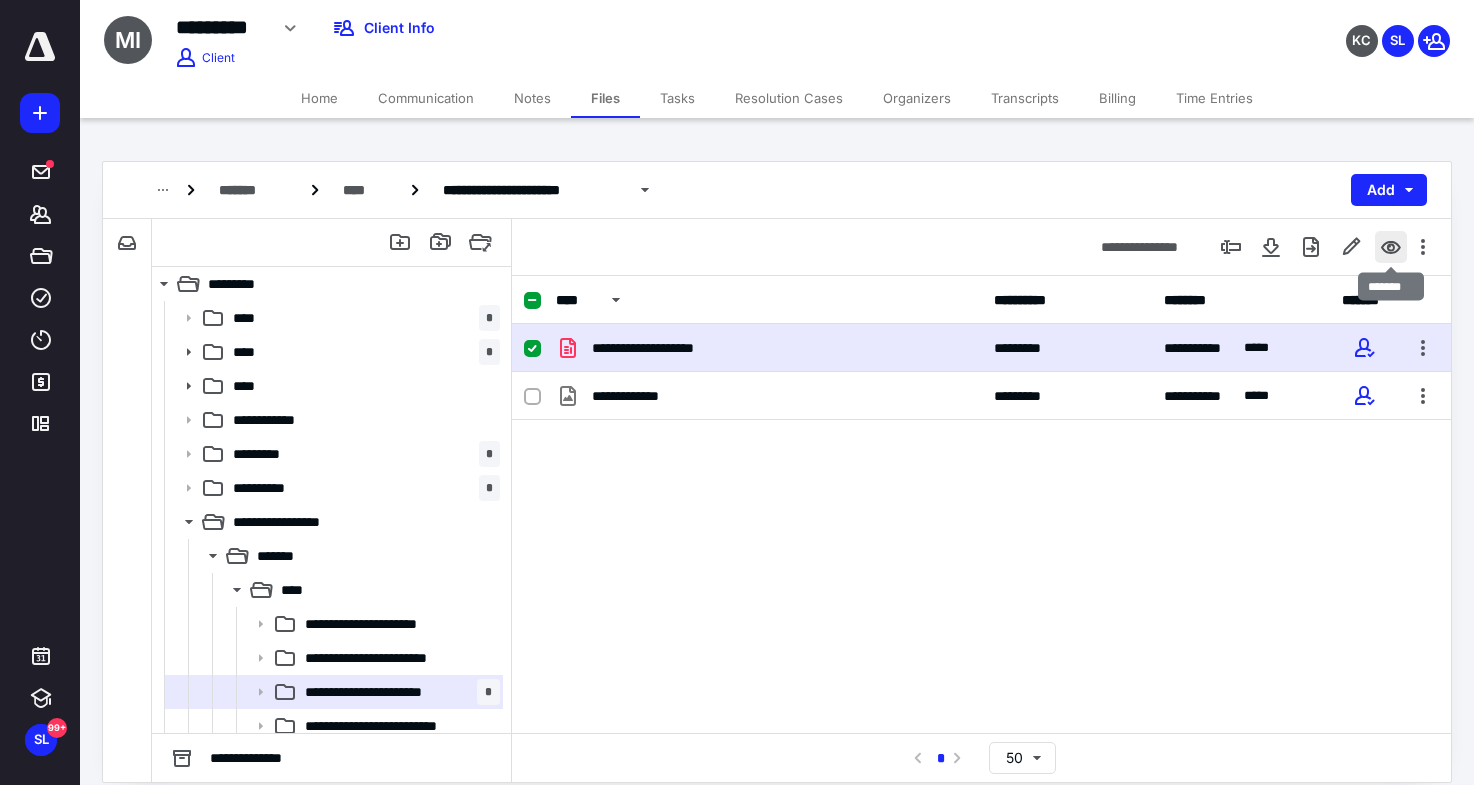 click at bounding box center [1391, 247] 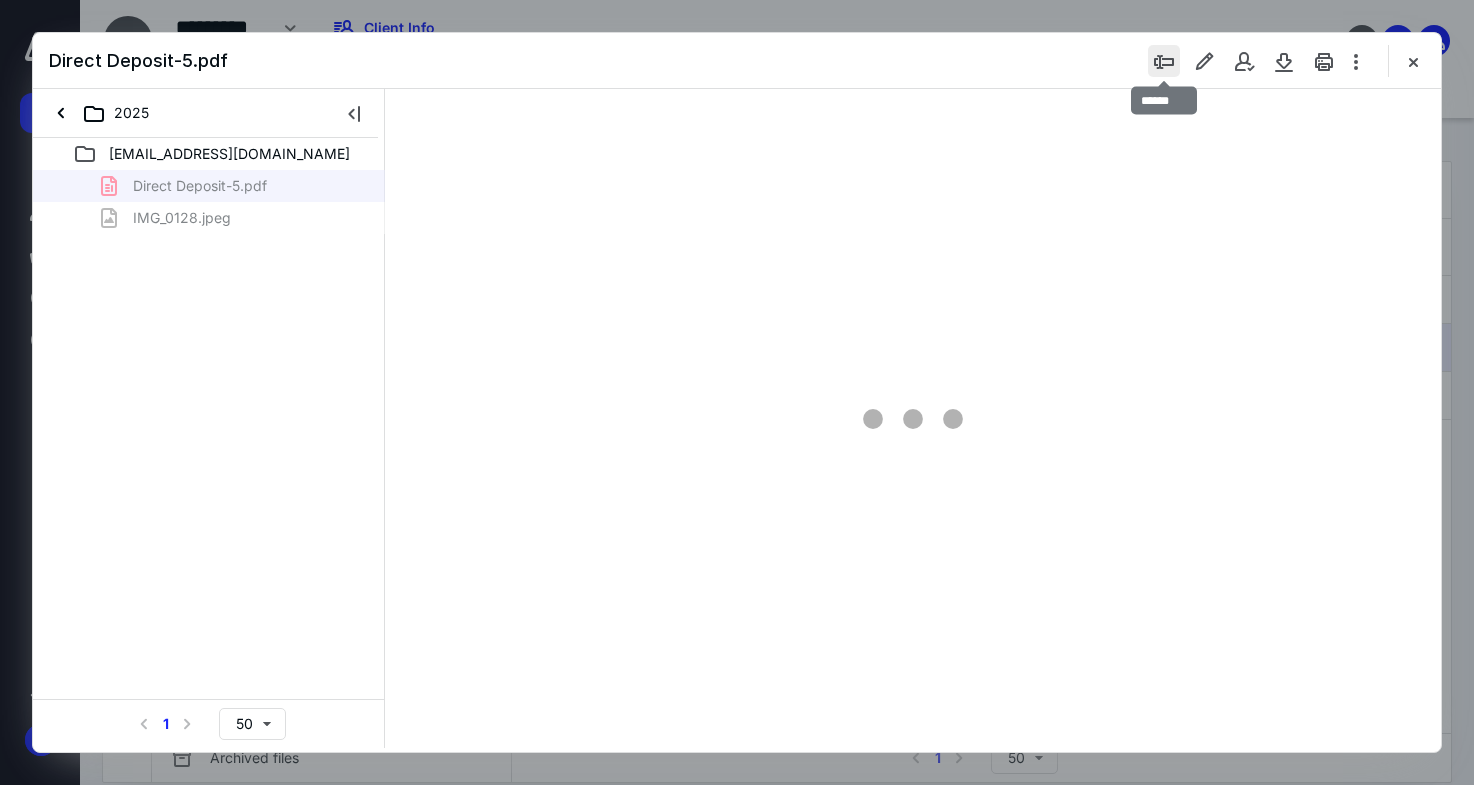 type on "170" 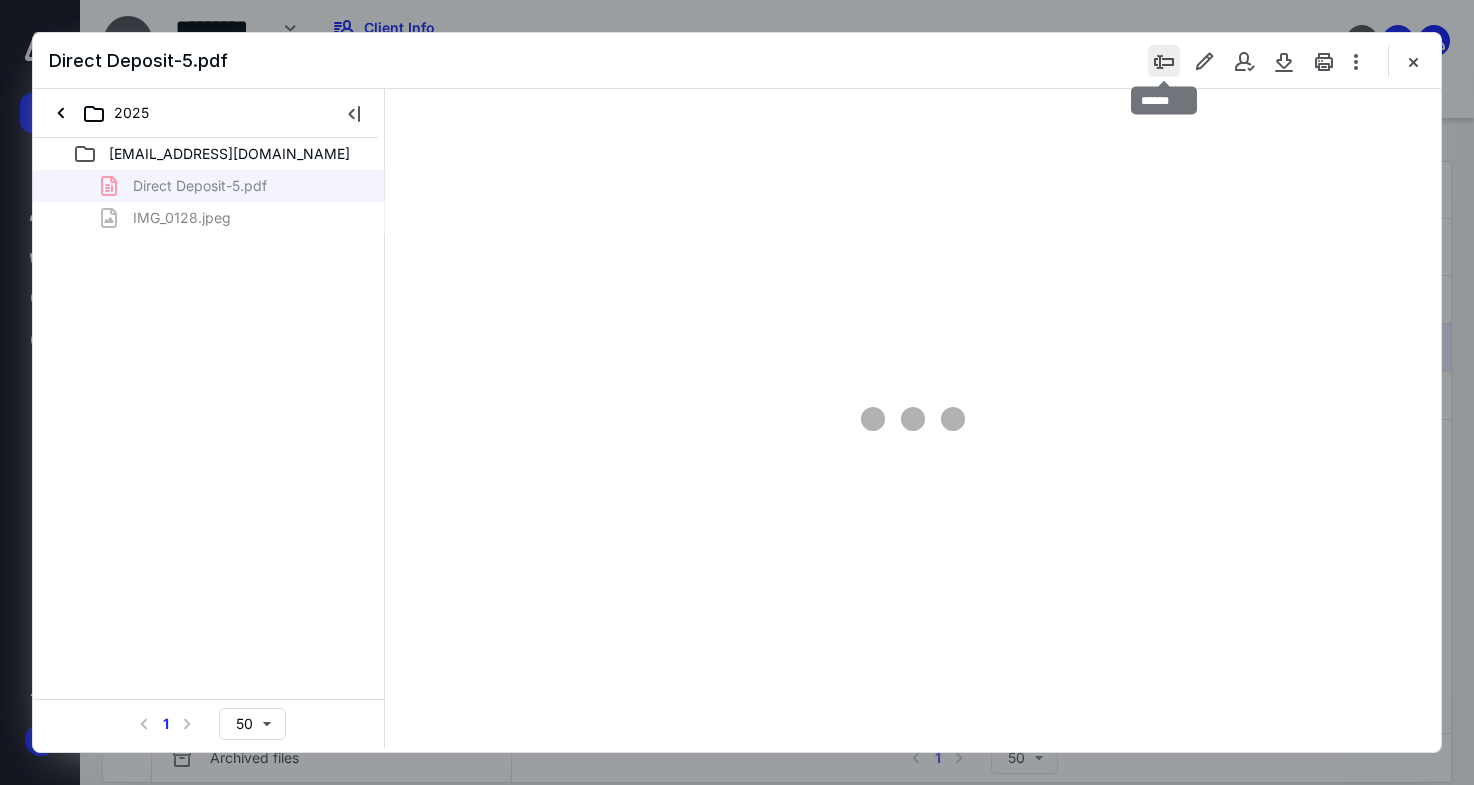scroll, scrollTop: 0, scrollLeft: 0, axis: both 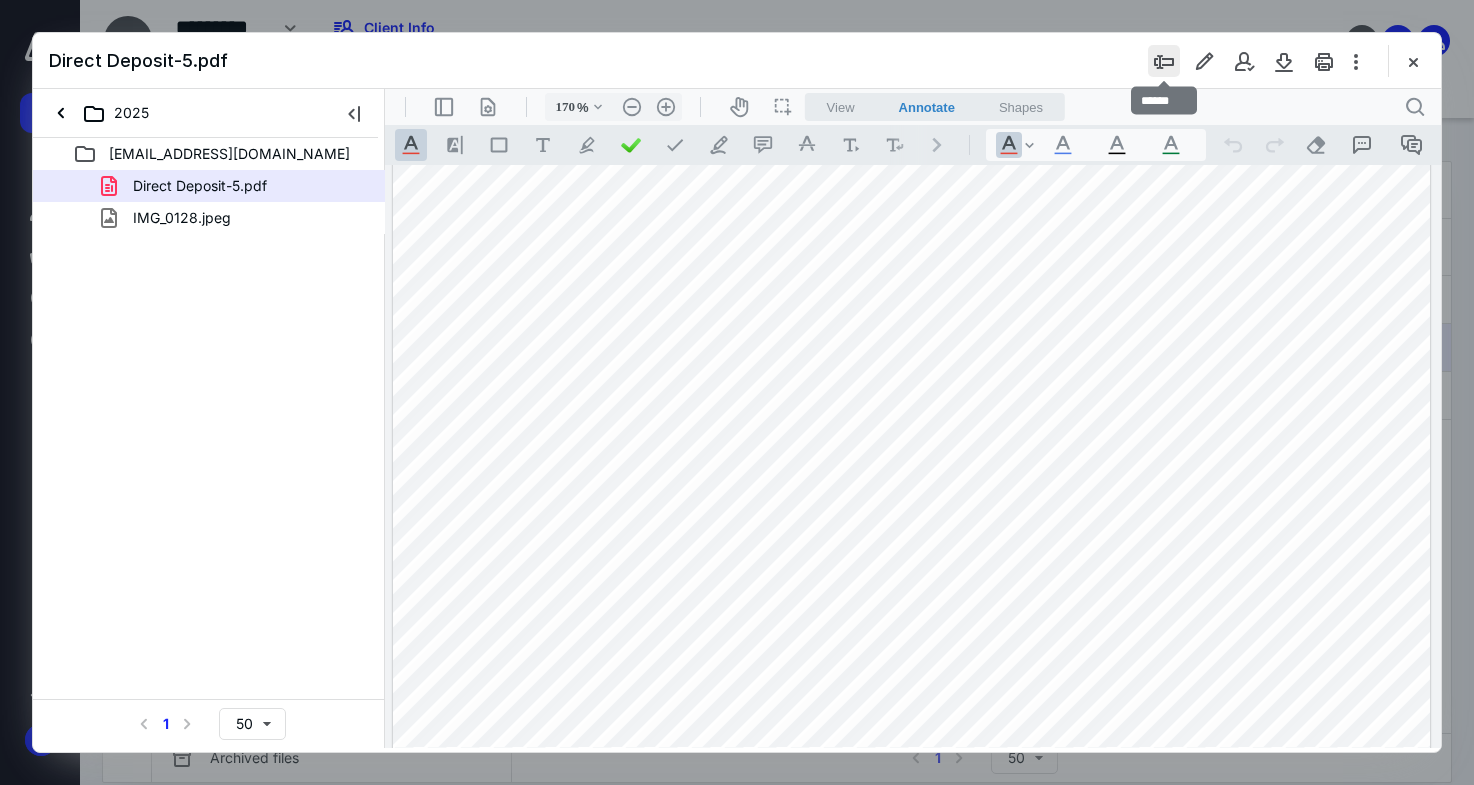 click at bounding box center [1164, 61] 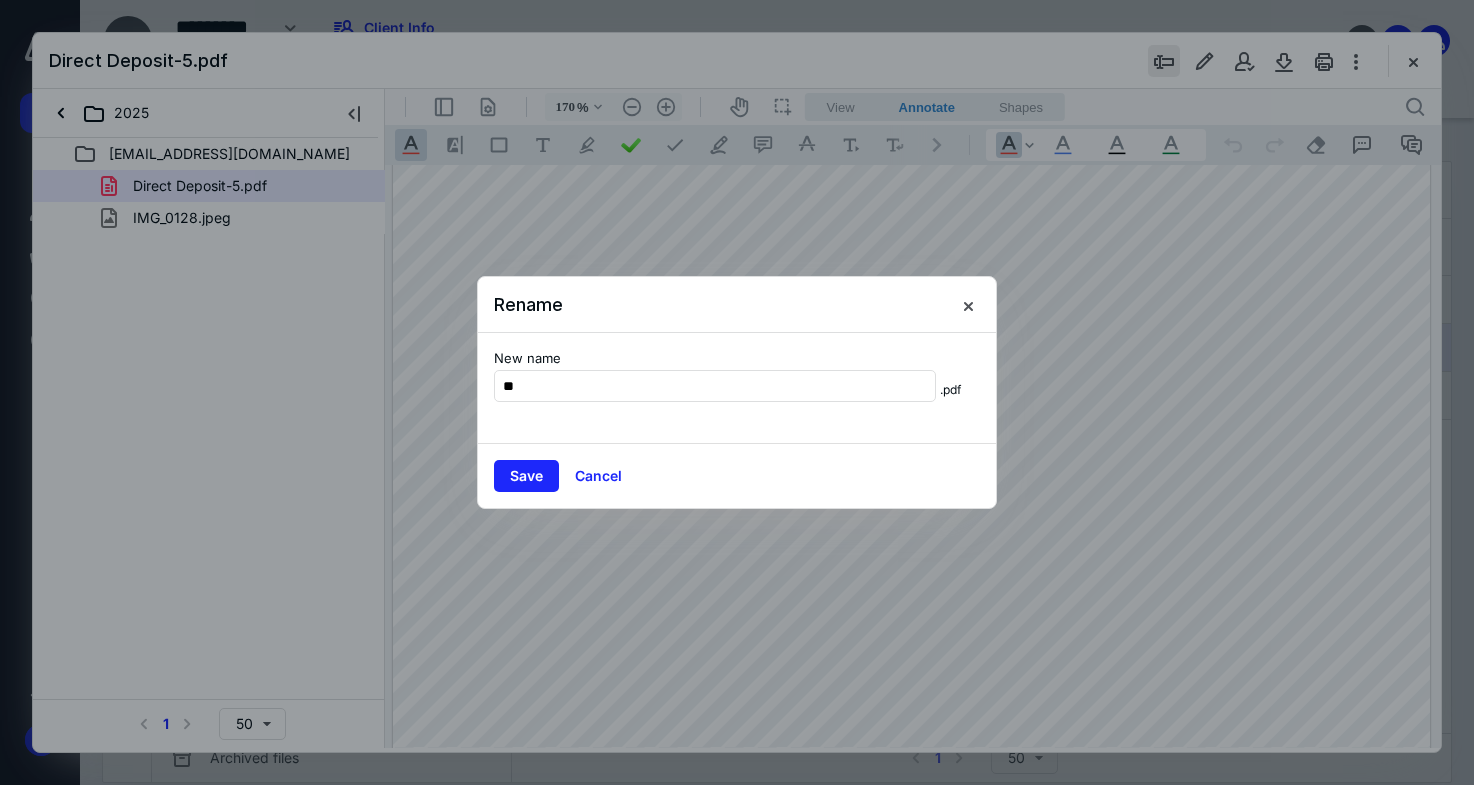 type on "*" 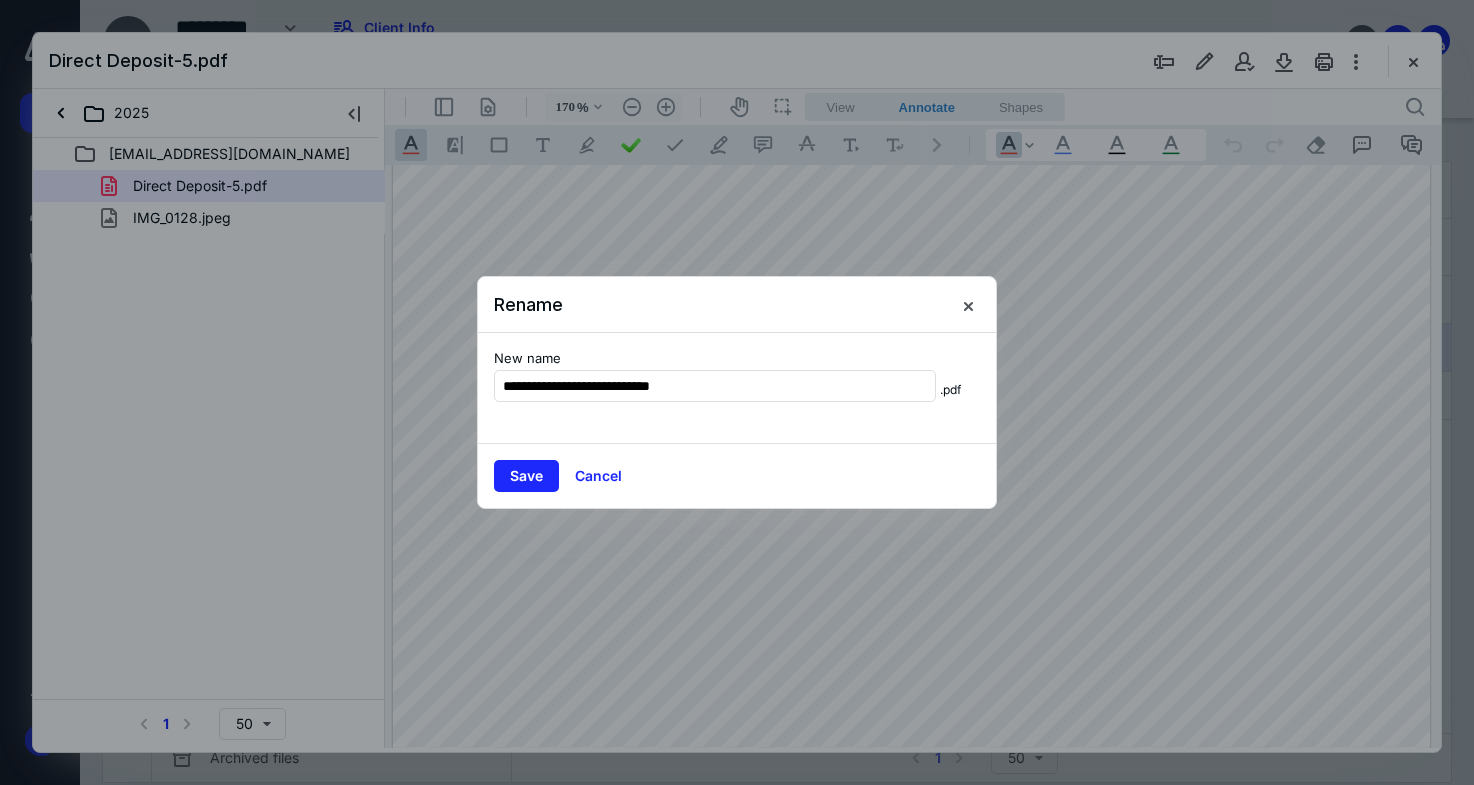 drag, startPoint x: 754, startPoint y: 388, endPoint x: 346, endPoint y: 359, distance: 409.02933 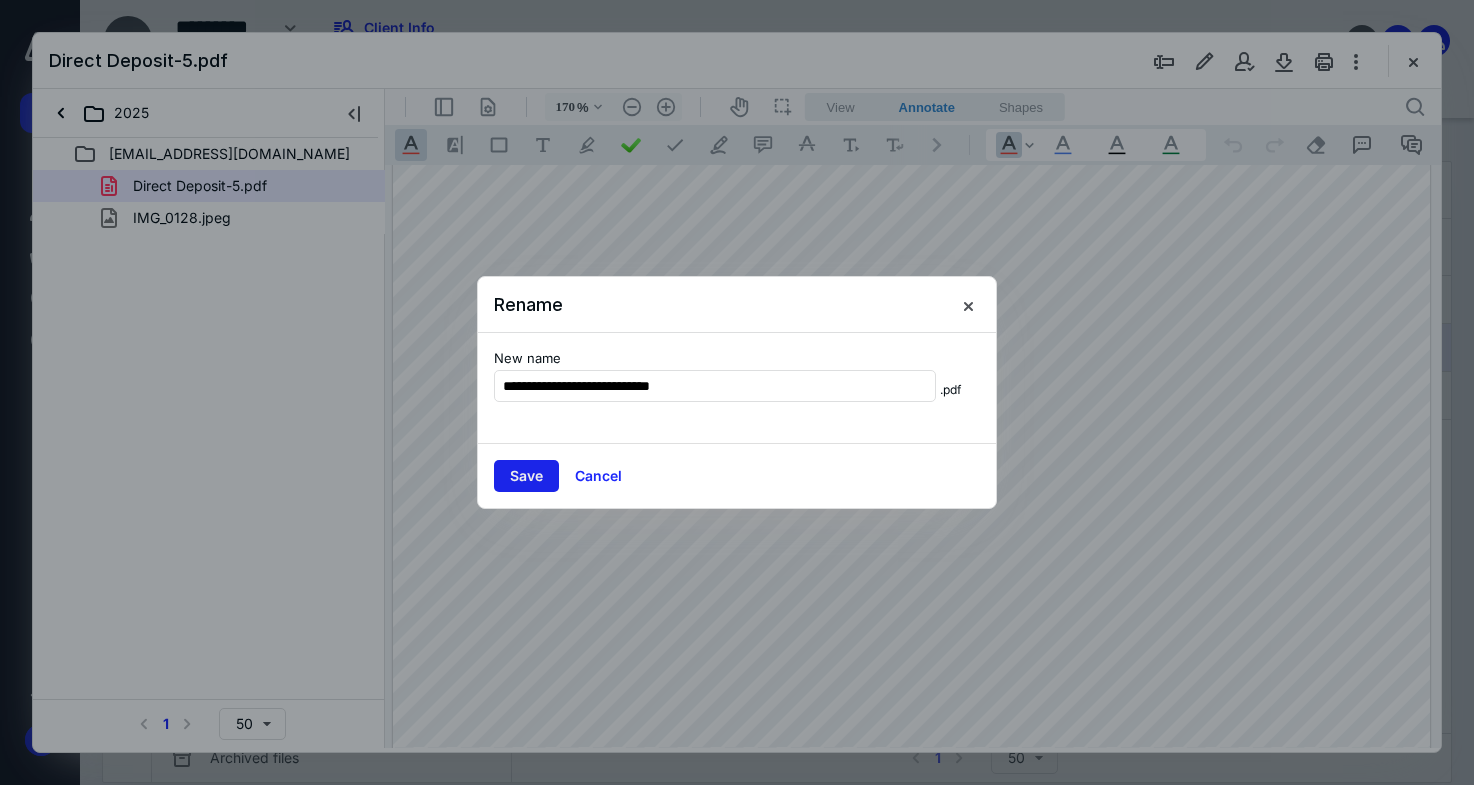 type on "**********" 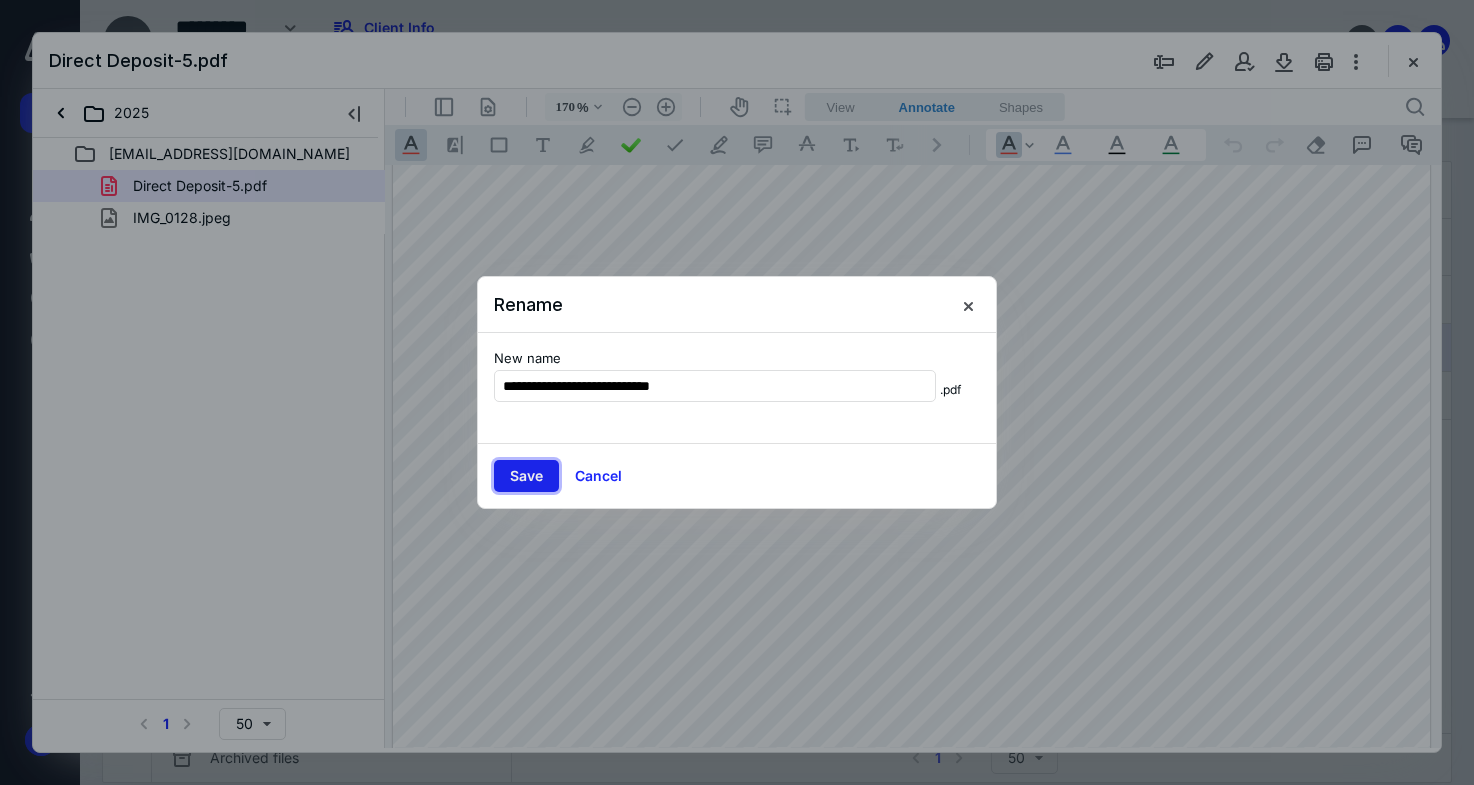 click on "Save" at bounding box center [526, 476] 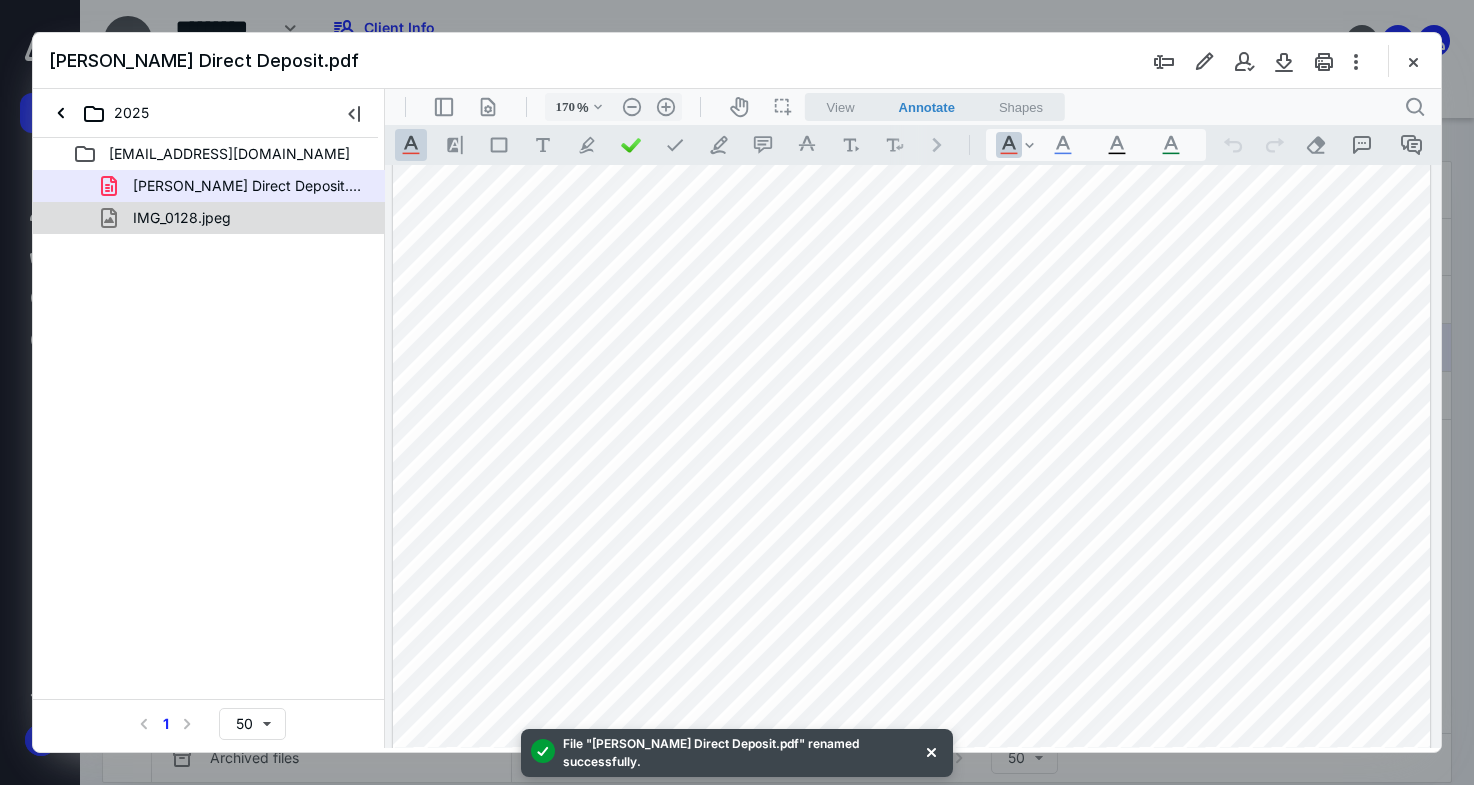 click on "IMG_0128.jpeg" at bounding box center (182, 218) 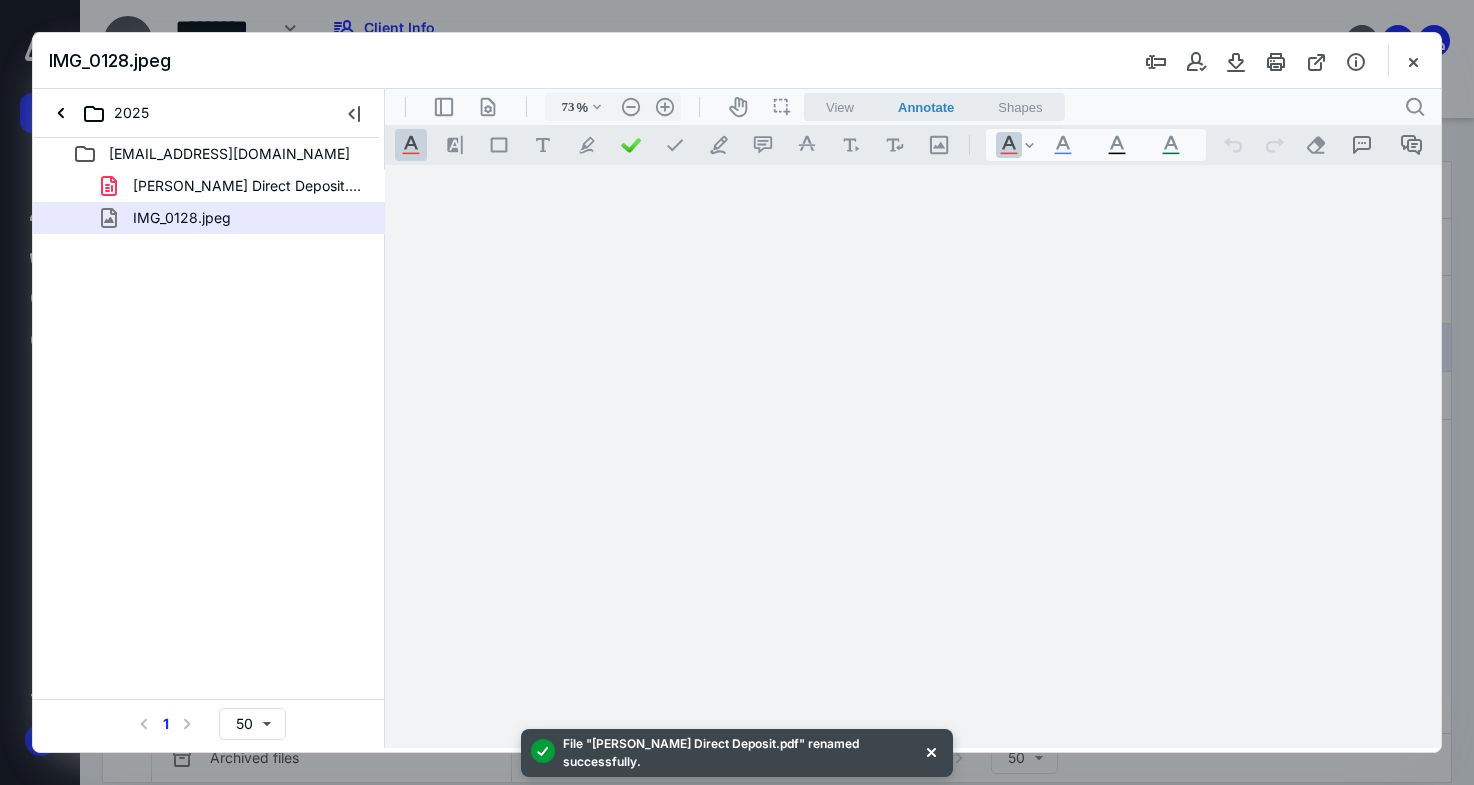 scroll, scrollTop: 2, scrollLeft: 0, axis: vertical 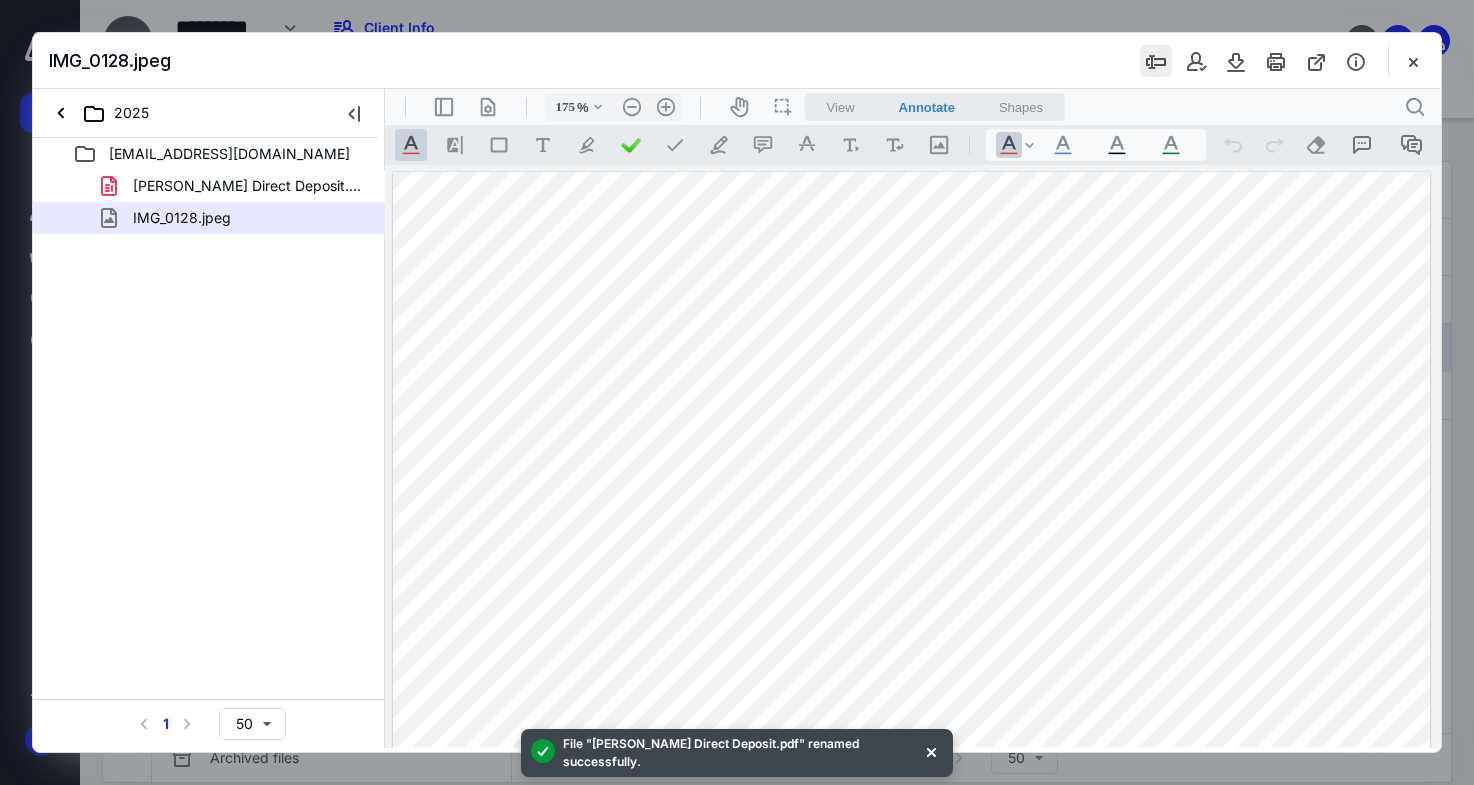 click at bounding box center (1156, 61) 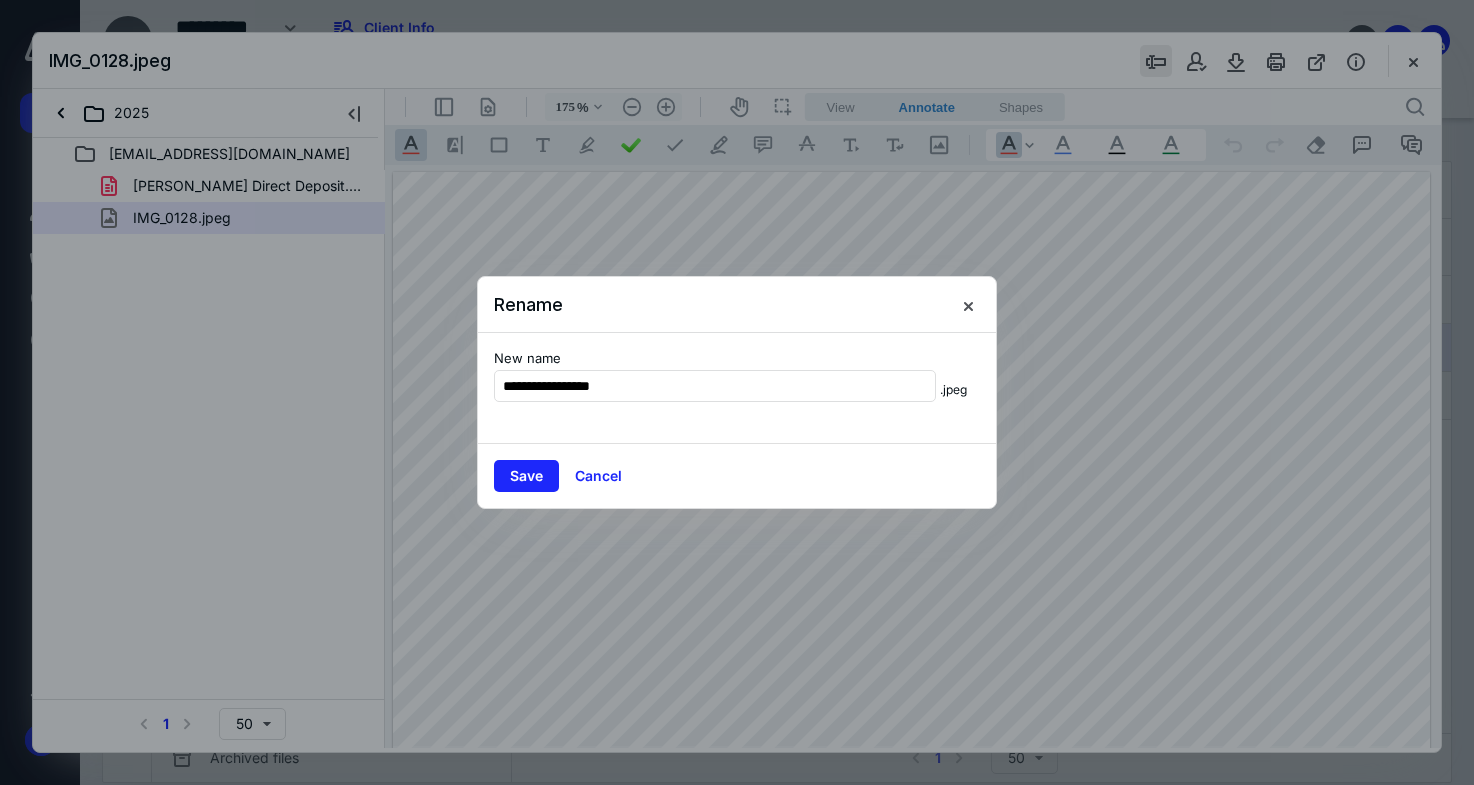 type on "**********" 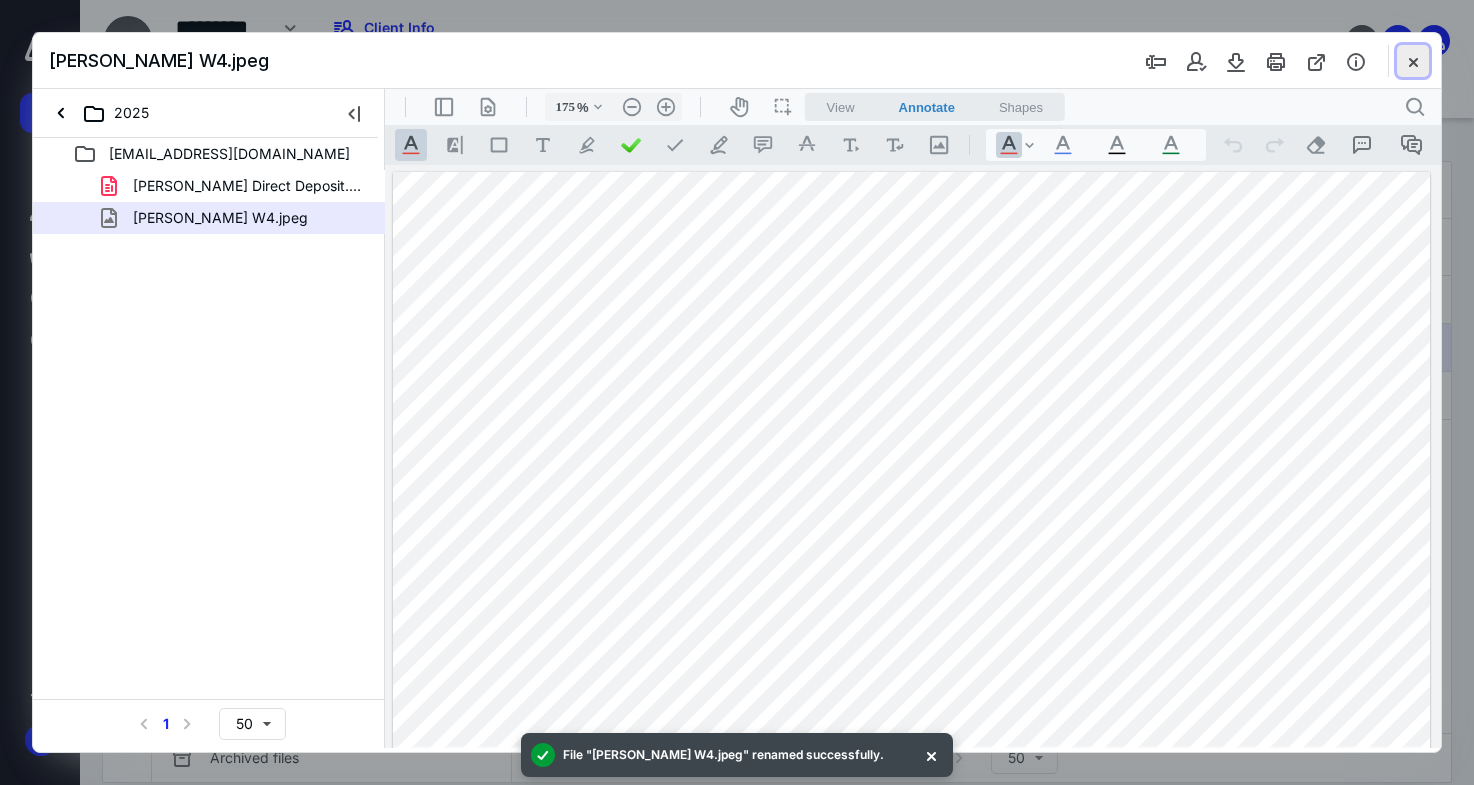 click at bounding box center (1413, 61) 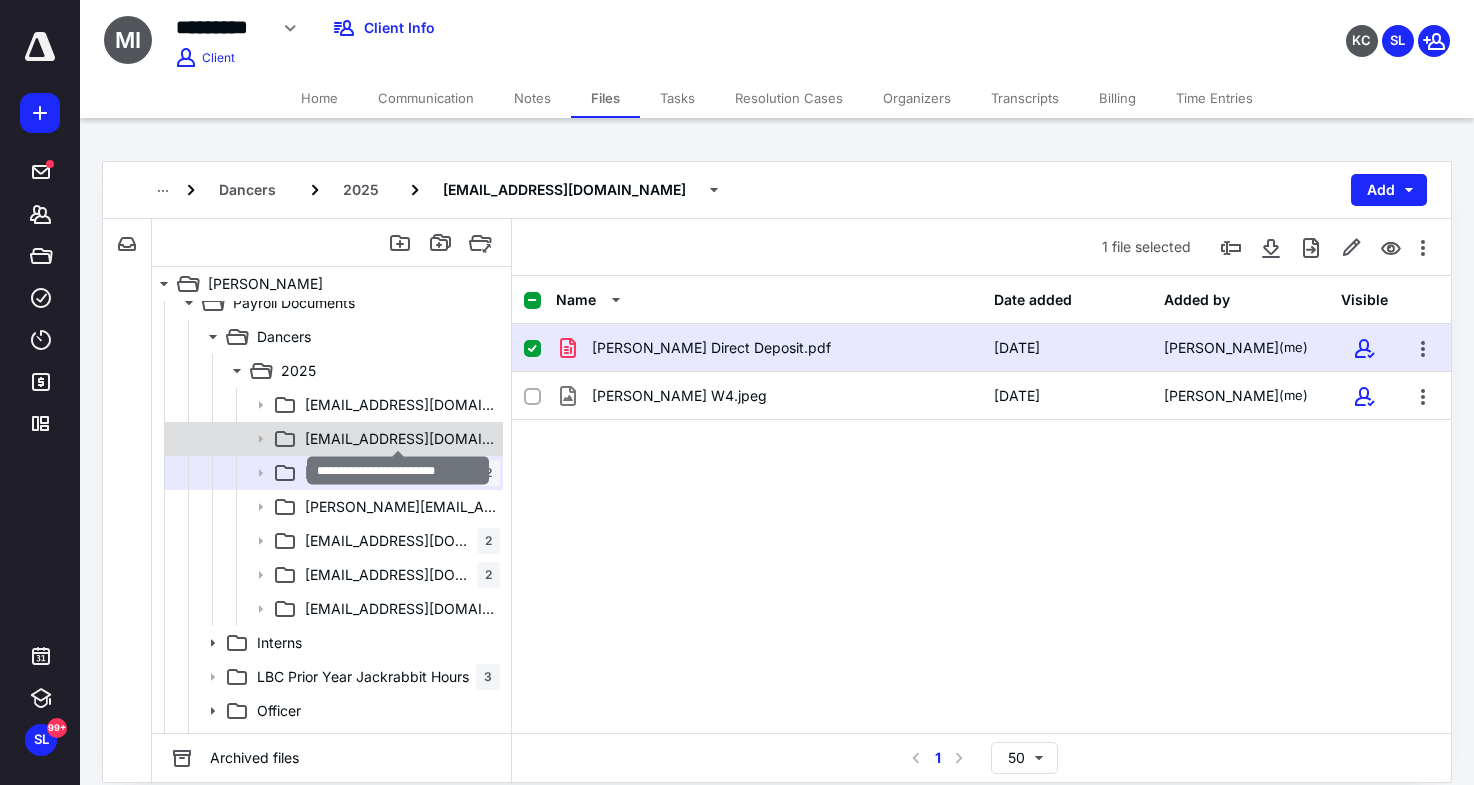 scroll, scrollTop: 221, scrollLeft: 0, axis: vertical 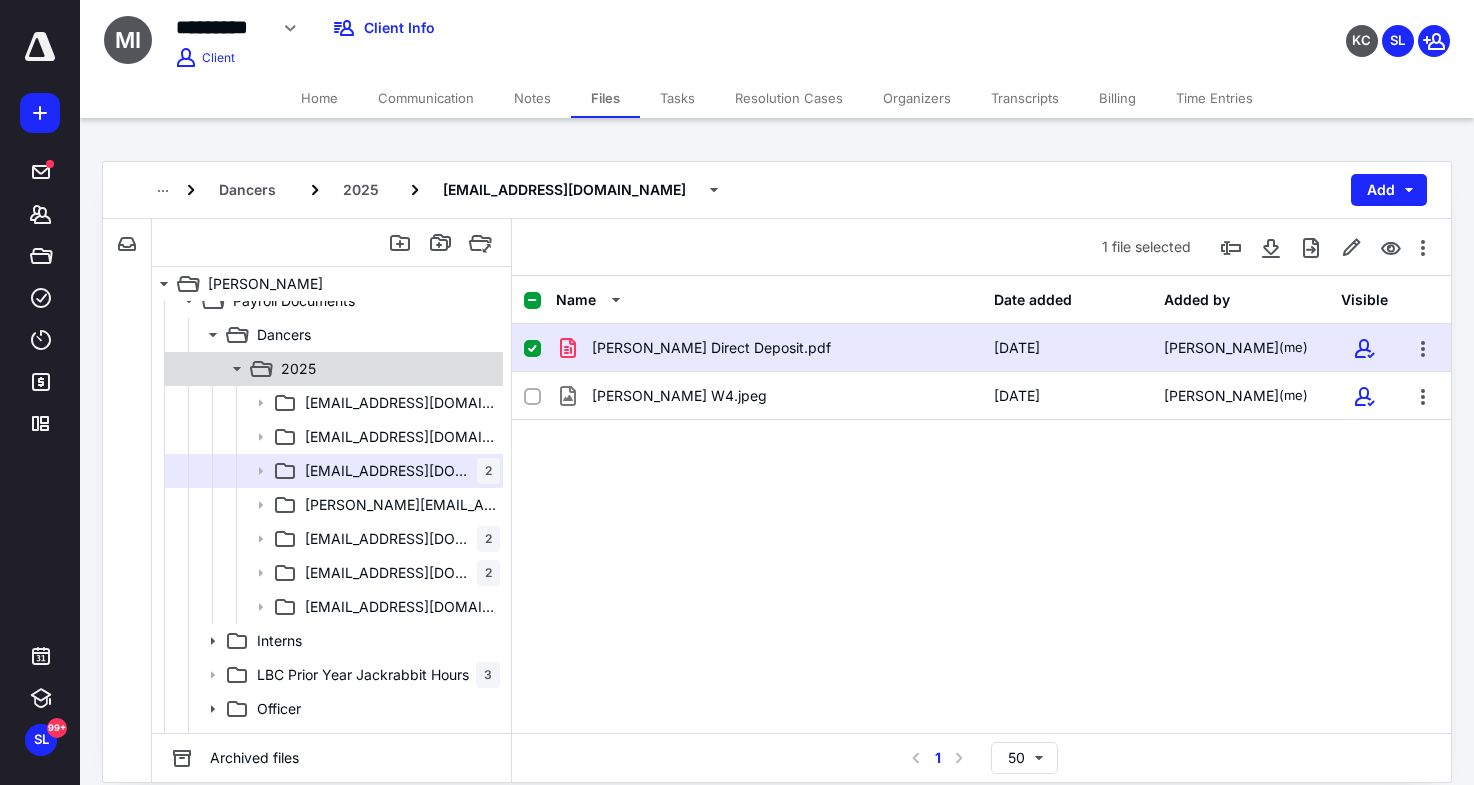 click on "2025" at bounding box center [386, 369] 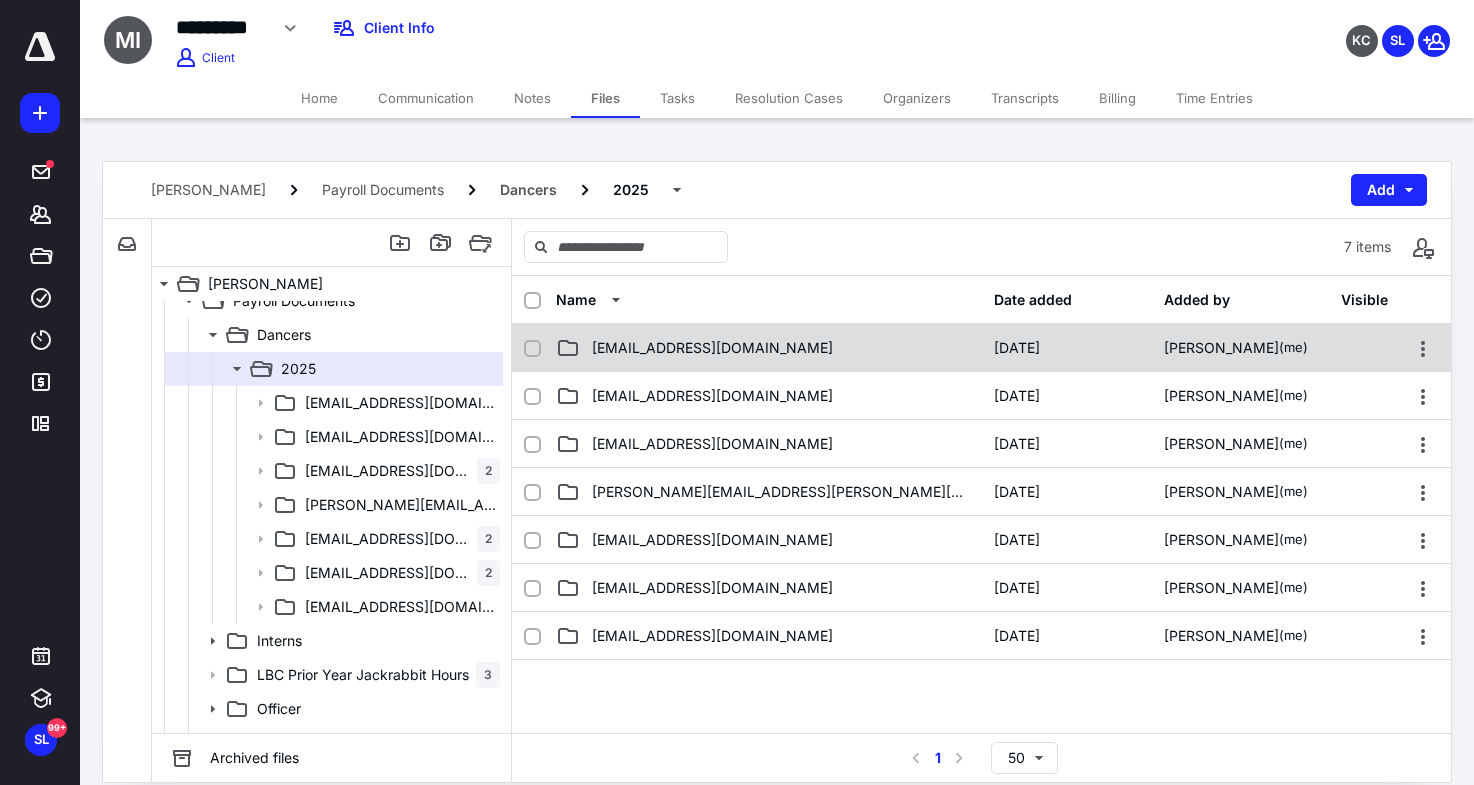 click on "[EMAIL_ADDRESS][DOMAIN_NAME]" at bounding box center (769, 348) 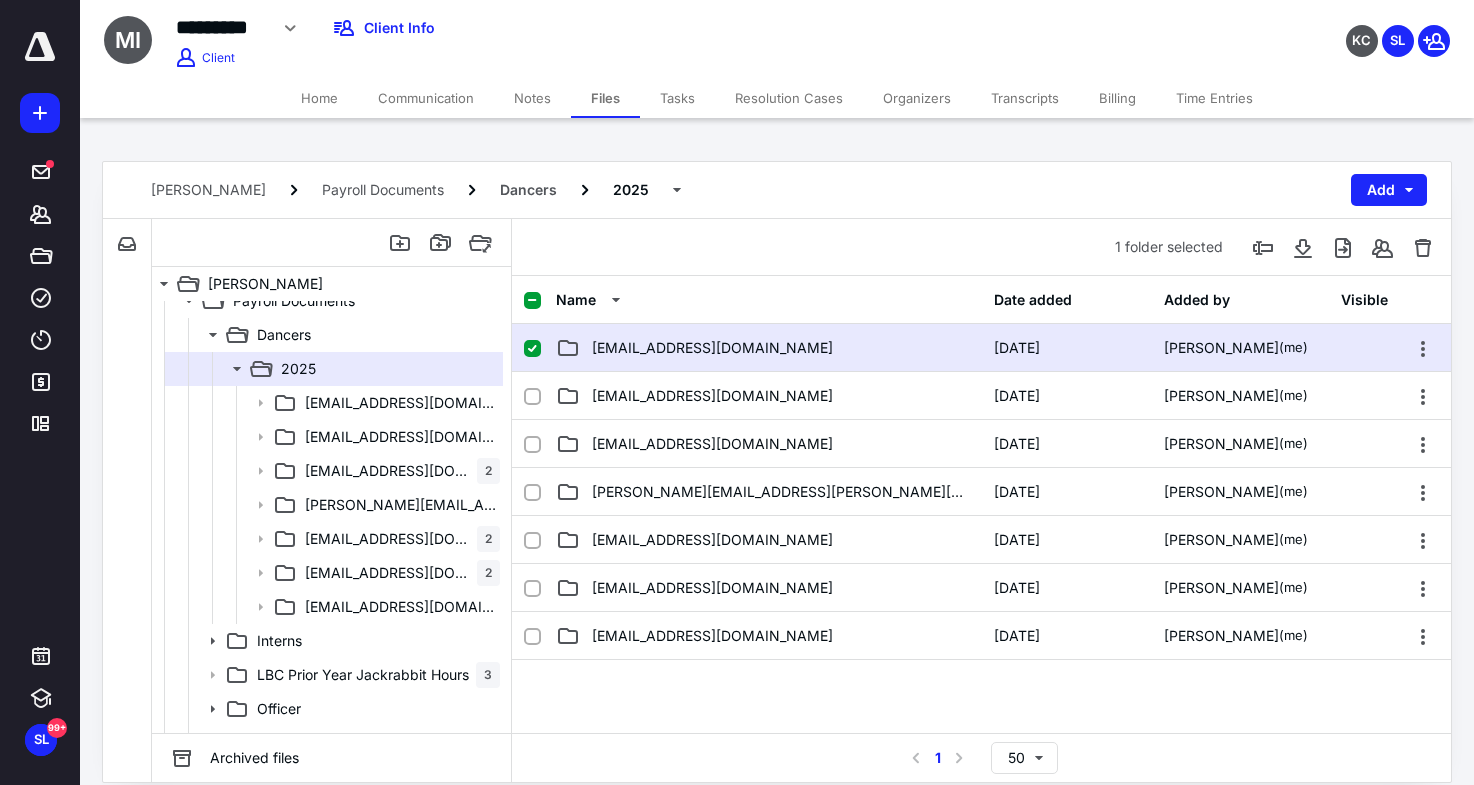 click on "[EMAIL_ADDRESS][DOMAIN_NAME]" at bounding box center [769, 348] 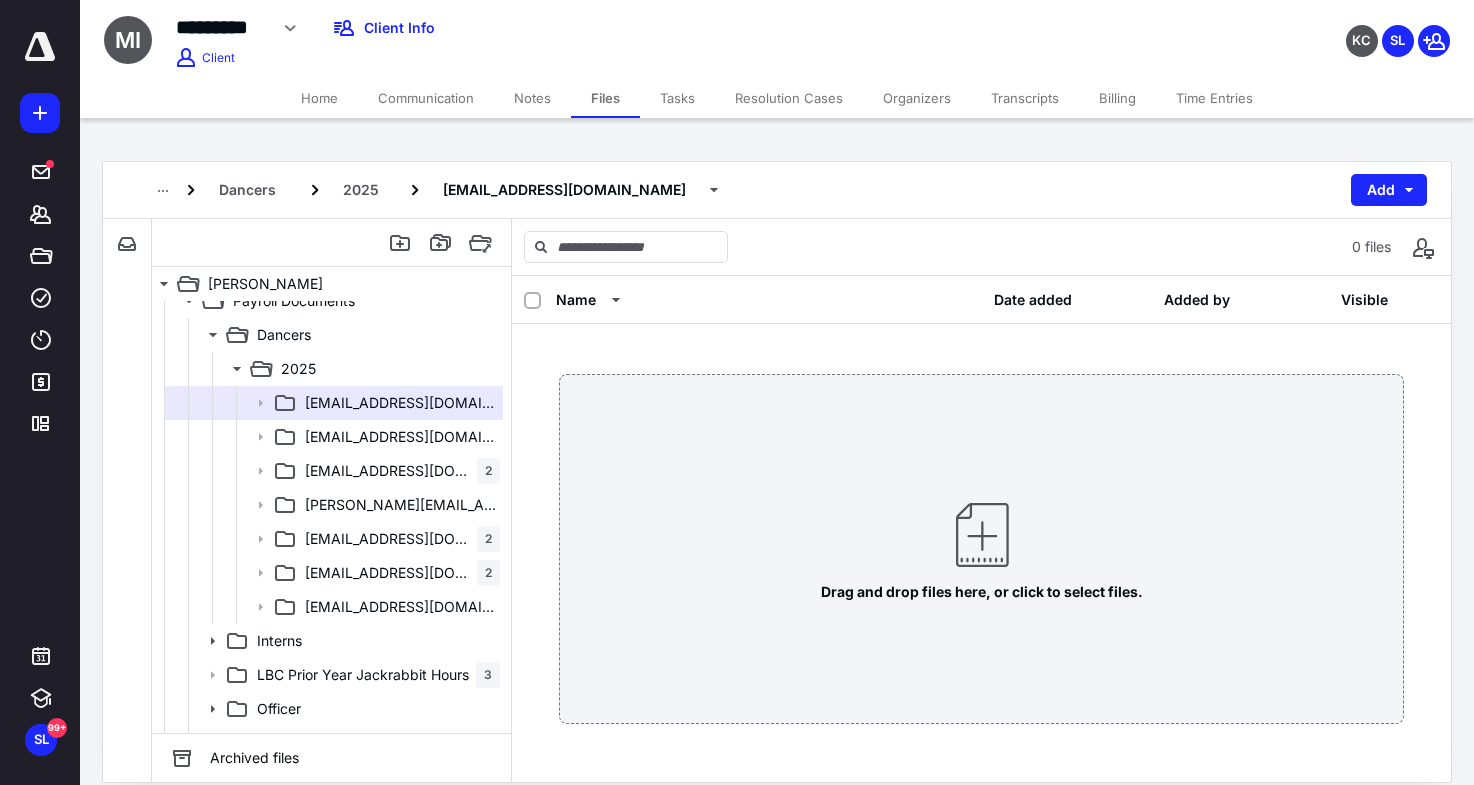 click on "Drag and drop files here, or click to select files." at bounding box center (982, 548) 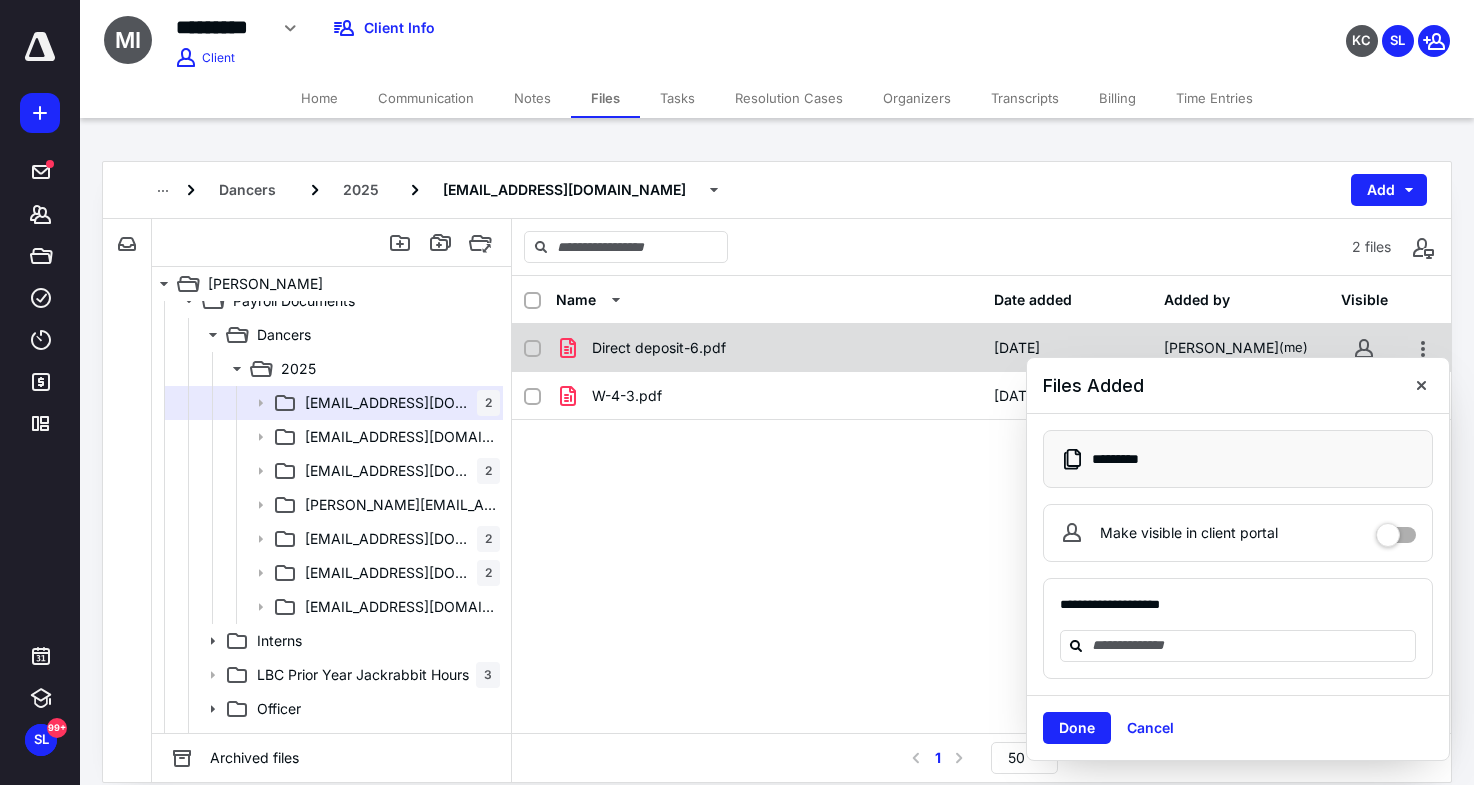 click on "Direct deposit-6.pdf [DATE] [PERSON_NAME]  (me)" at bounding box center (981, 348) 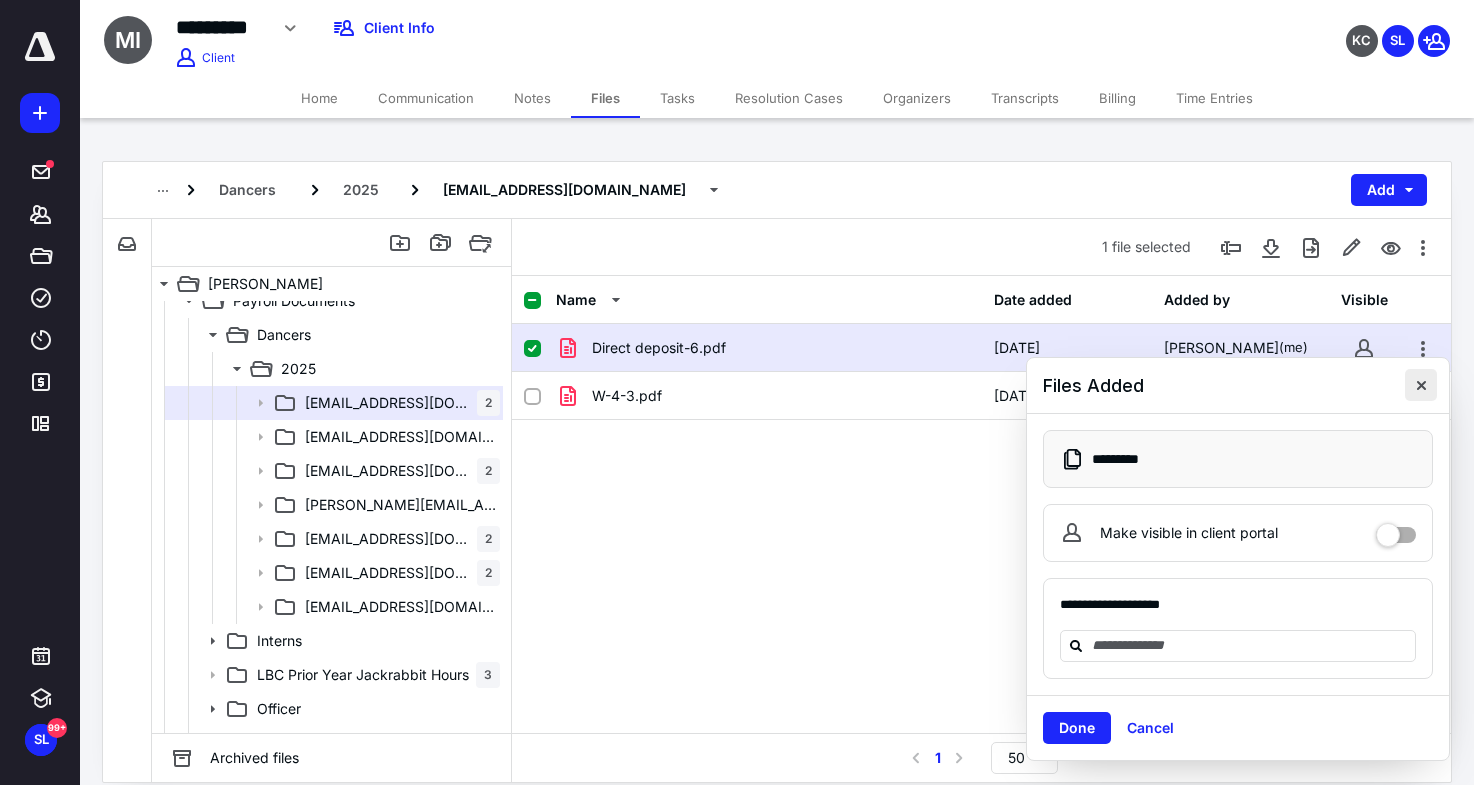 click at bounding box center (1421, 385) 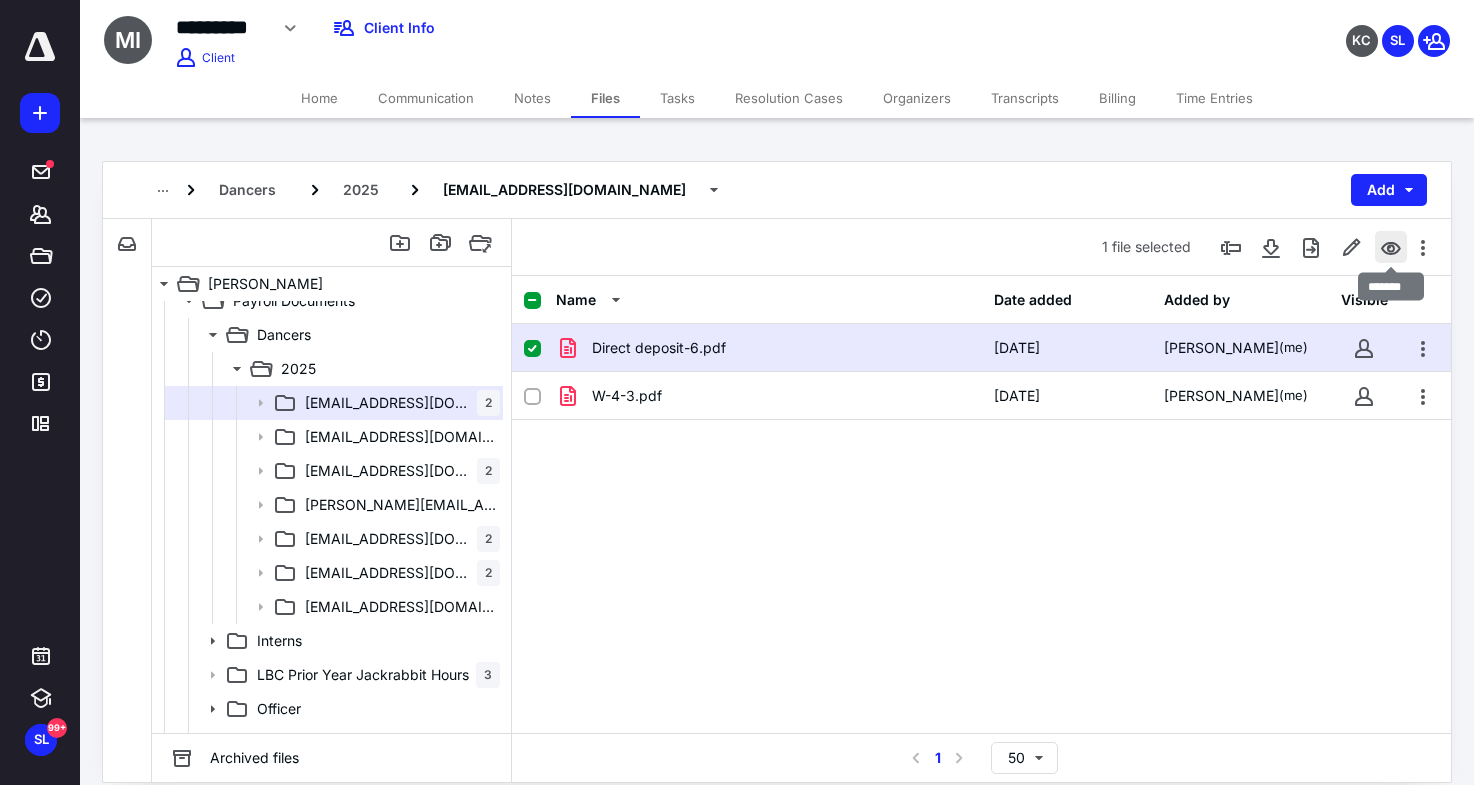 click at bounding box center [1391, 247] 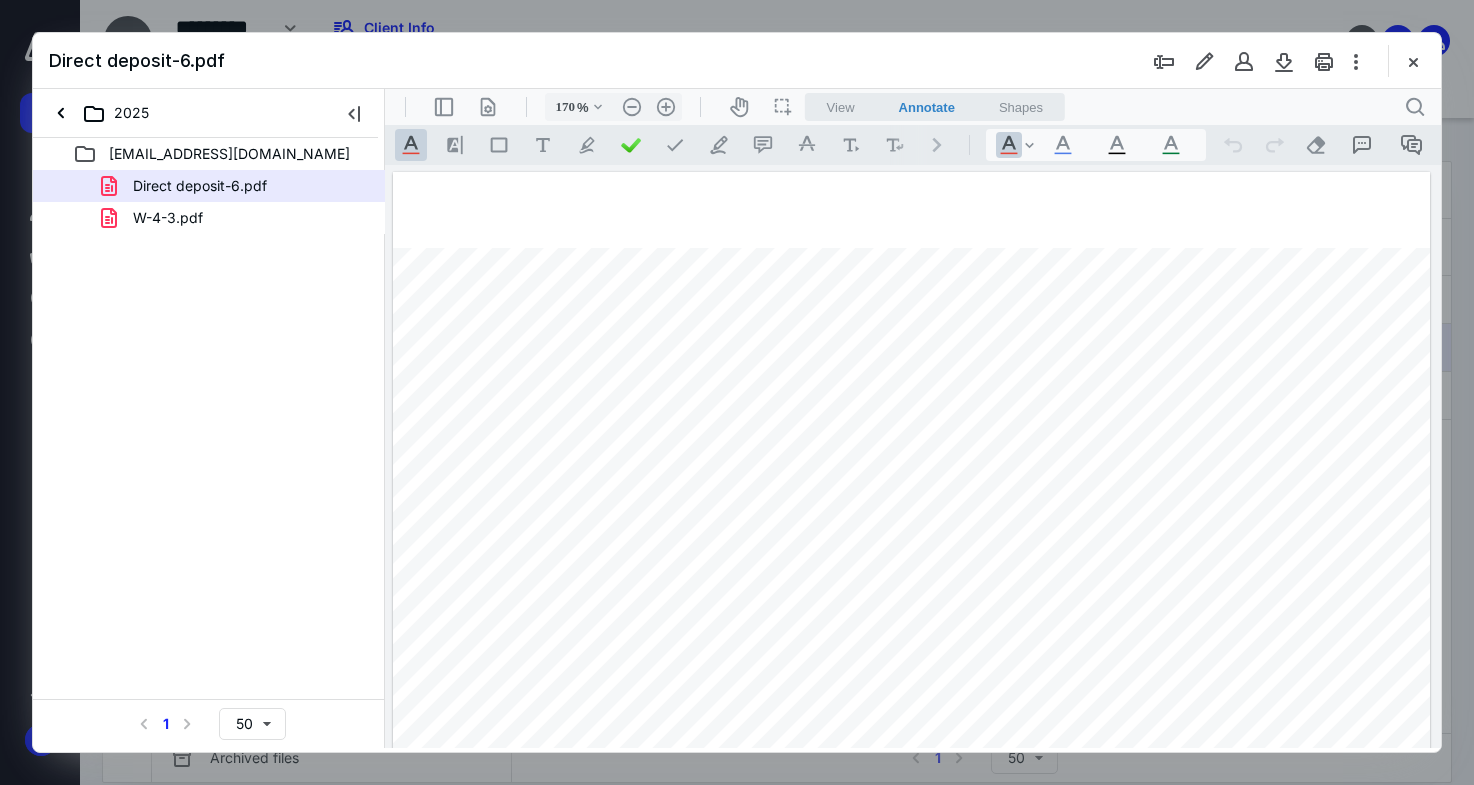 scroll, scrollTop: 0, scrollLeft: 0, axis: both 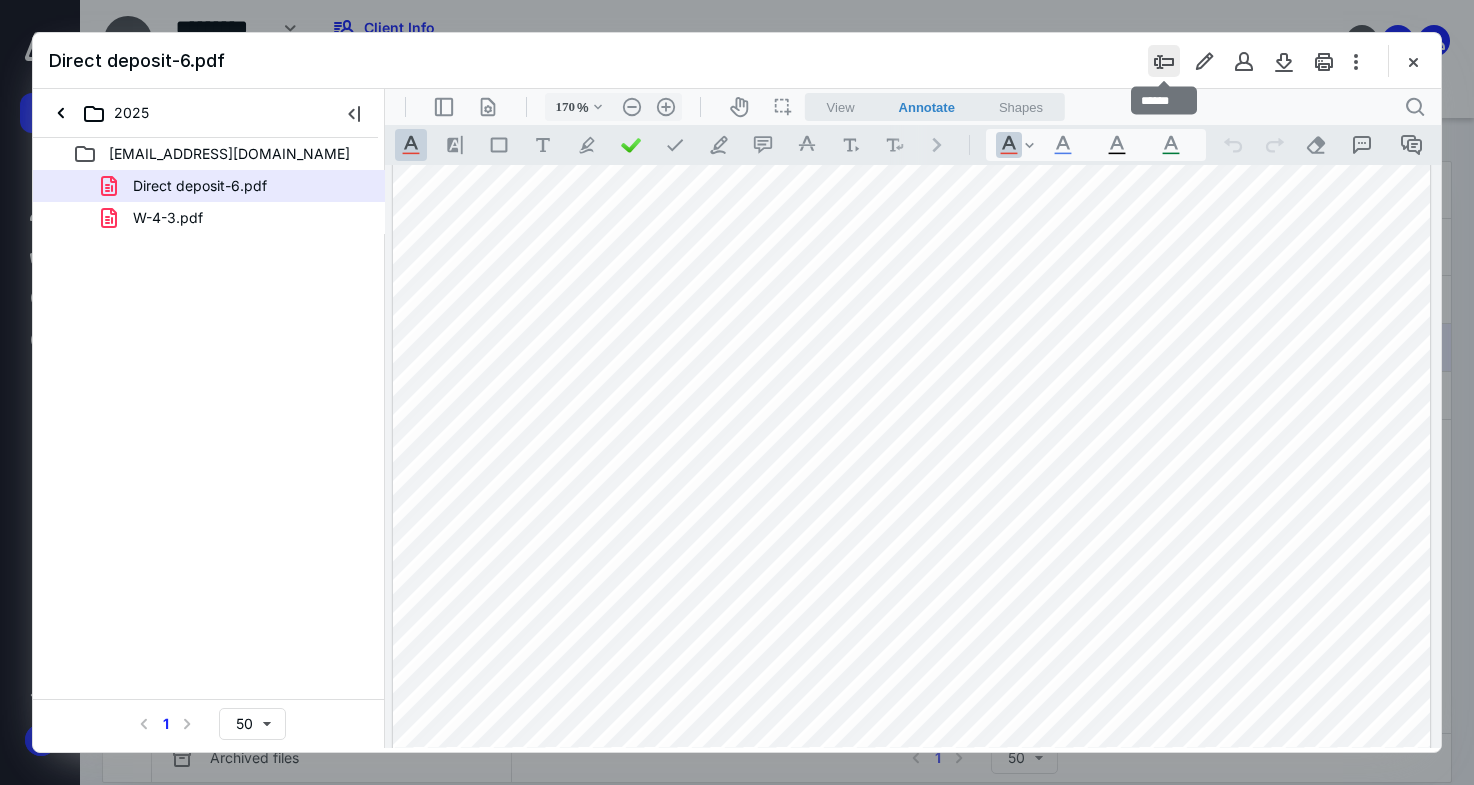 click at bounding box center (1164, 61) 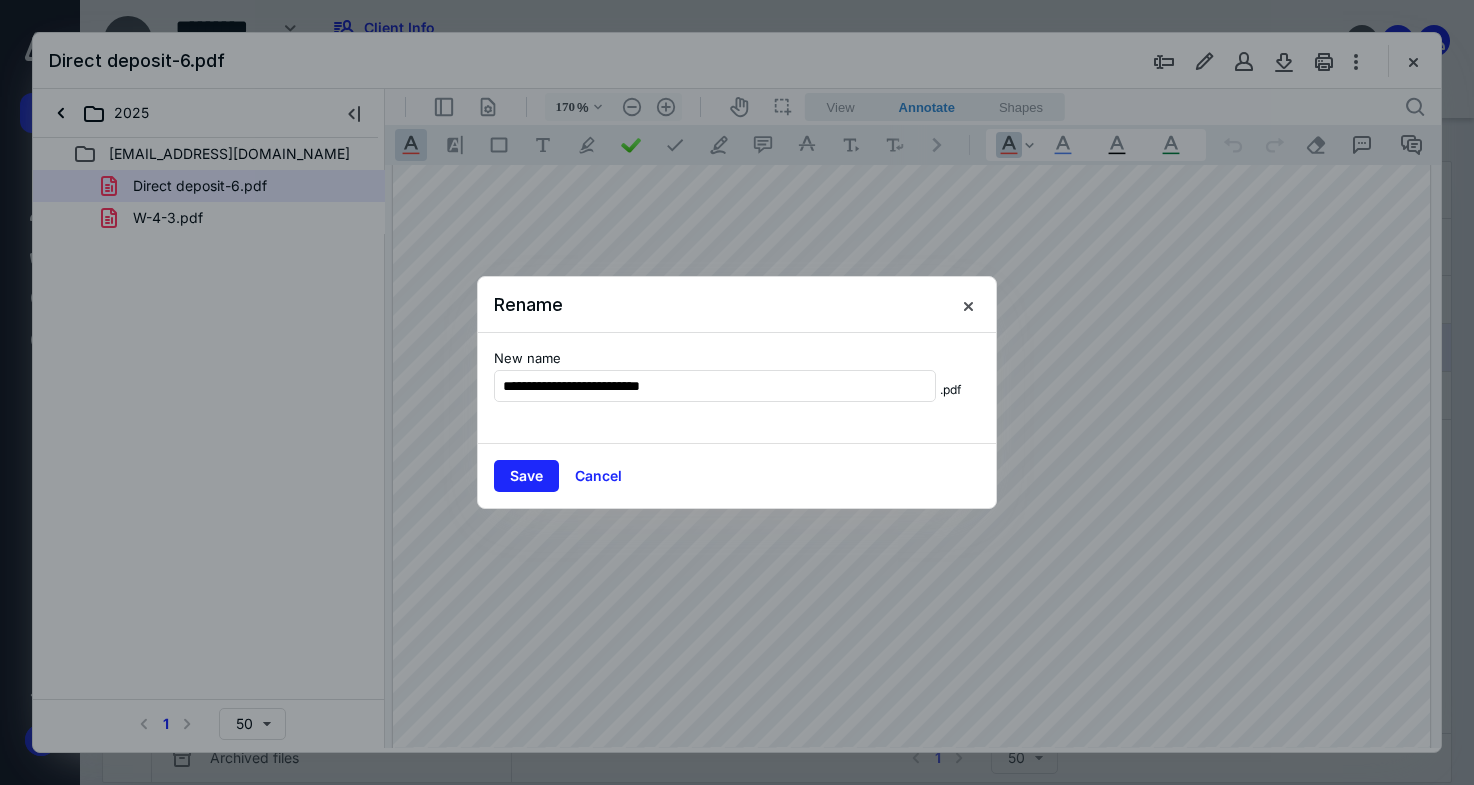 drag, startPoint x: 591, startPoint y: 390, endPoint x: 341, endPoint y: 388, distance: 250.008 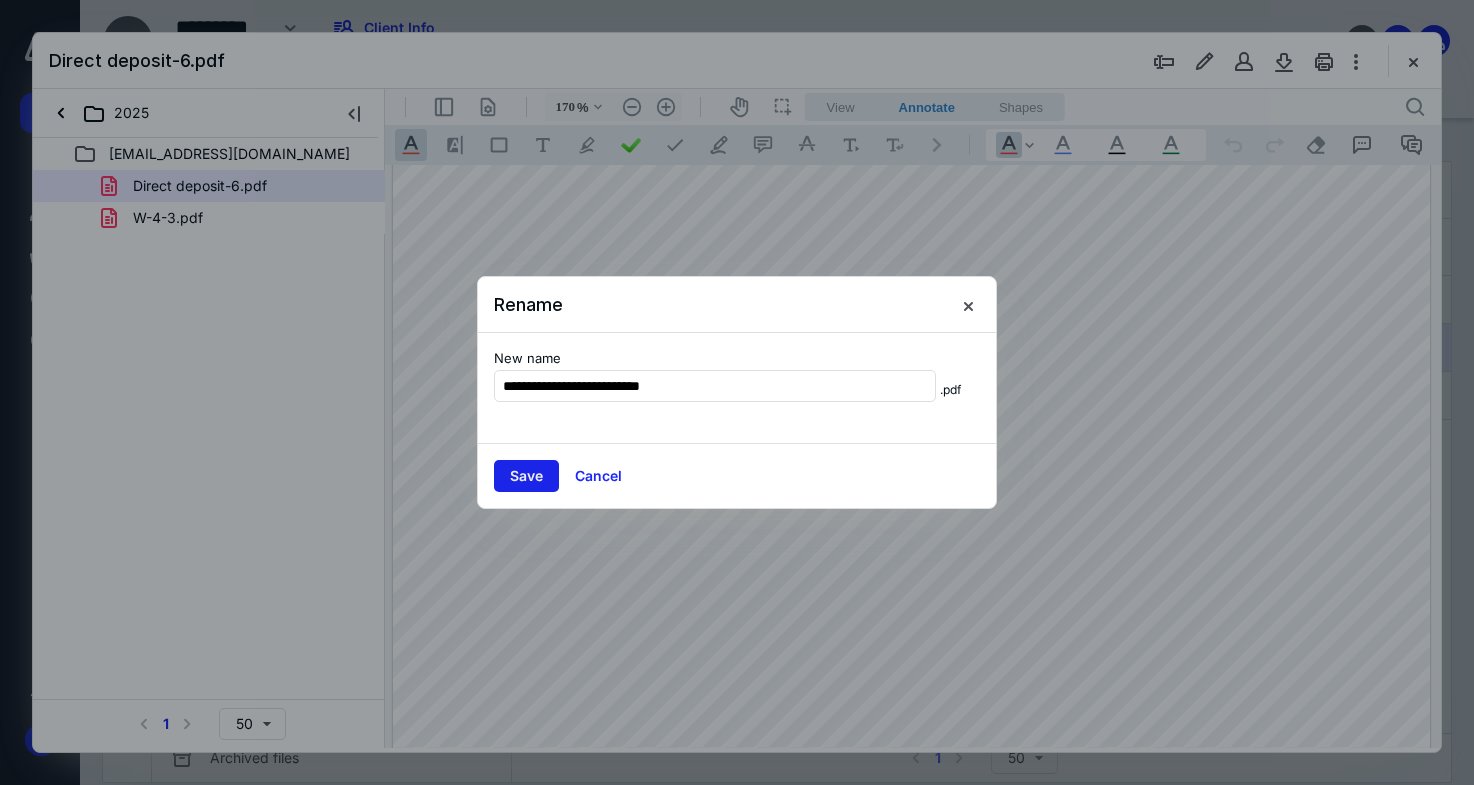 type on "**********" 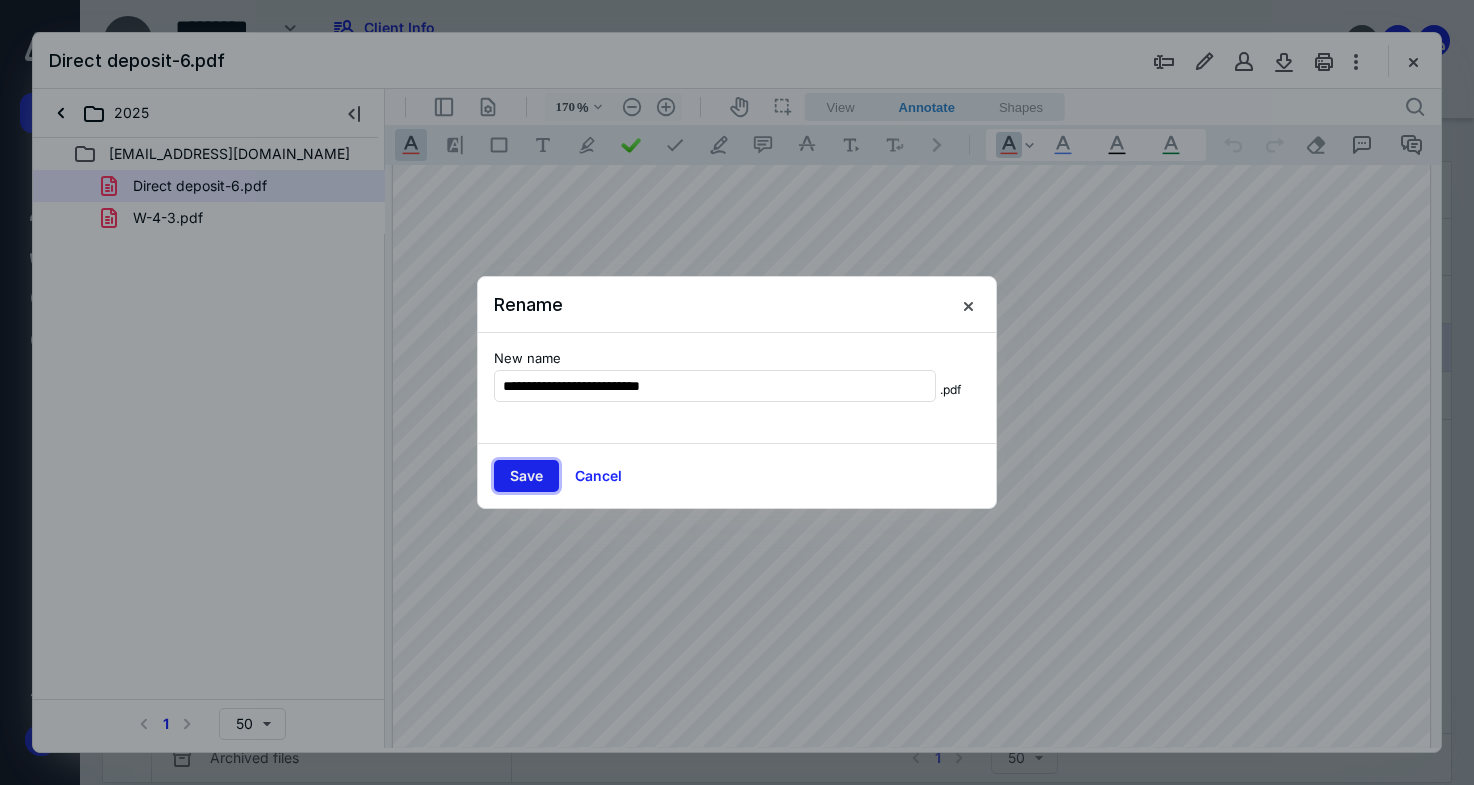 click on "Save" at bounding box center (526, 476) 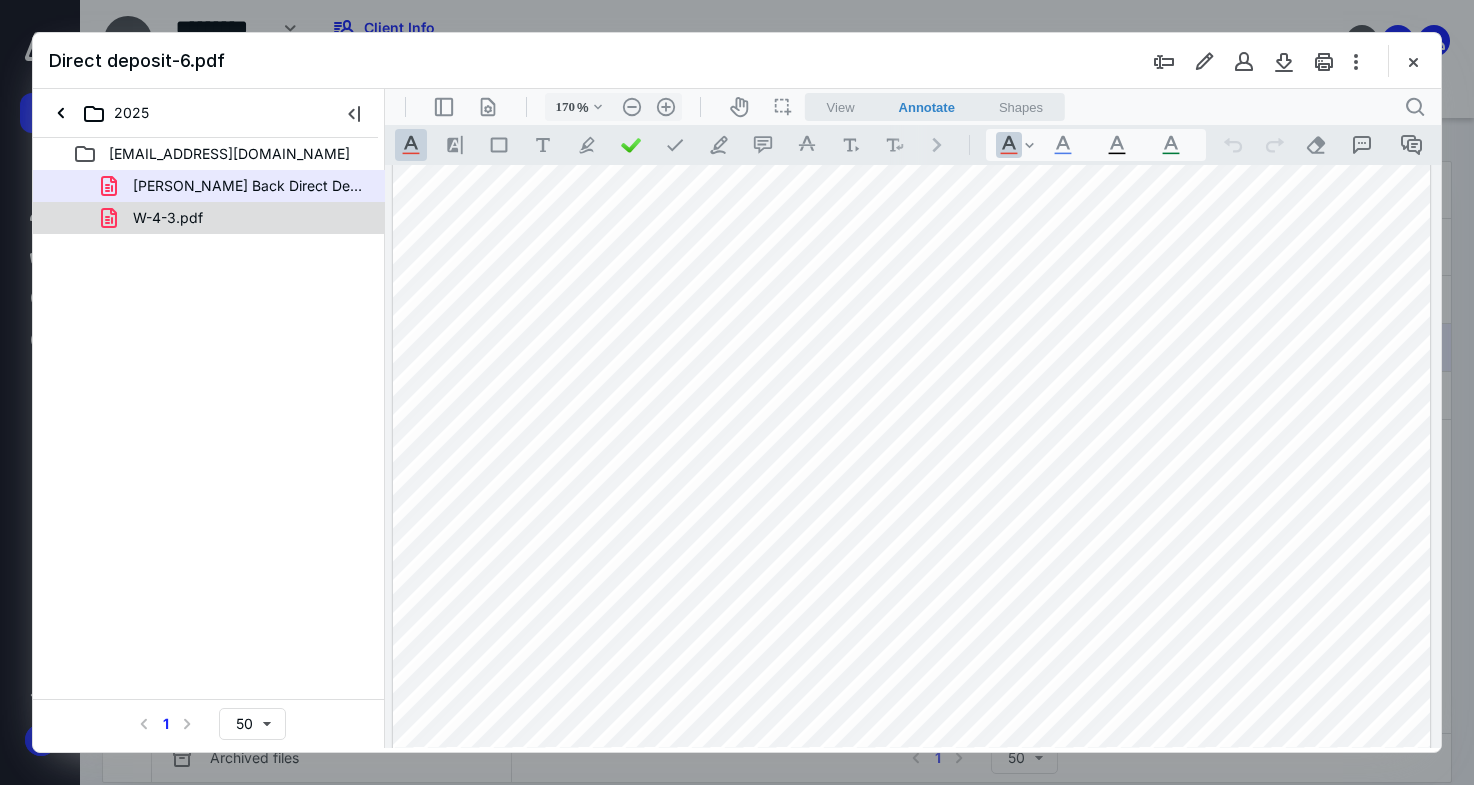 click on "W-4-3.pdf" at bounding box center [237, 218] 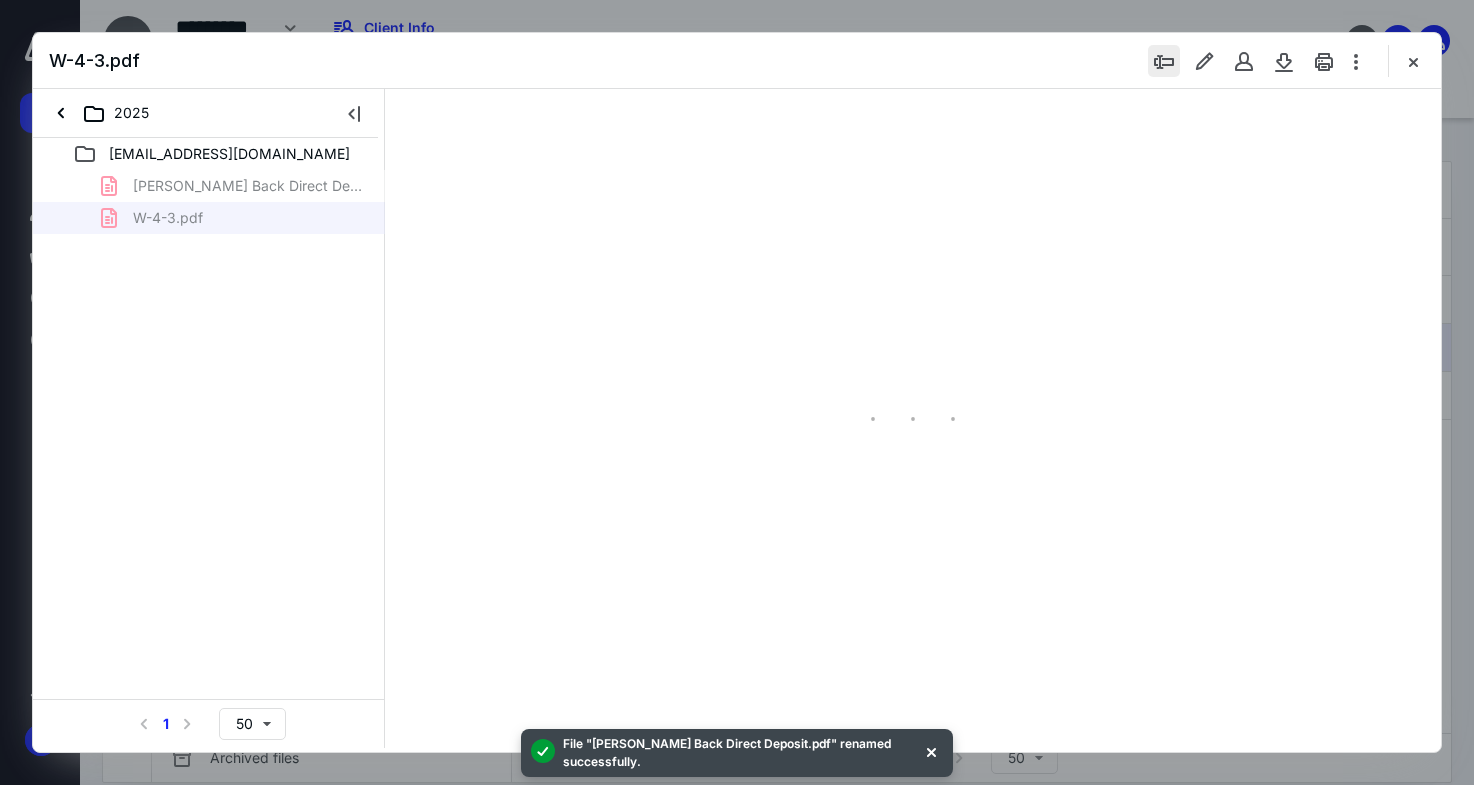 type on "170" 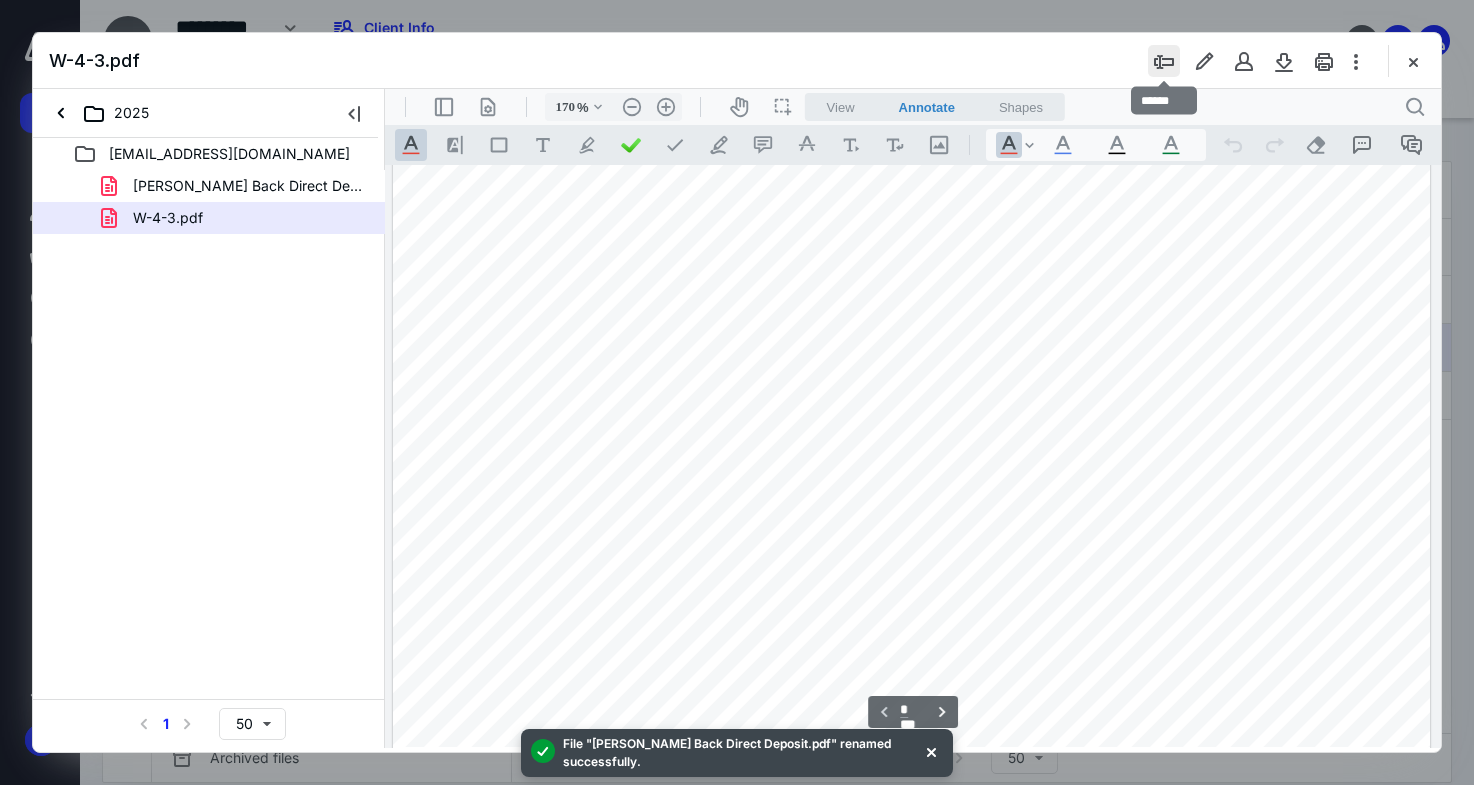scroll, scrollTop: 83, scrollLeft: 0, axis: vertical 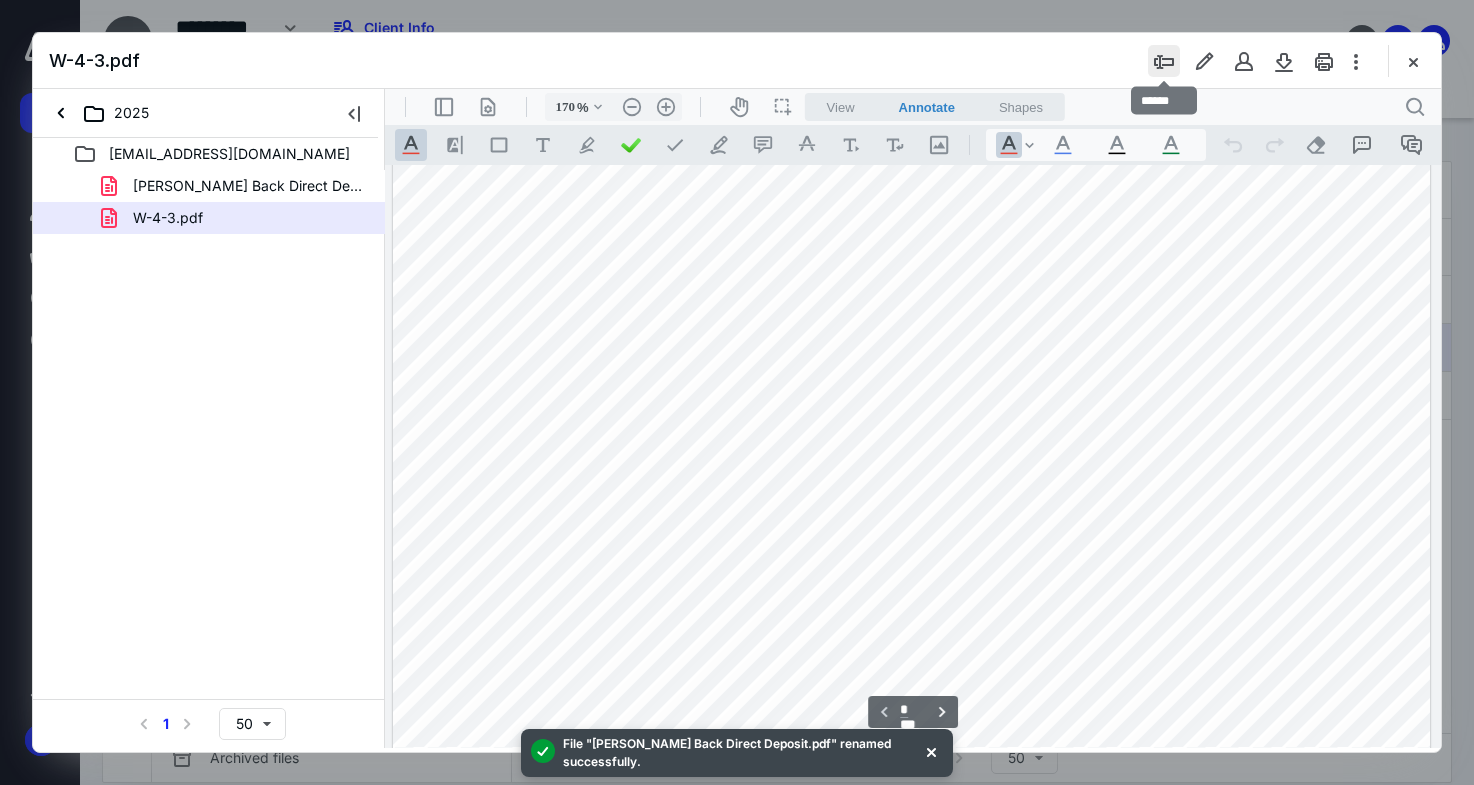 click at bounding box center [1164, 61] 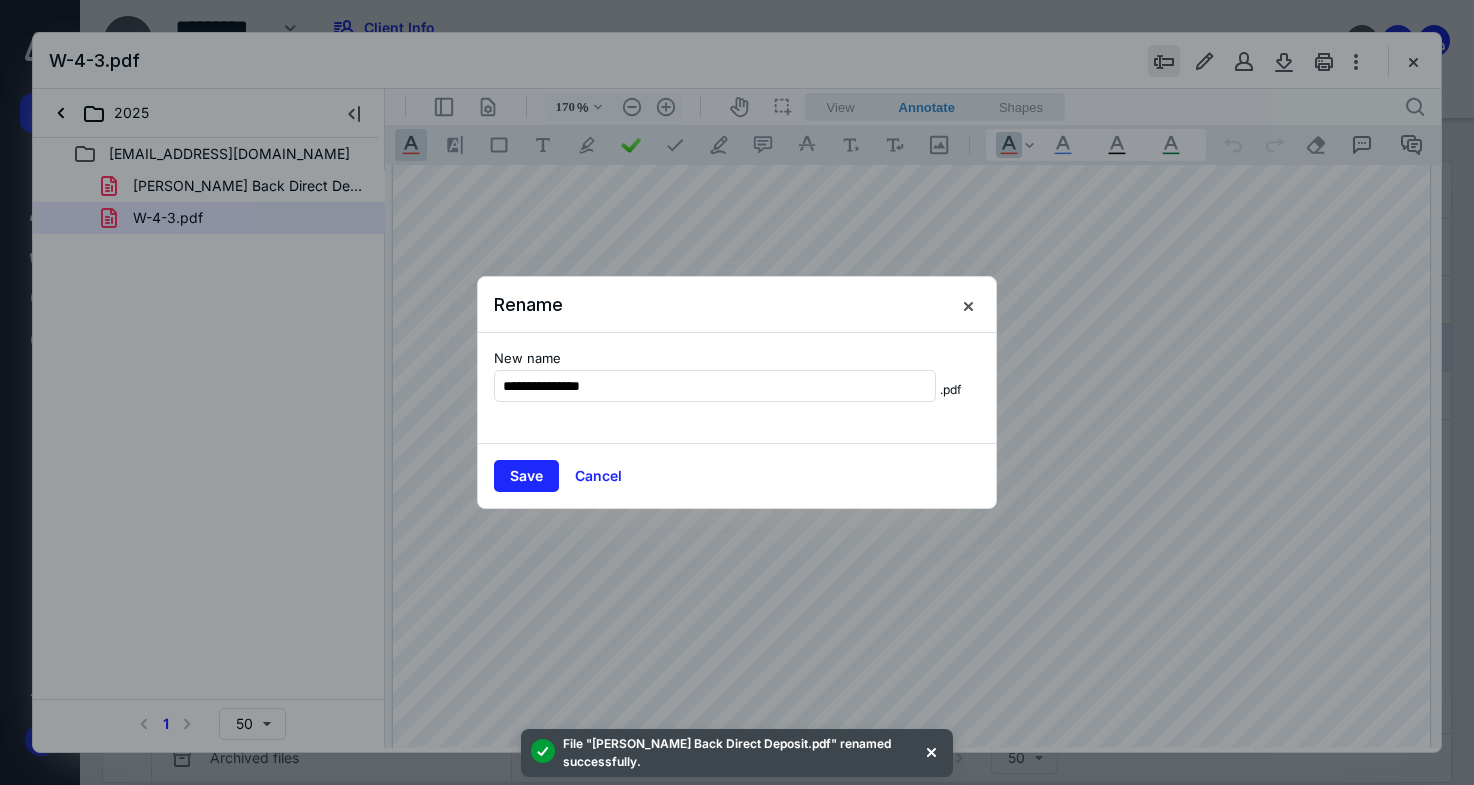 type on "**********" 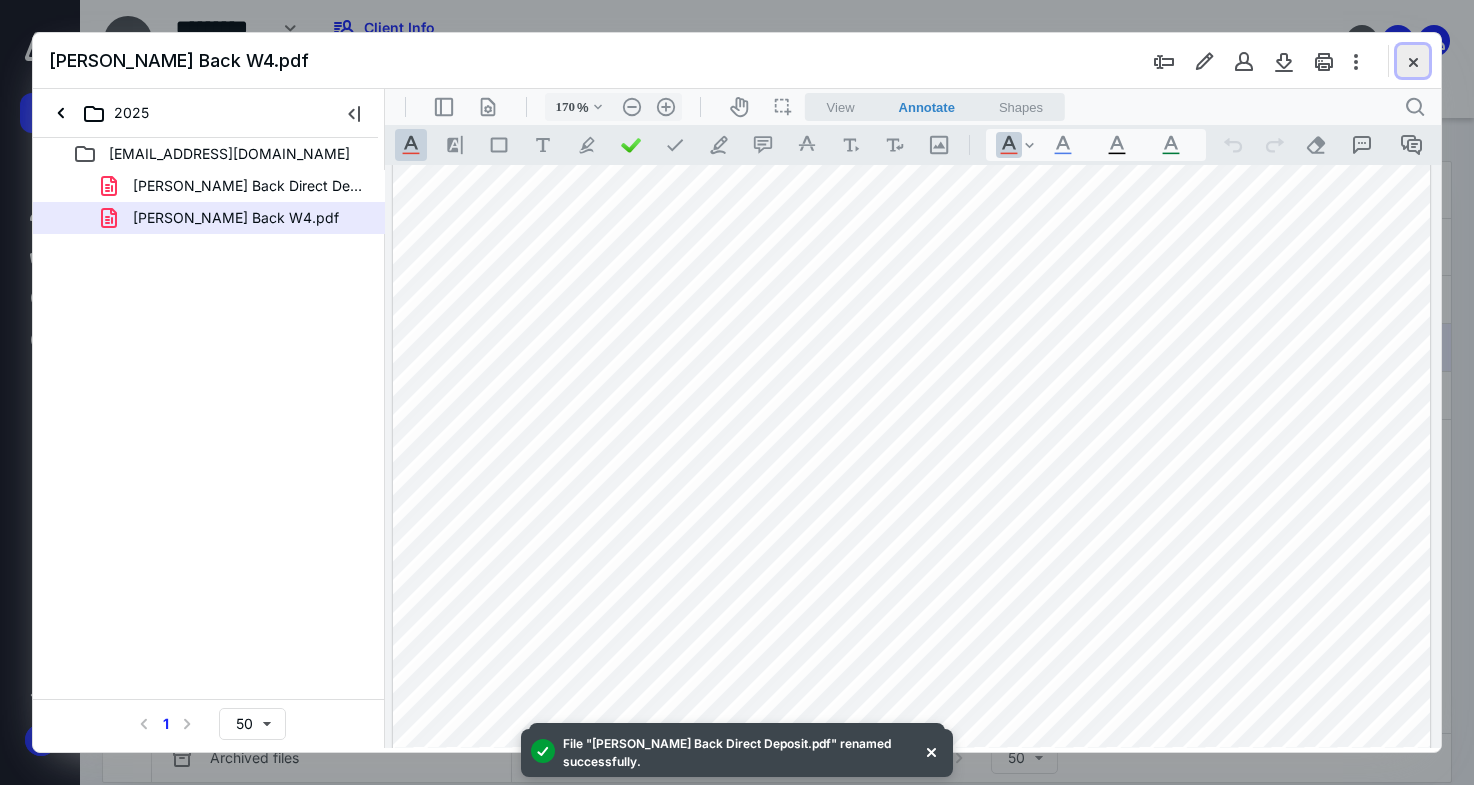 click at bounding box center [1413, 61] 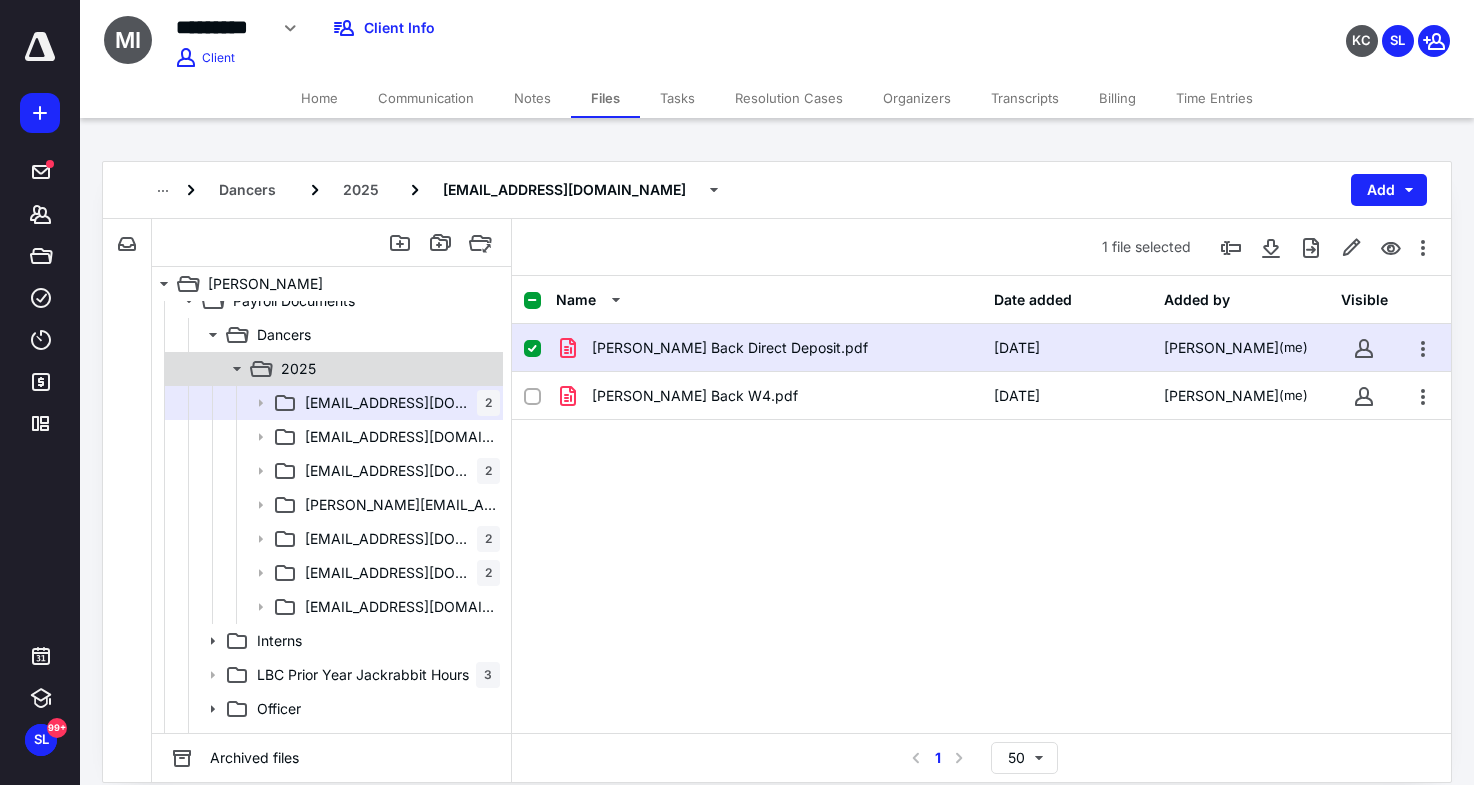 click on "2025" at bounding box center (332, 369) 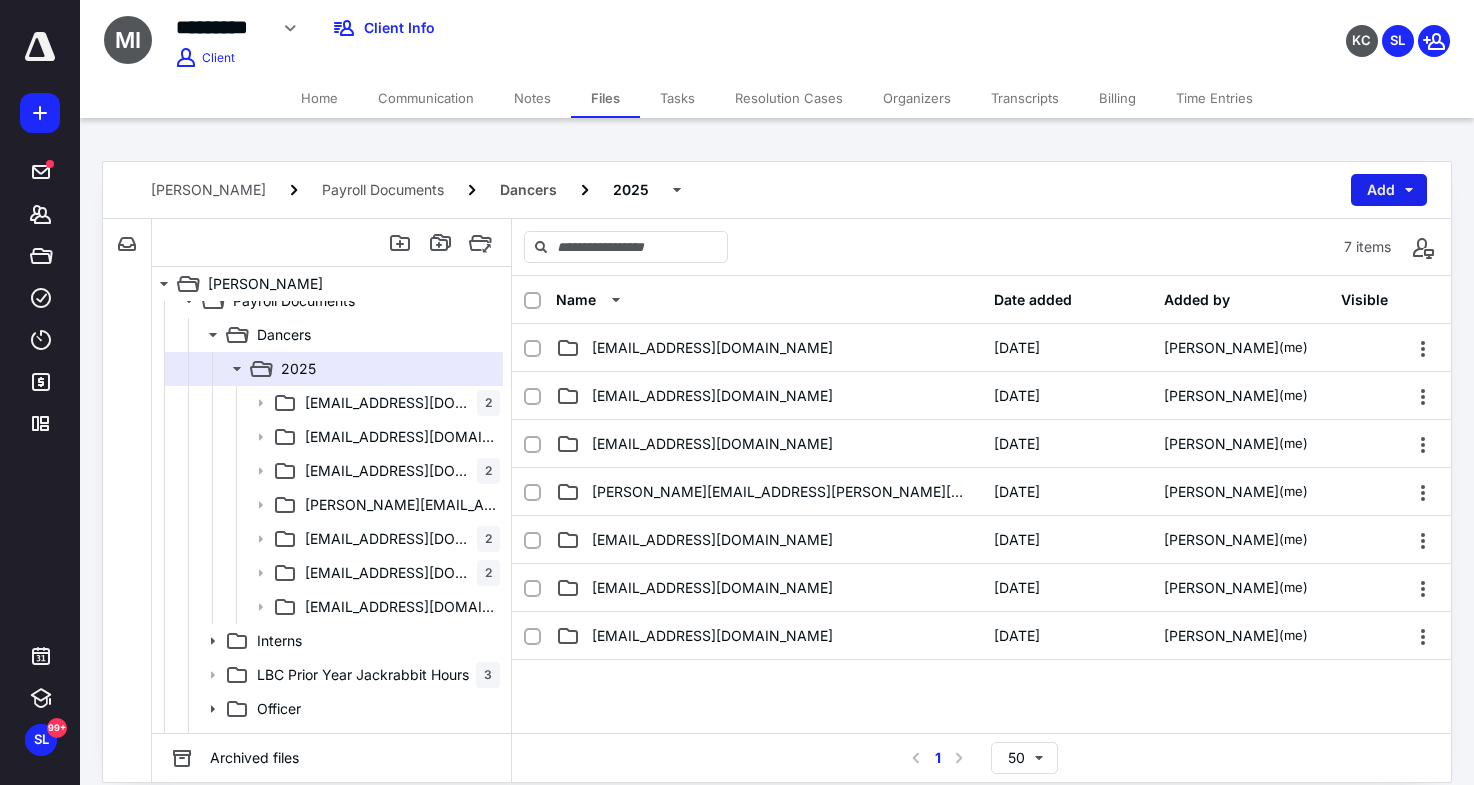 click on "Add" at bounding box center [1389, 190] 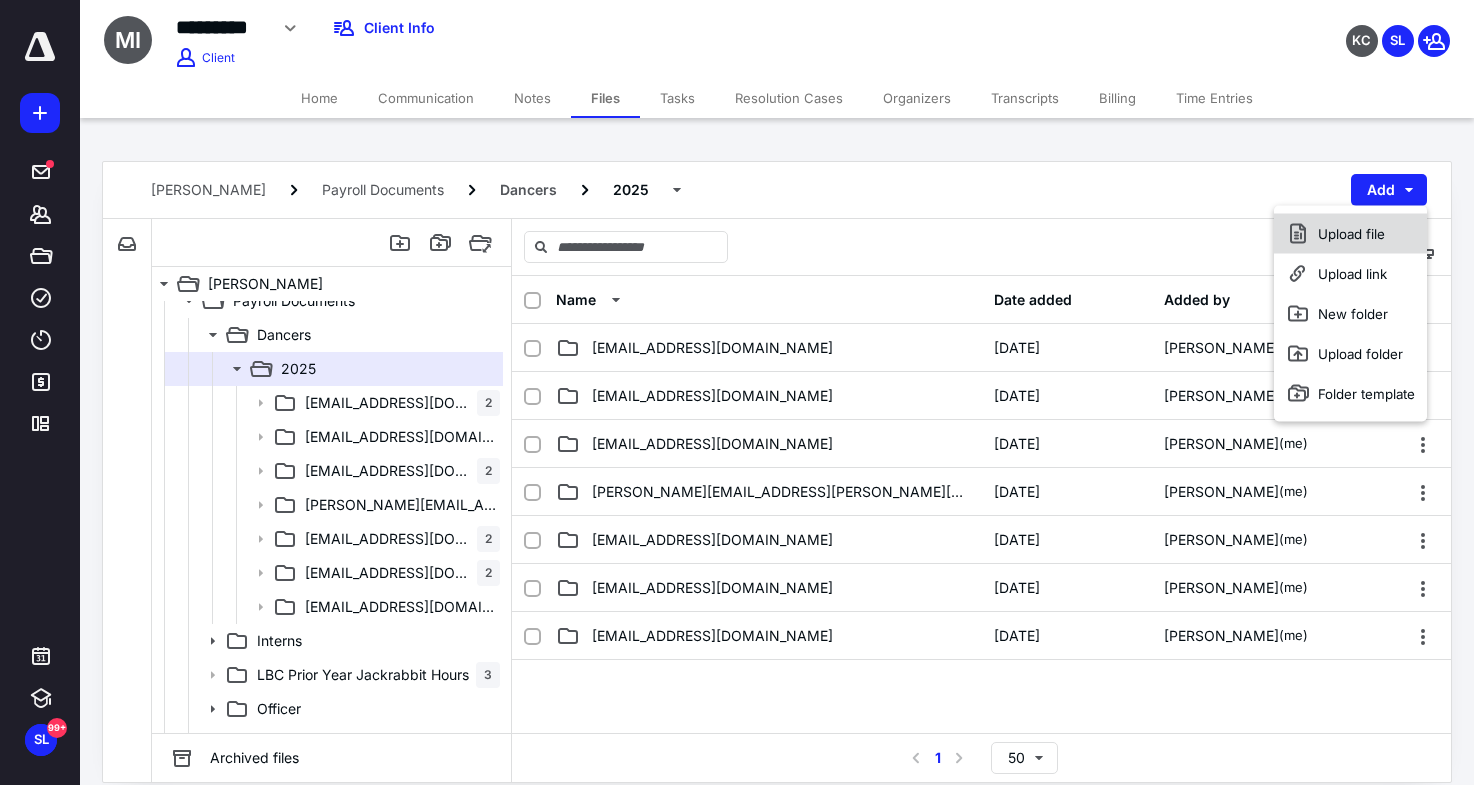 click on "Upload file" at bounding box center (1350, 234) 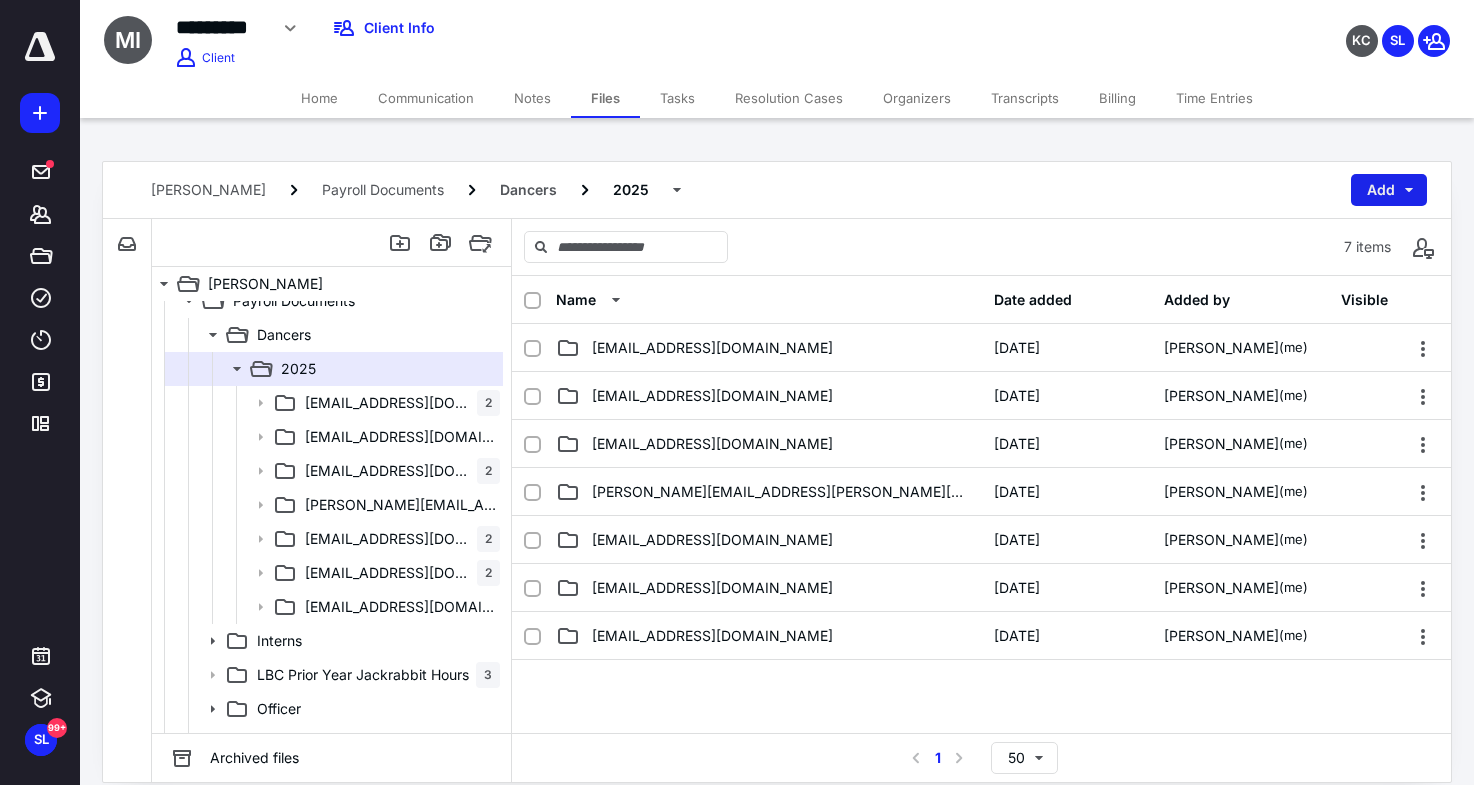 click on "Add" at bounding box center [1389, 190] 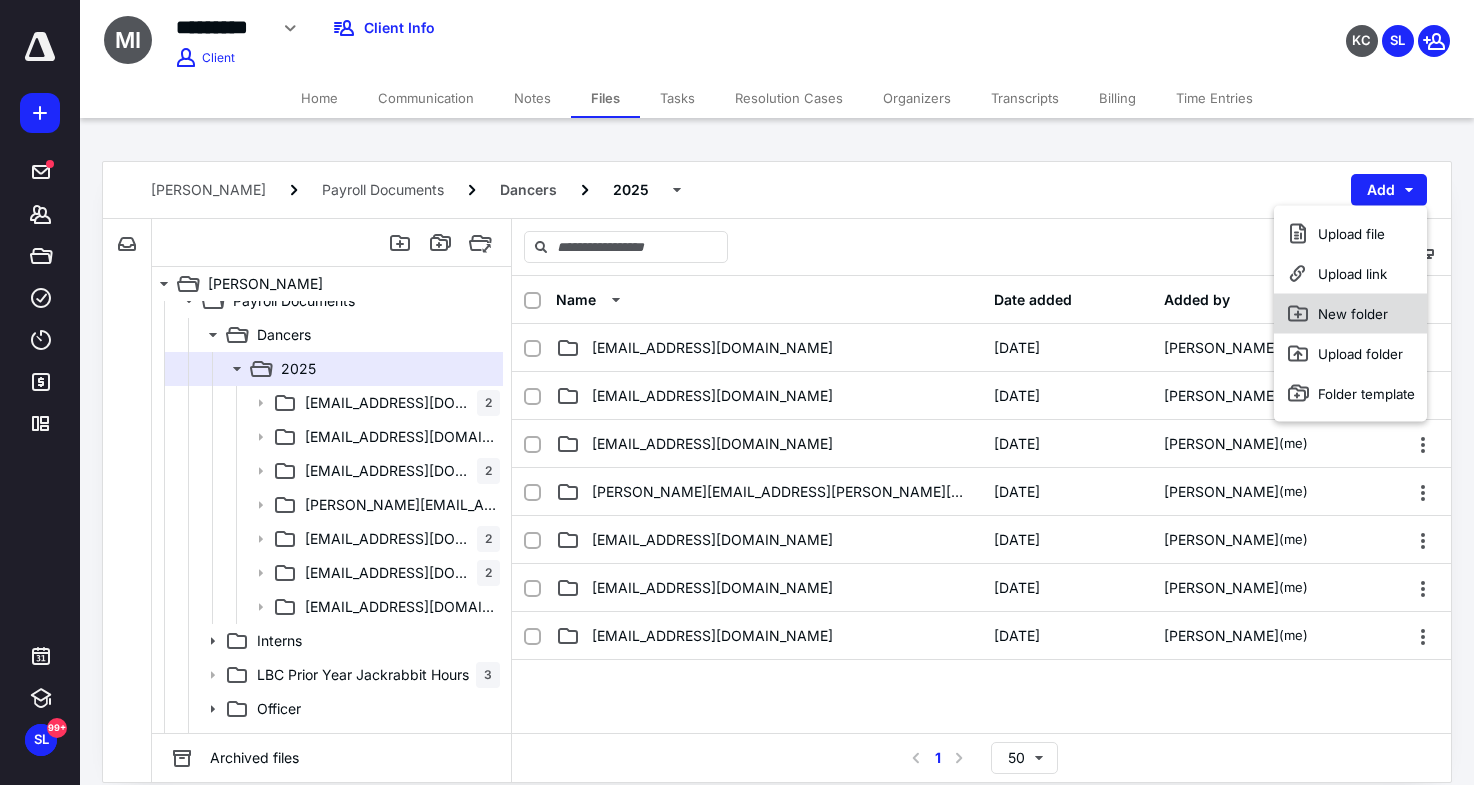 click on "New folder" at bounding box center (1350, 314) 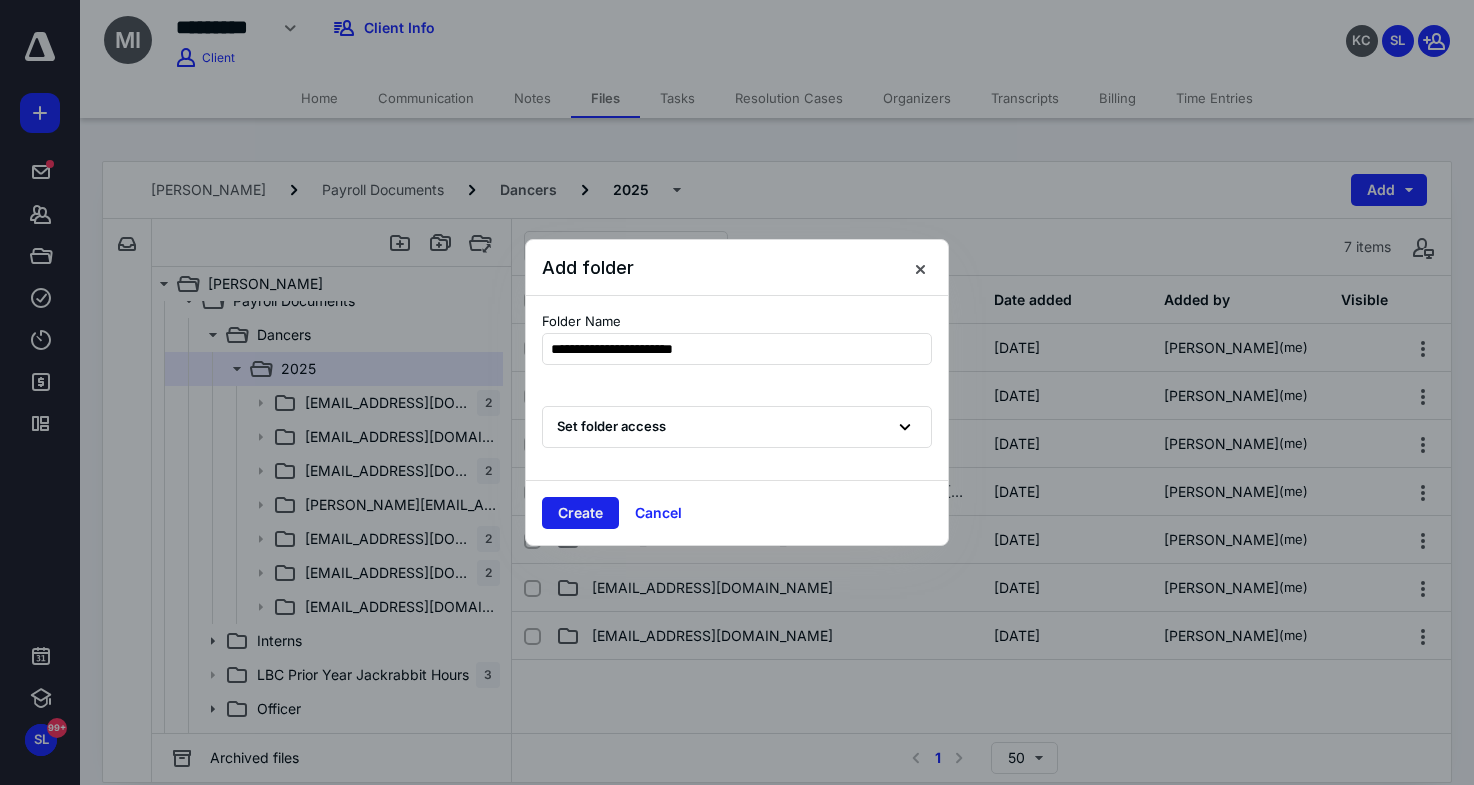 type on "**********" 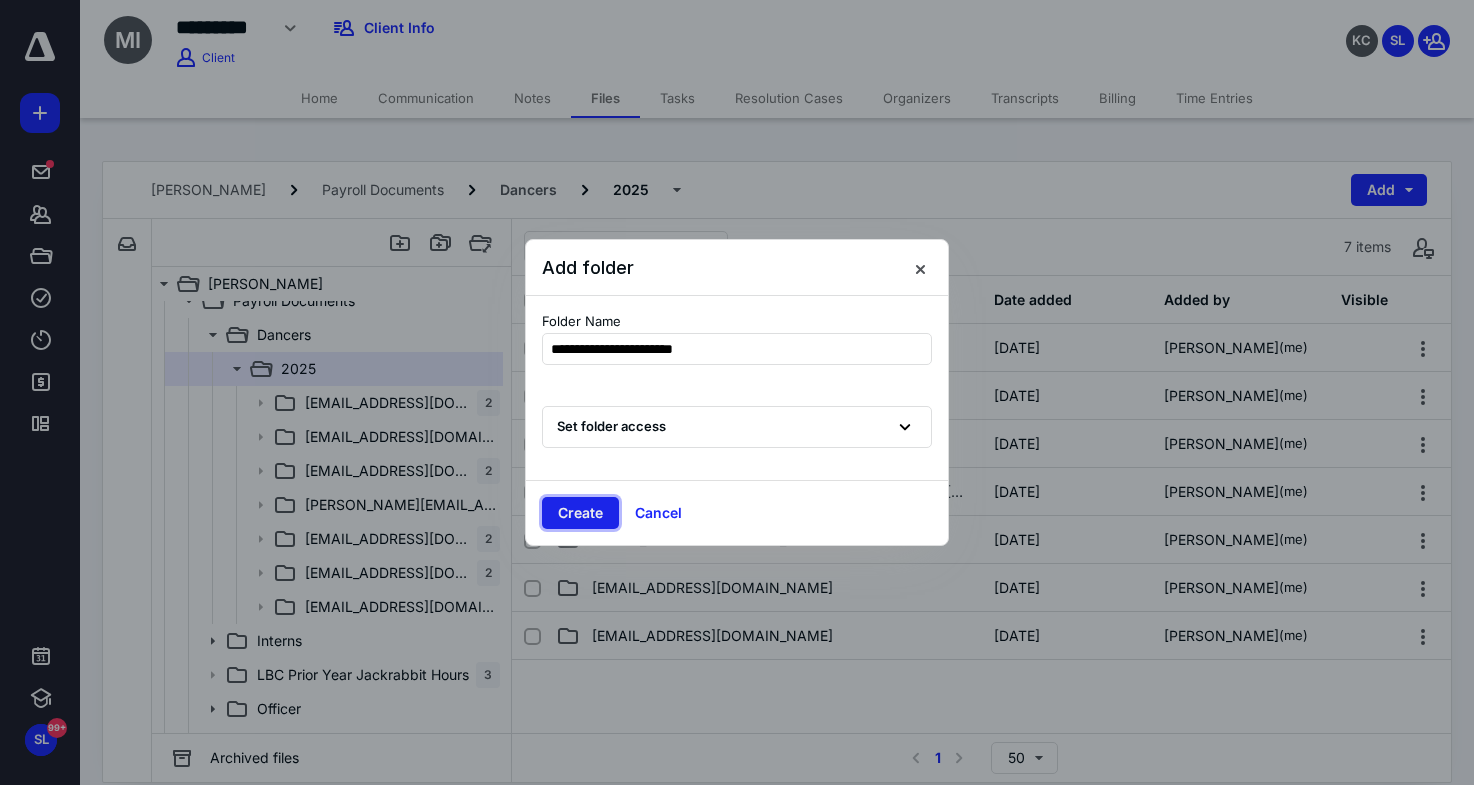click on "Create" at bounding box center (580, 513) 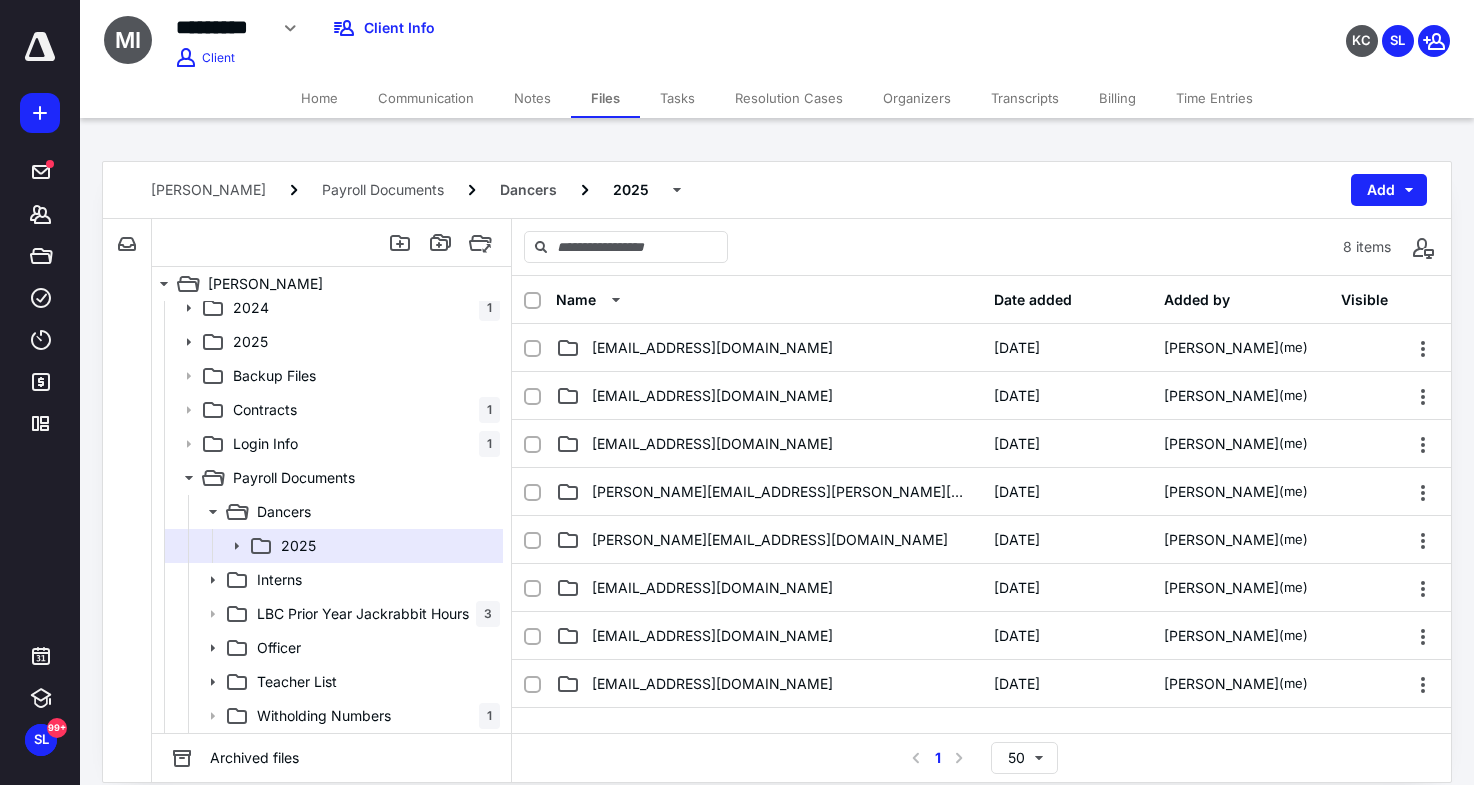 scroll, scrollTop: 45, scrollLeft: 0, axis: vertical 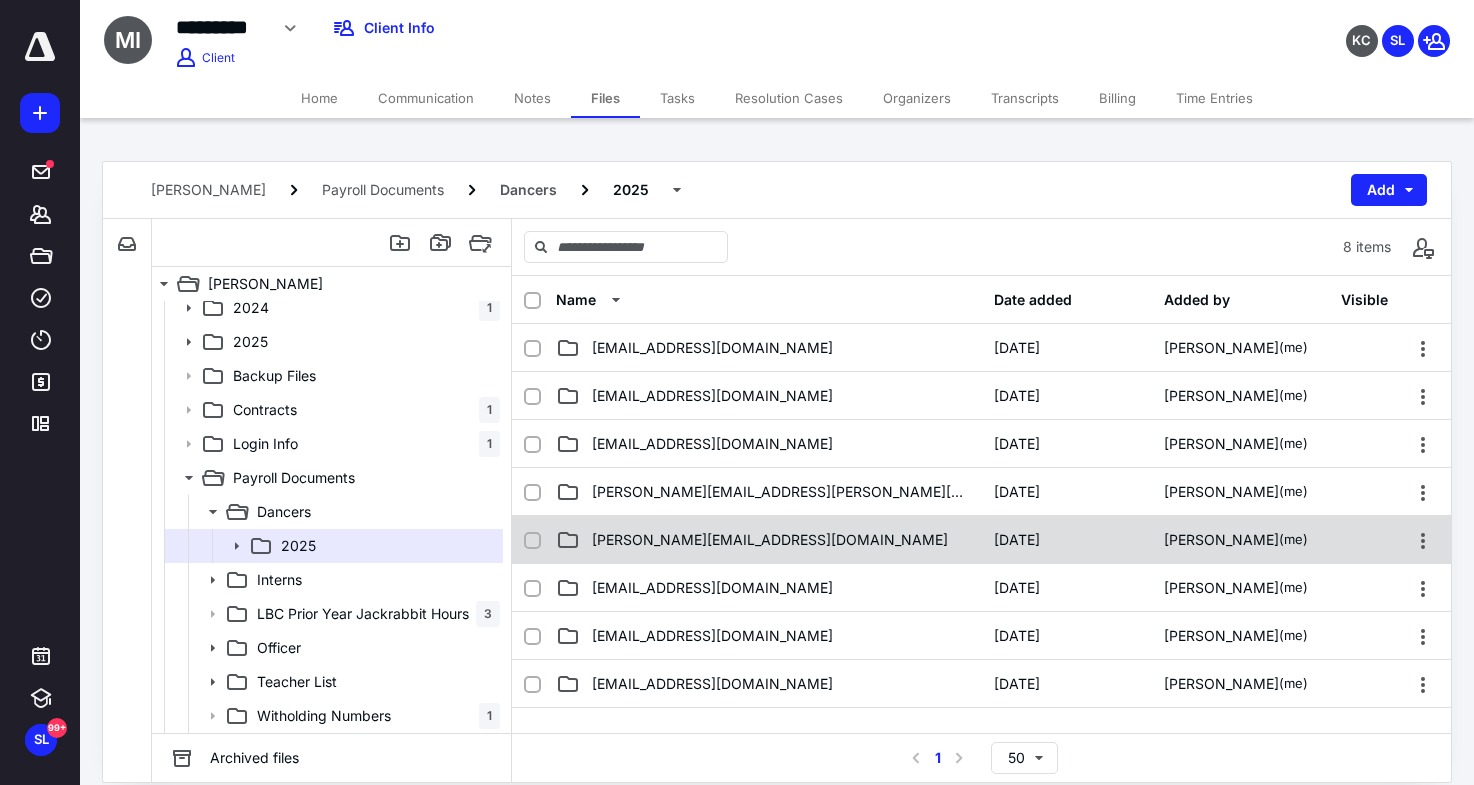 click on "[PERSON_NAME][EMAIL_ADDRESS][DOMAIN_NAME] [DATE] [PERSON_NAME]  (me)" at bounding box center (981, 540) 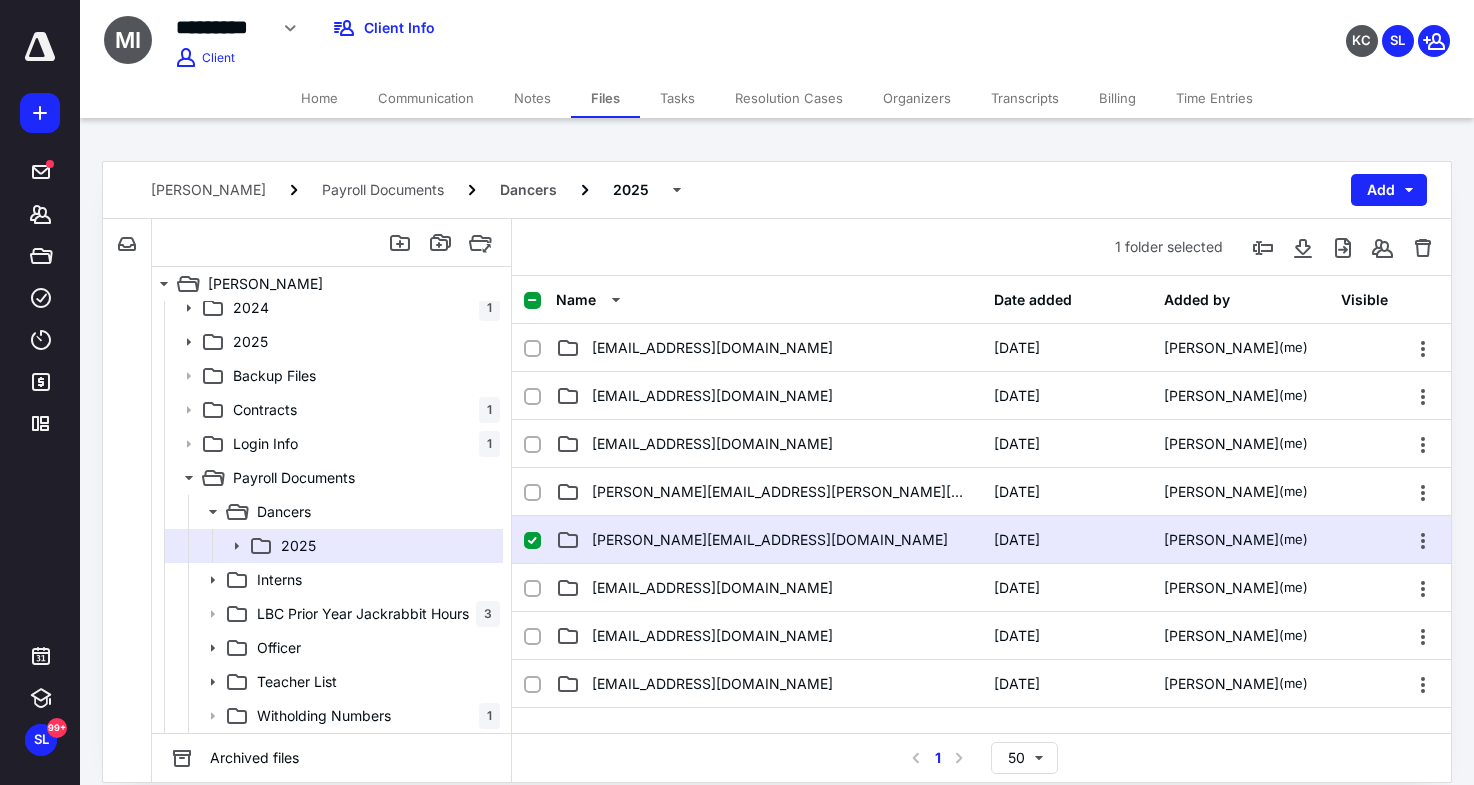 click on "[PERSON_NAME][EMAIL_ADDRESS][DOMAIN_NAME] [DATE] [PERSON_NAME]  (me)" at bounding box center (981, 540) 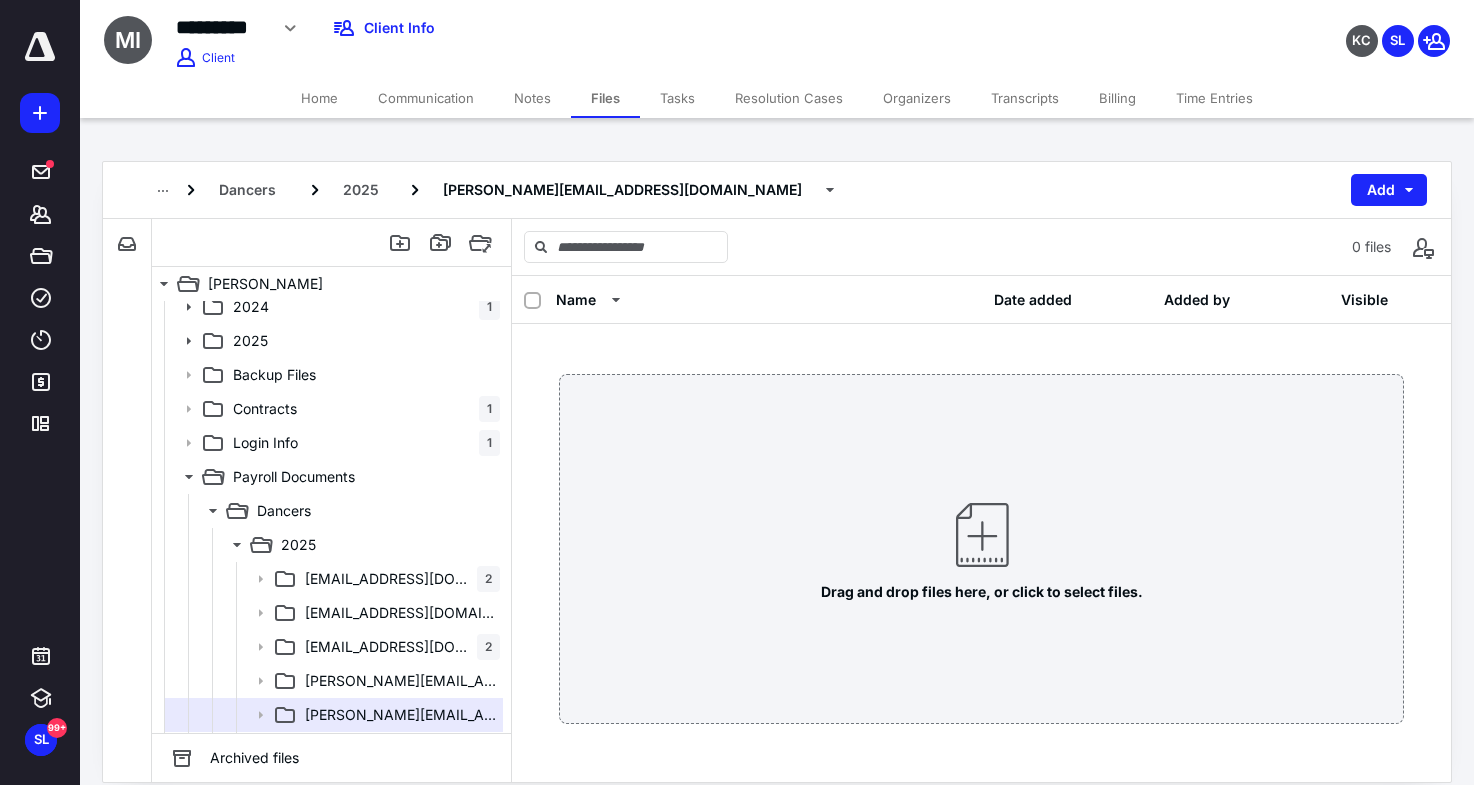 click on "Drag and drop files here, or click to select files." at bounding box center (981, 549) 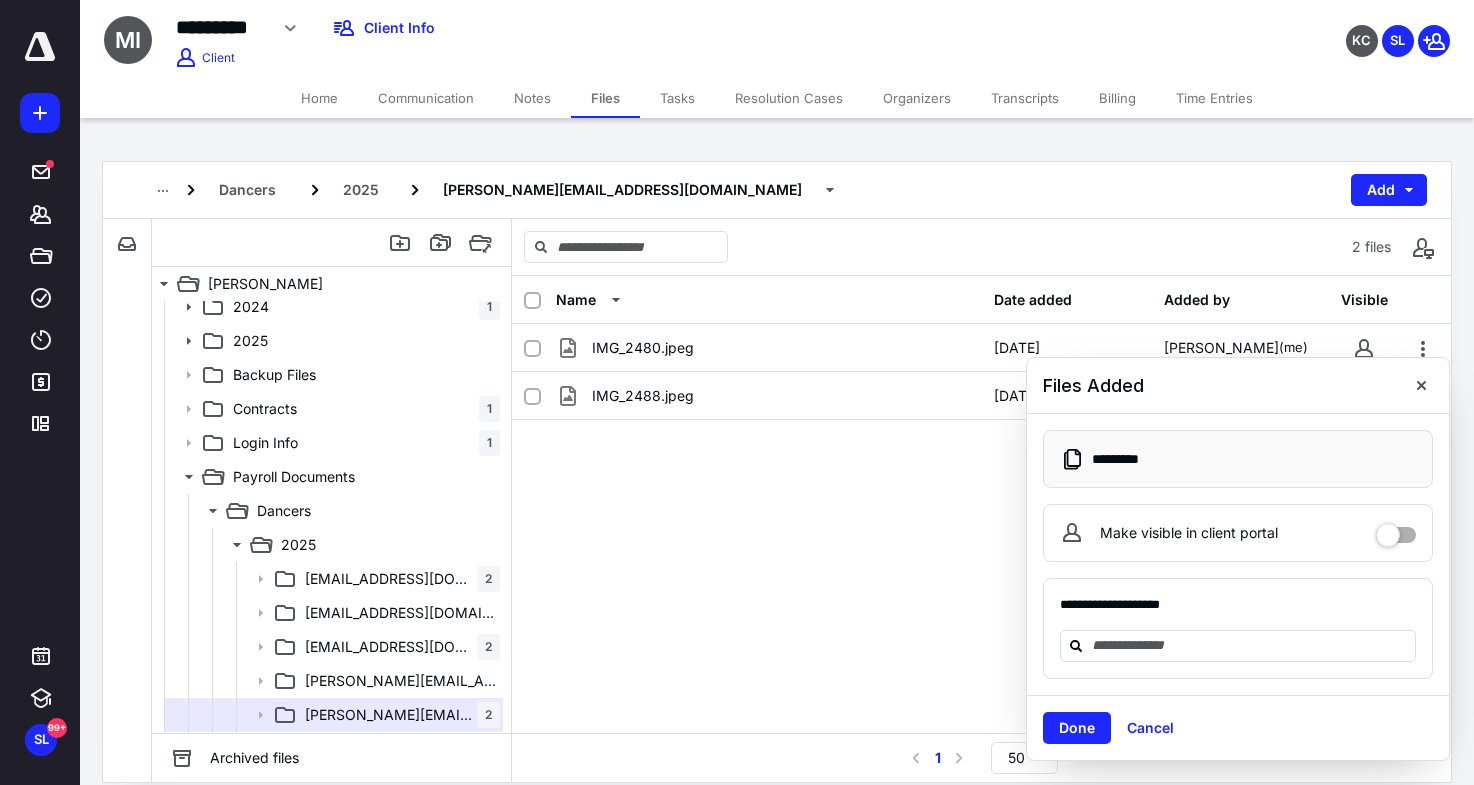 click at bounding box center (1396, 528) 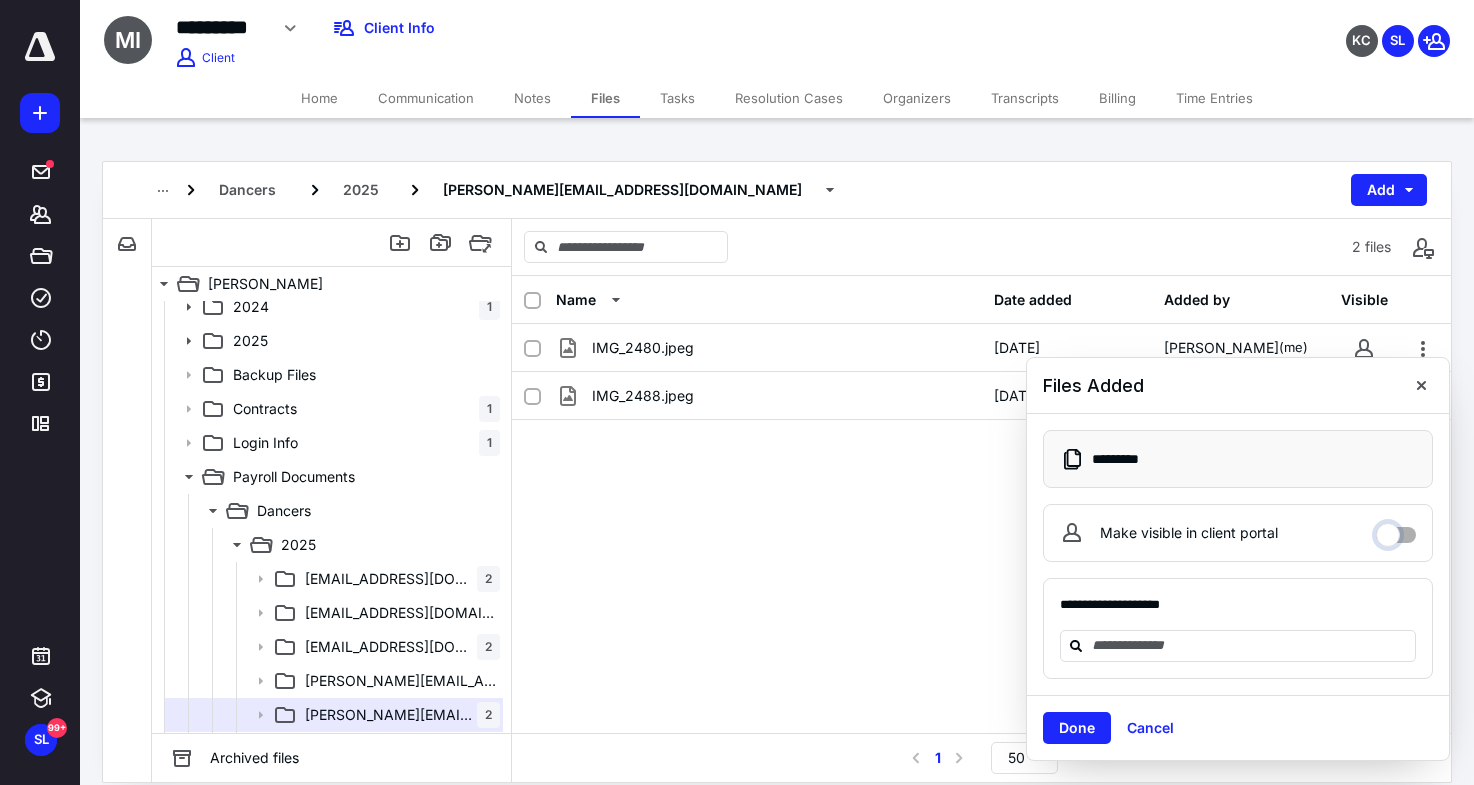 click on "Make visible in client portal" at bounding box center [1396, 530] 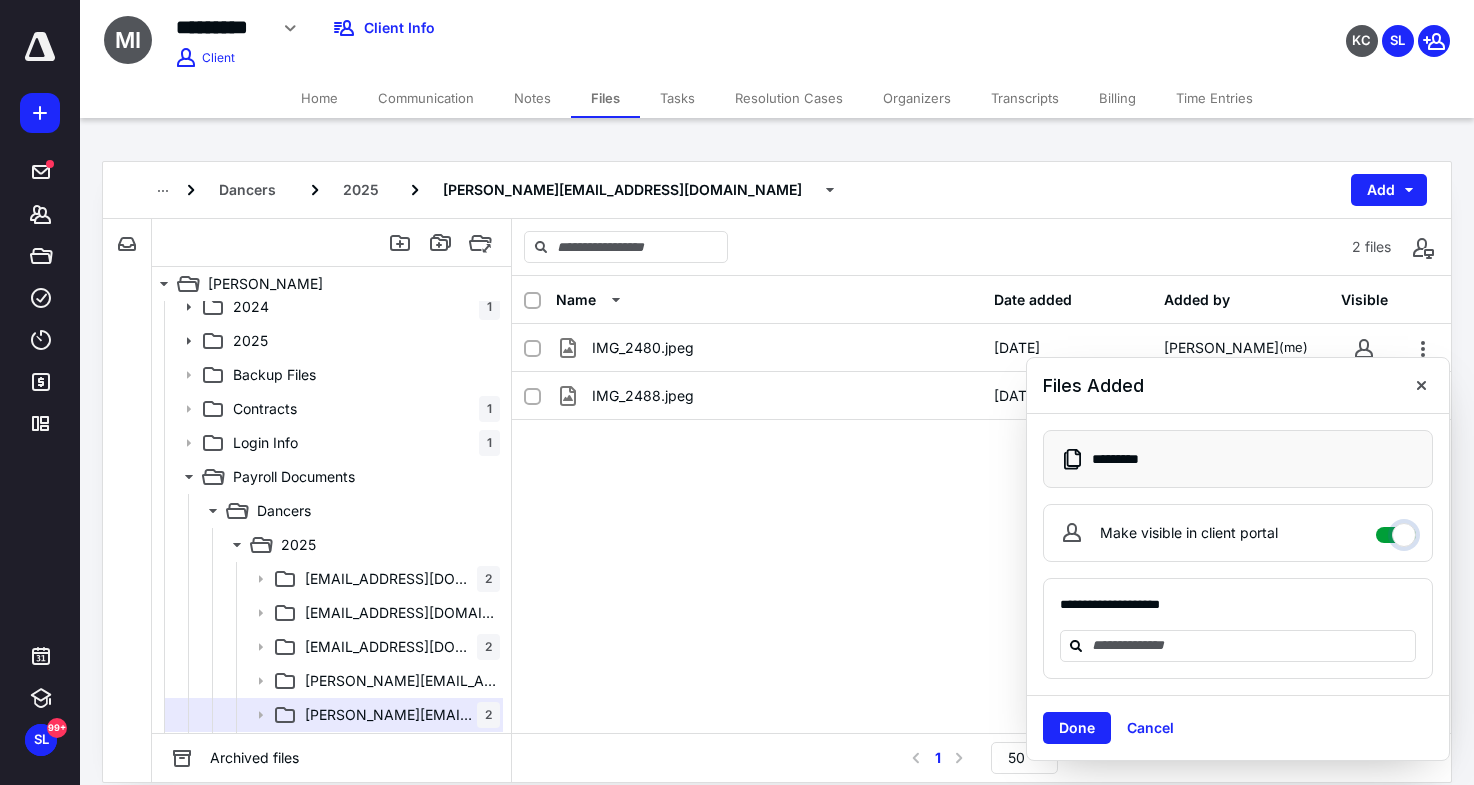 checkbox on "****" 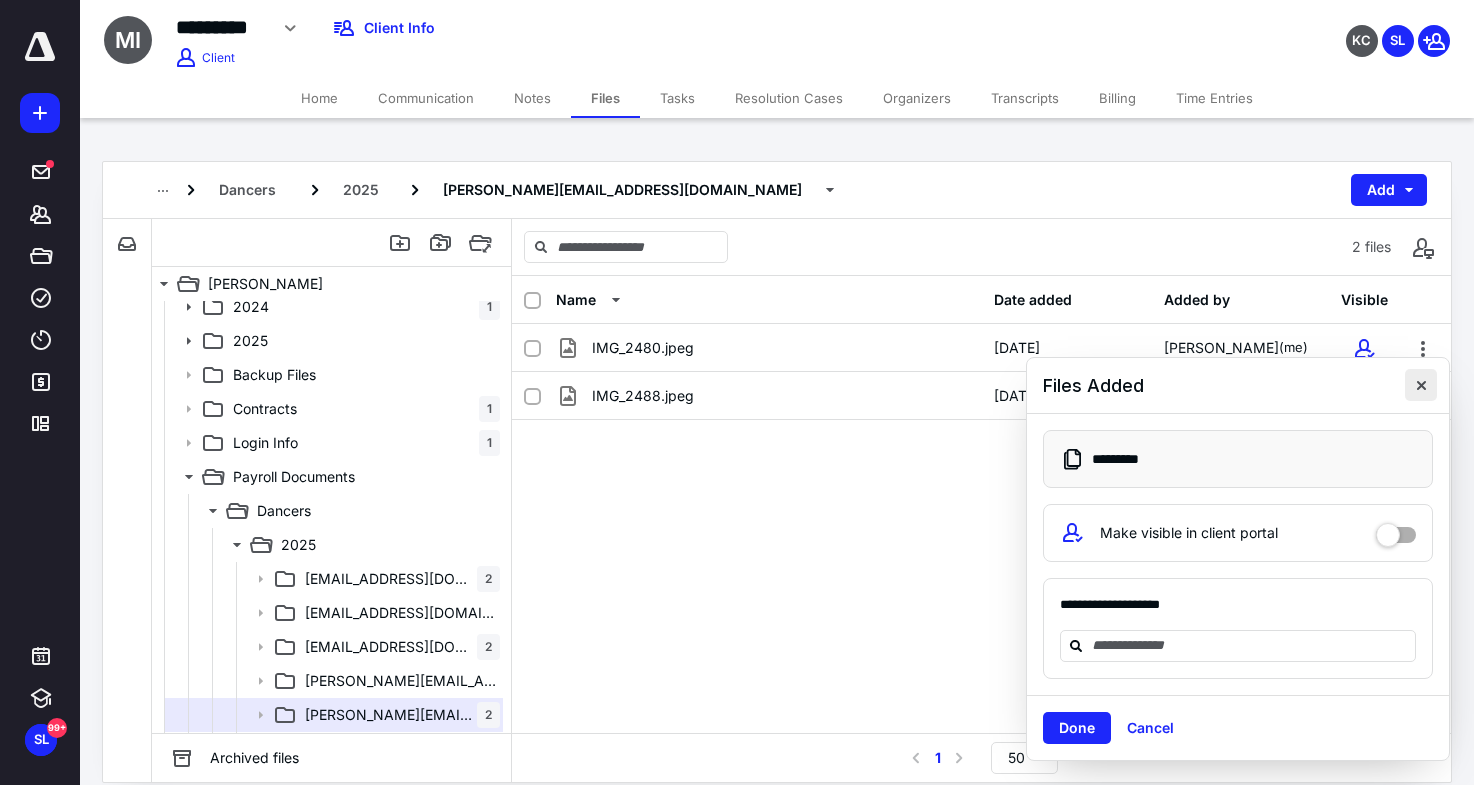 click at bounding box center (1421, 385) 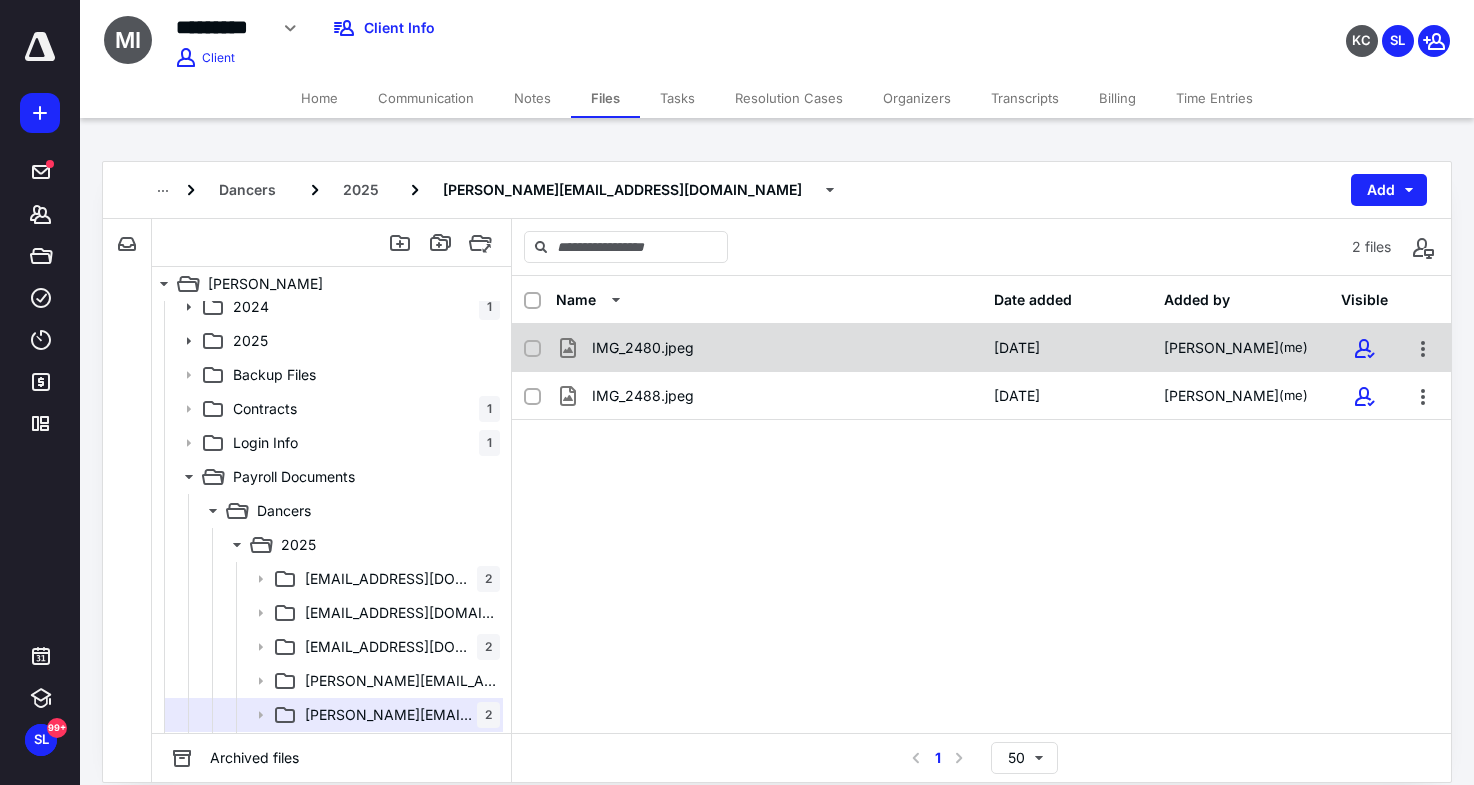 click on "IMG_2480.jpeg [DATE] [PERSON_NAME]  (me)" at bounding box center [981, 348] 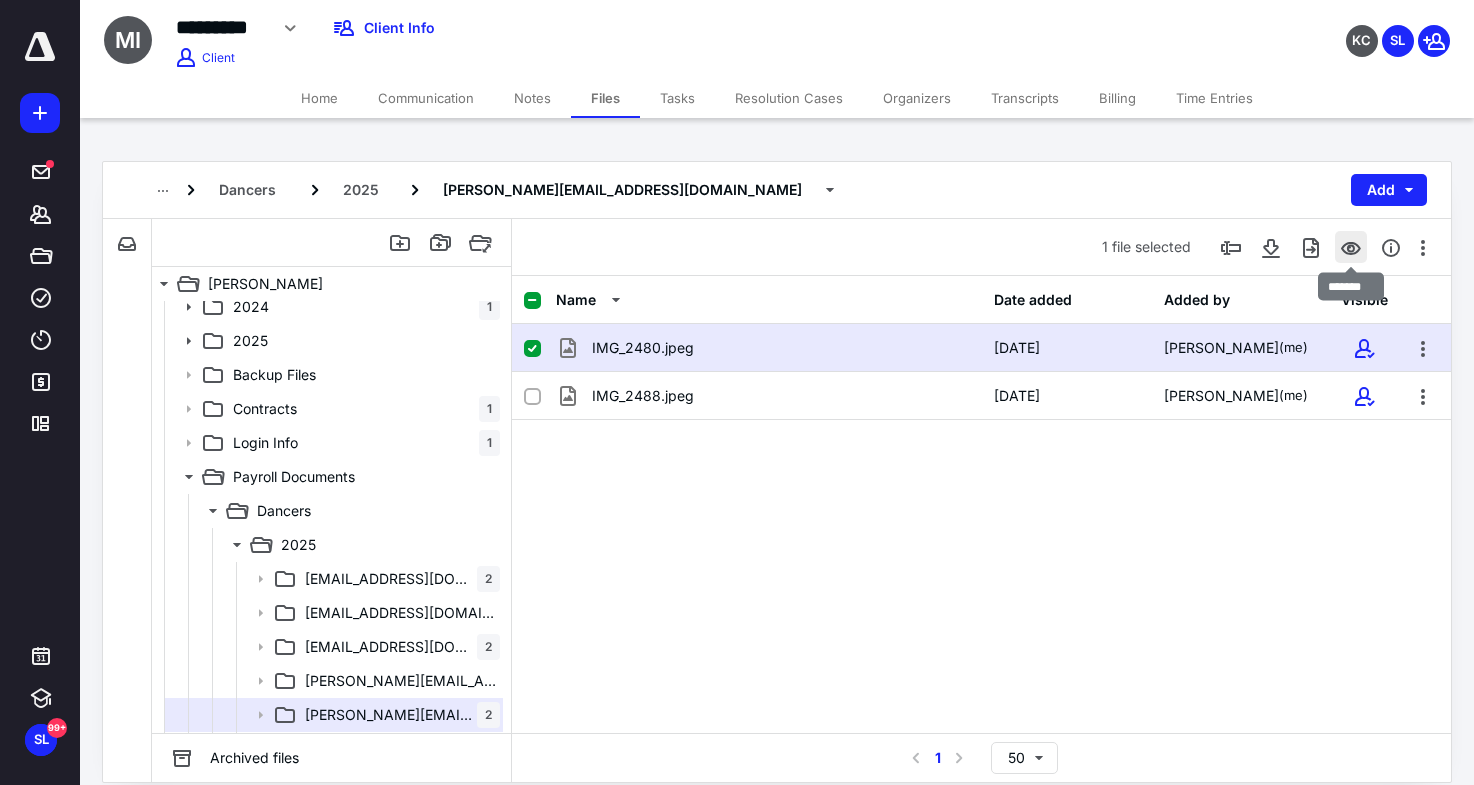 click at bounding box center [1351, 247] 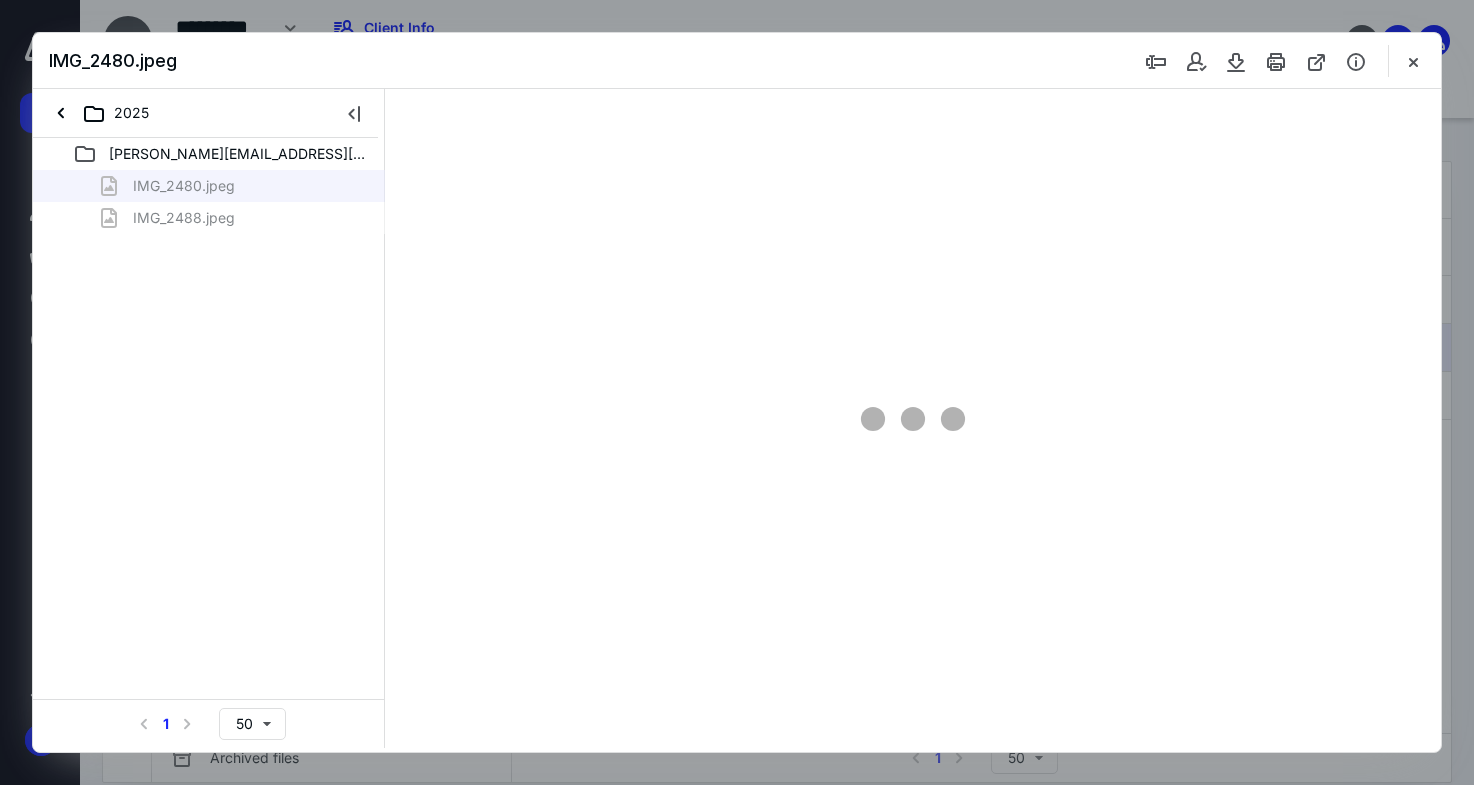 scroll, scrollTop: 0, scrollLeft: 0, axis: both 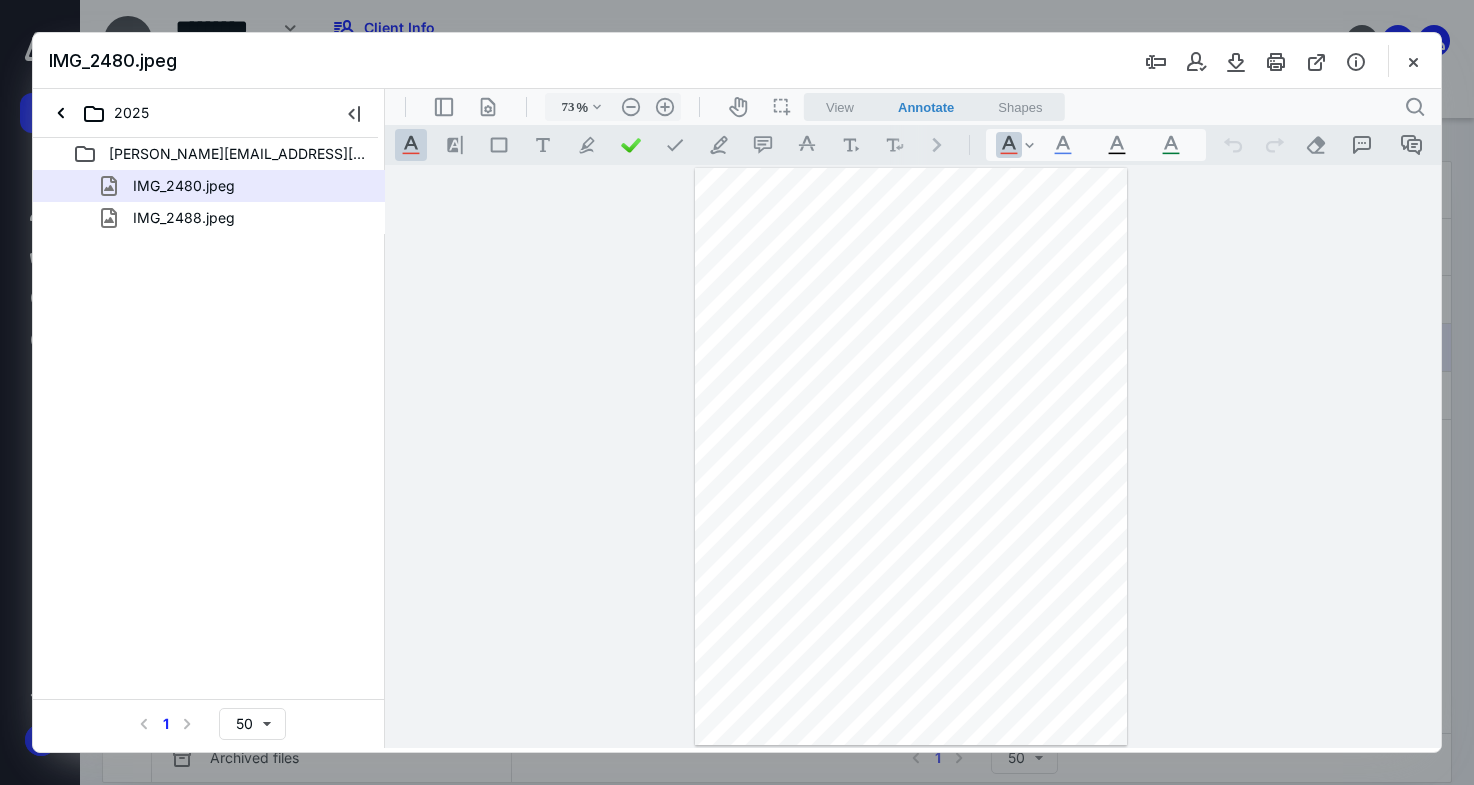 type on "175" 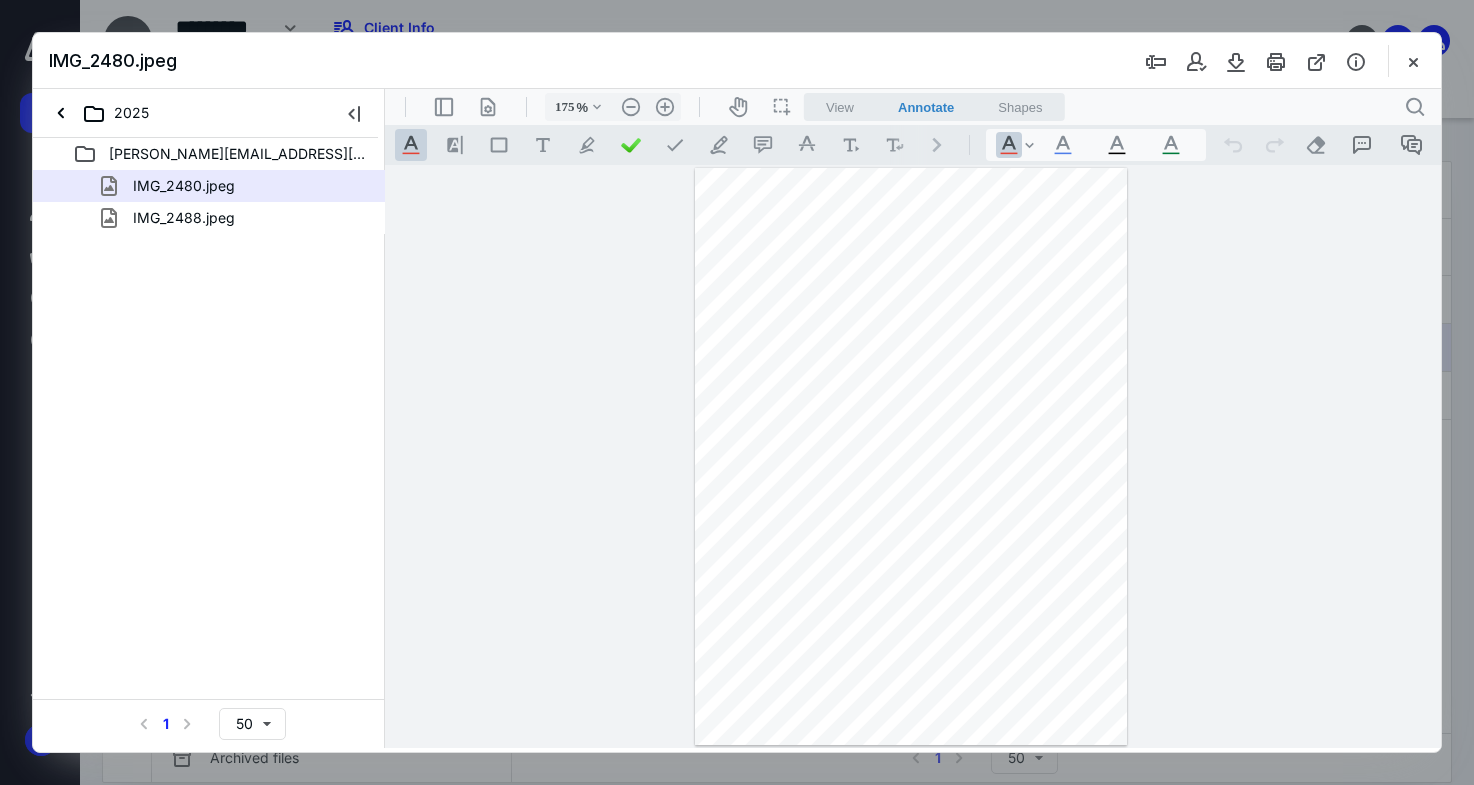 scroll, scrollTop: 2, scrollLeft: 0, axis: vertical 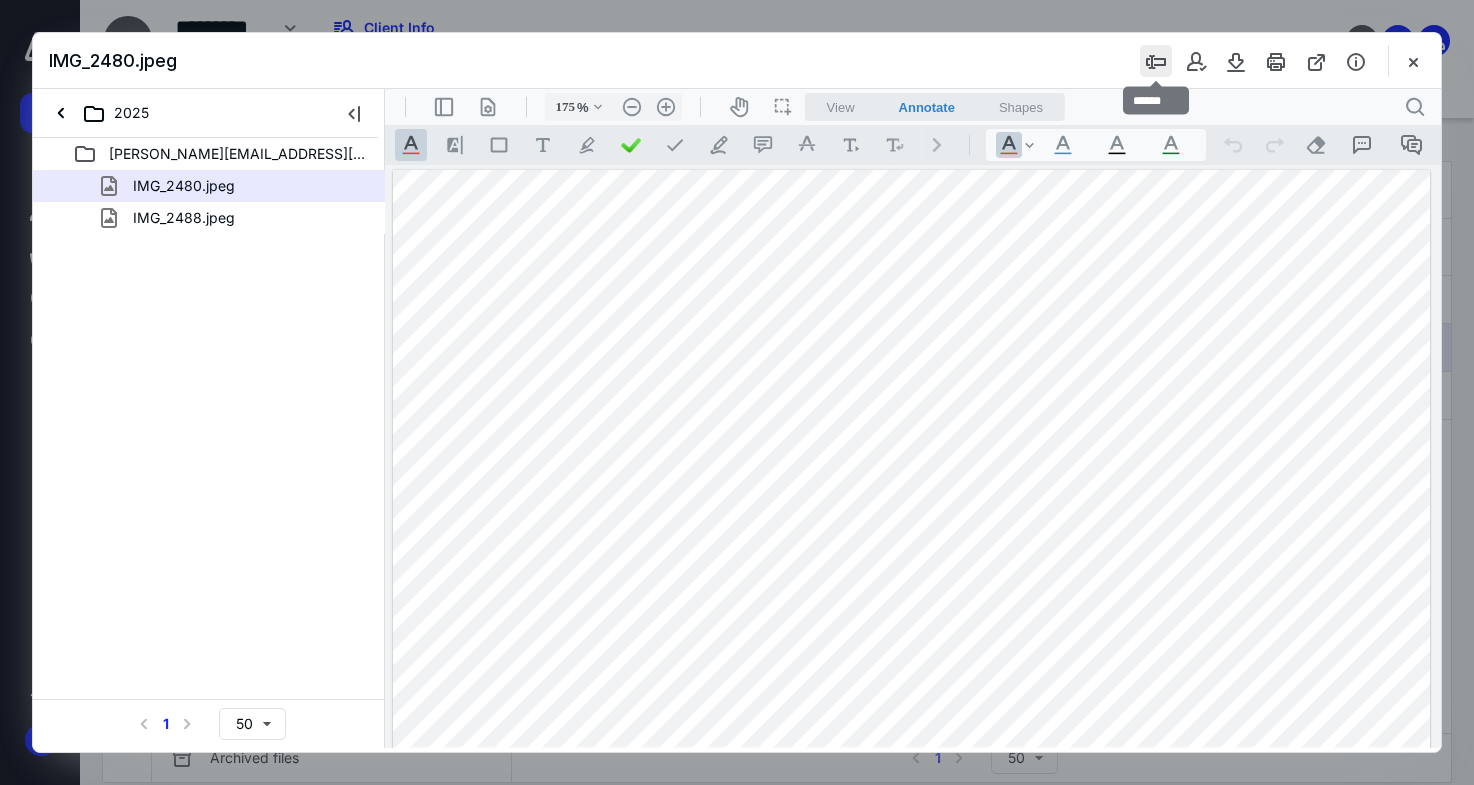 click at bounding box center [1156, 61] 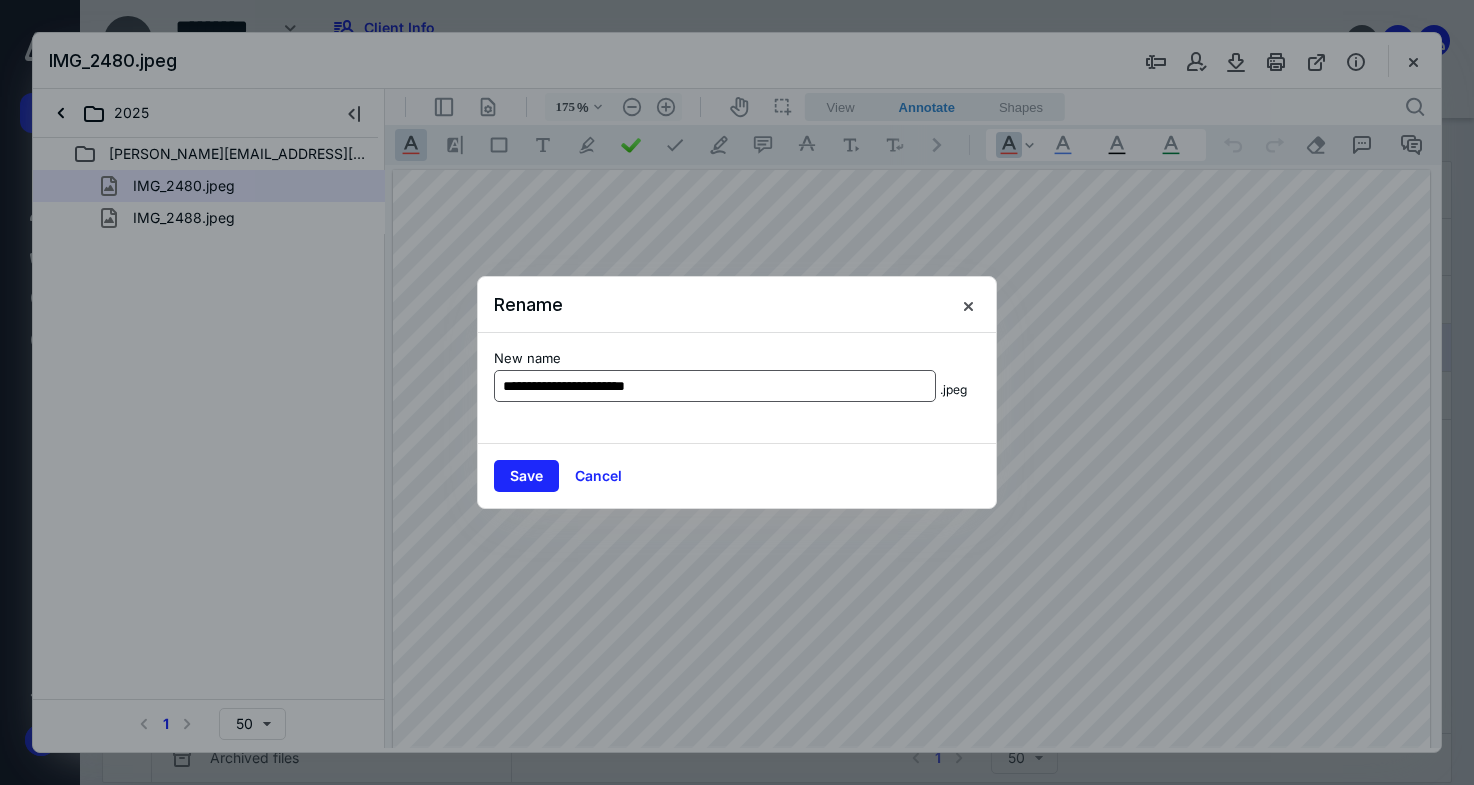 drag, startPoint x: 696, startPoint y: 382, endPoint x: 603, endPoint y: 381, distance: 93.00538 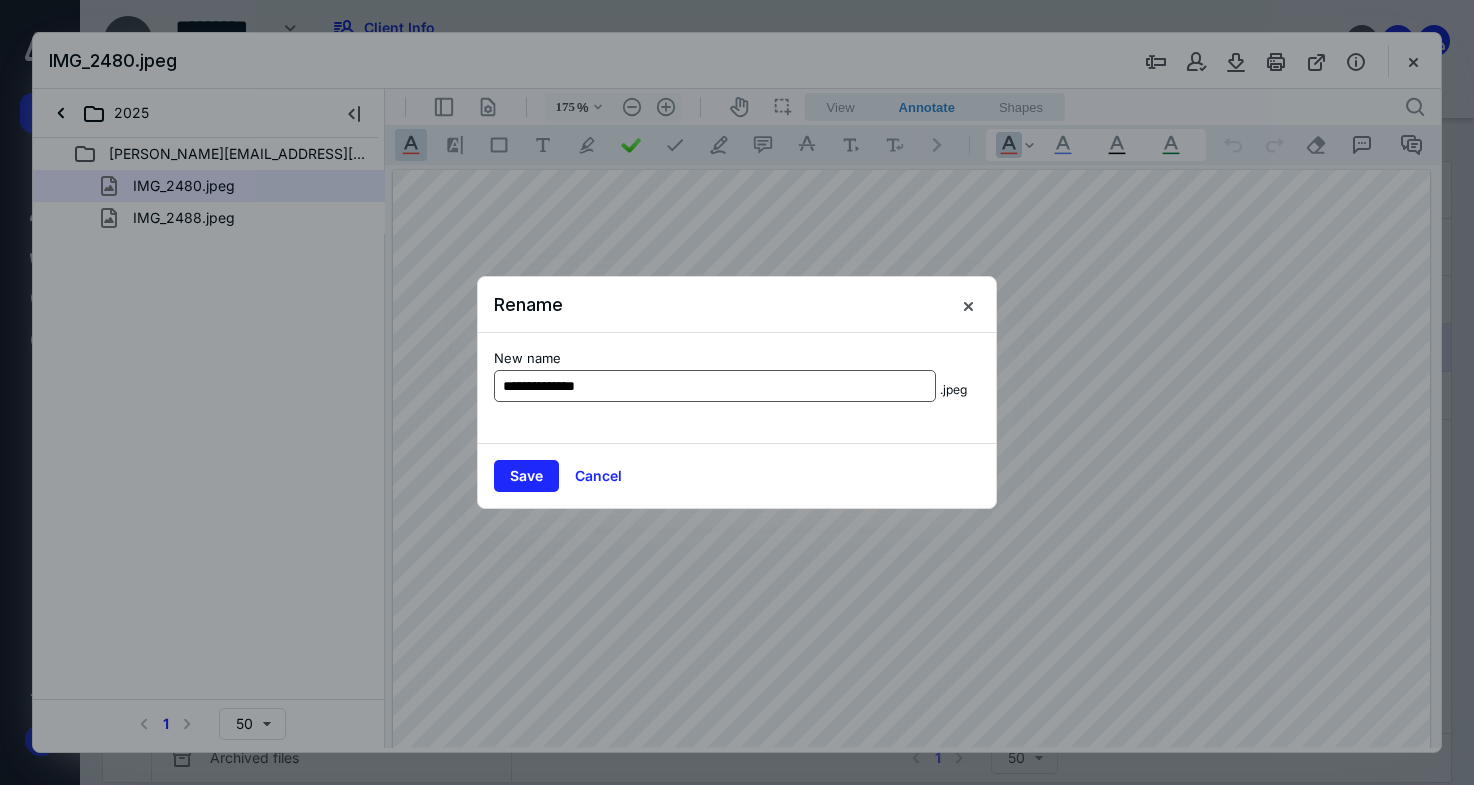 click on "**********" at bounding box center (715, 386) 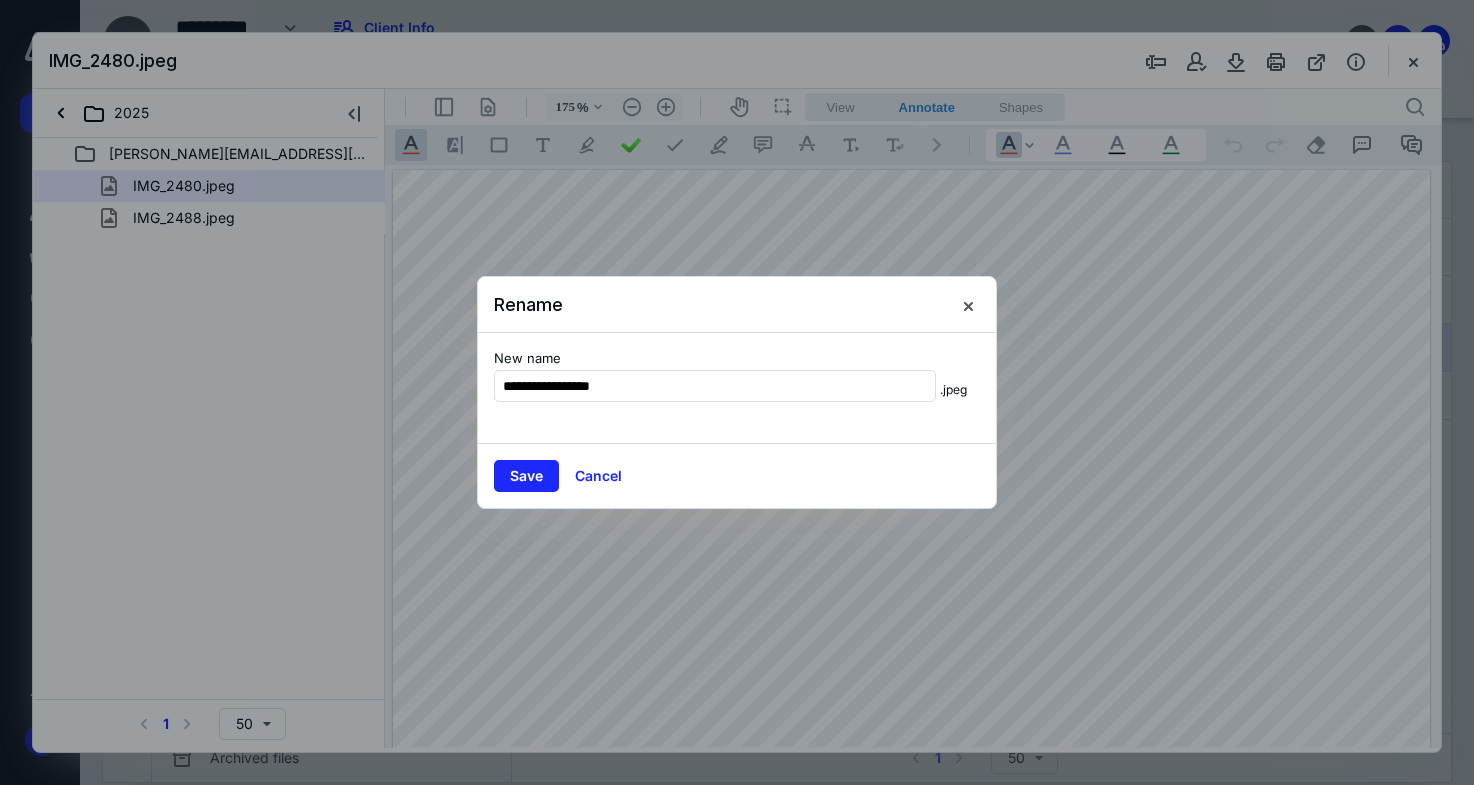 drag, startPoint x: 684, startPoint y: 395, endPoint x: 376, endPoint y: 362, distance: 309.76282 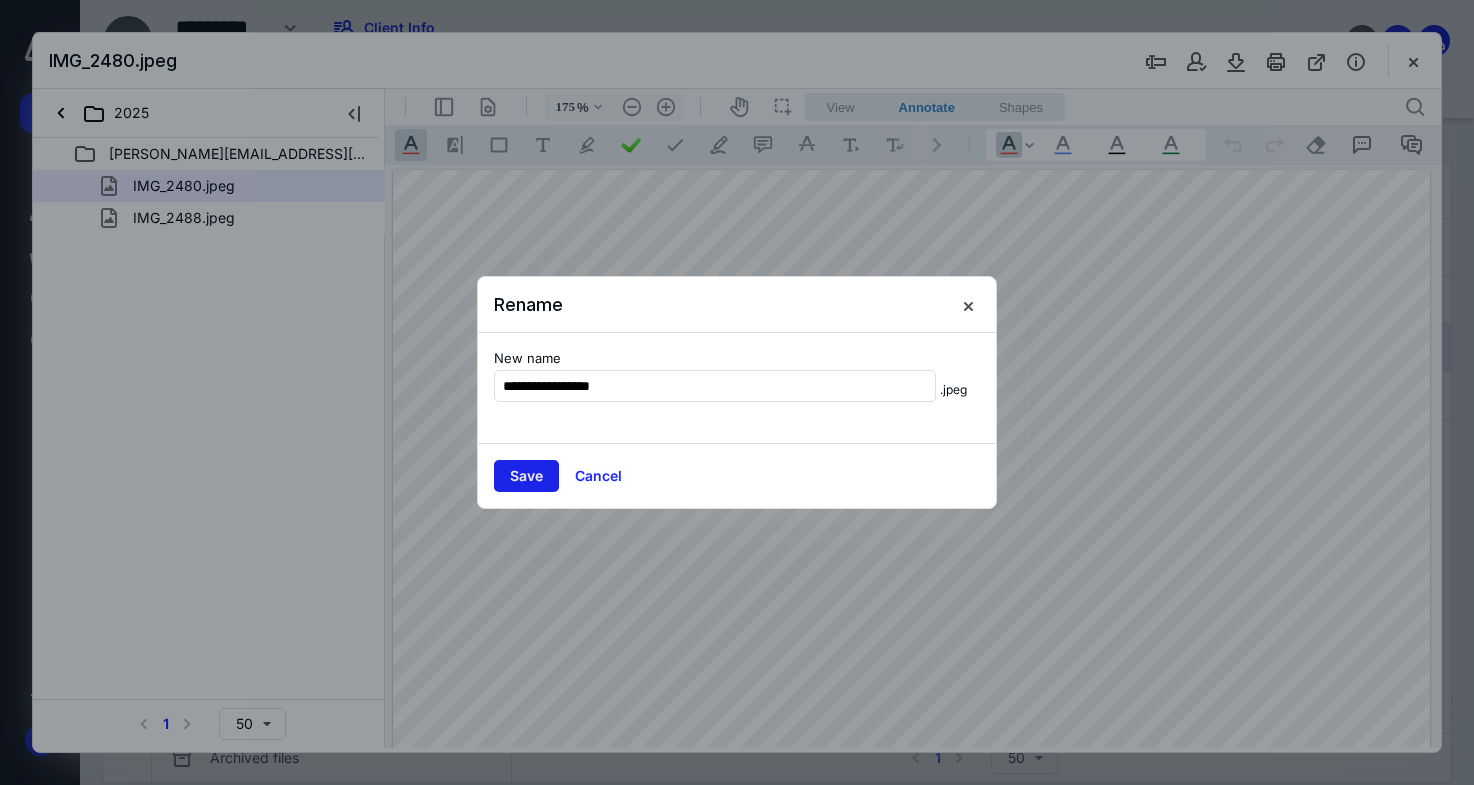 type on "**********" 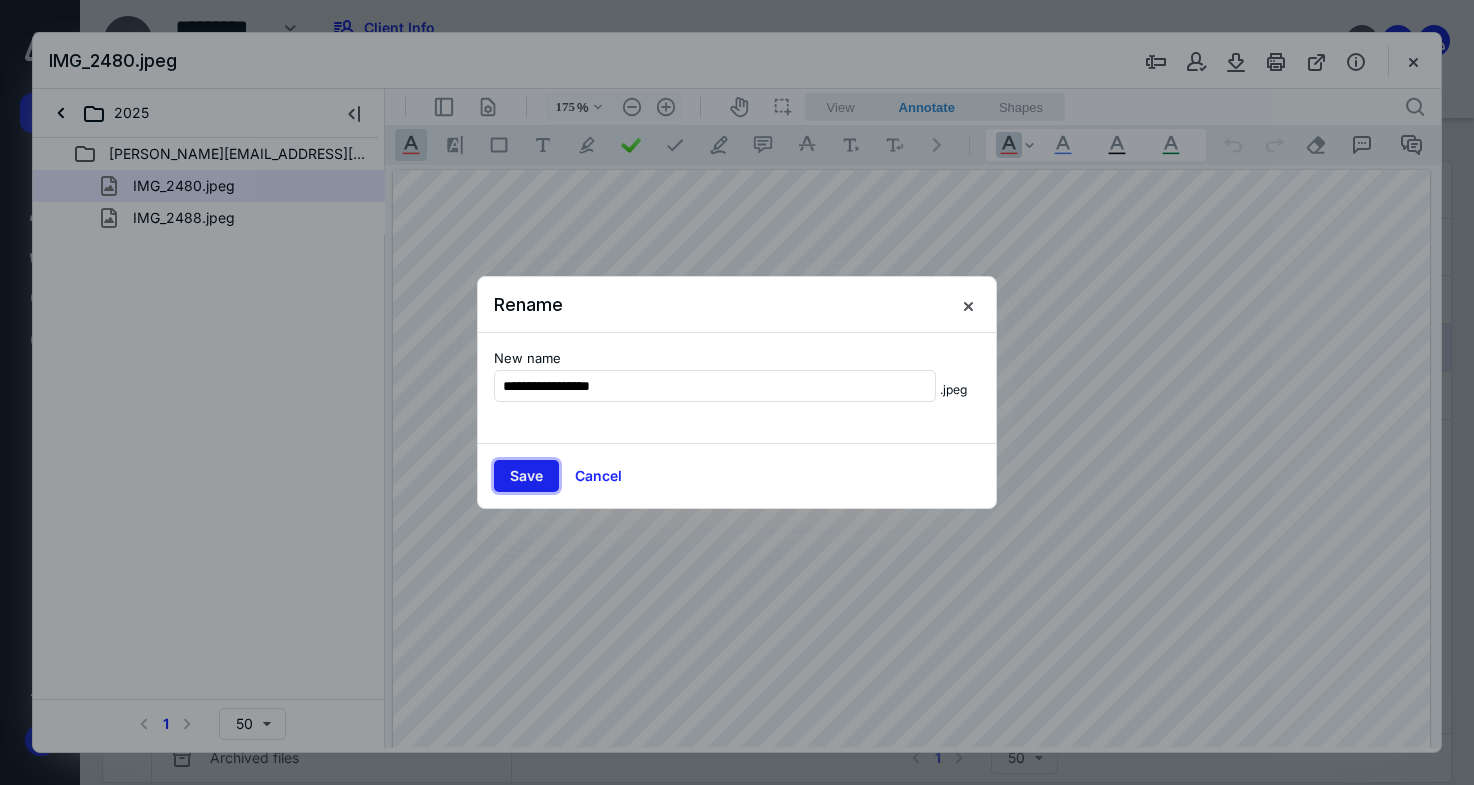 click on "Save" at bounding box center (526, 476) 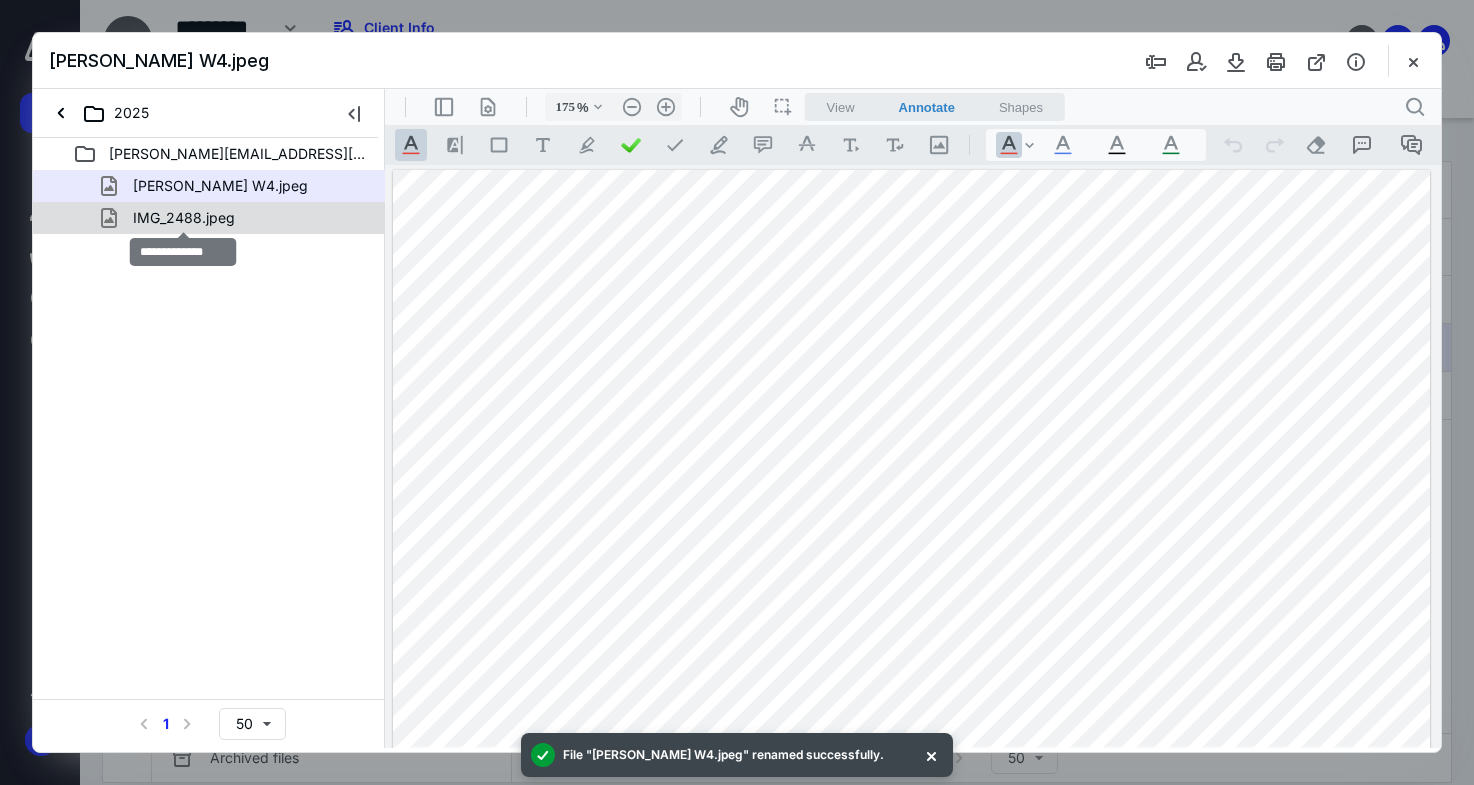 click on "IMG_2488.jpeg" at bounding box center [184, 218] 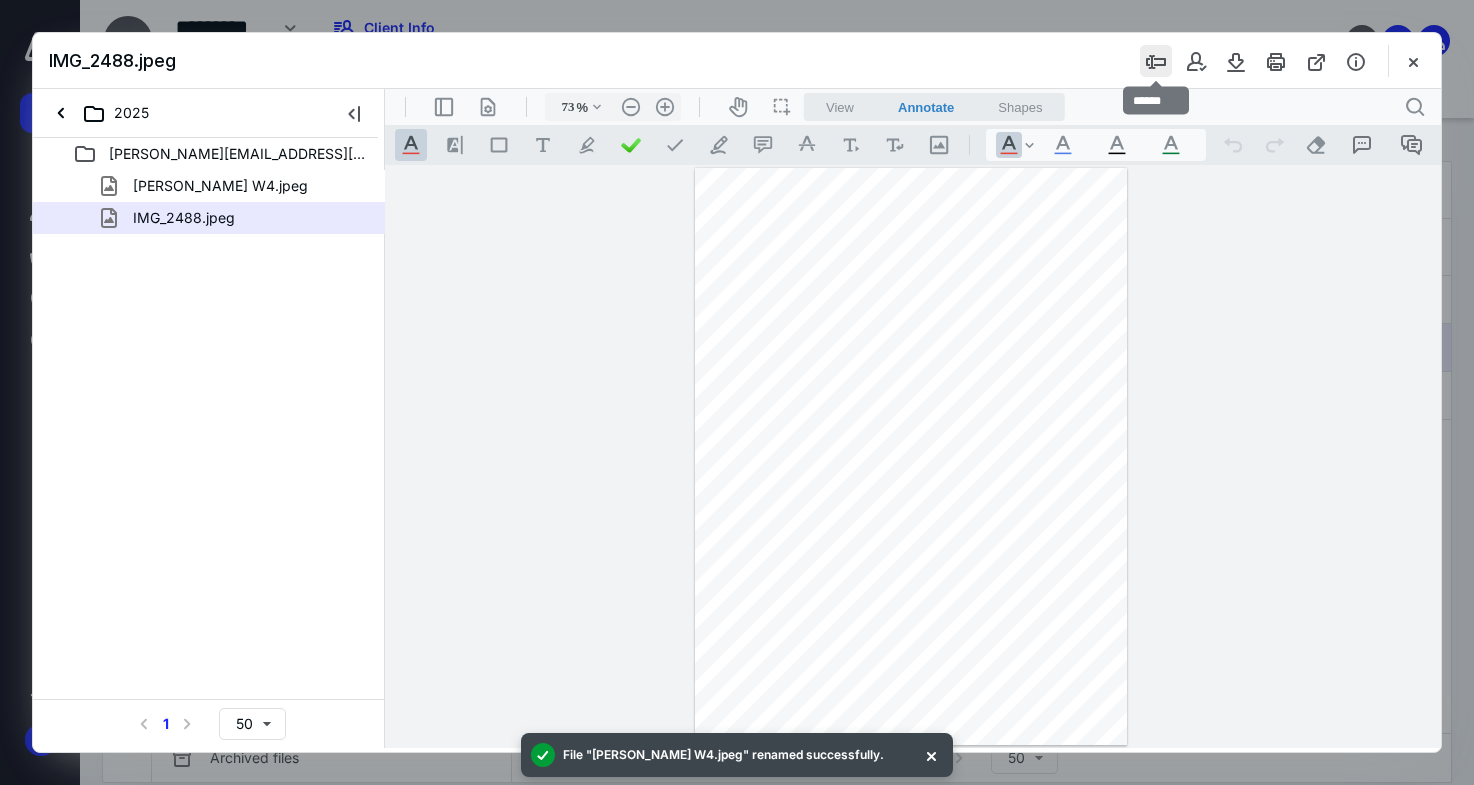 type on "175" 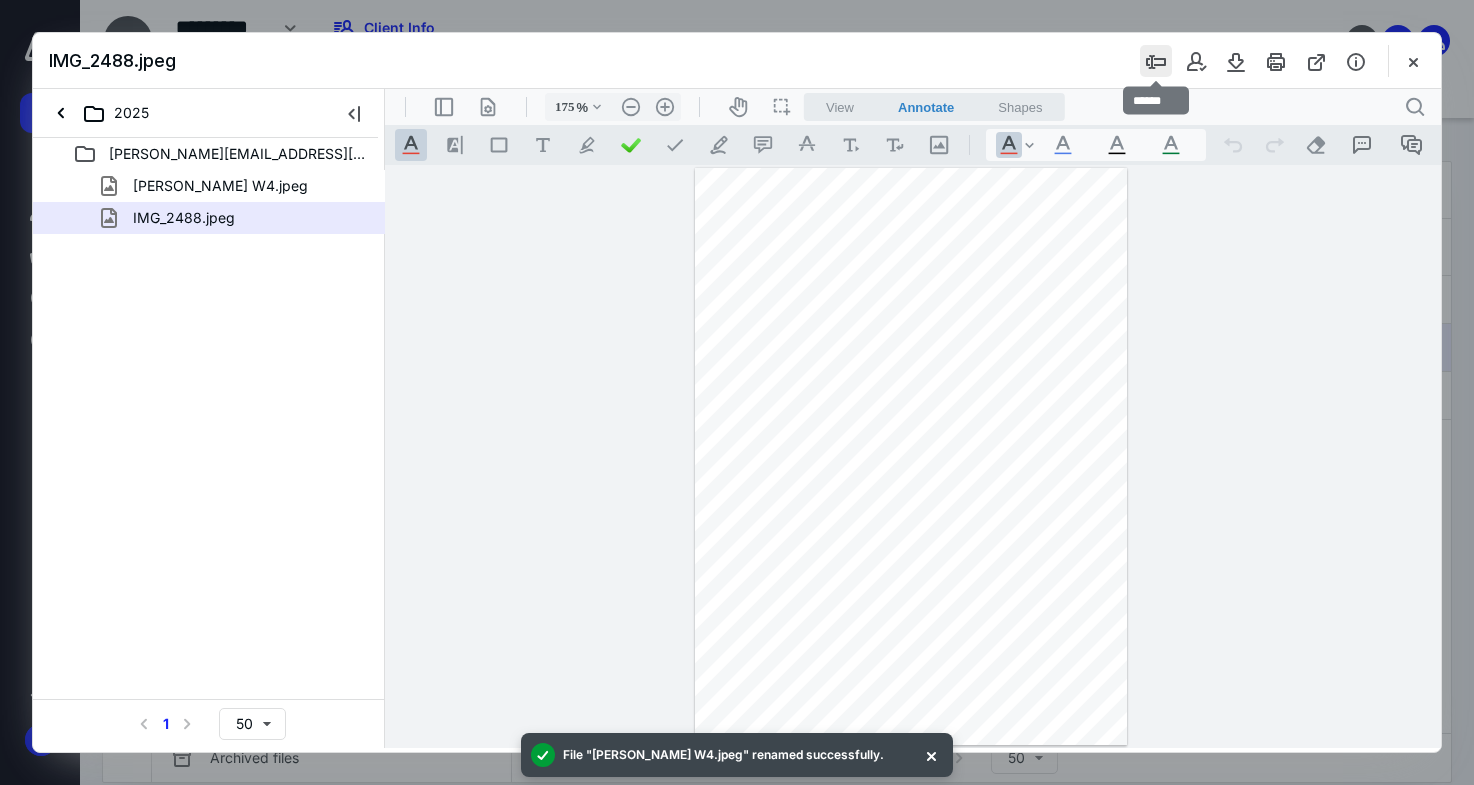scroll, scrollTop: 2, scrollLeft: 0, axis: vertical 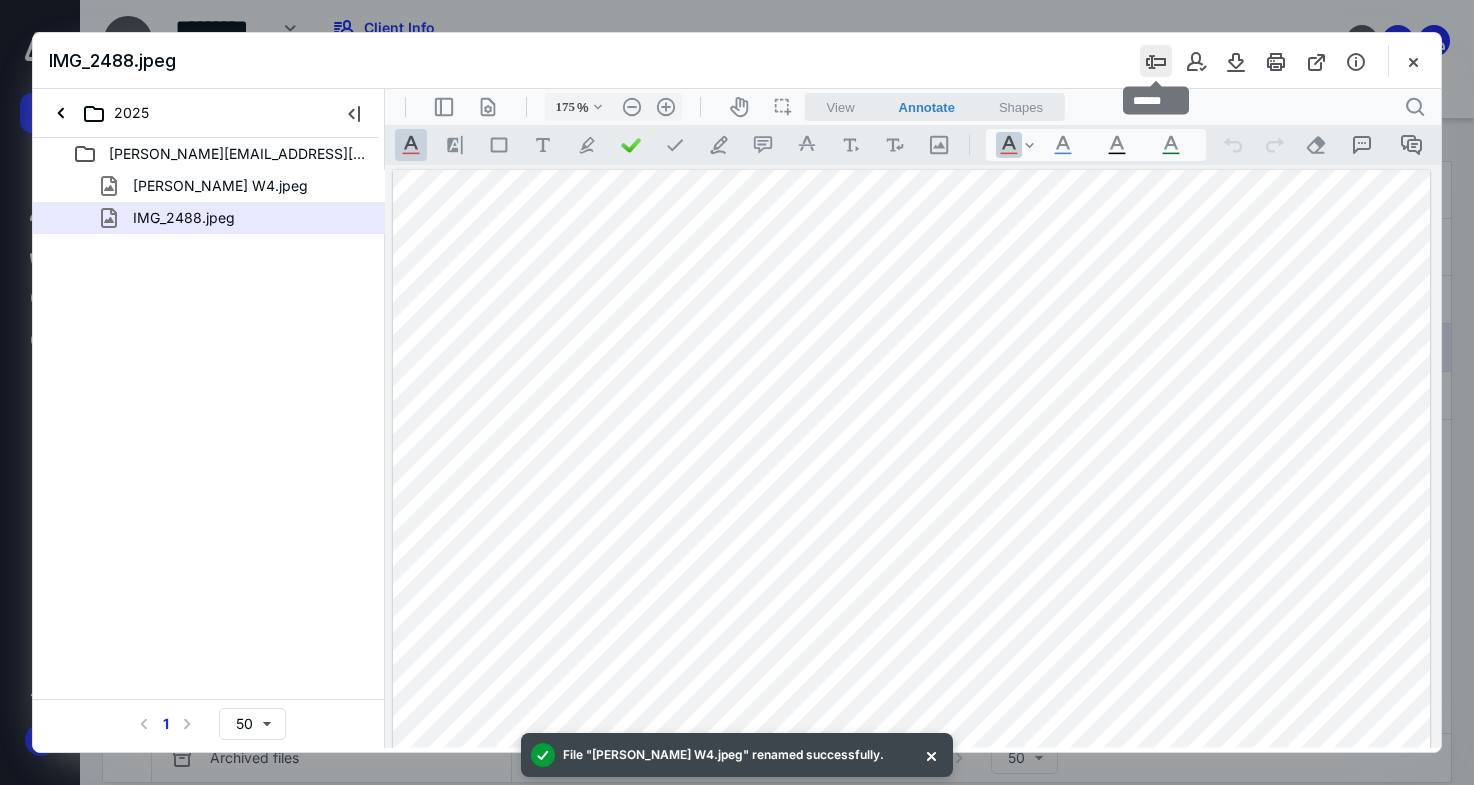 click at bounding box center (1156, 61) 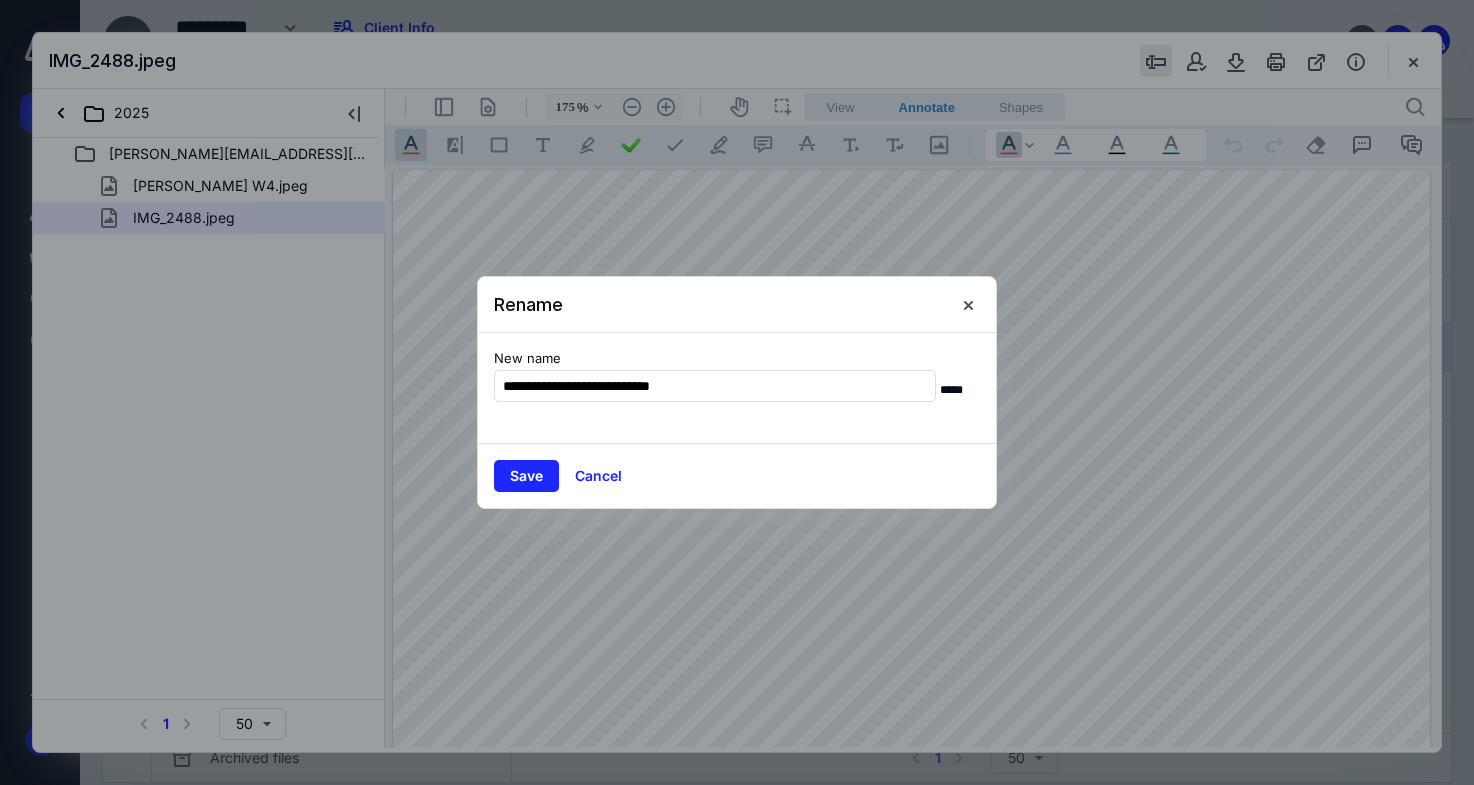 type on "**********" 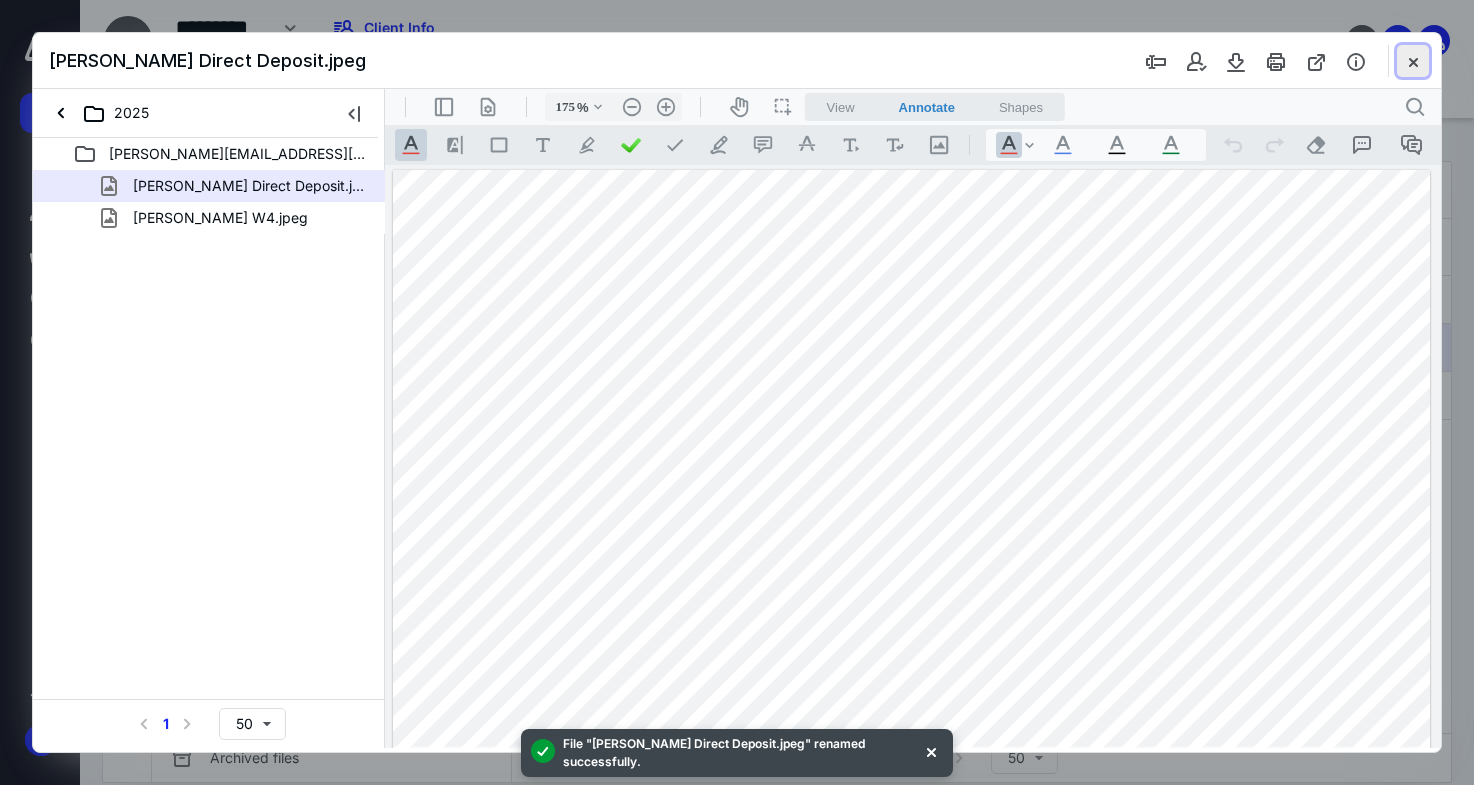 click at bounding box center (1413, 61) 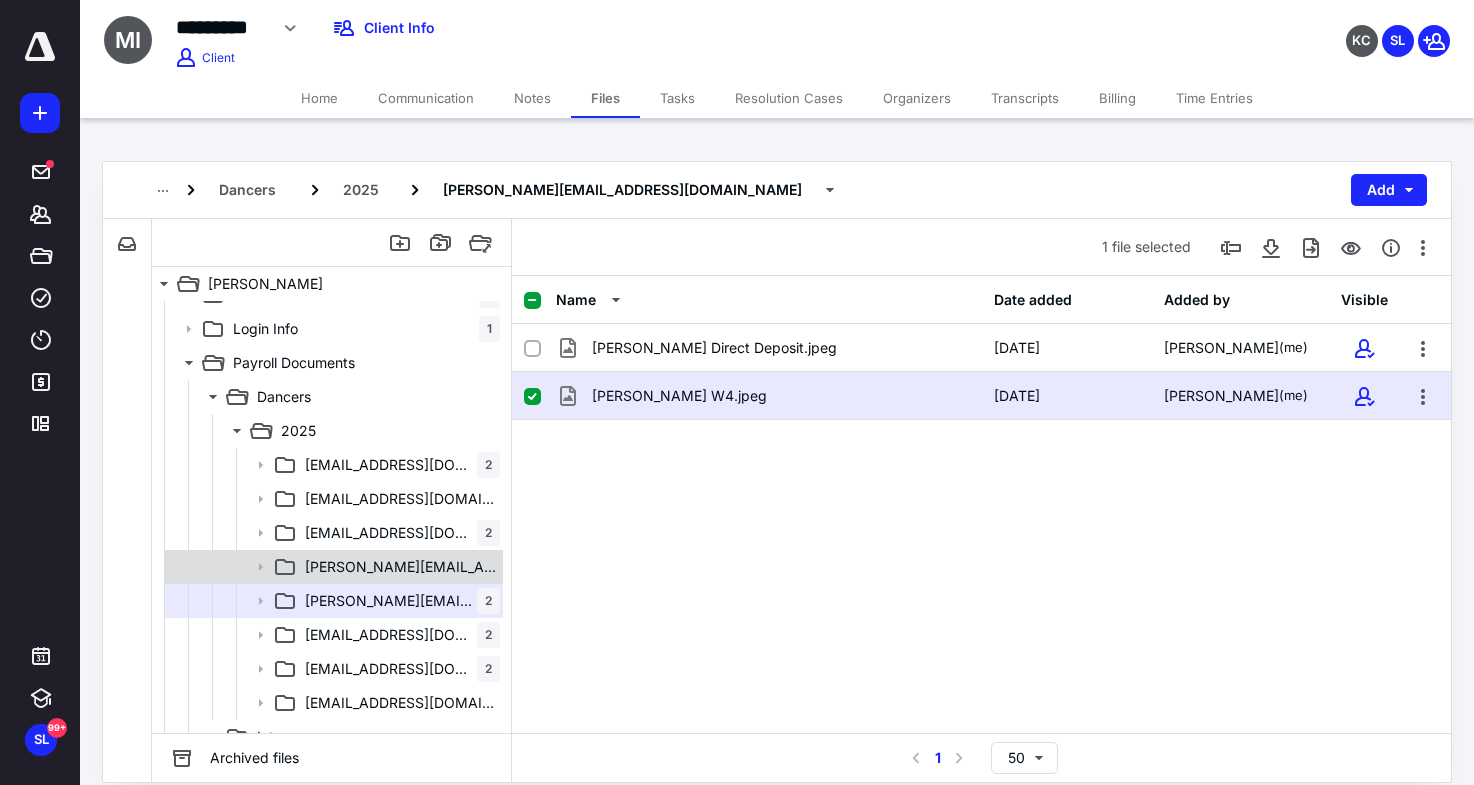 scroll, scrollTop: 191, scrollLeft: 0, axis: vertical 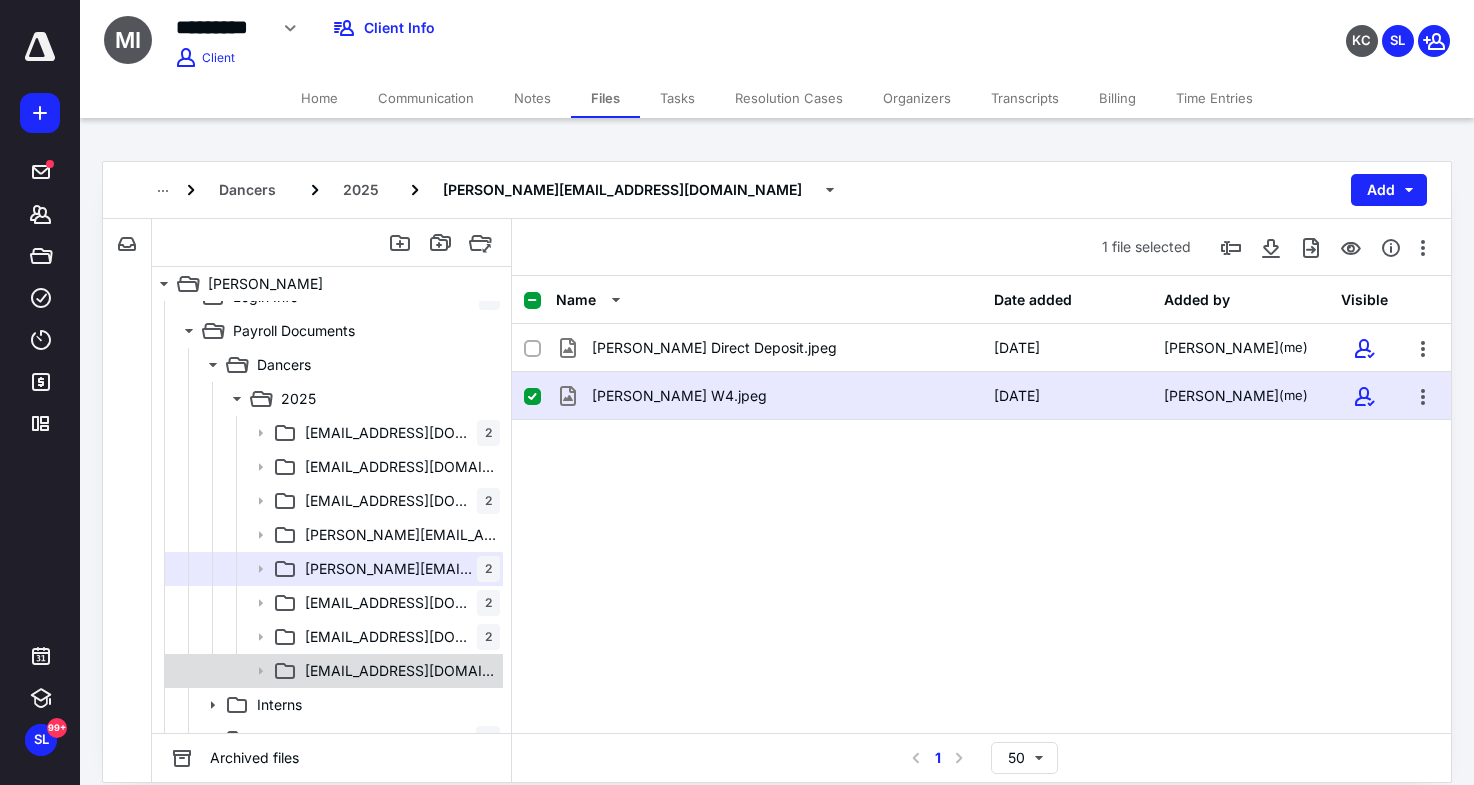 click on "[EMAIL_ADDRESS][DOMAIN_NAME]" at bounding box center [402, 671] 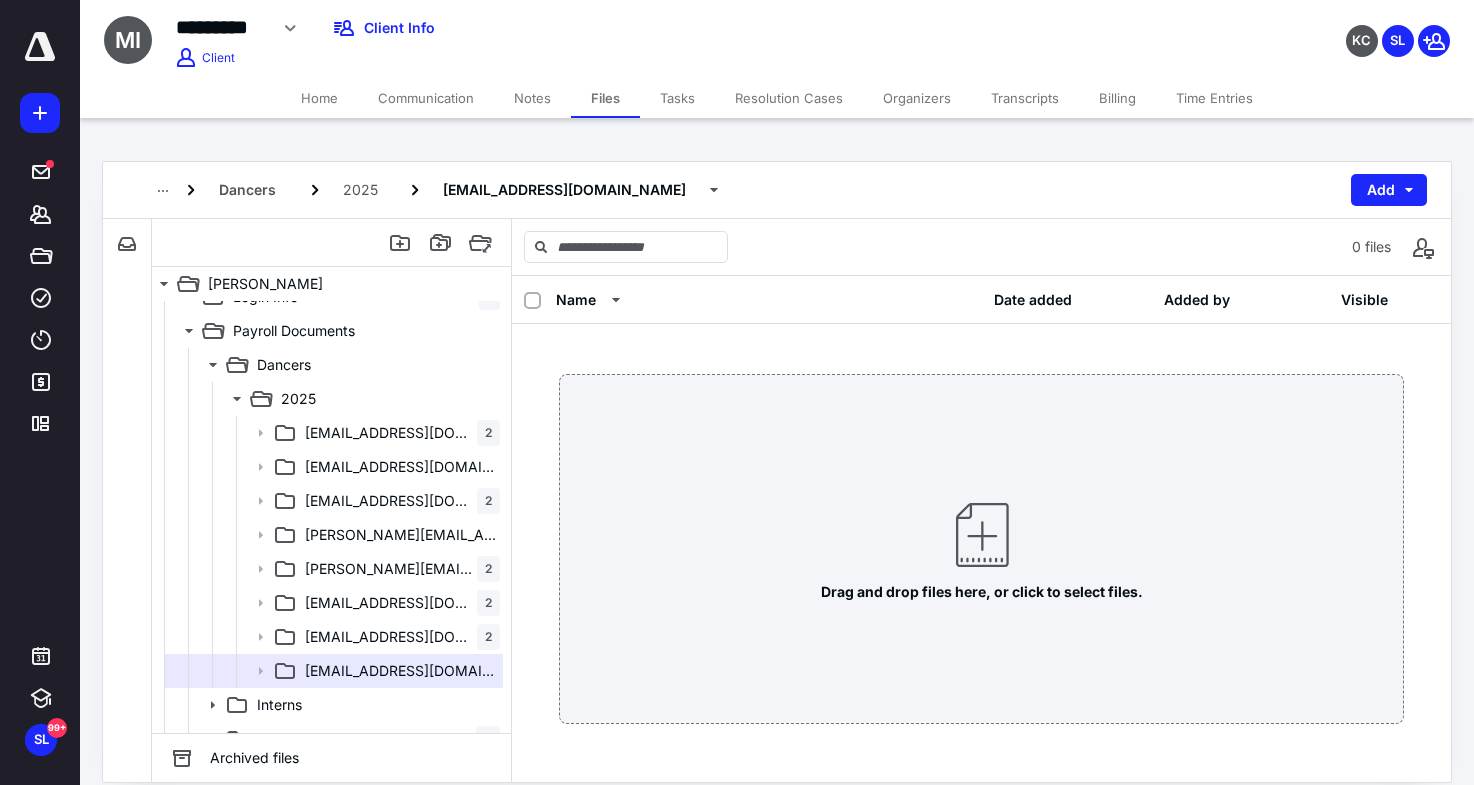 click on "Drag and drop files here, or click to select files." at bounding box center (982, 548) 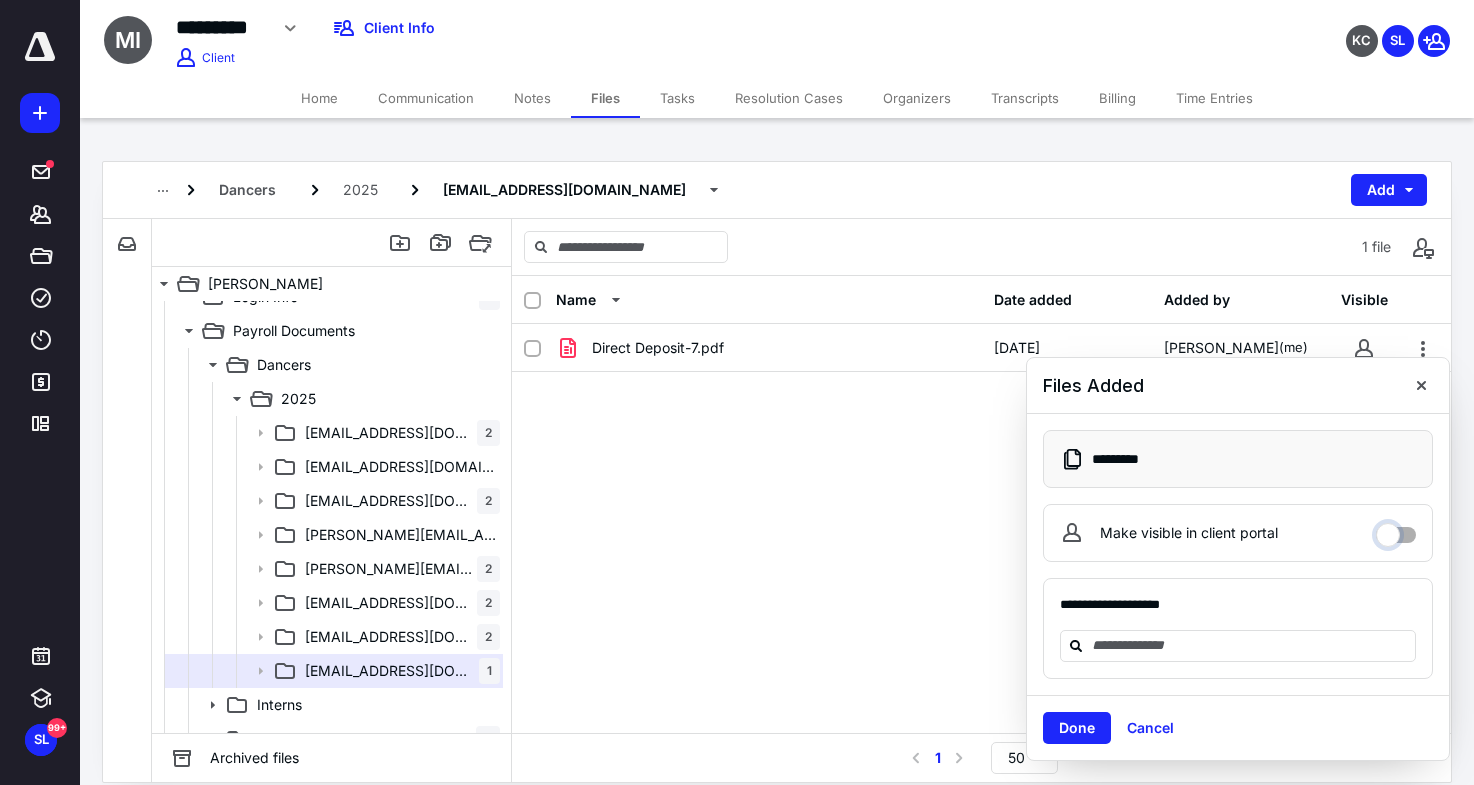 click on "Make visible in client portal" at bounding box center (1396, 530) 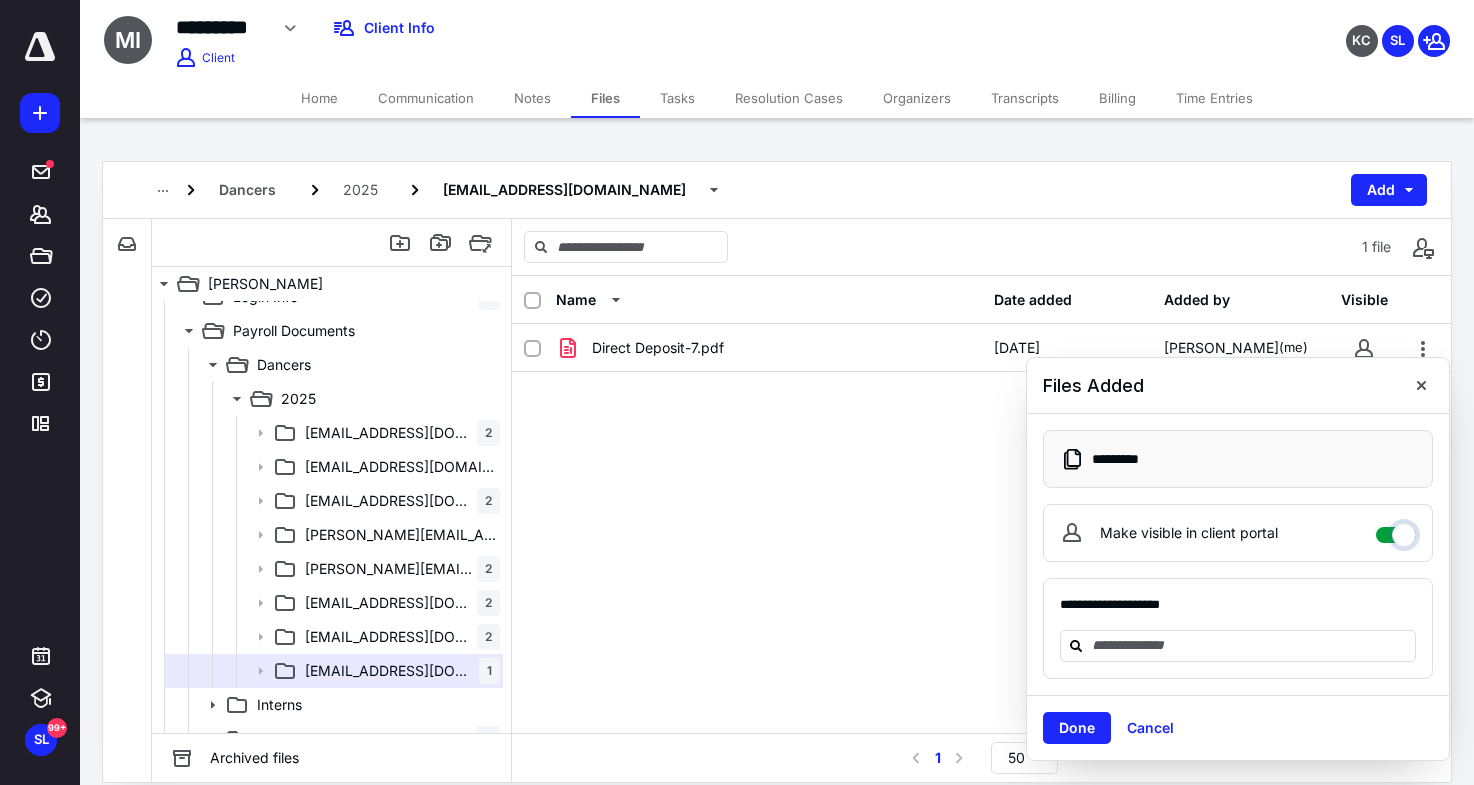 checkbox on "****" 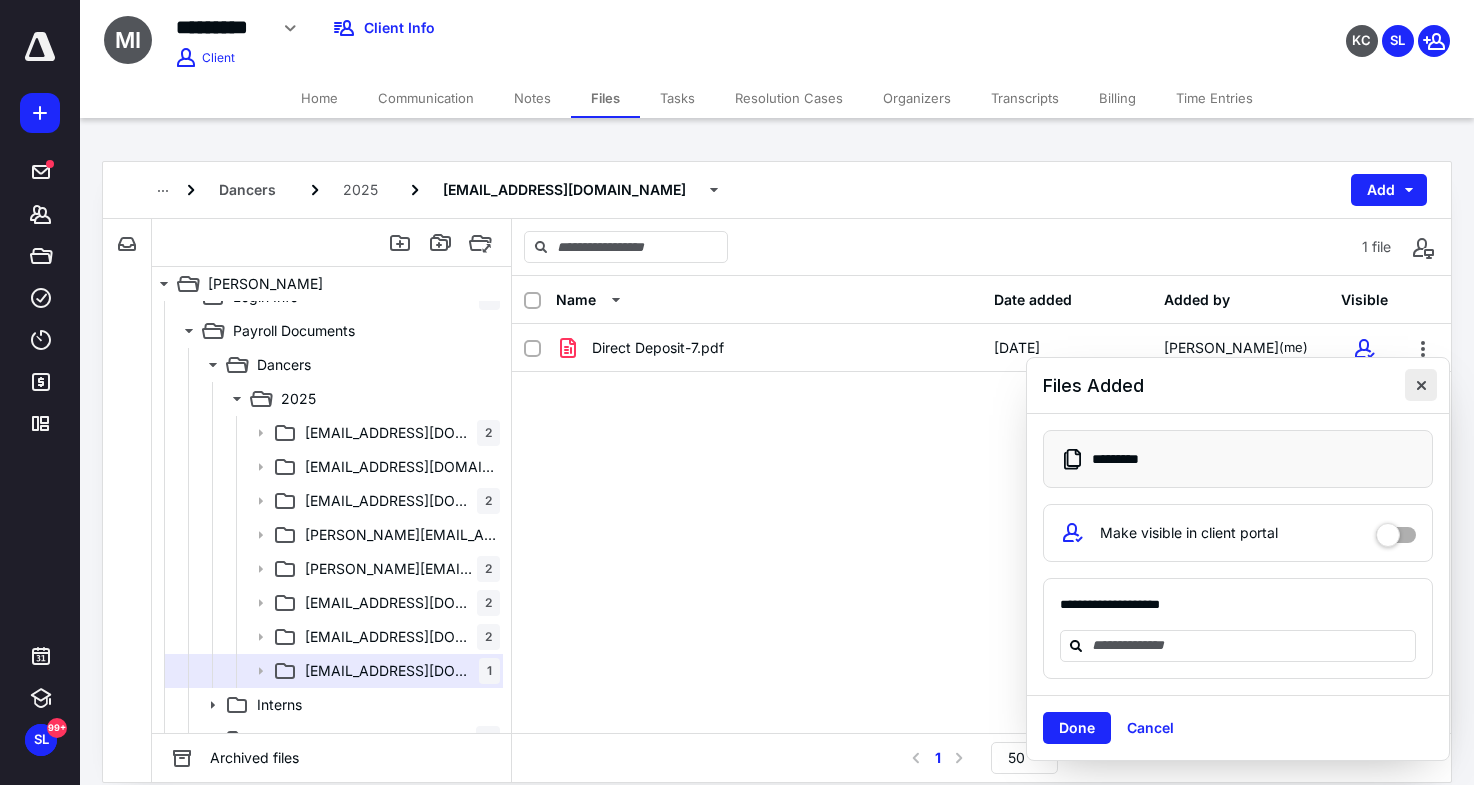 click at bounding box center [1421, 385] 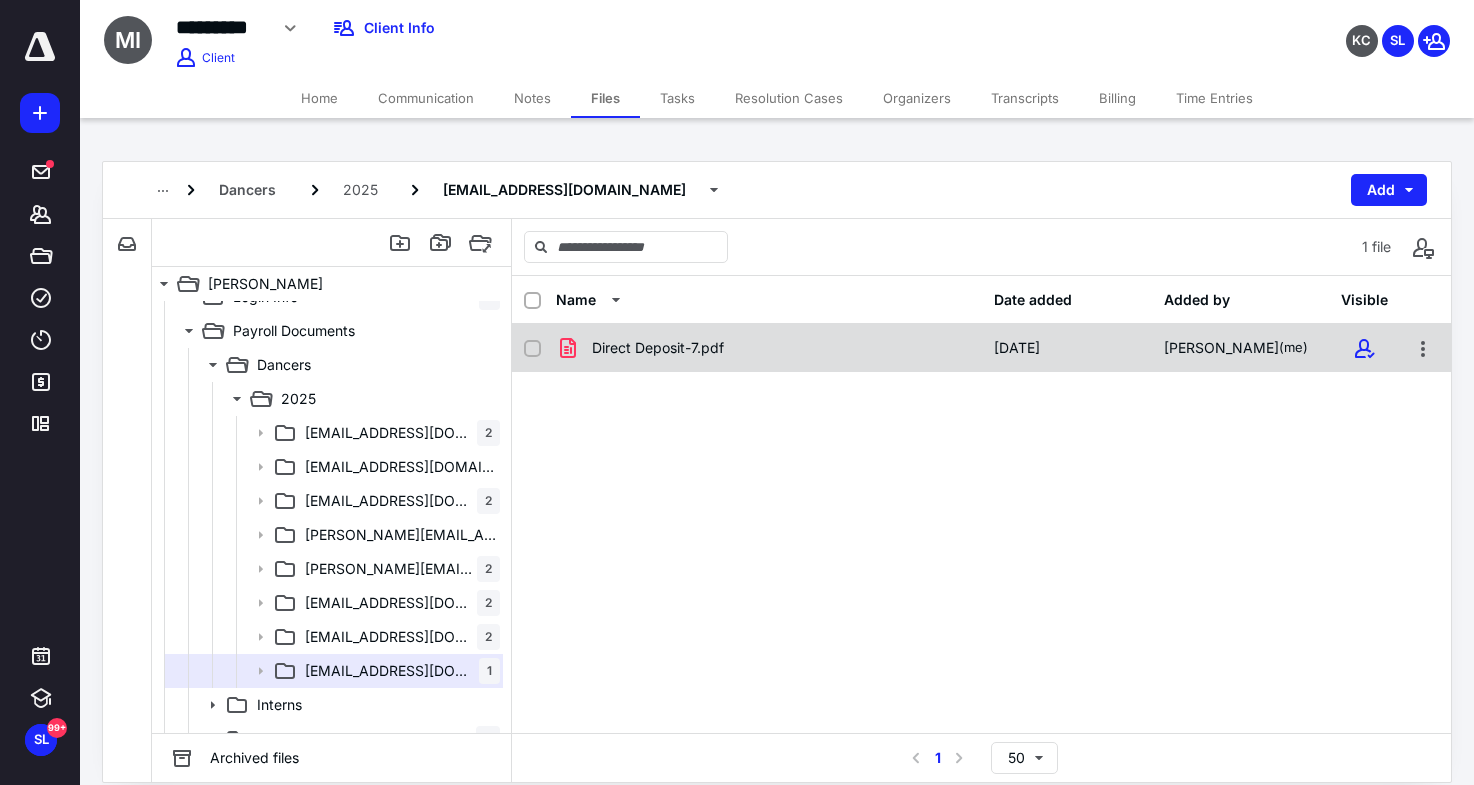 click on "Direct Deposit-7.pdf" at bounding box center (769, 348) 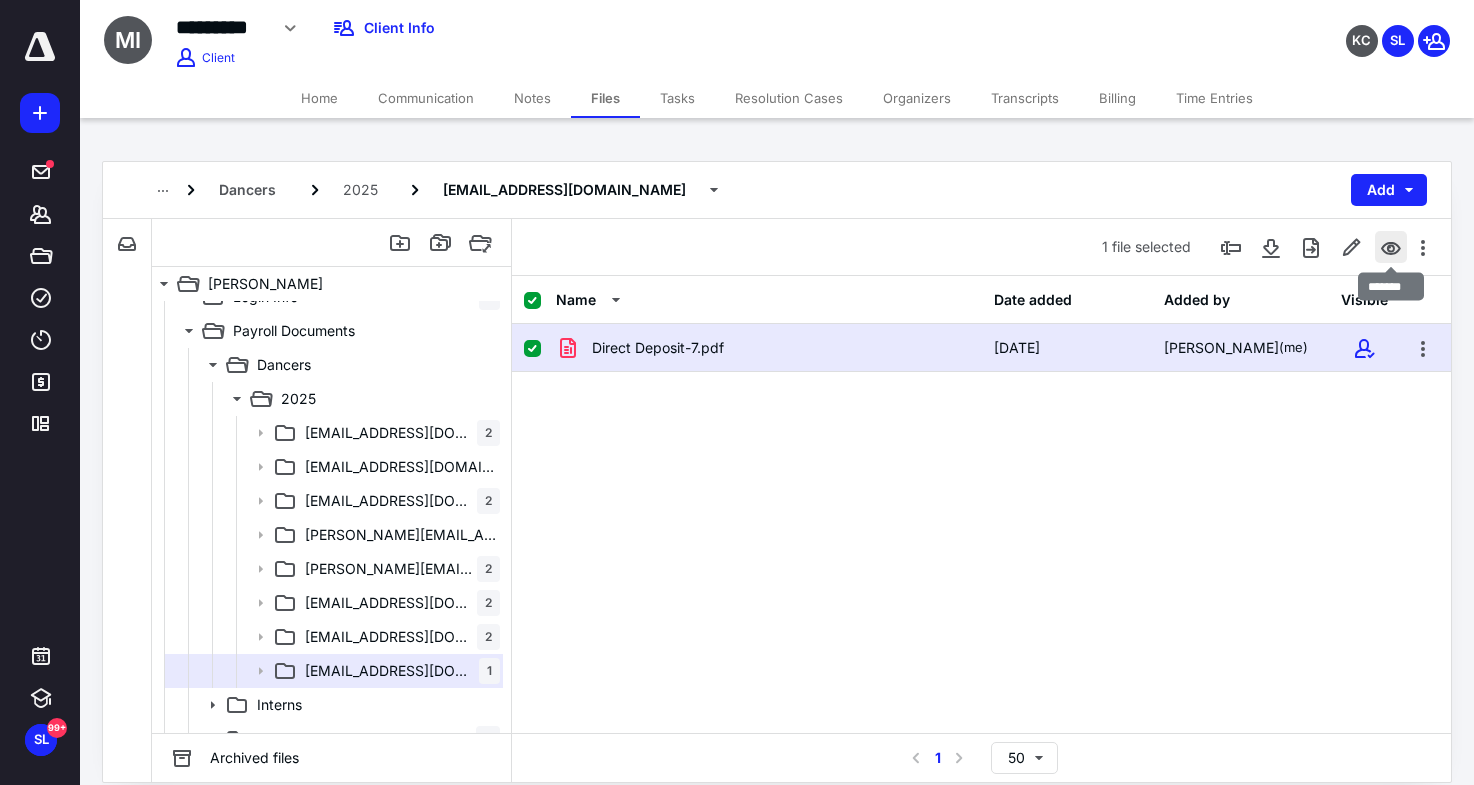 click at bounding box center (1391, 247) 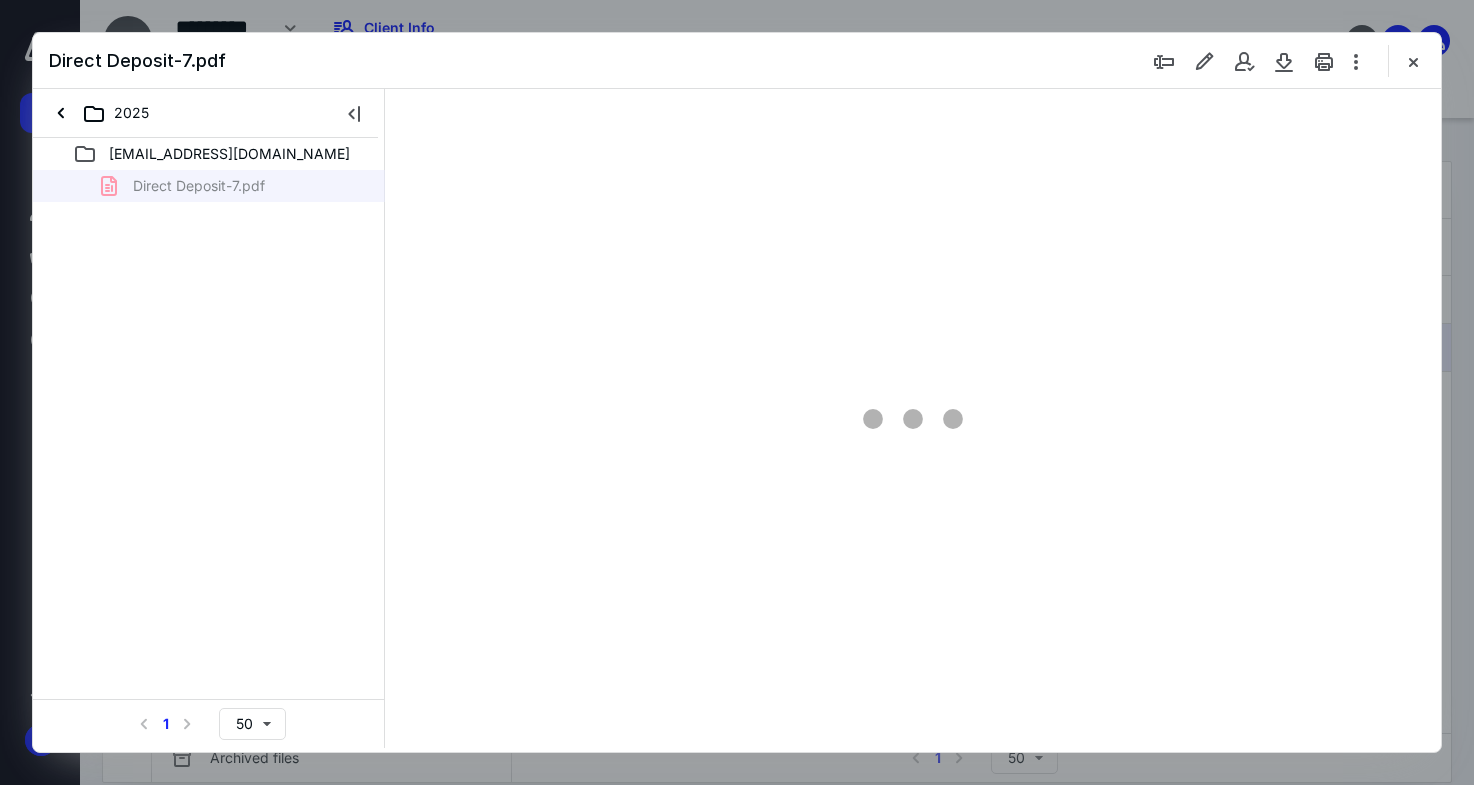 scroll, scrollTop: 0, scrollLeft: 0, axis: both 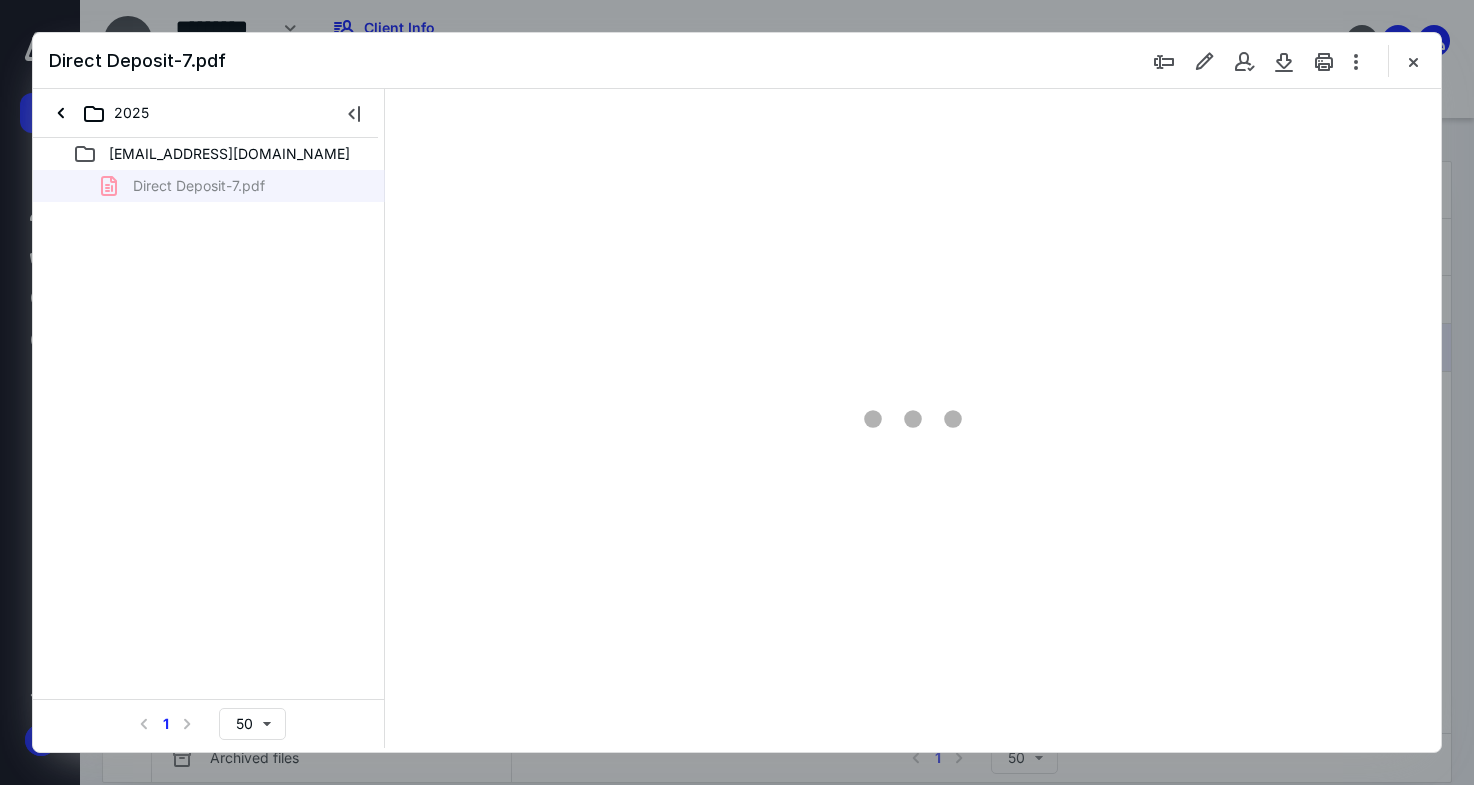 type on "170" 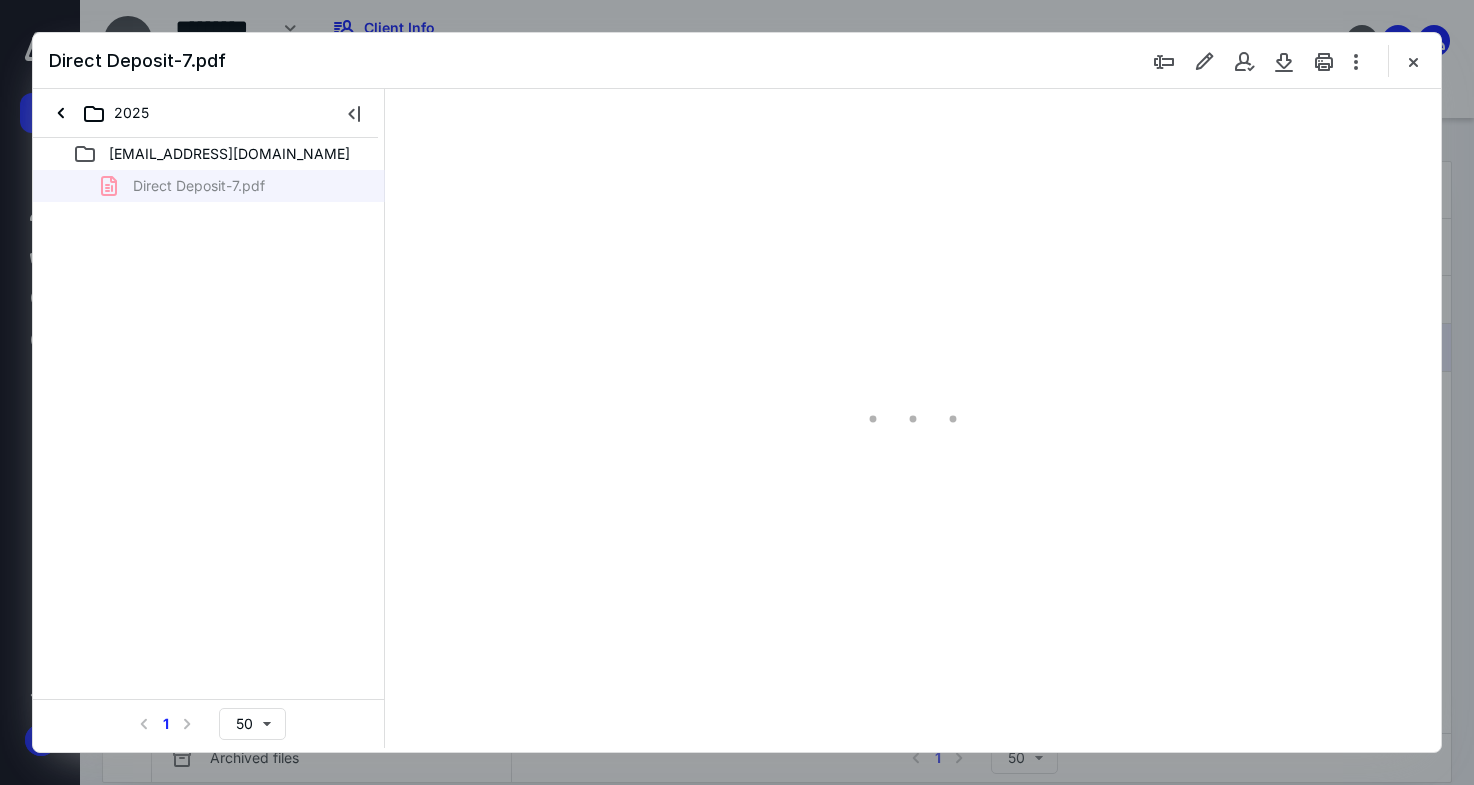 scroll, scrollTop: 2, scrollLeft: 0, axis: vertical 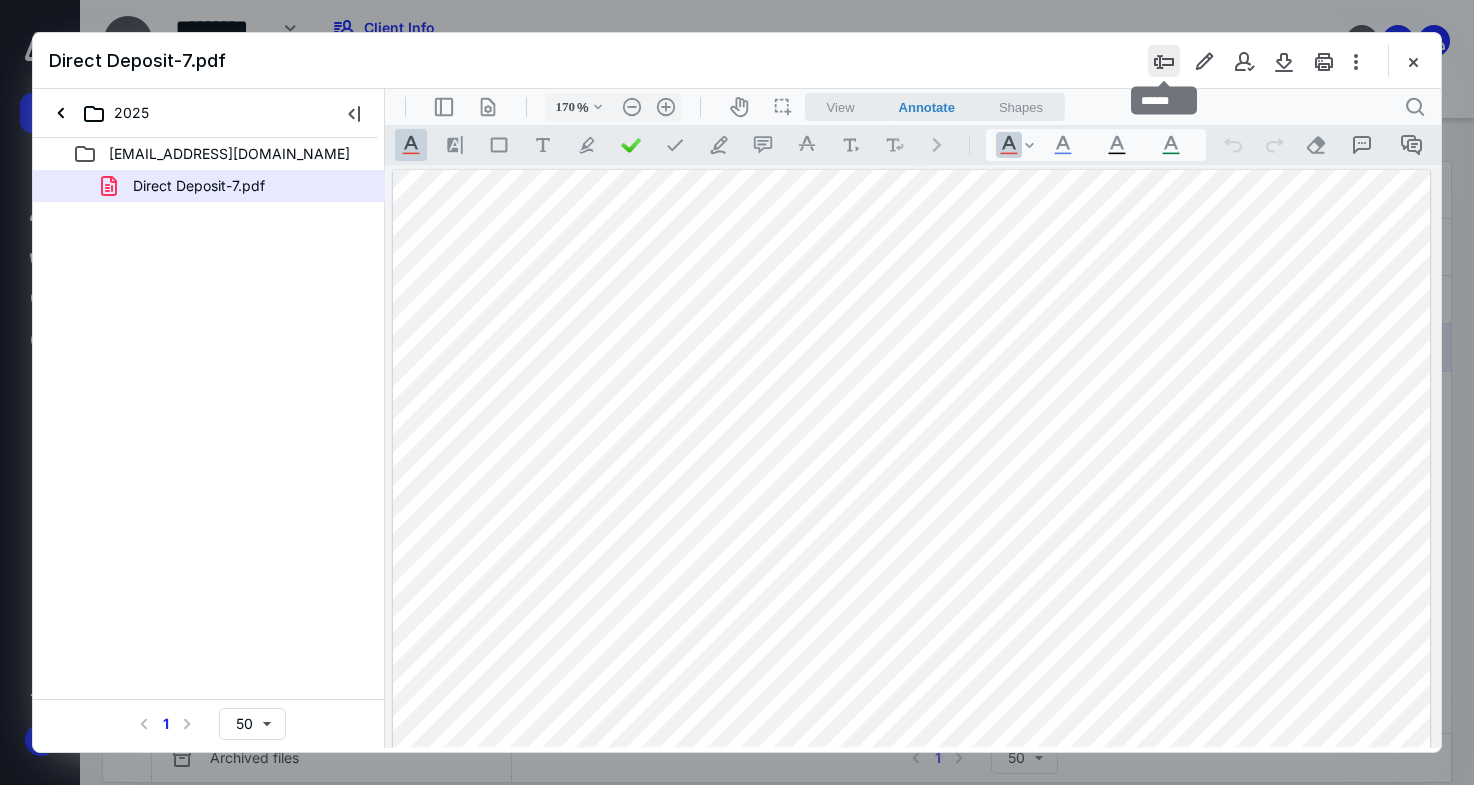 click at bounding box center [1164, 61] 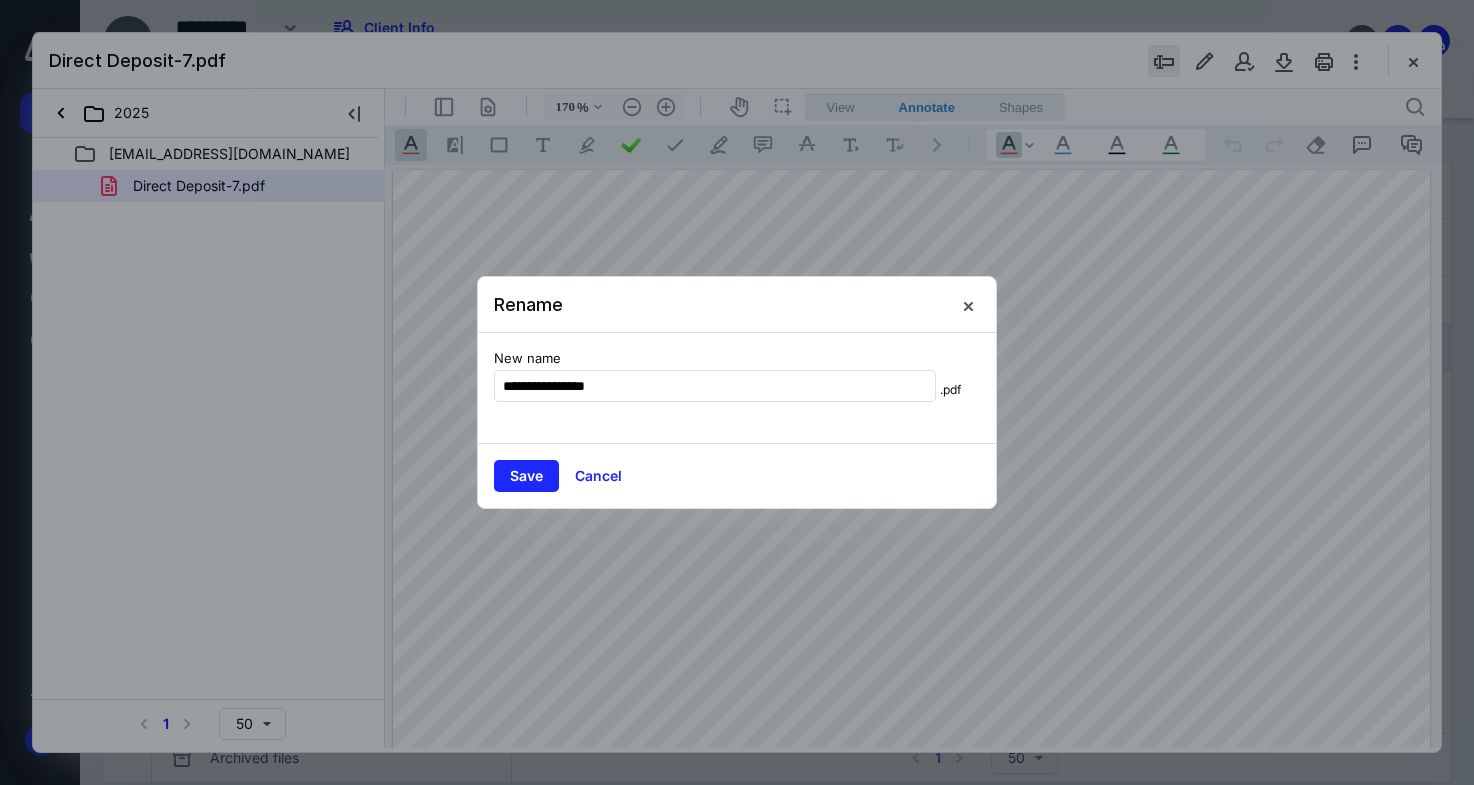 type on "*" 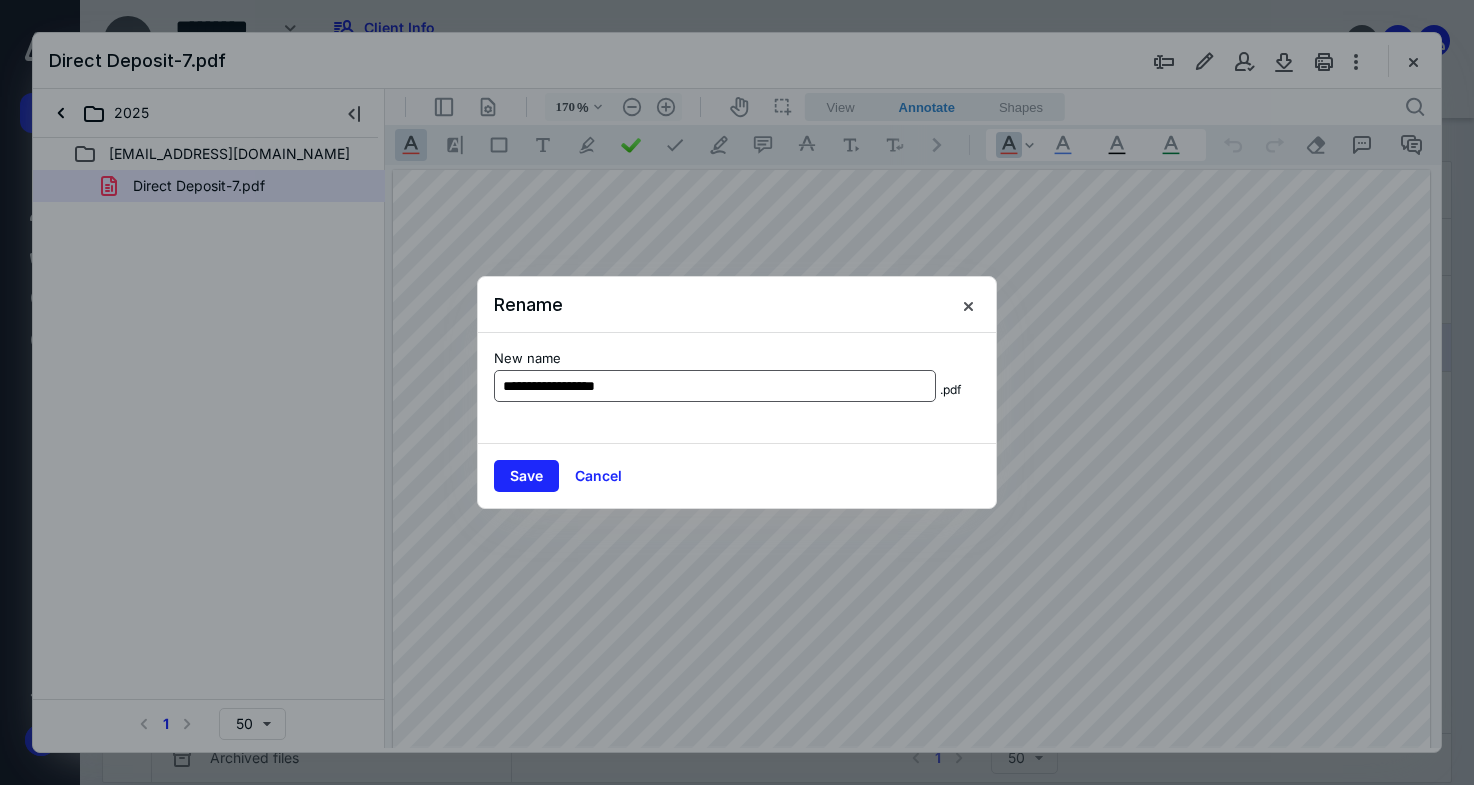 click on "**********" at bounding box center (715, 386) 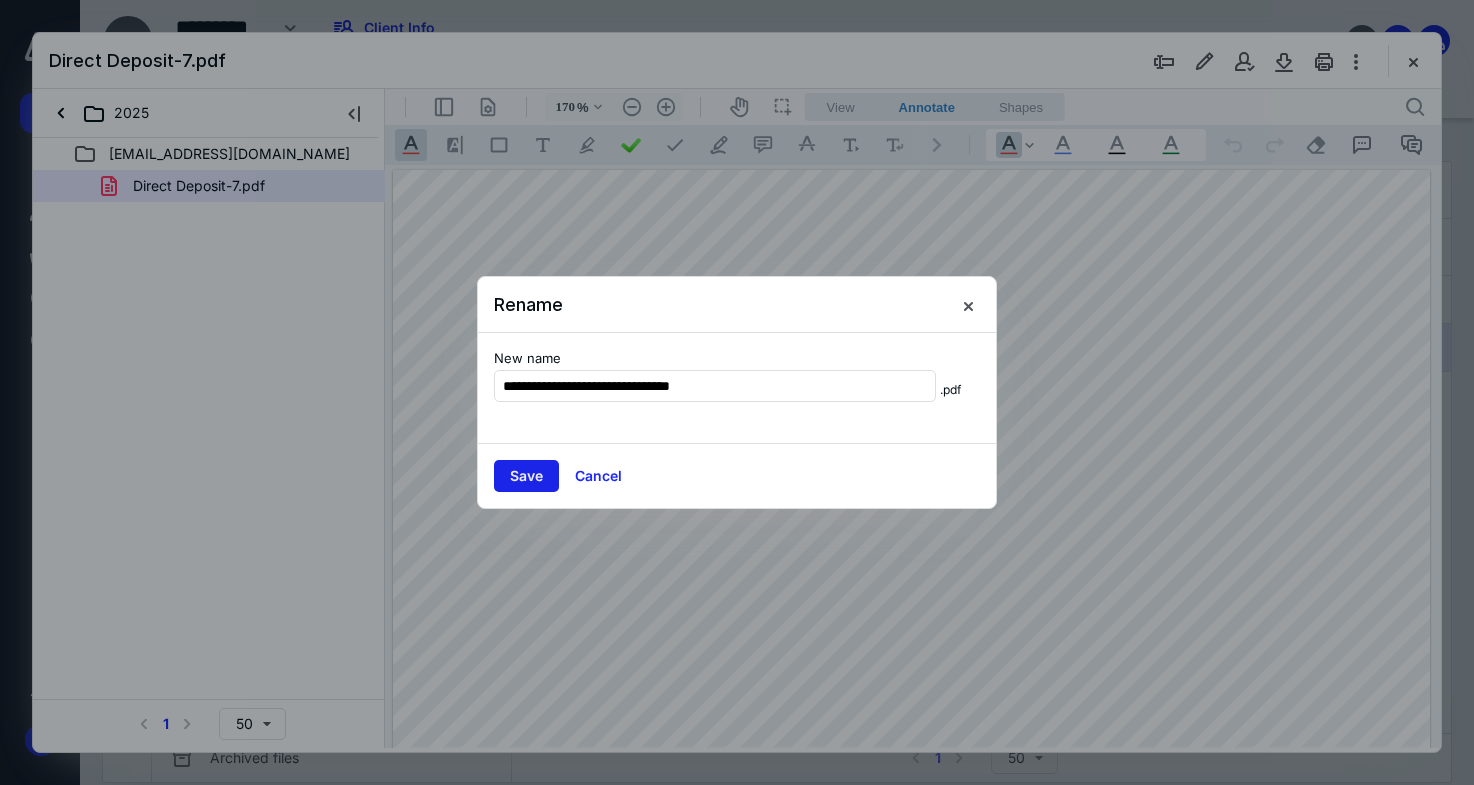 type on "**********" 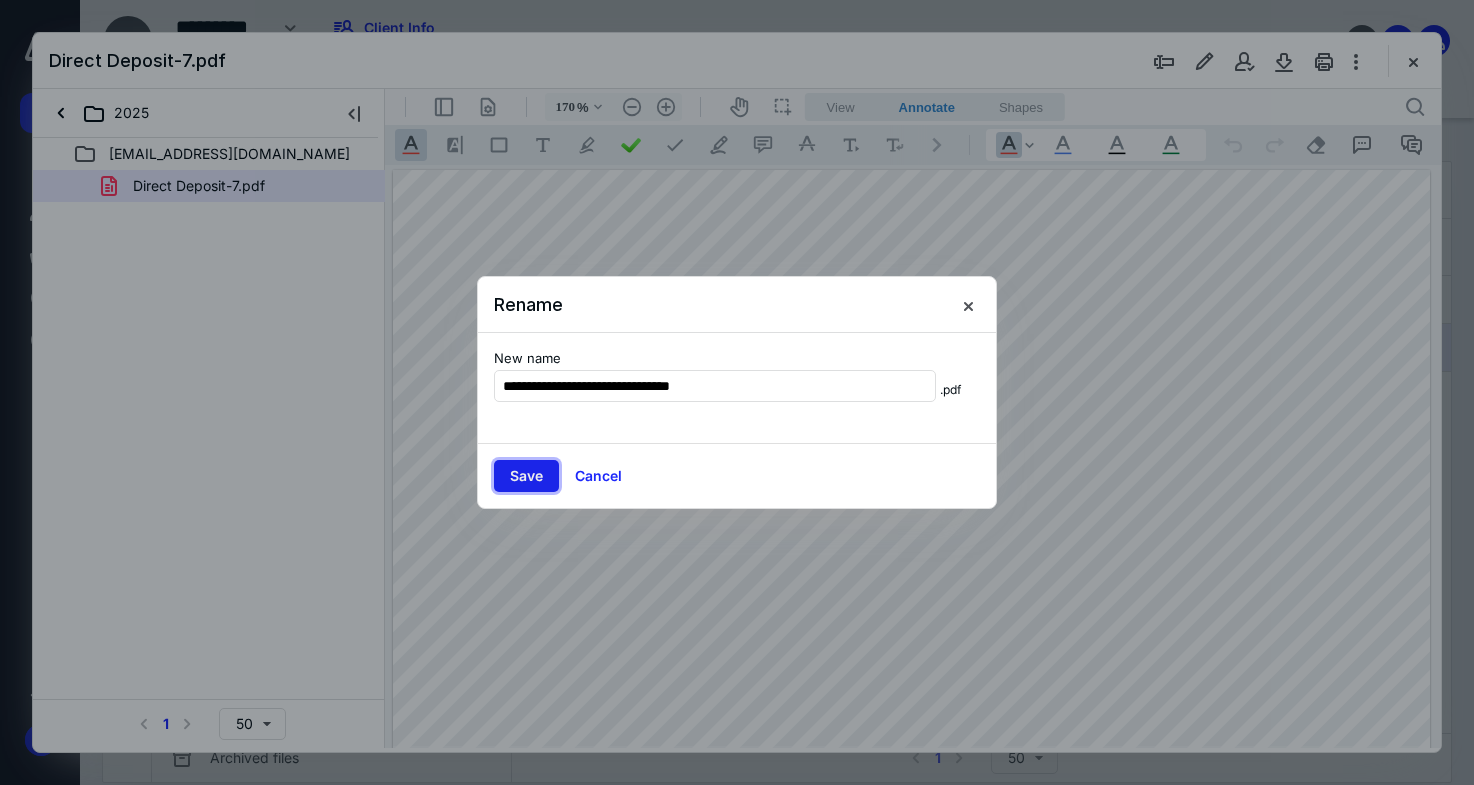click on "Save" at bounding box center [526, 476] 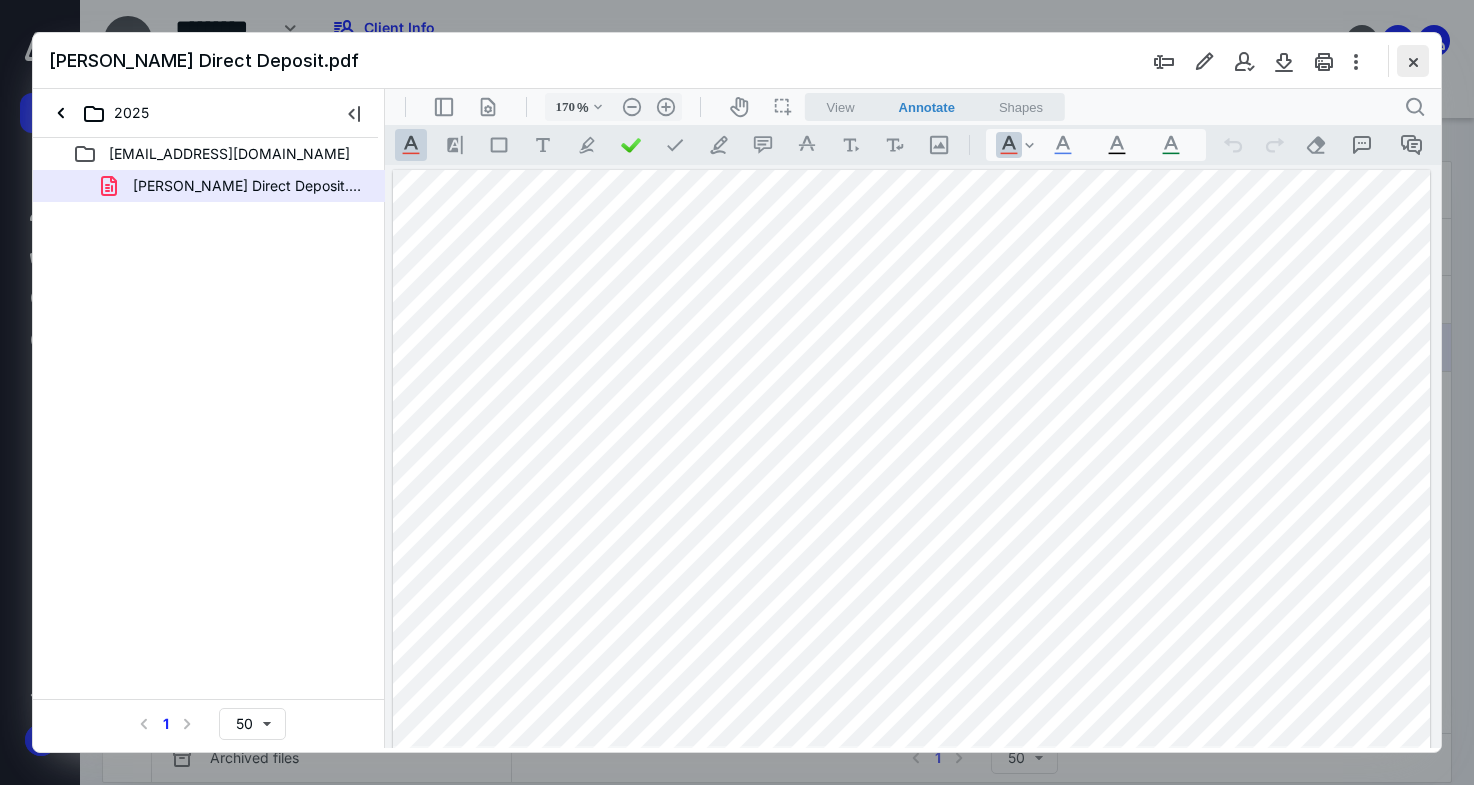click at bounding box center [1413, 61] 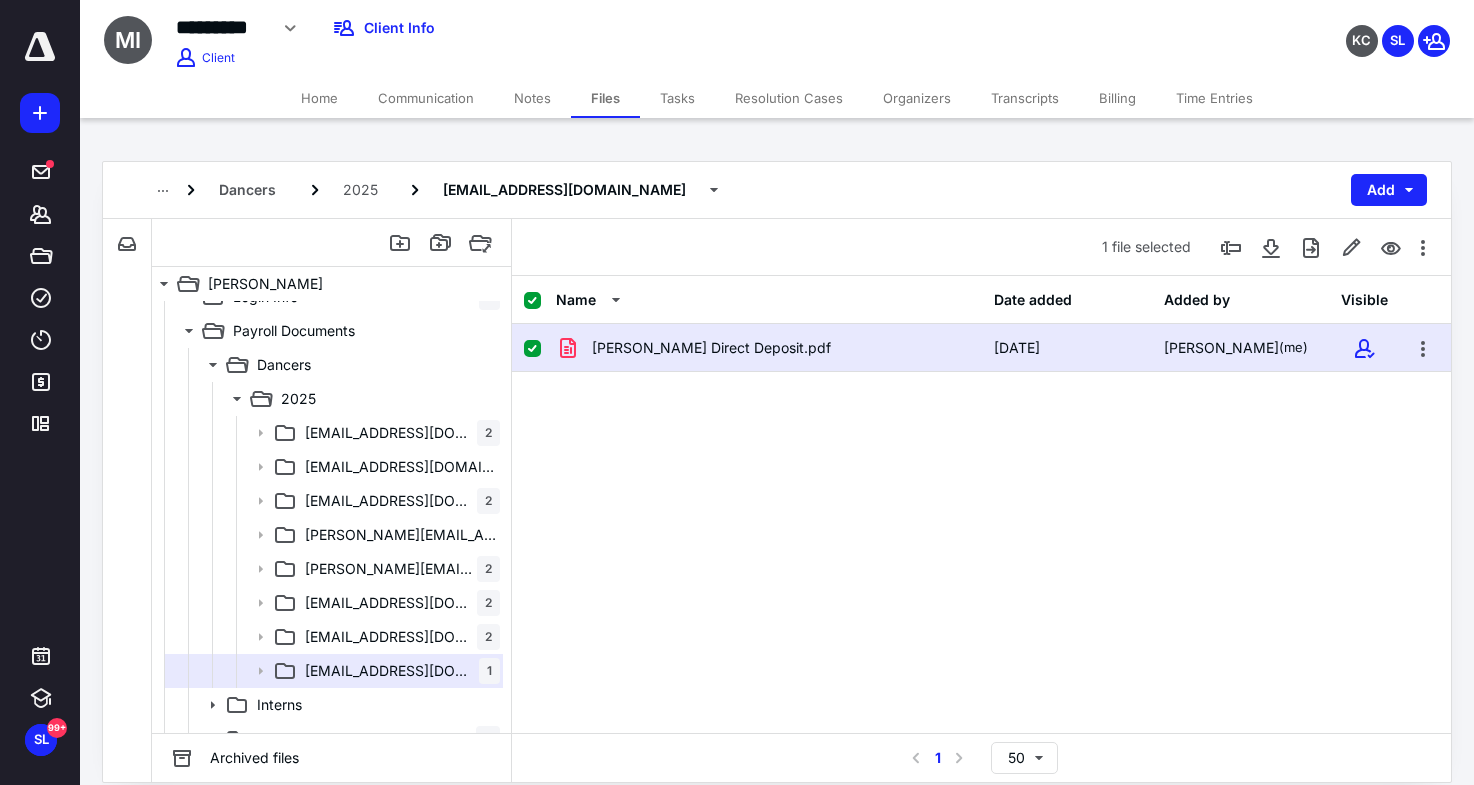 click on "Home" at bounding box center [319, 98] 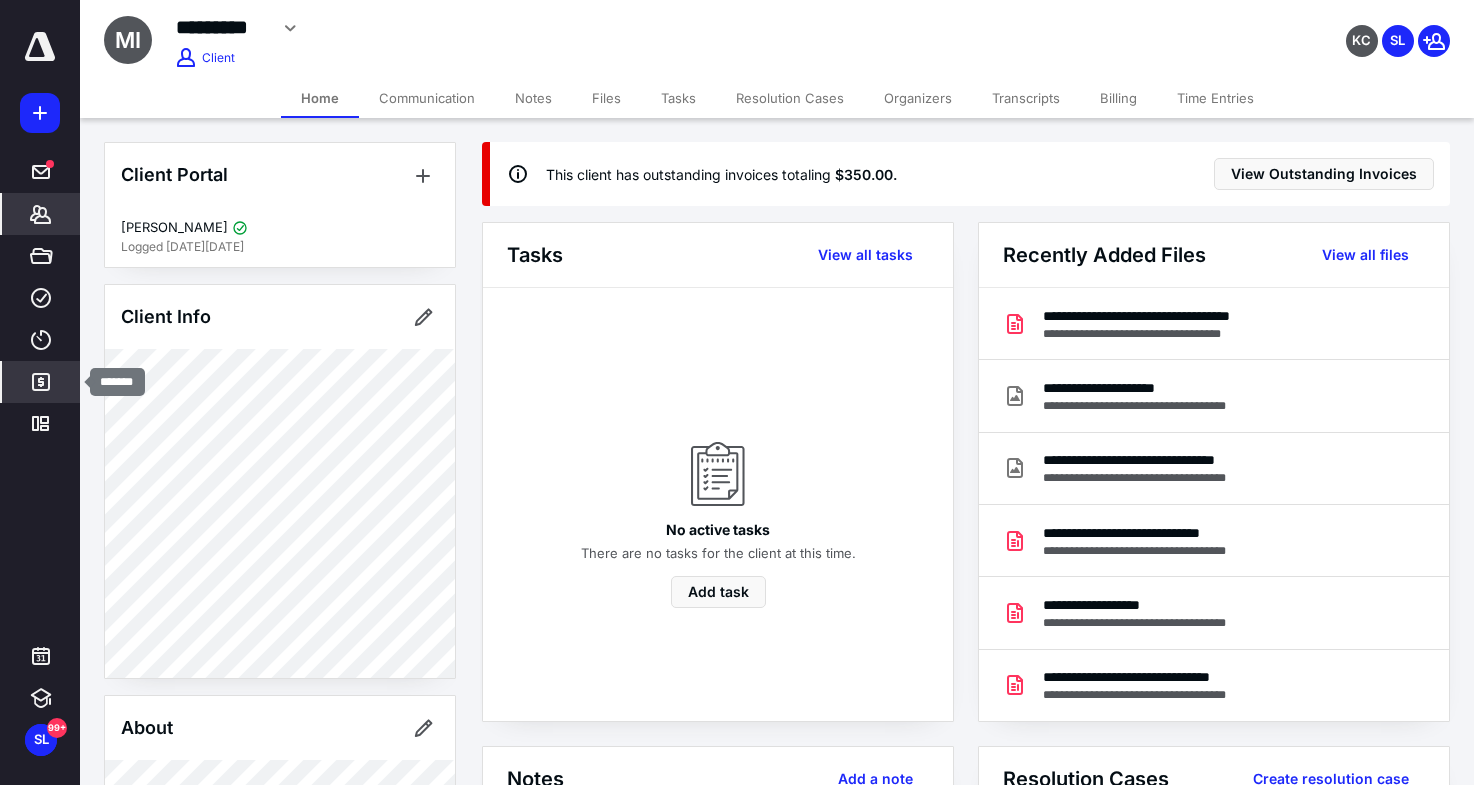 click 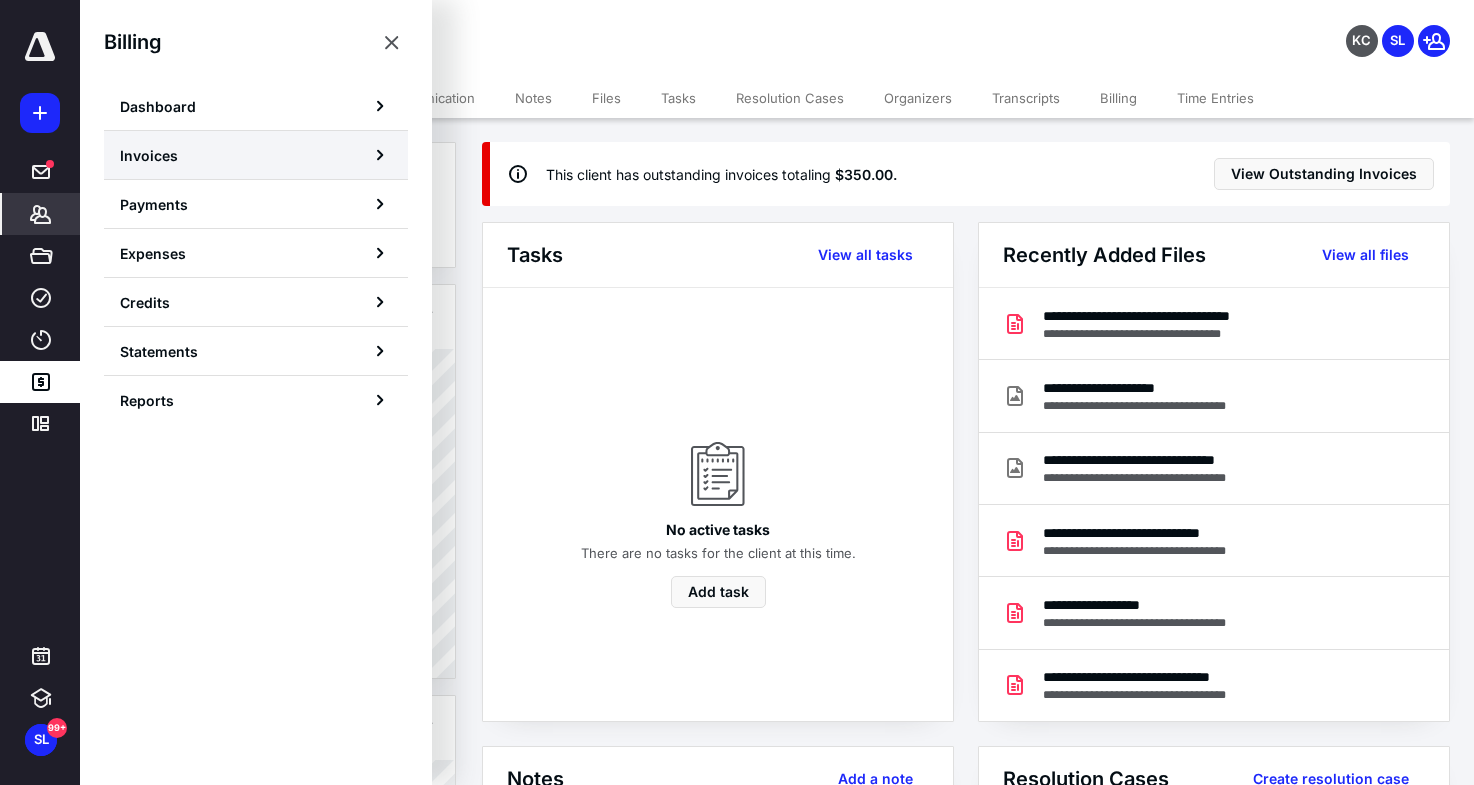 click on "Invoices" at bounding box center [256, 155] 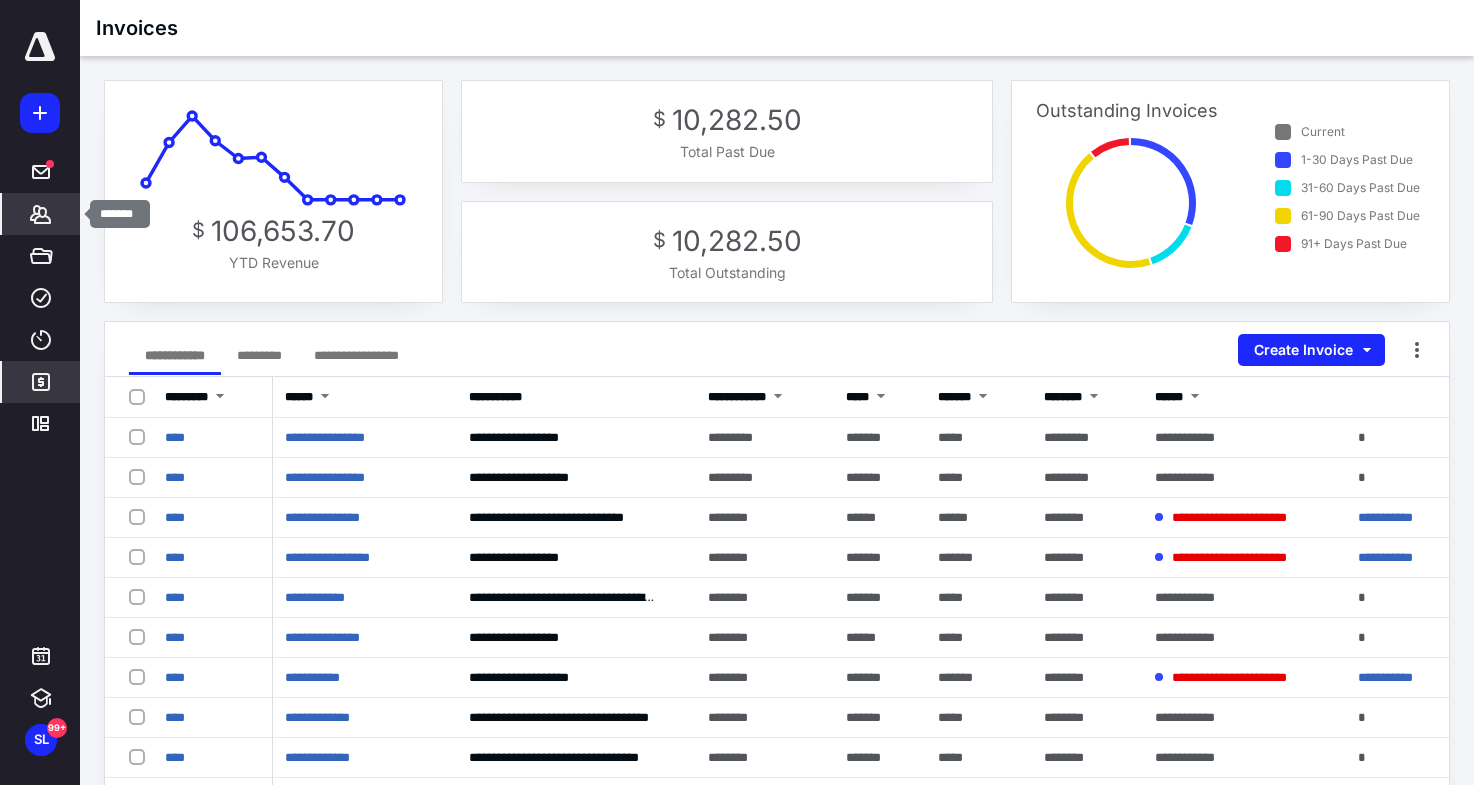 click on "Clients" at bounding box center (41, 214) 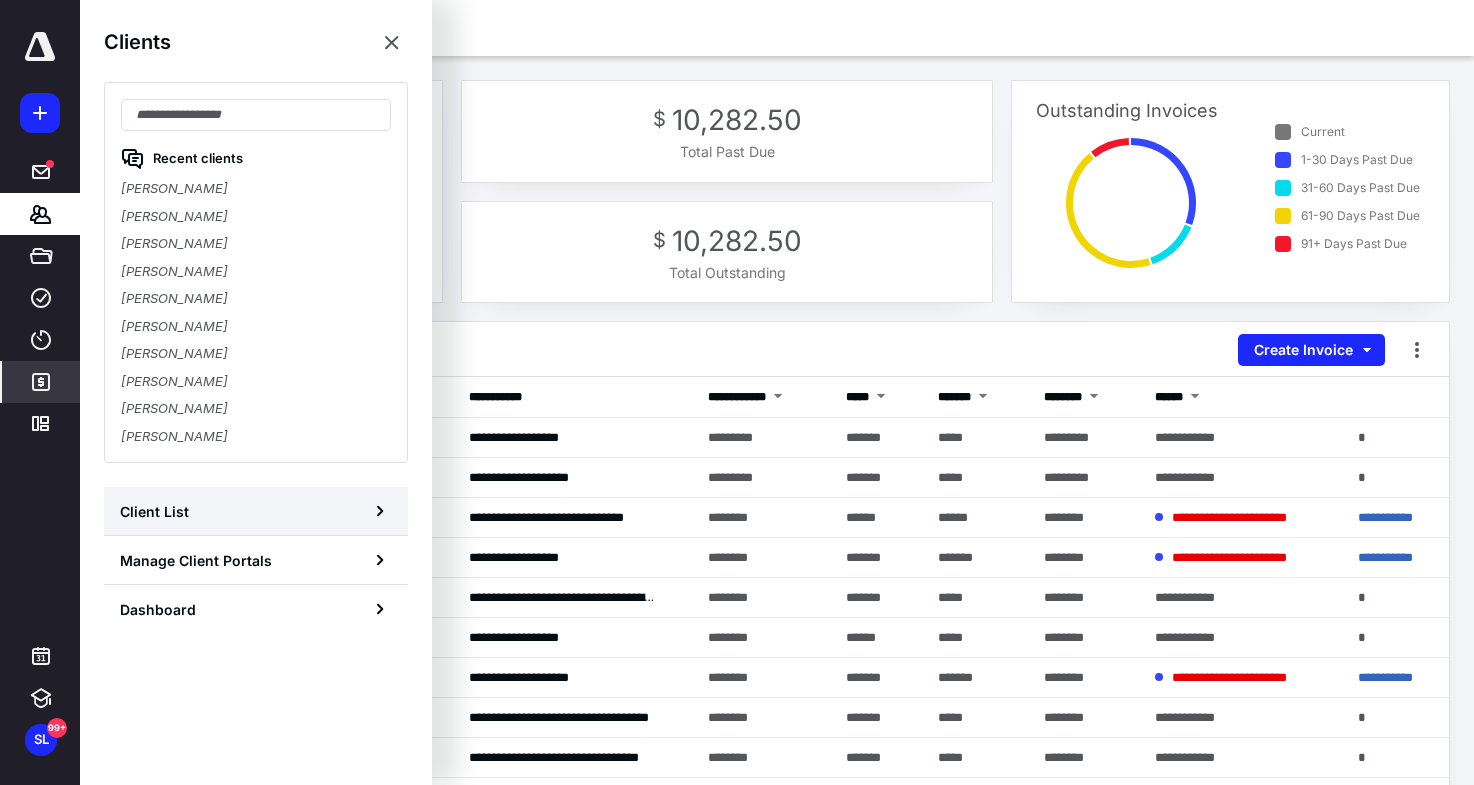 click on "Client List" at bounding box center [256, 511] 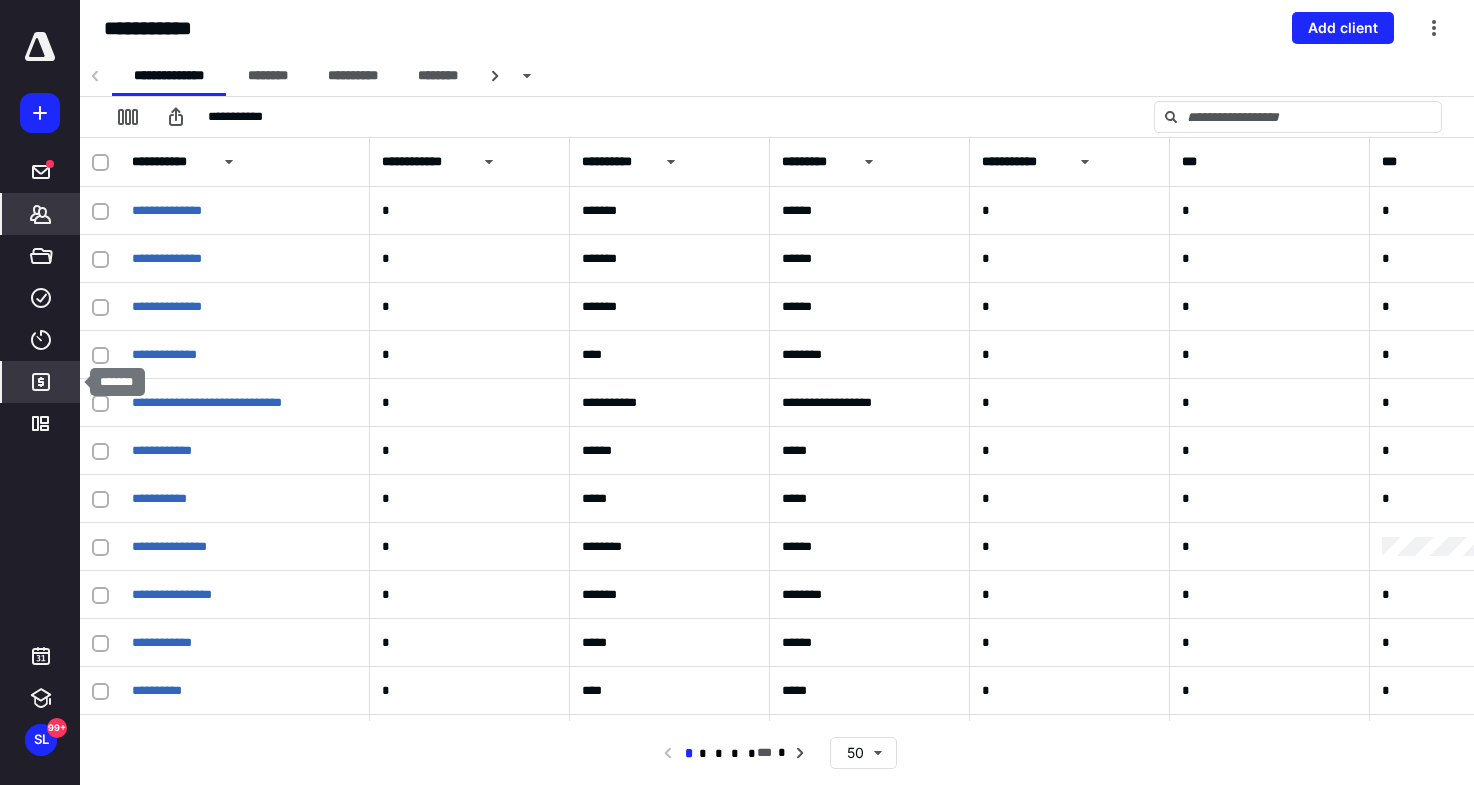 click 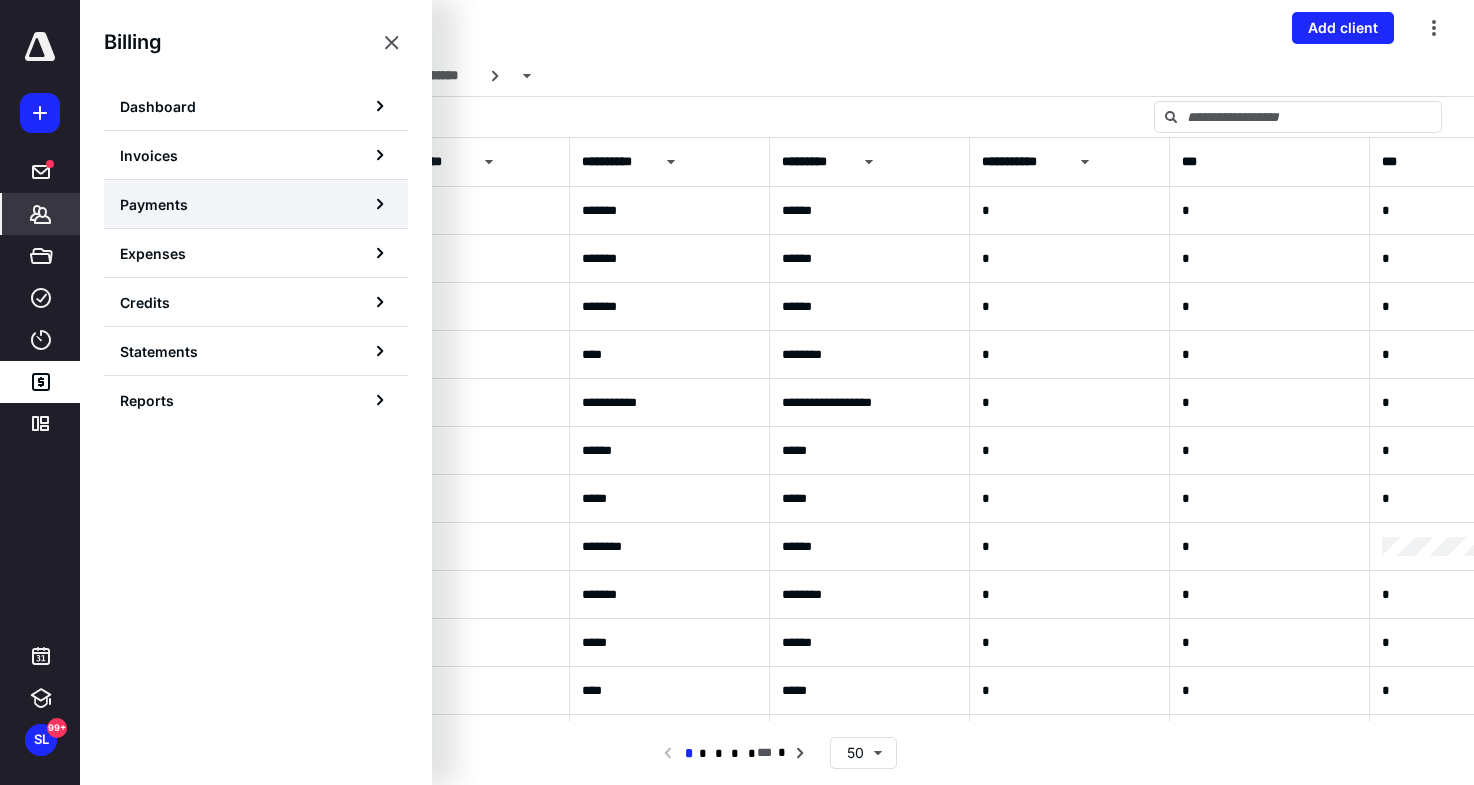 click on "Payments" at bounding box center [154, 204] 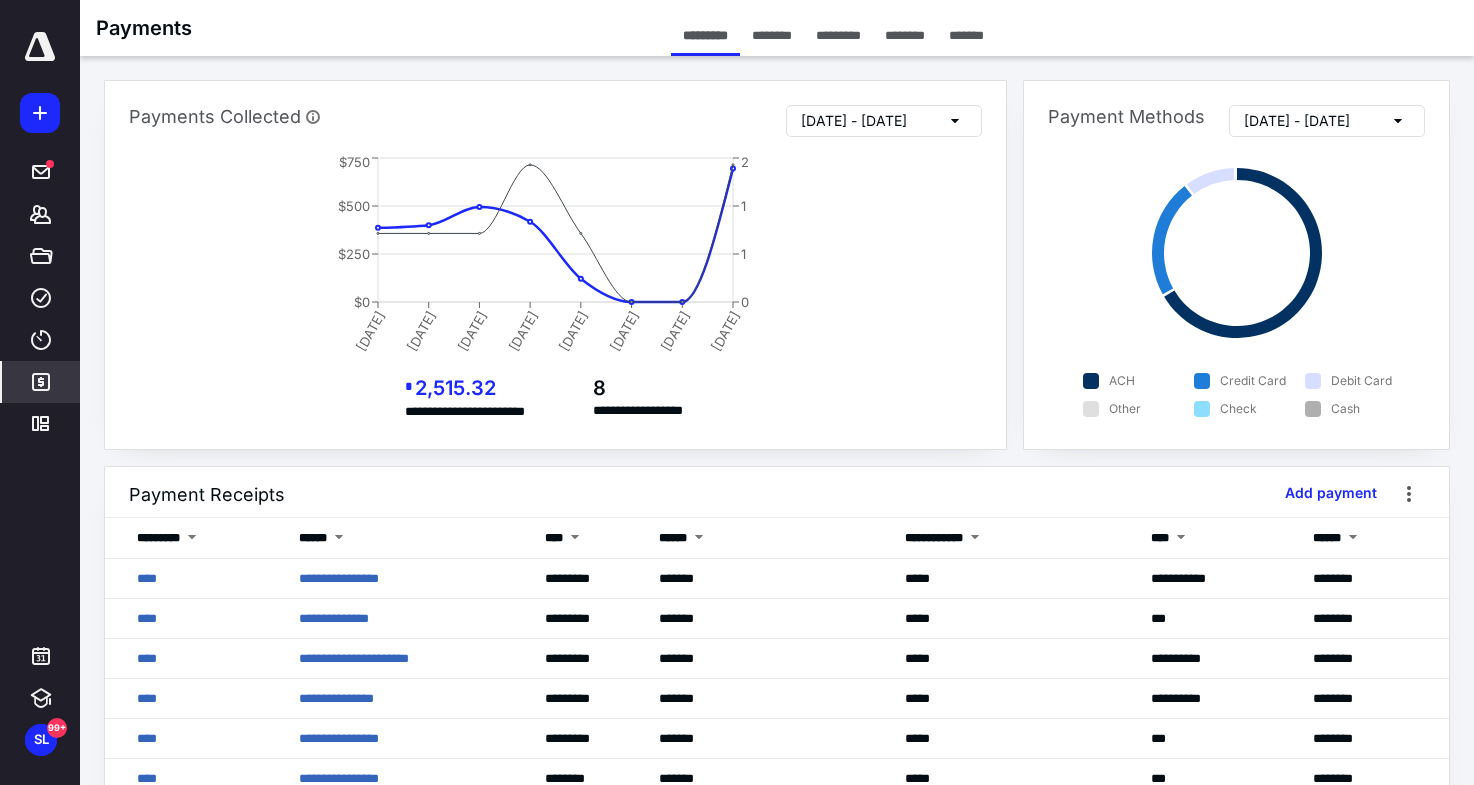click on "********" at bounding box center (905, 35) 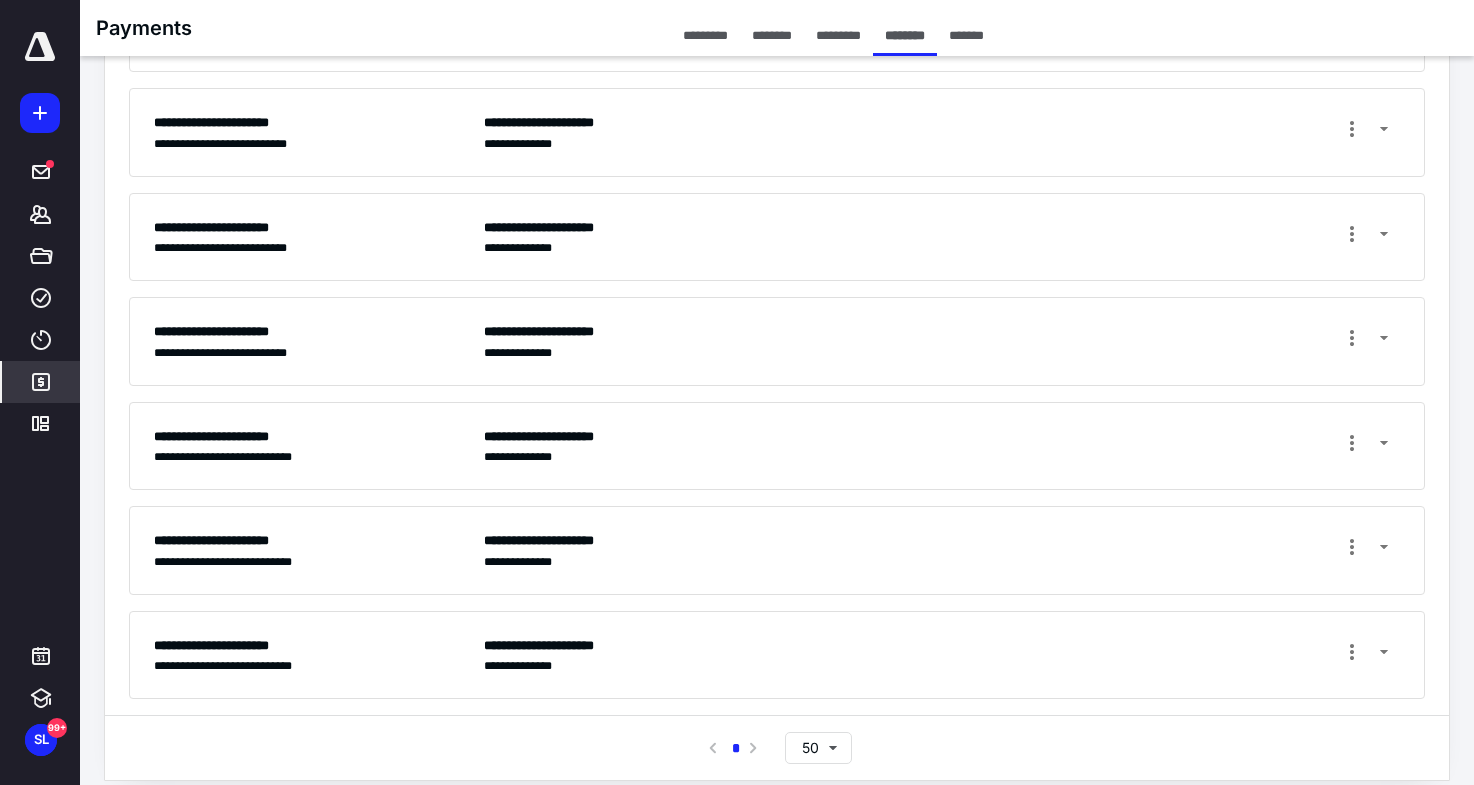 scroll, scrollTop: 591, scrollLeft: 0, axis: vertical 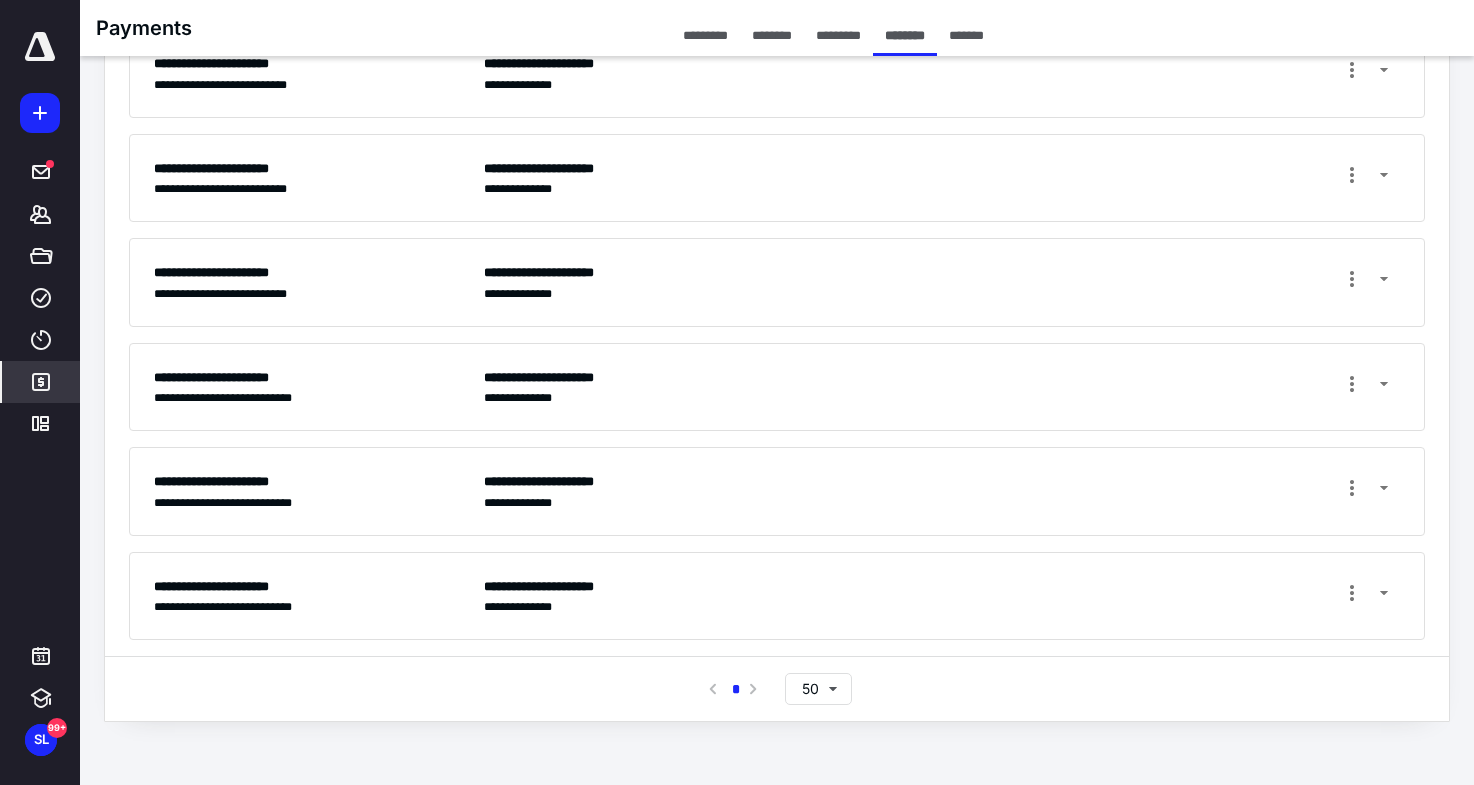 click on "**********" at bounding box center [942, 596] 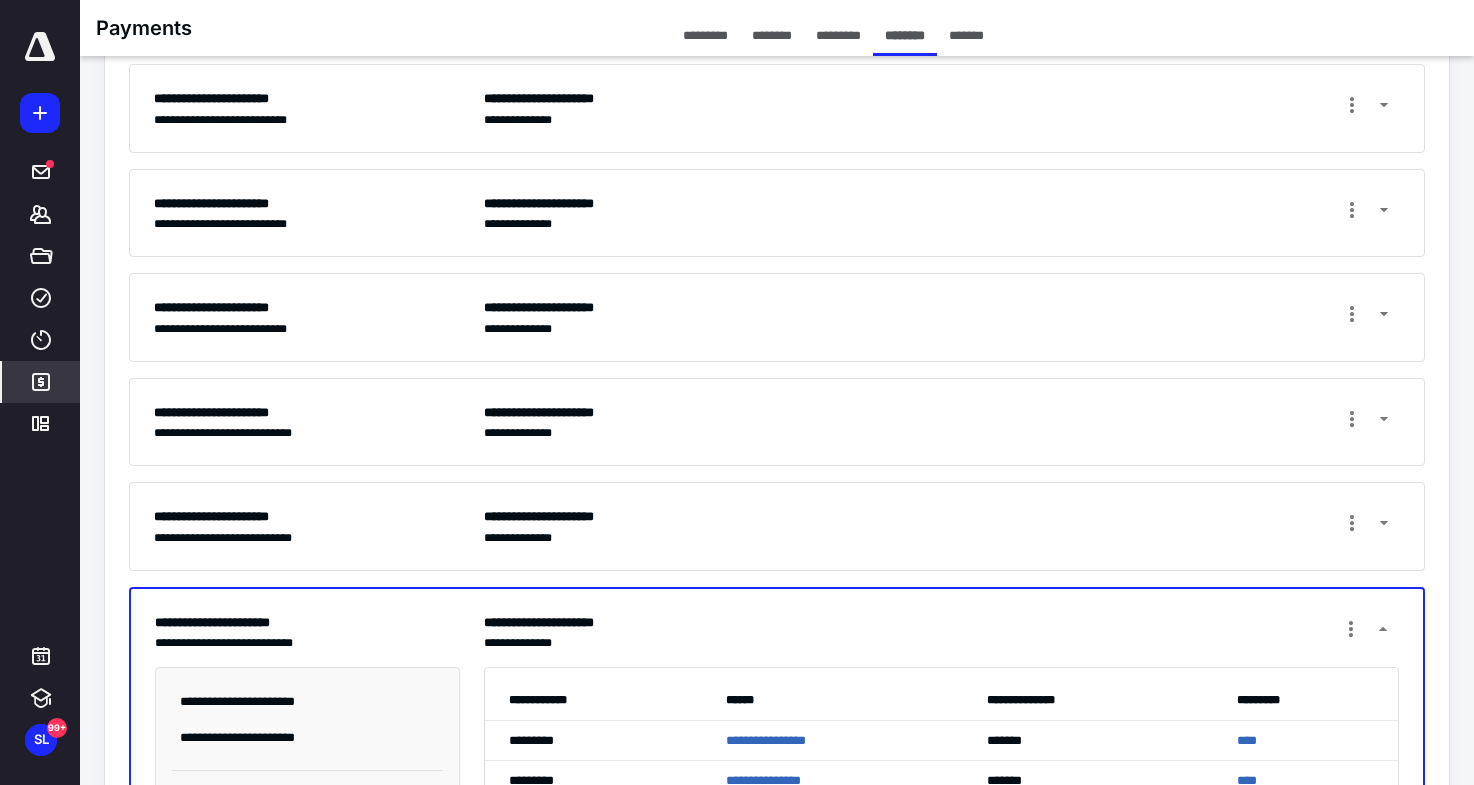 scroll, scrollTop: 511, scrollLeft: 0, axis: vertical 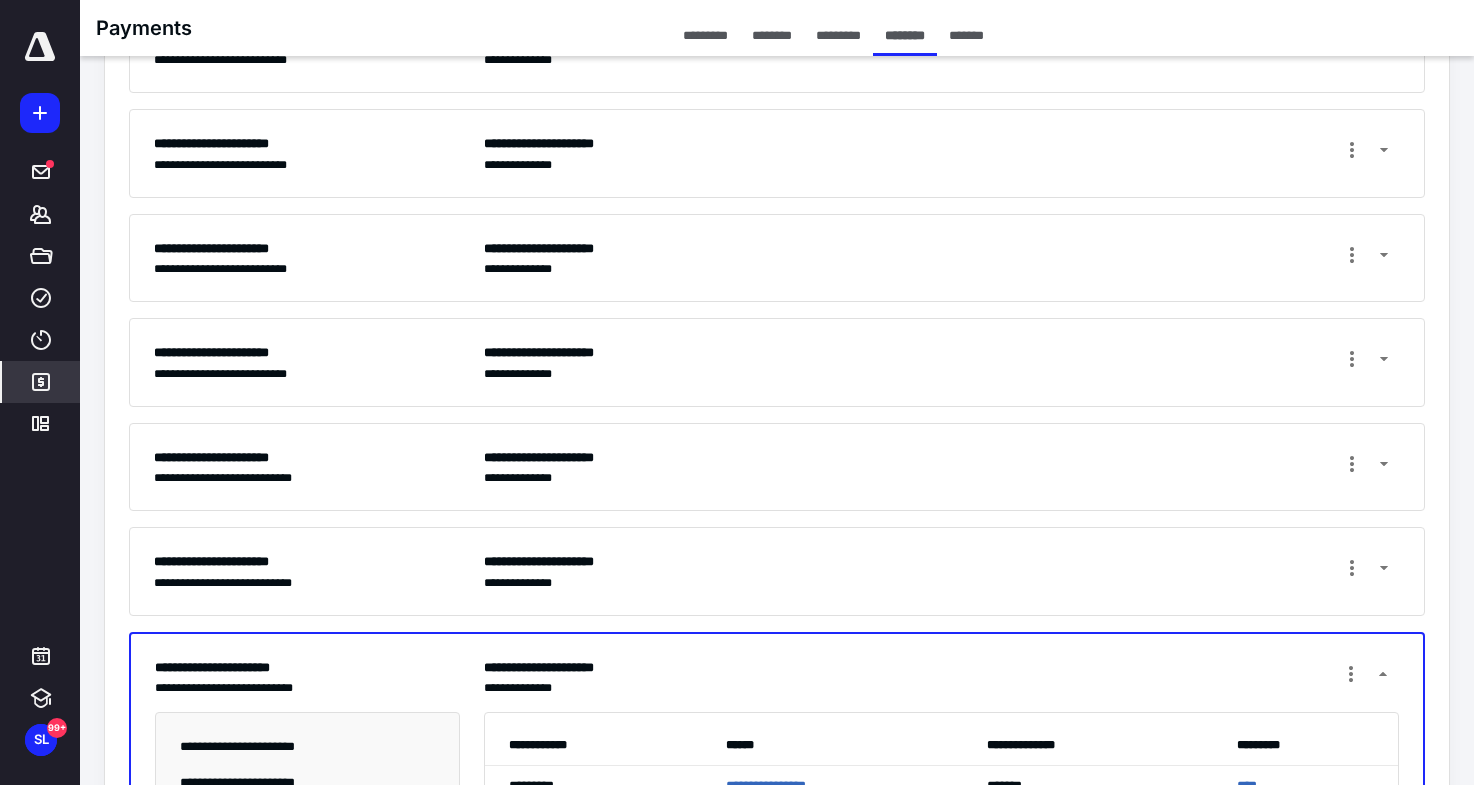 click on "*********" at bounding box center (705, 35) 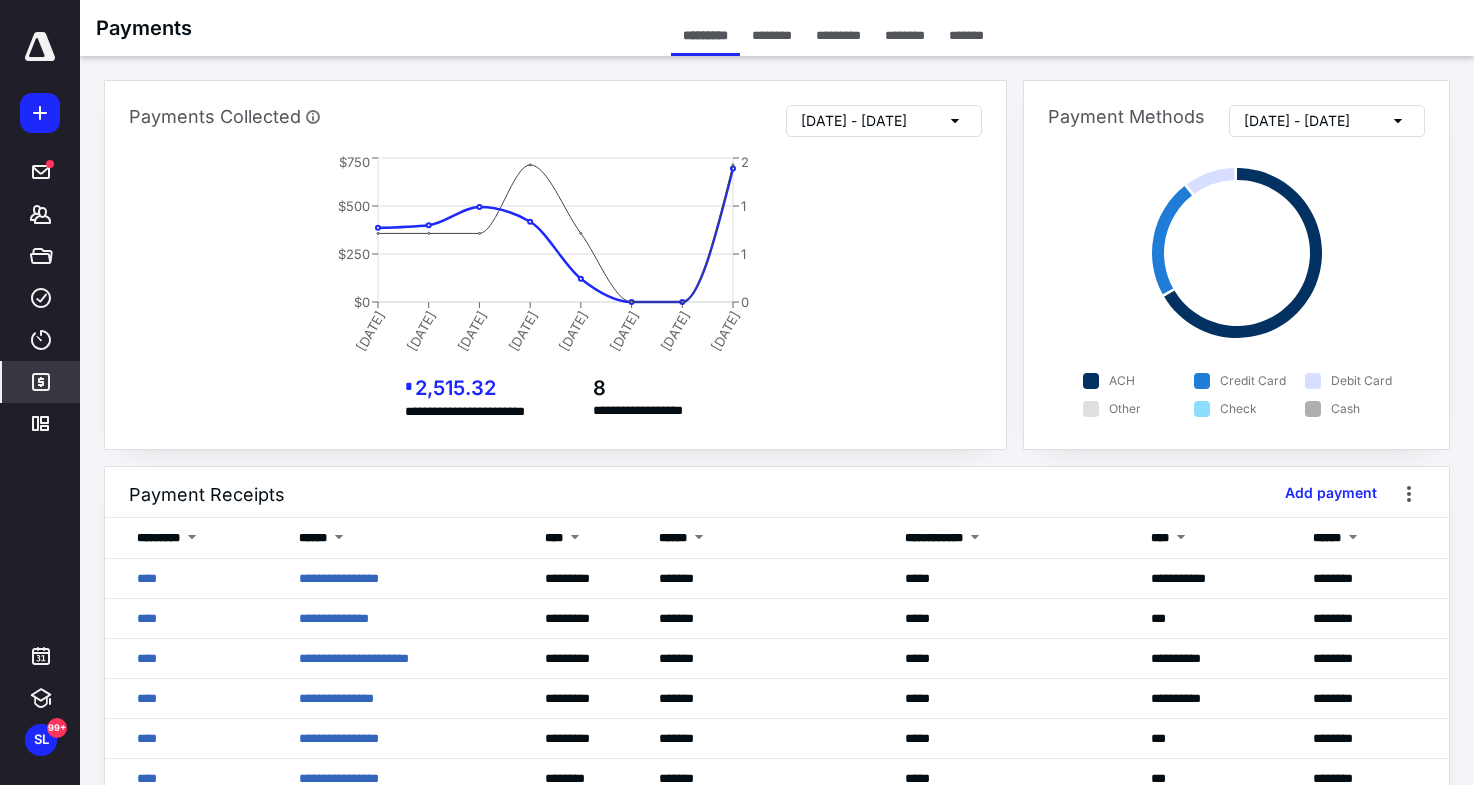 click 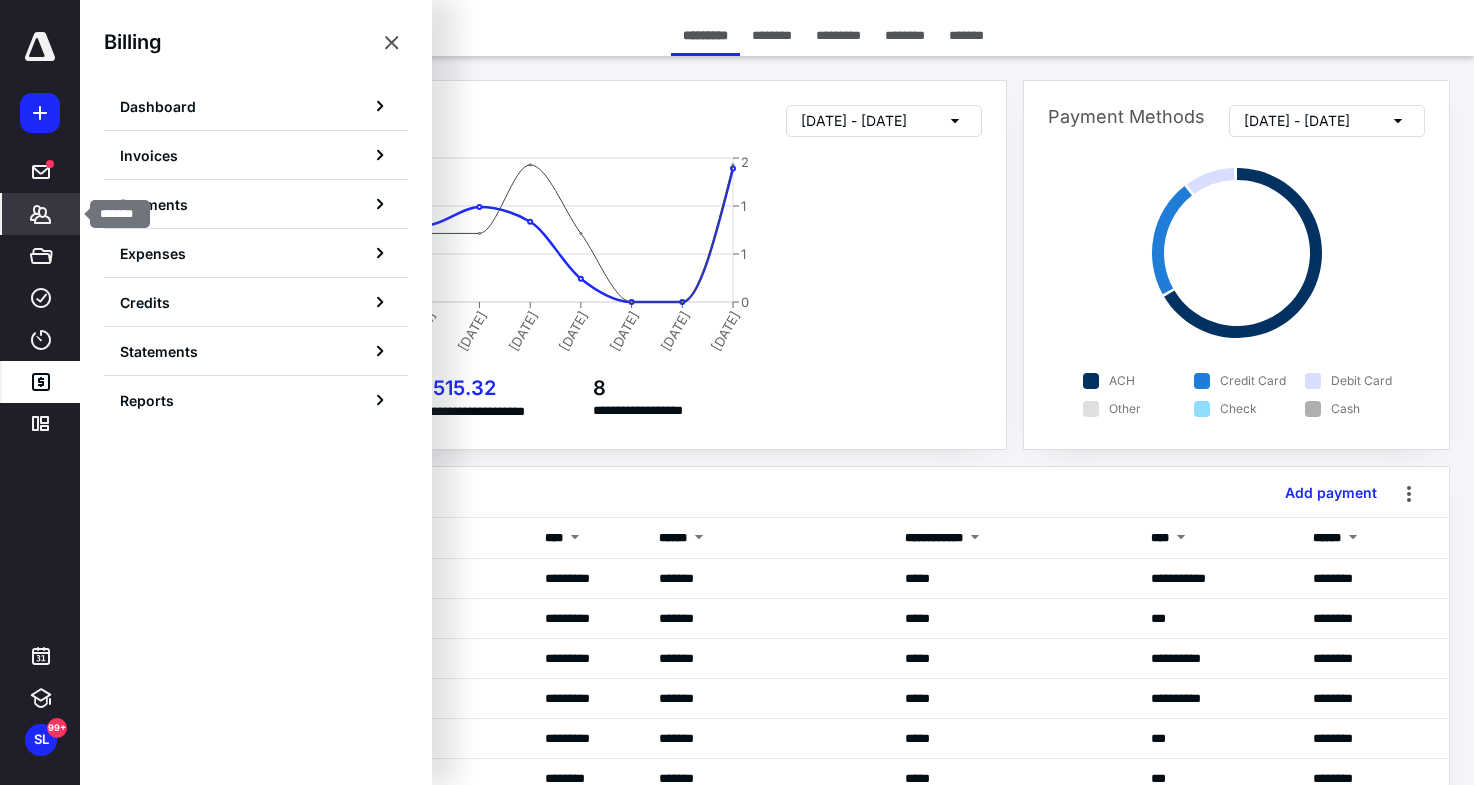 click on "Clients" at bounding box center [41, 214] 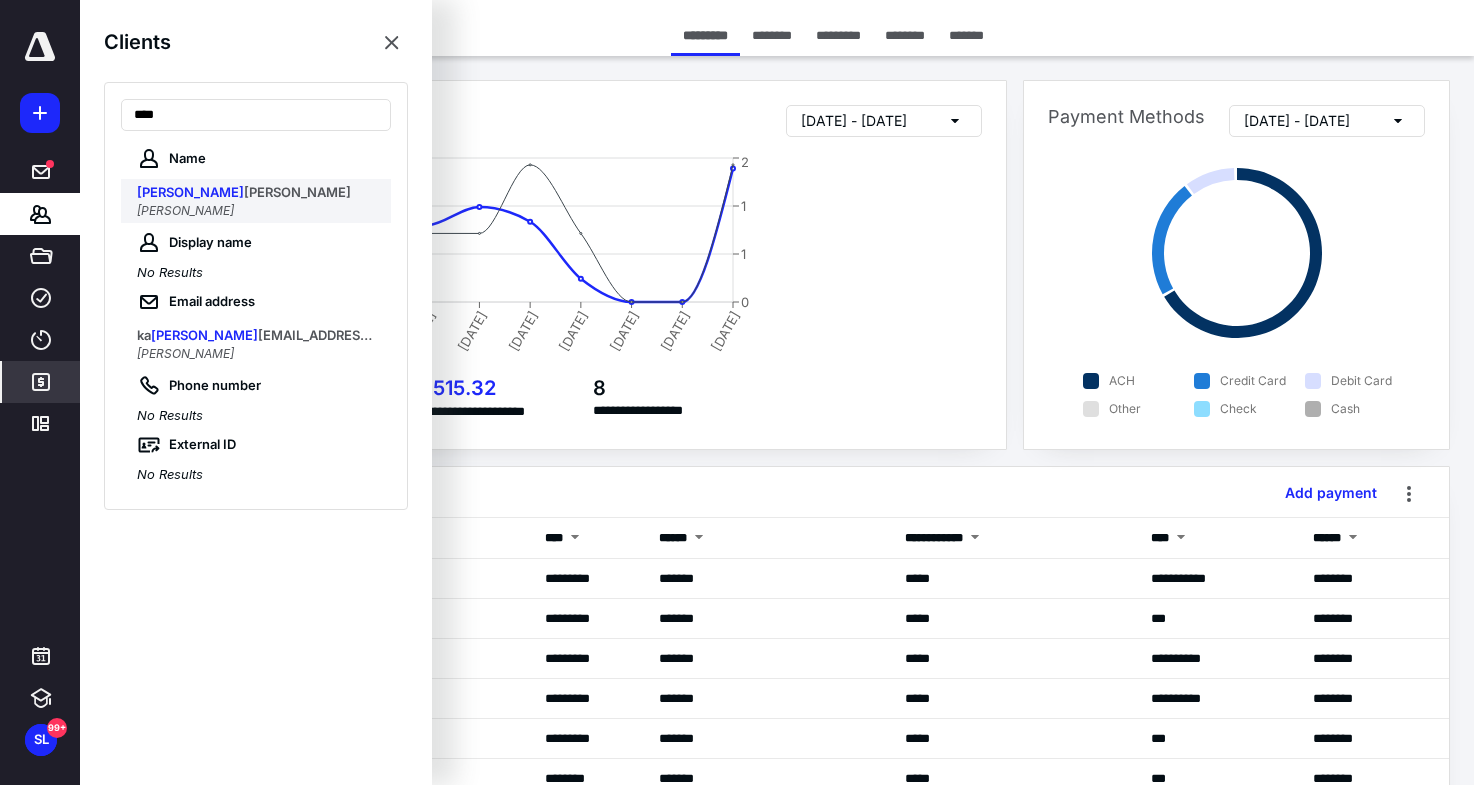 type on "****" 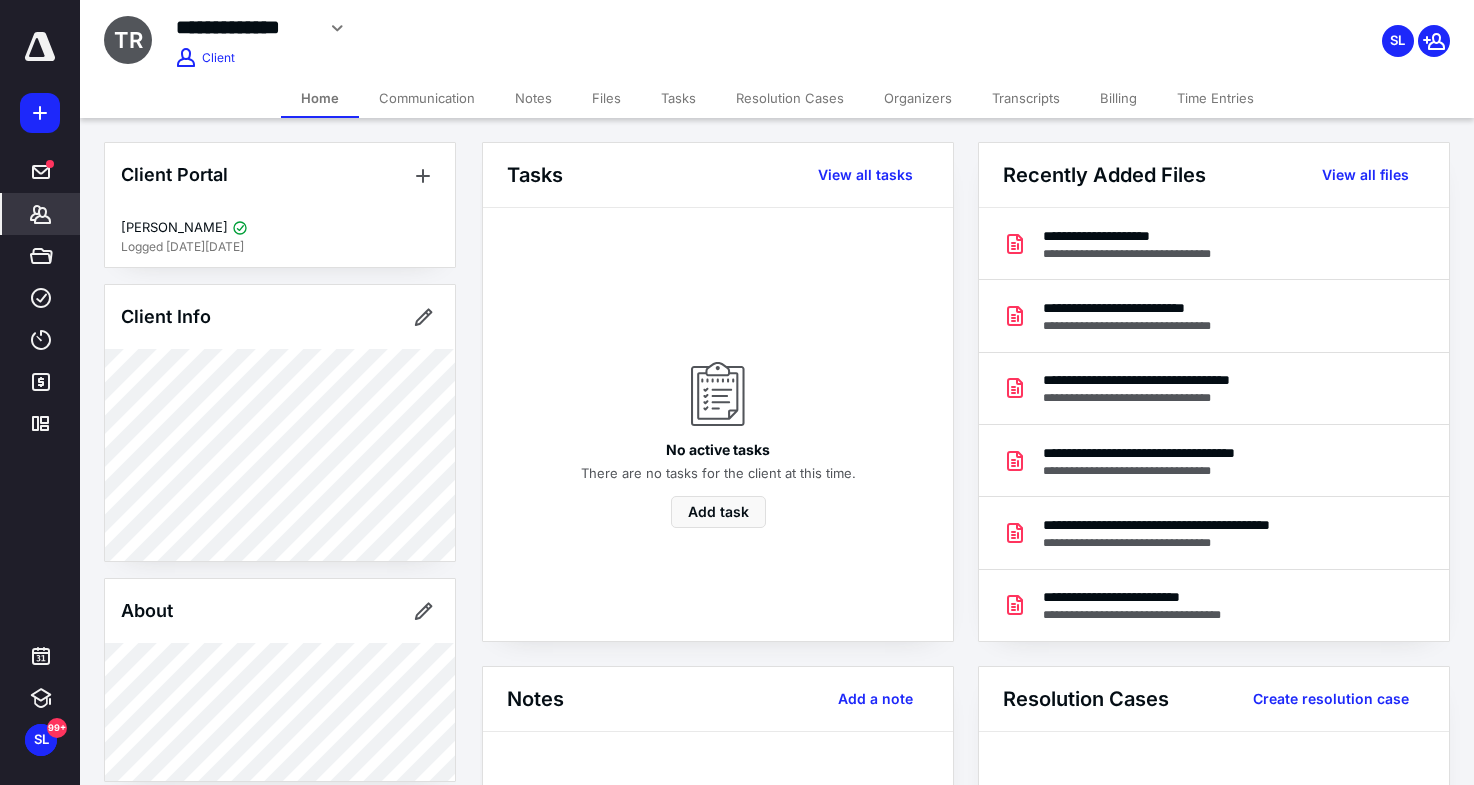 click on "Files" at bounding box center (606, 98) 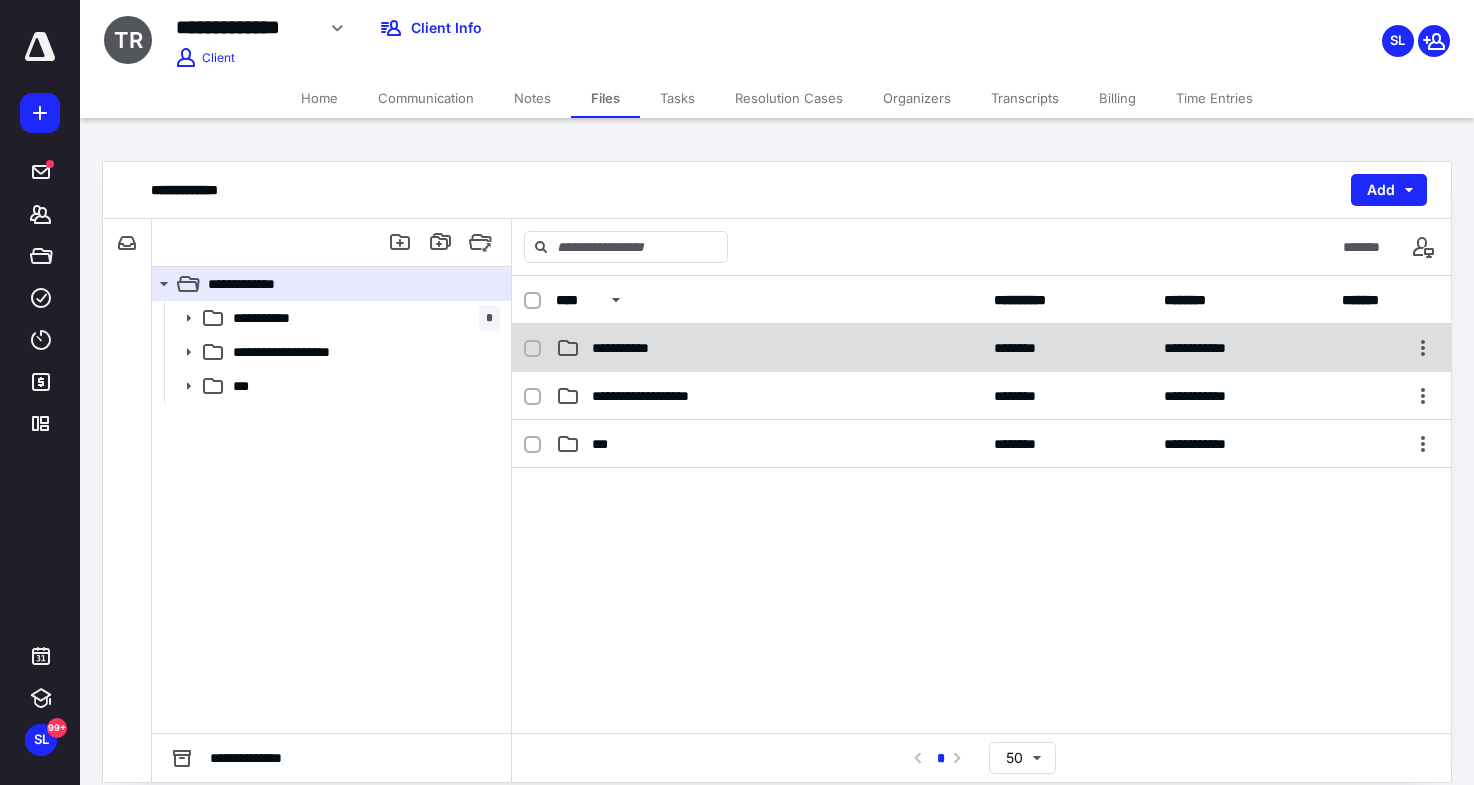 click on "**********" at bounding box center (981, 348) 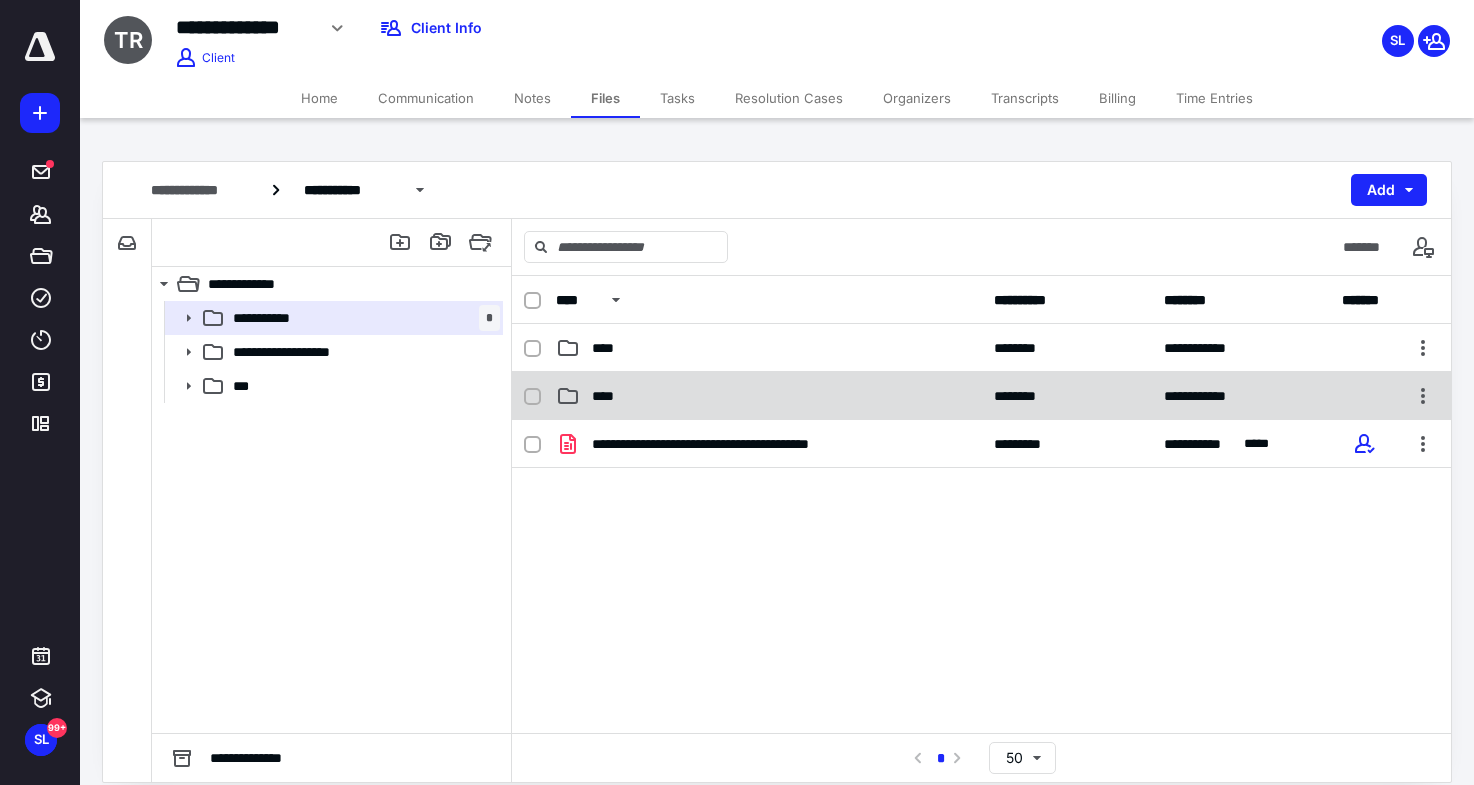 click on "**********" at bounding box center (981, 396) 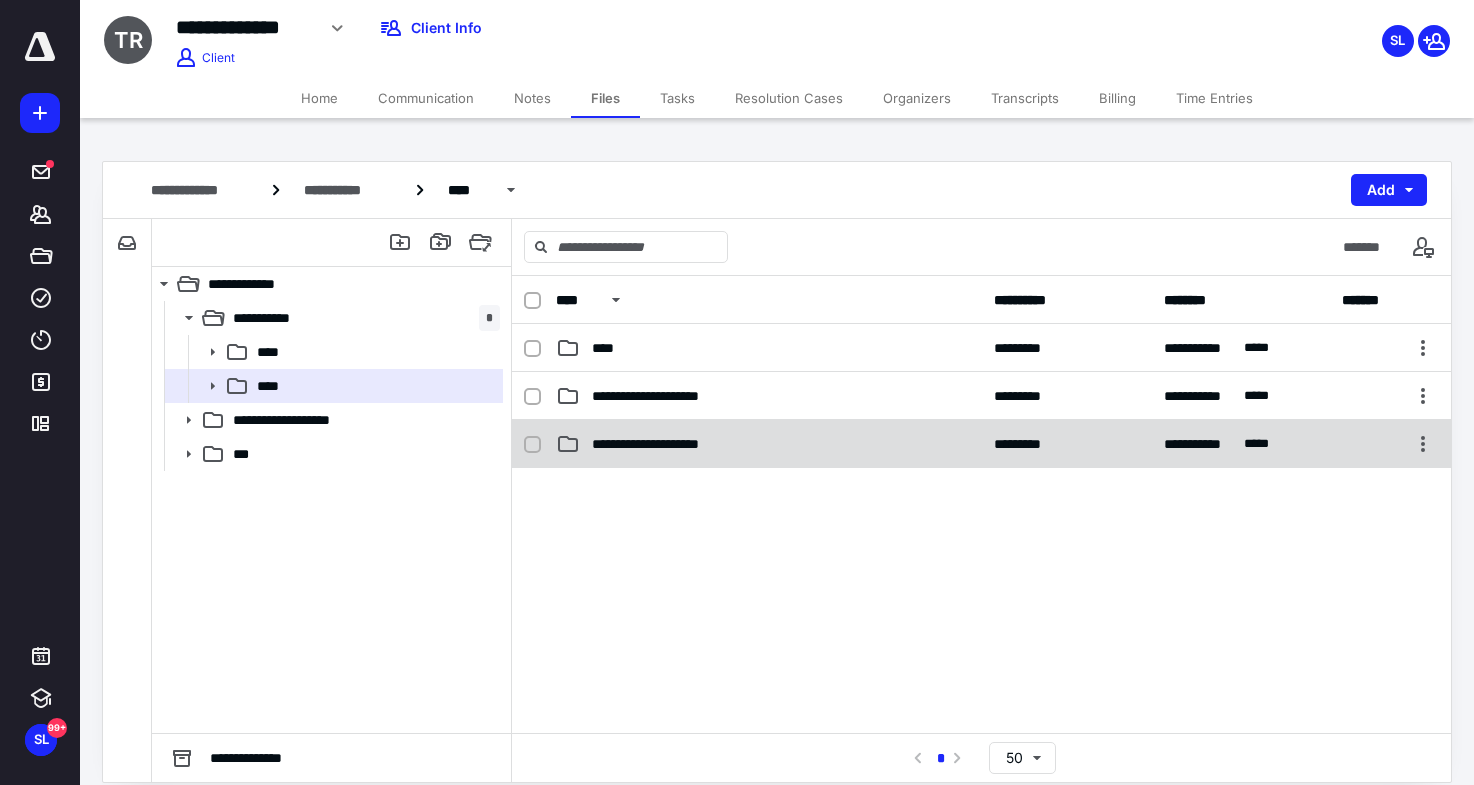click on "**********" at bounding box center [769, 444] 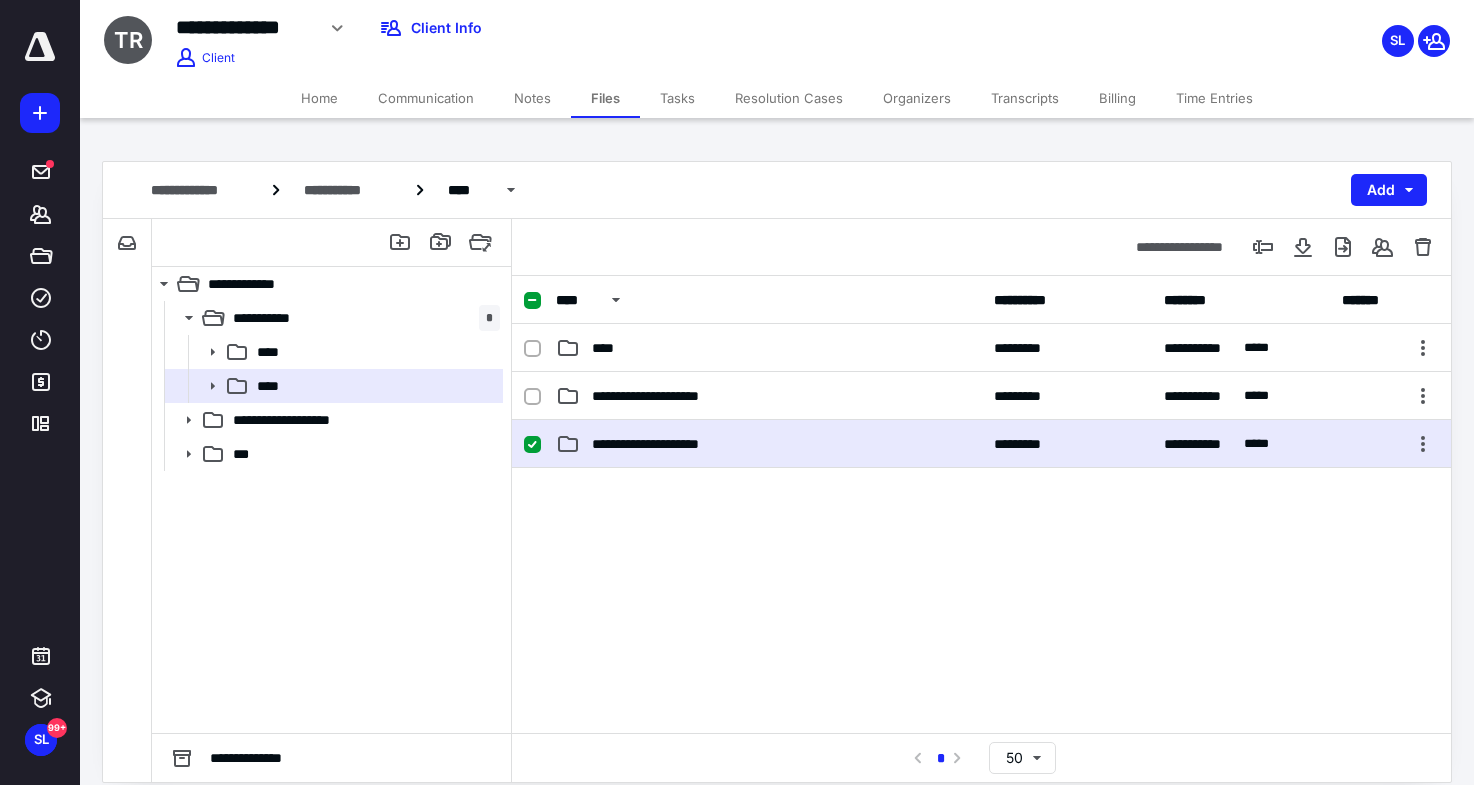 click on "**********" at bounding box center [769, 444] 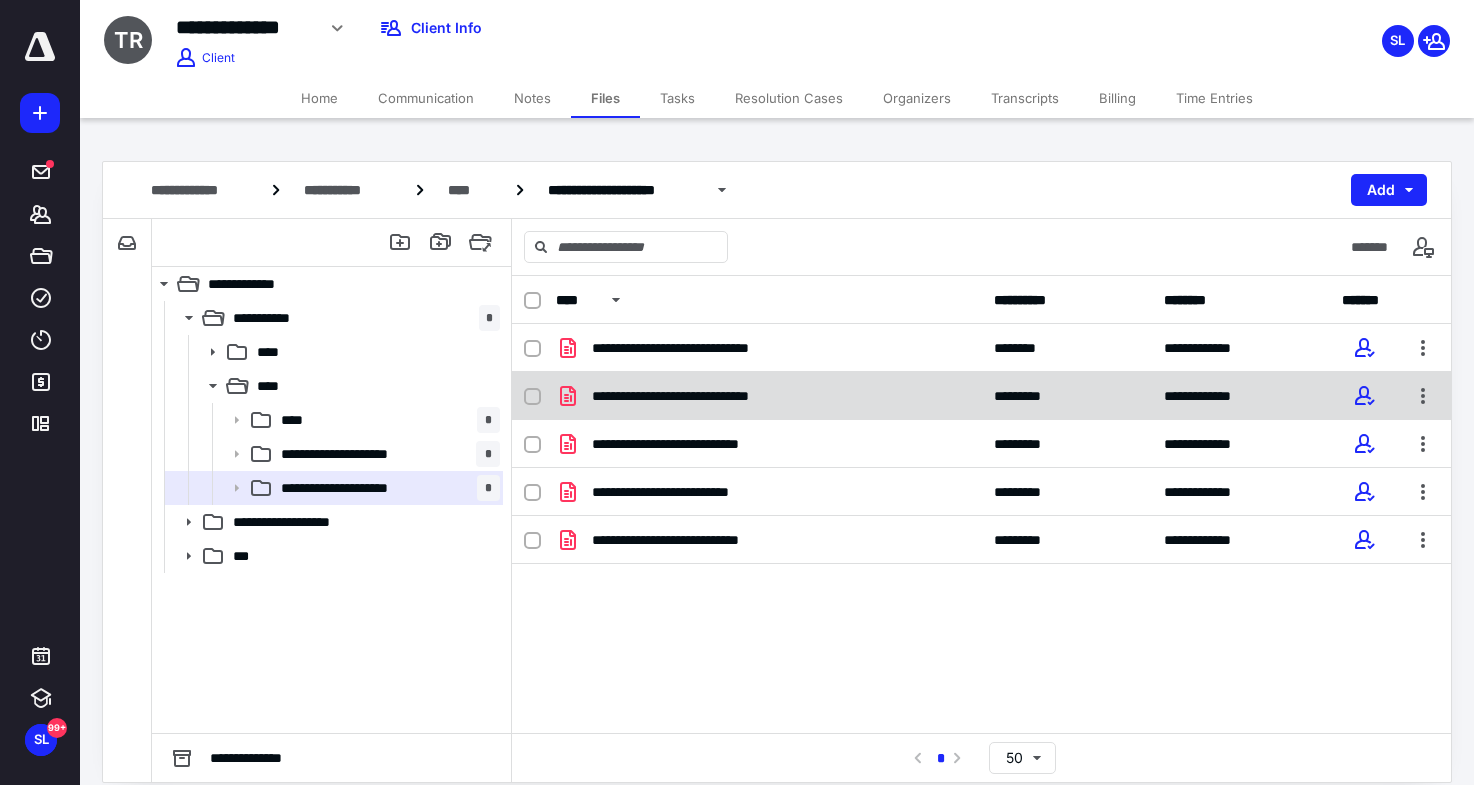 click on "**********" at bounding box center [769, 396] 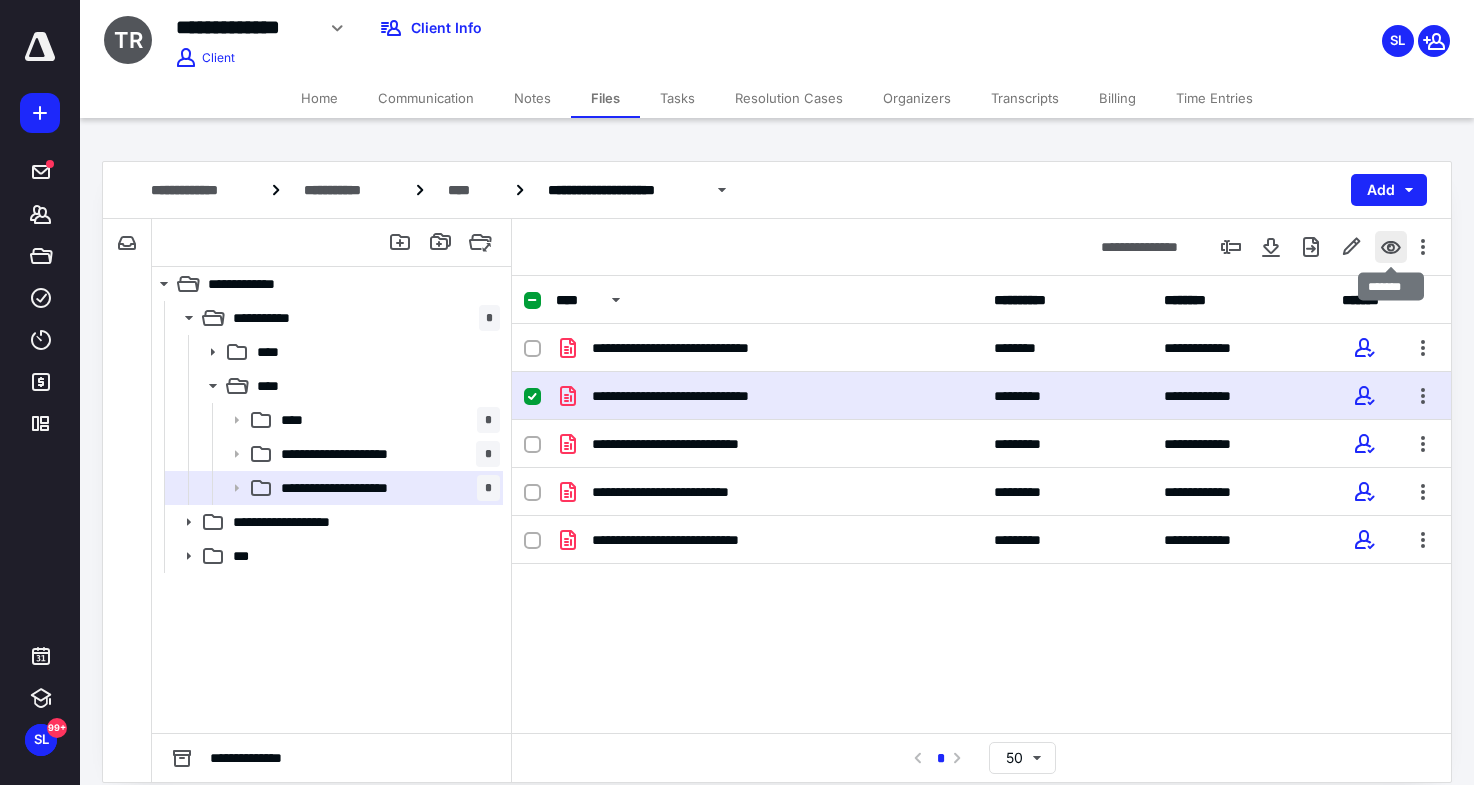 click at bounding box center [1391, 247] 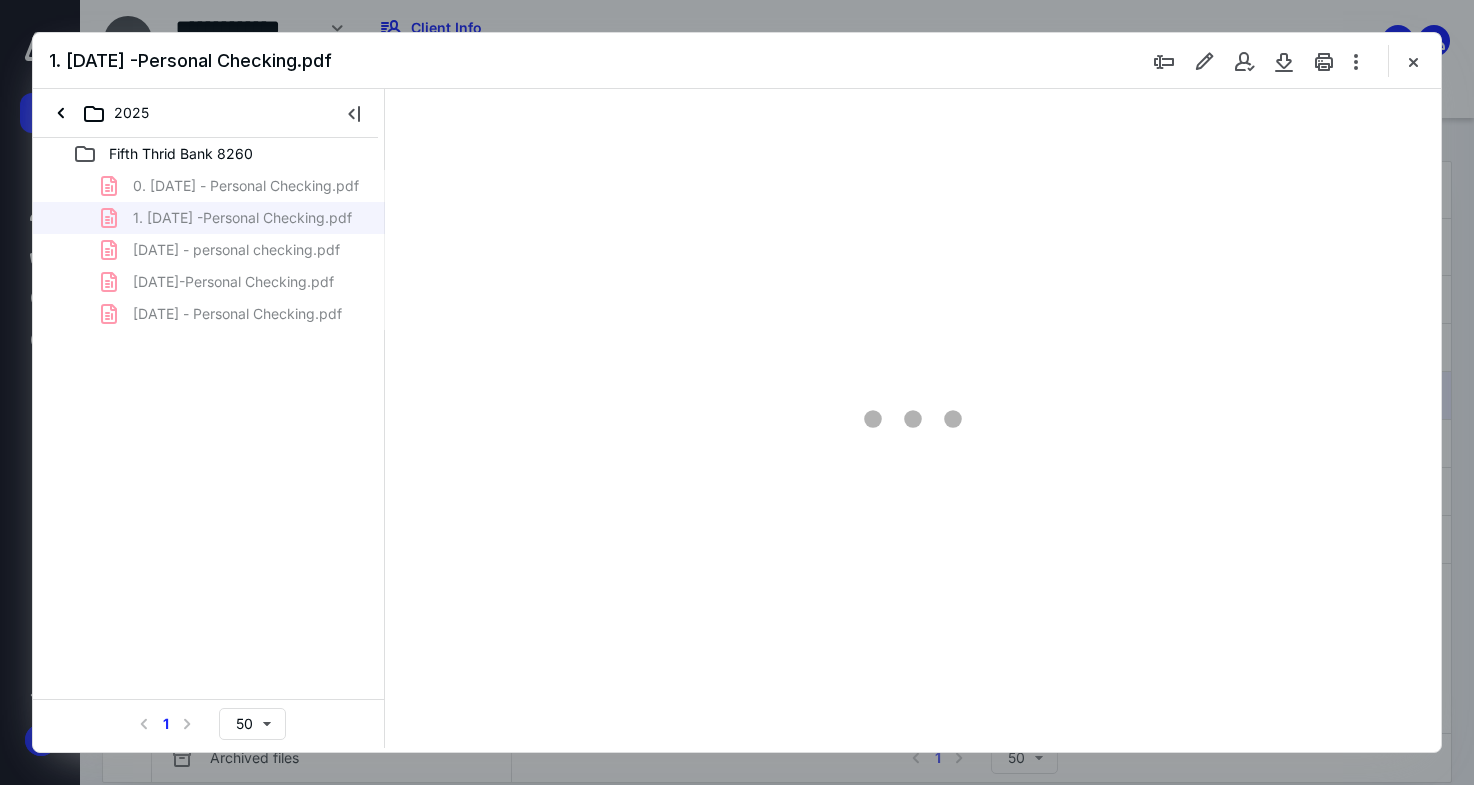 type on "170" 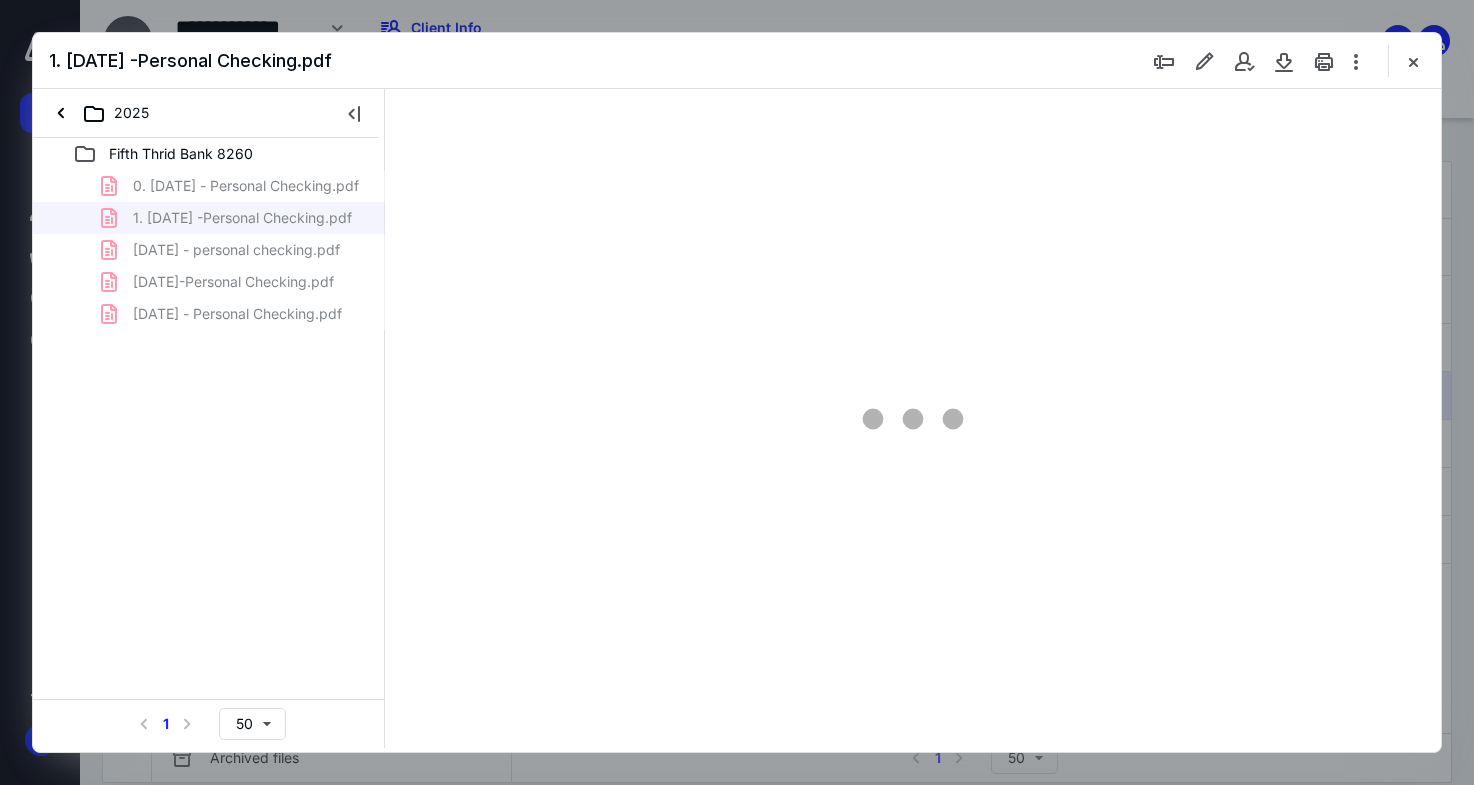 scroll, scrollTop: 0, scrollLeft: 0, axis: both 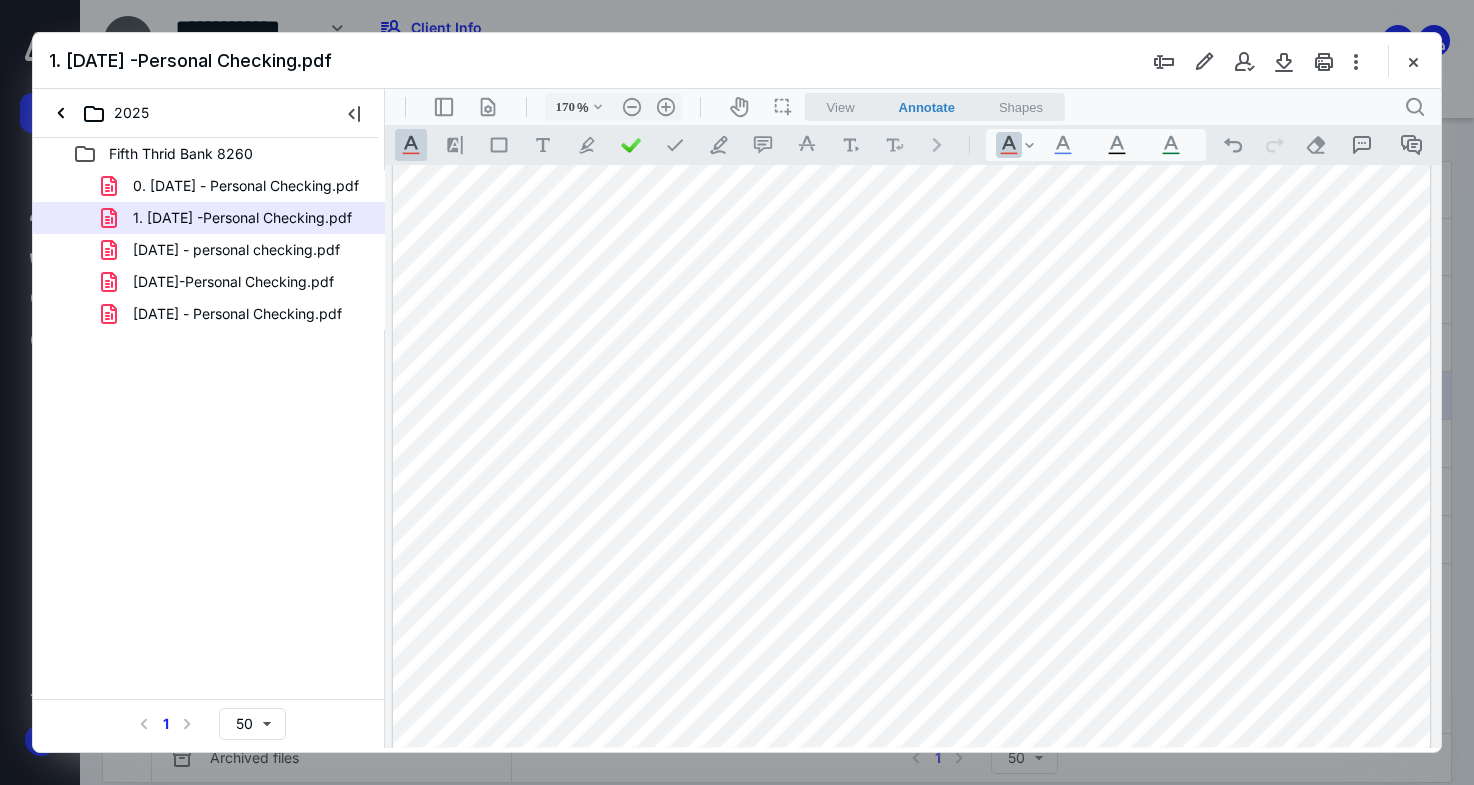 click at bounding box center (912, 568) 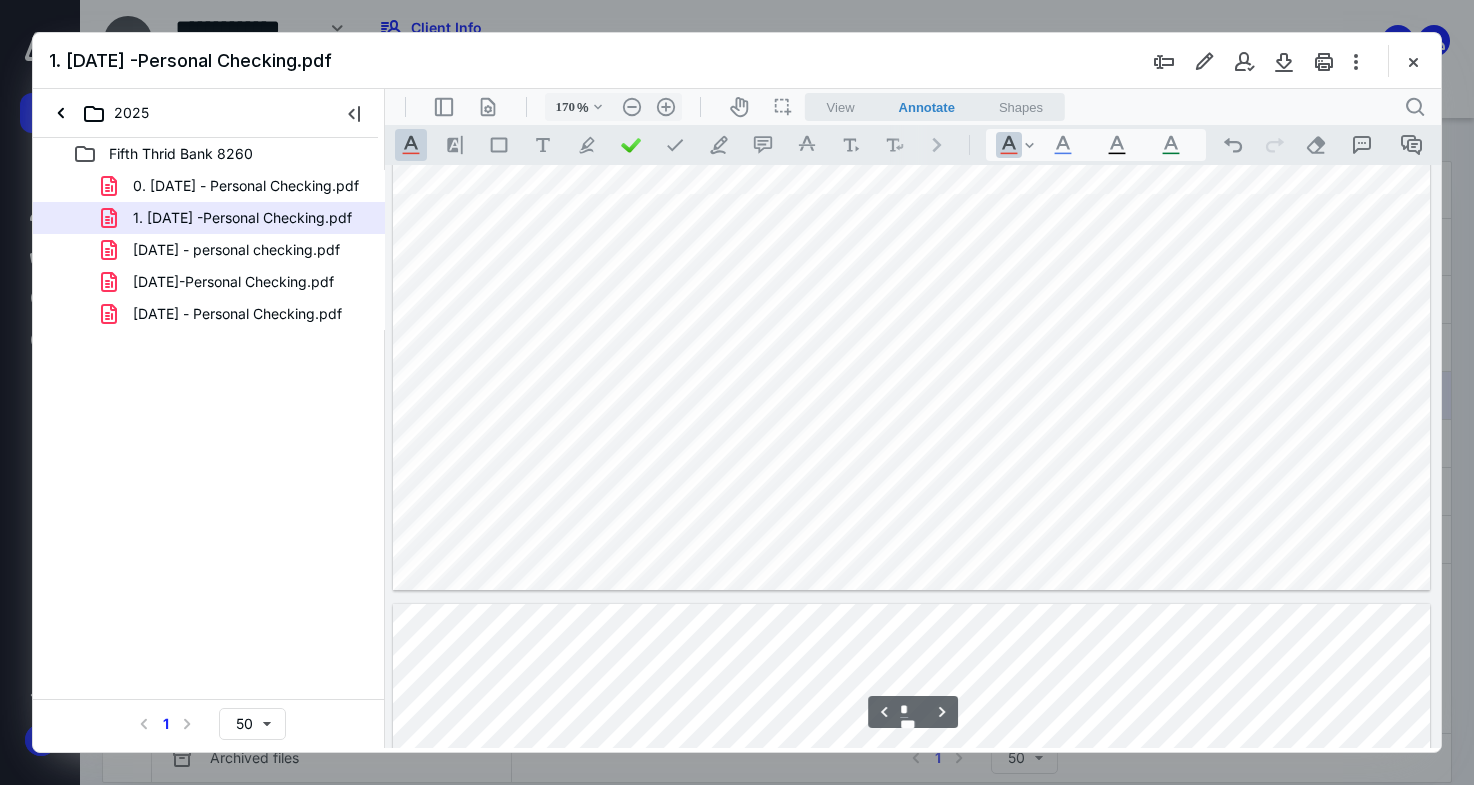 scroll, scrollTop: 2273, scrollLeft: 0, axis: vertical 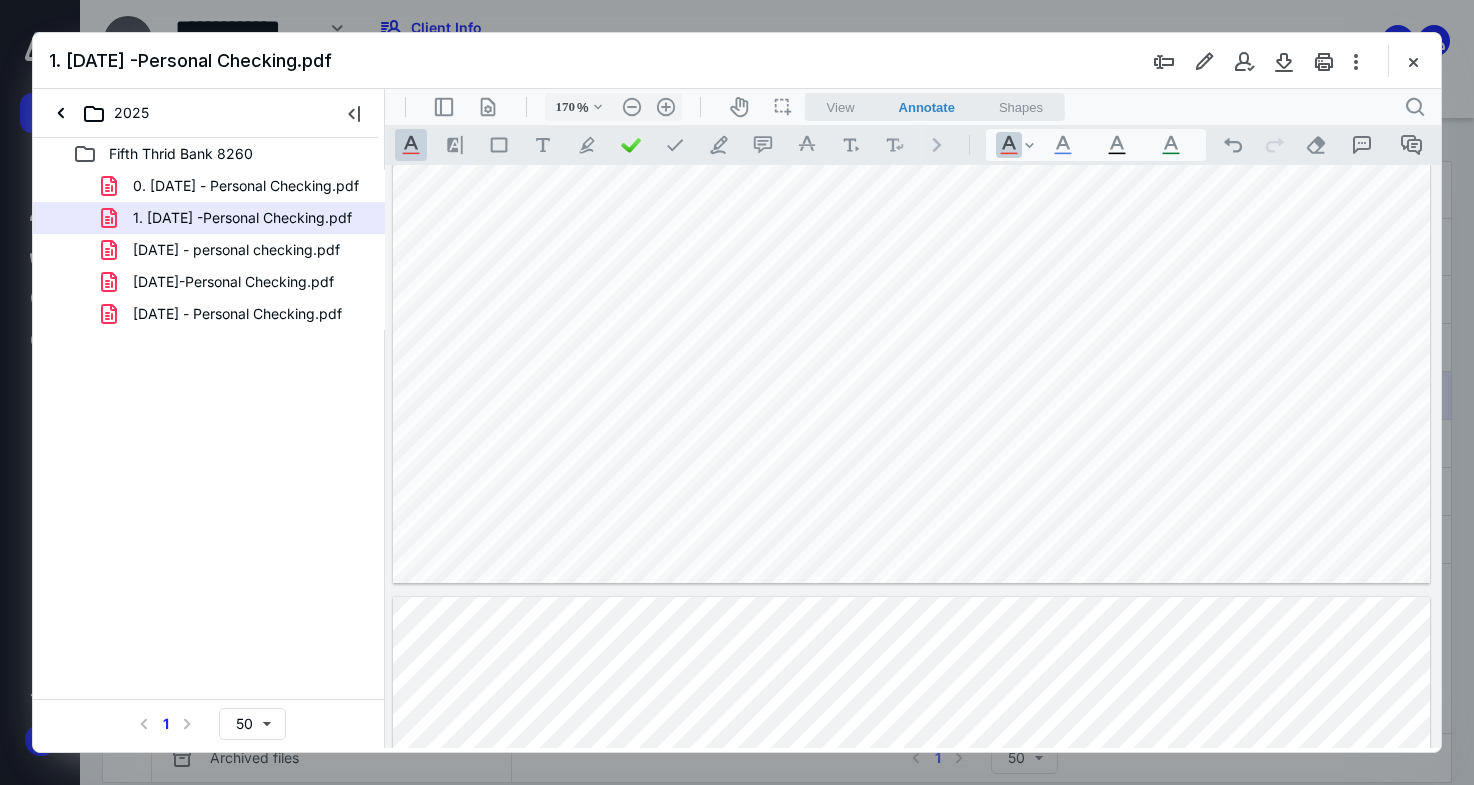 click at bounding box center (737, 392) 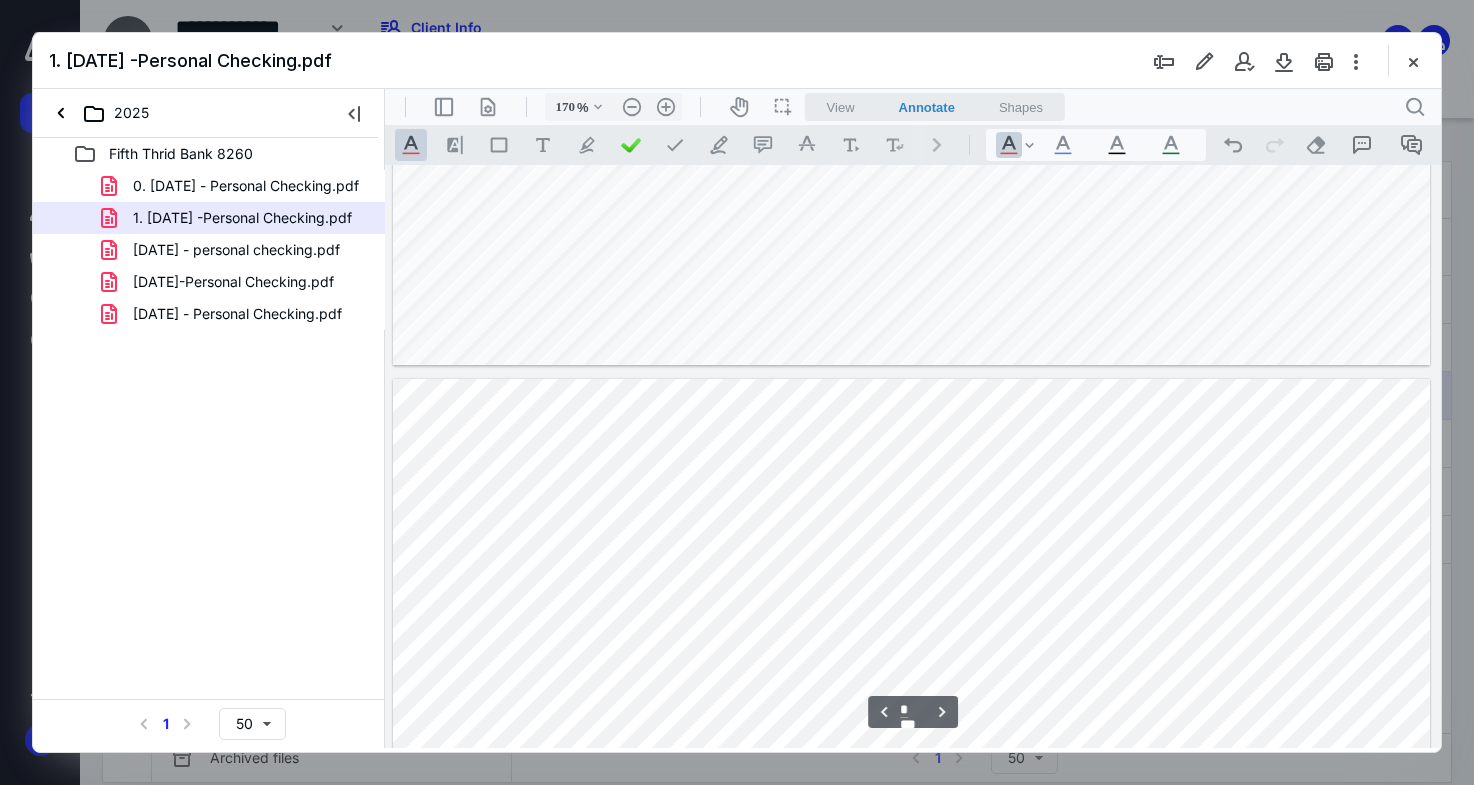 scroll, scrollTop: 2506, scrollLeft: 0, axis: vertical 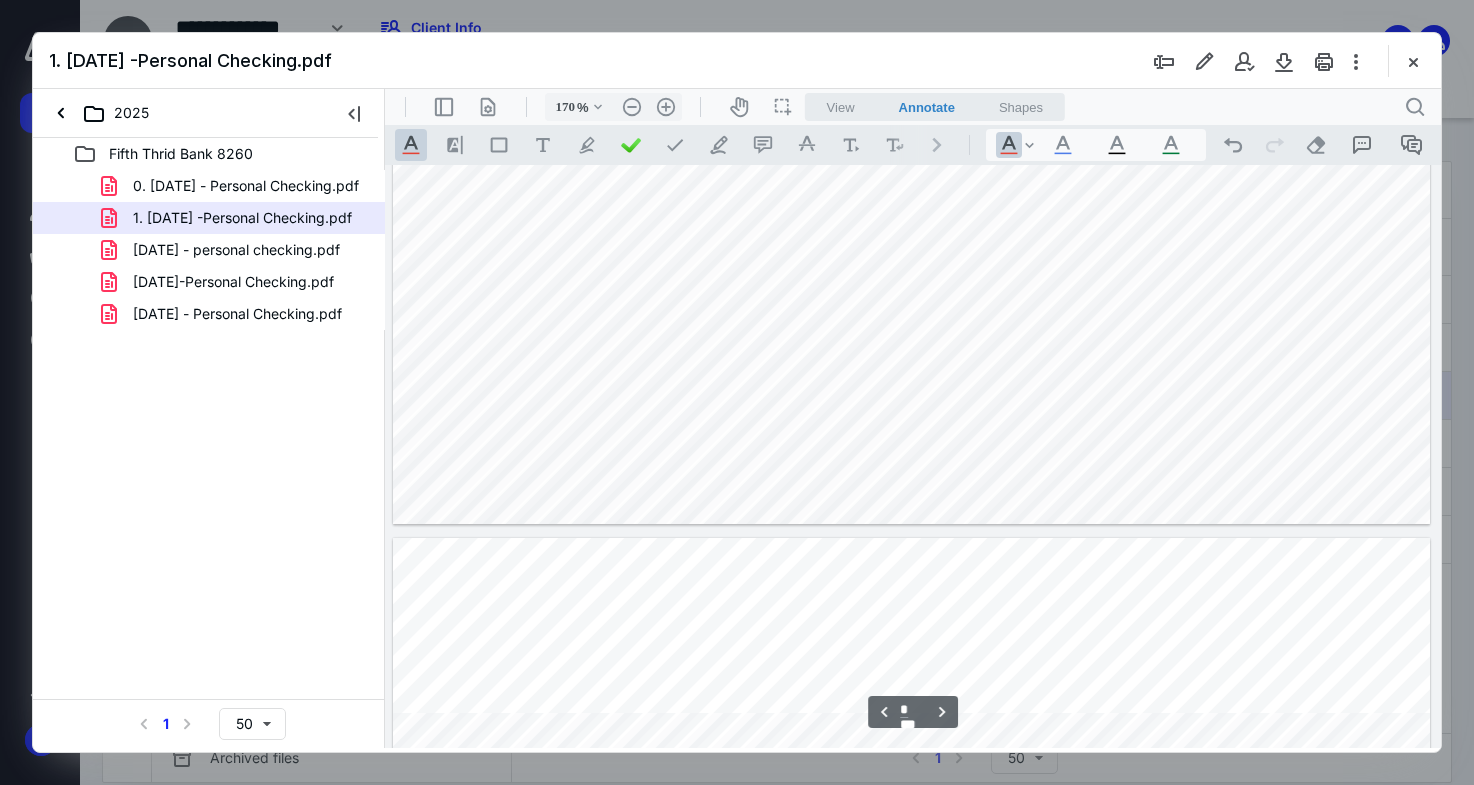 type on "*" 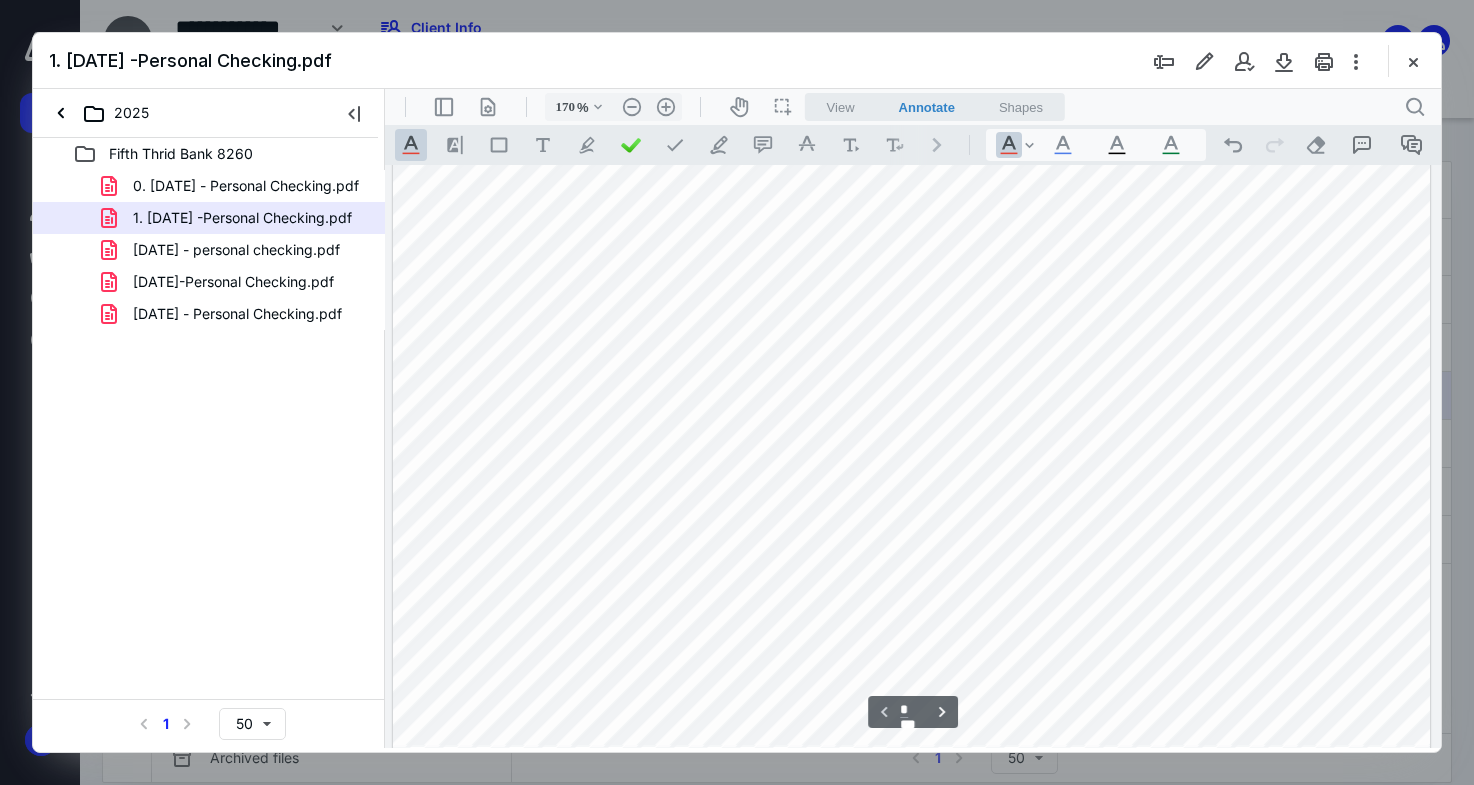 scroll, scrollTop: 12, scrollLeft: 0, axis: vertical 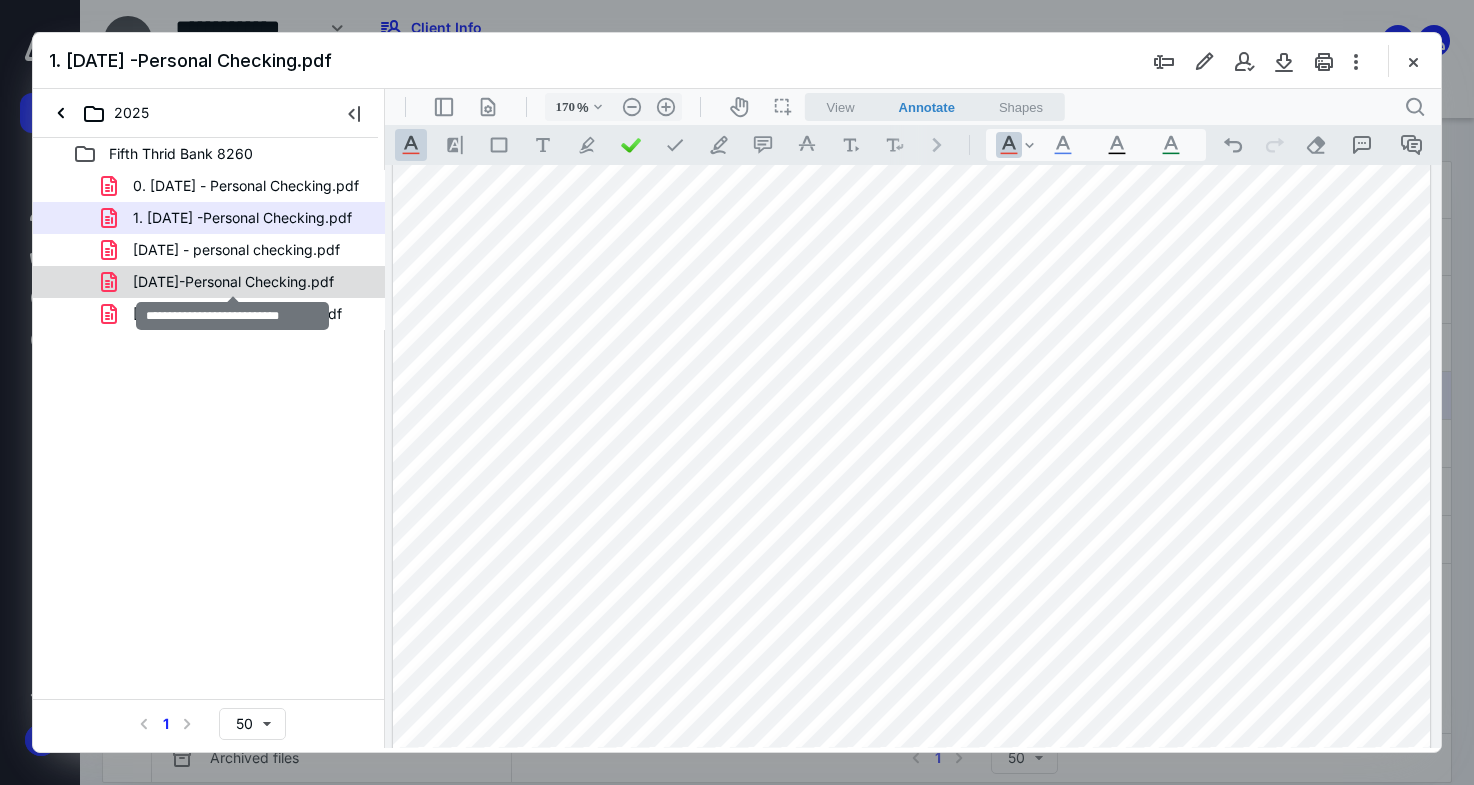 click on "[DATE]-Personal Checking.pdf" at bounding box center (233, 282) 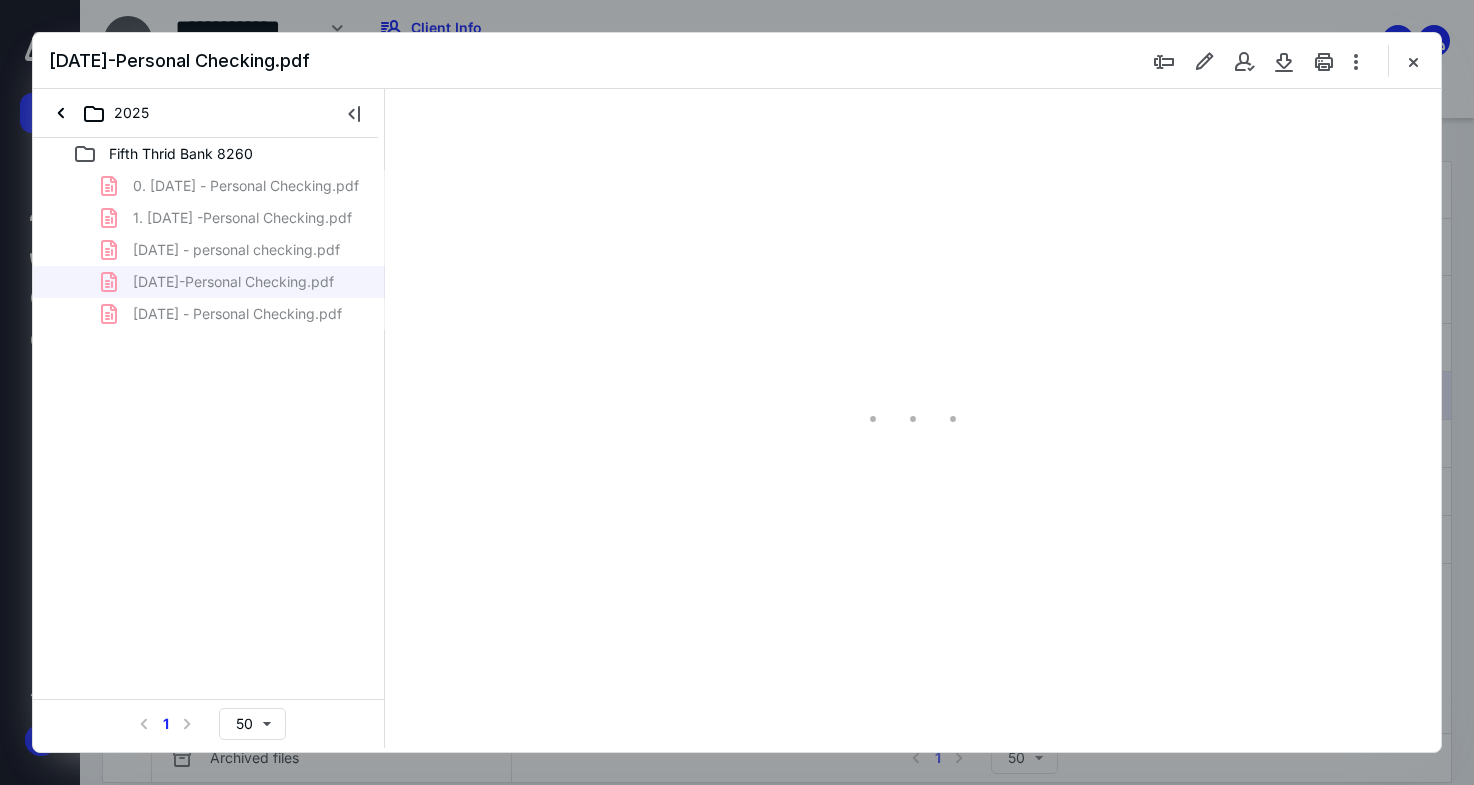 type on "170" 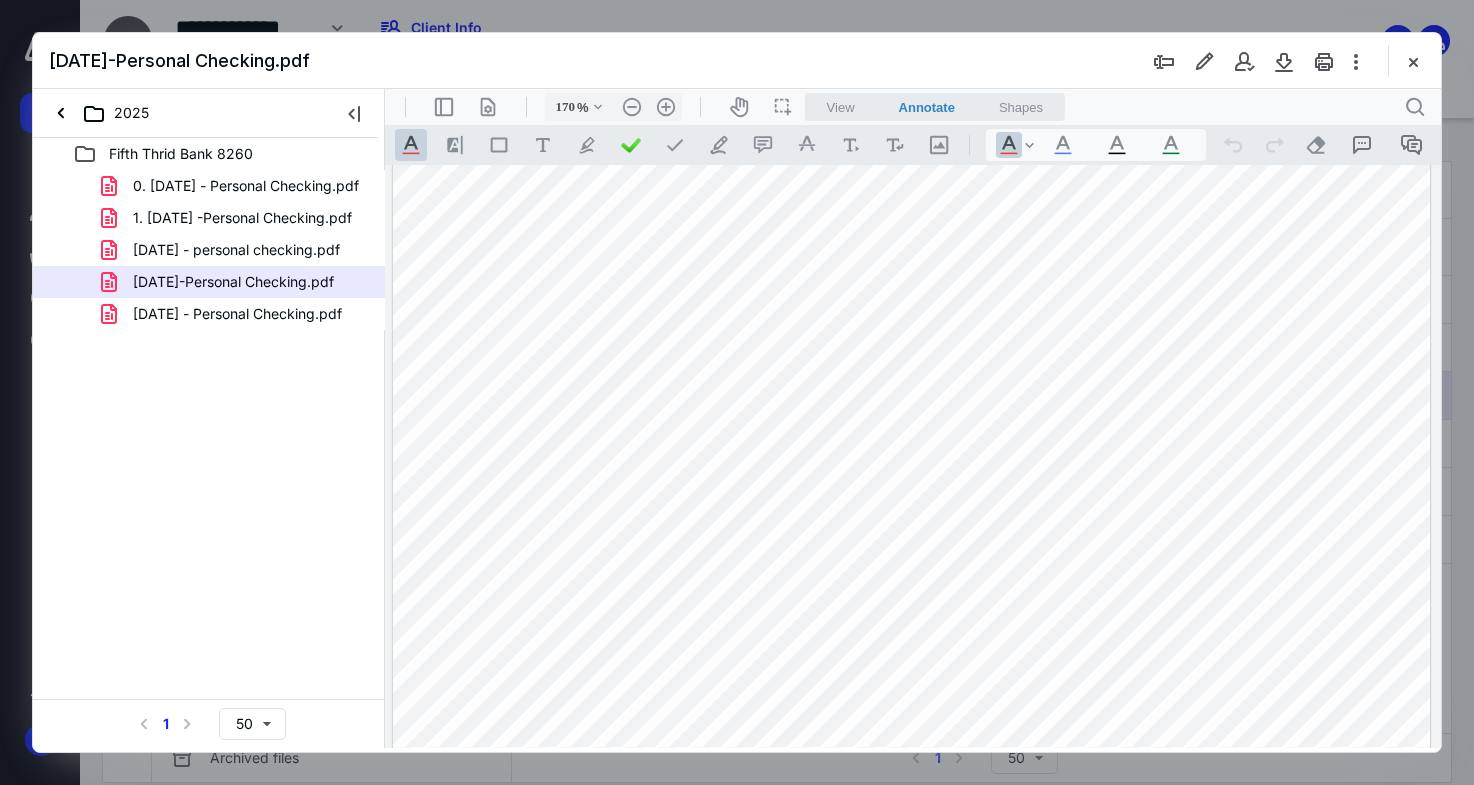 scroll, scrollTop: 0, scrollLeft: 0, axis: both 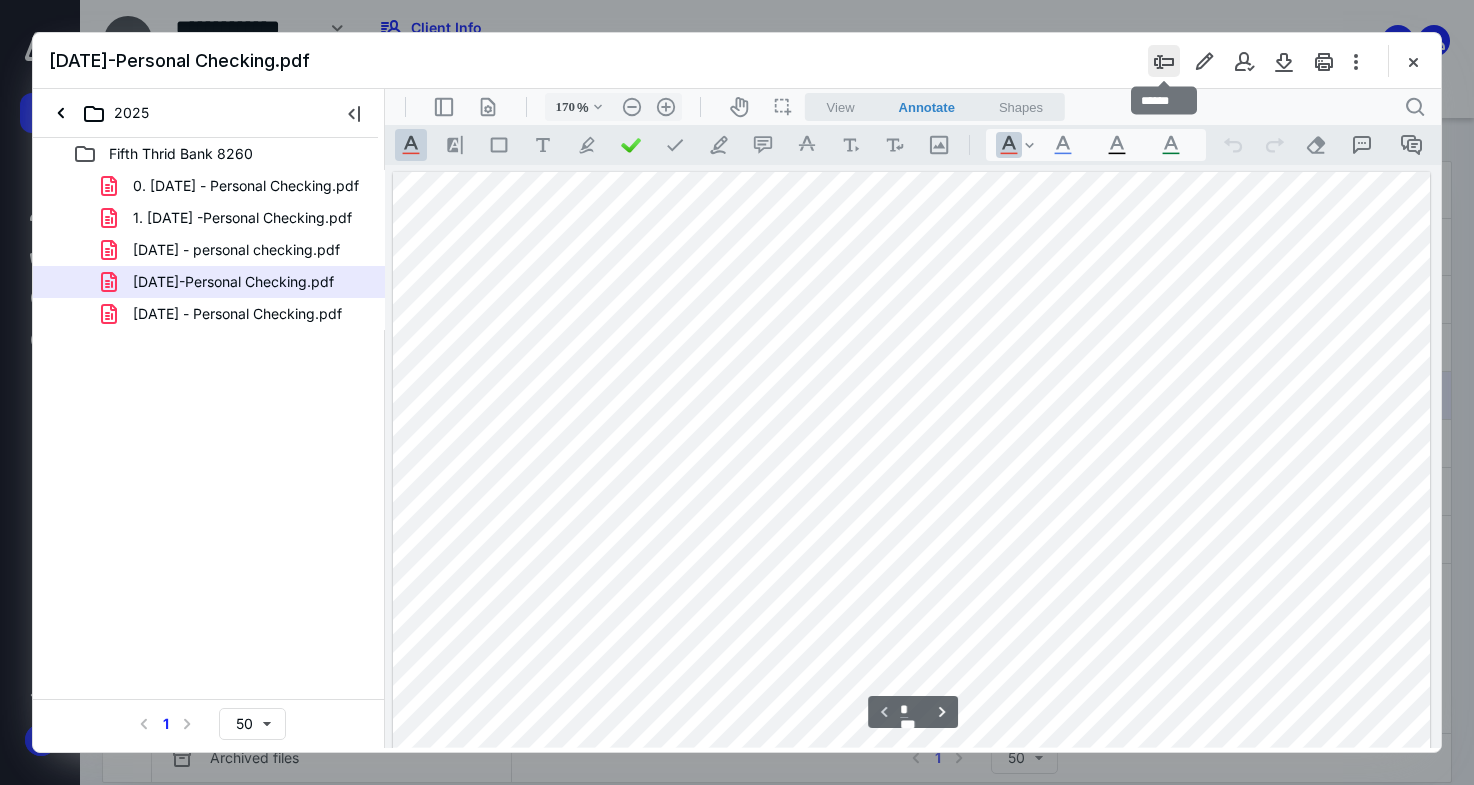click at bounding box center [1164, 61] 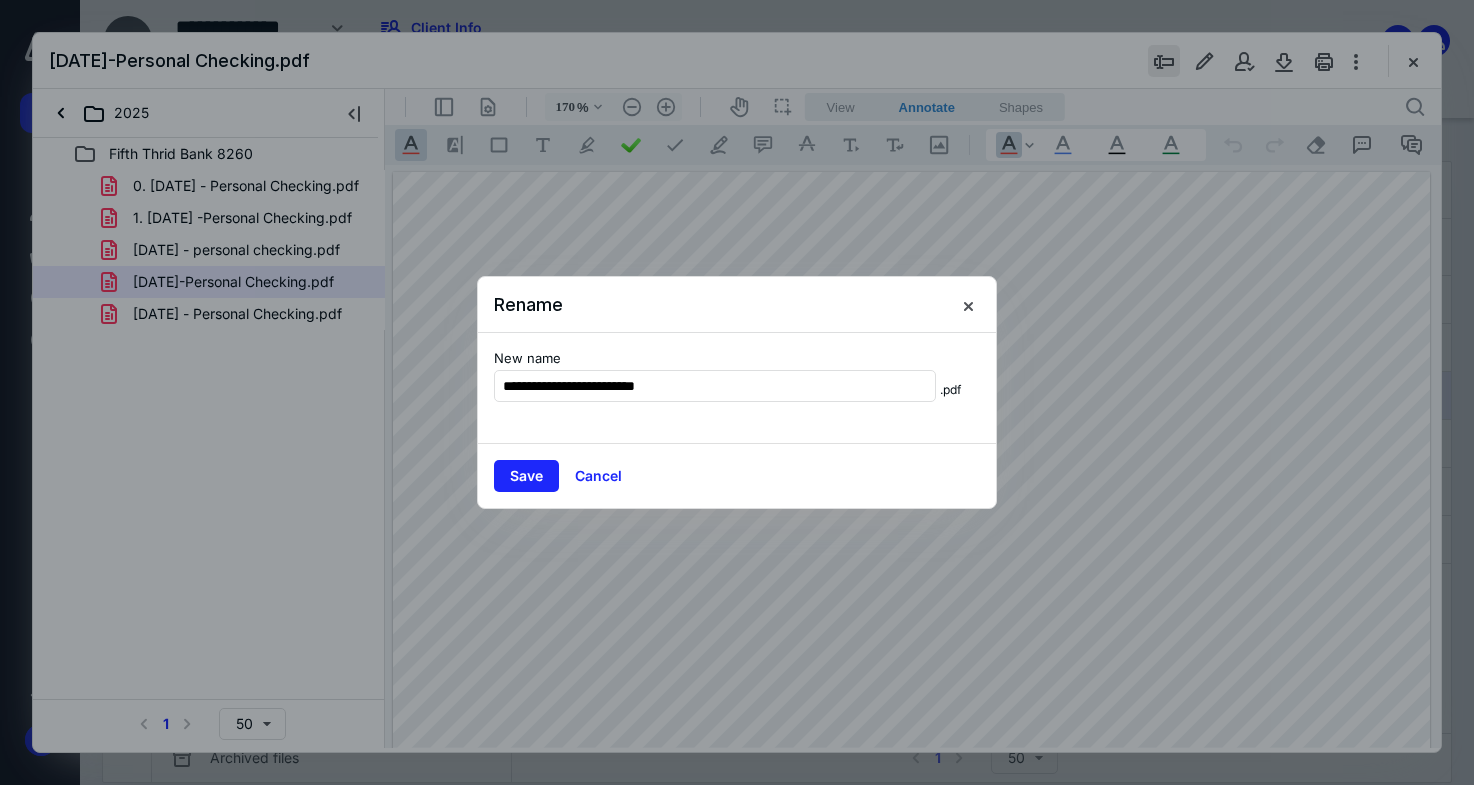 type on "**********" 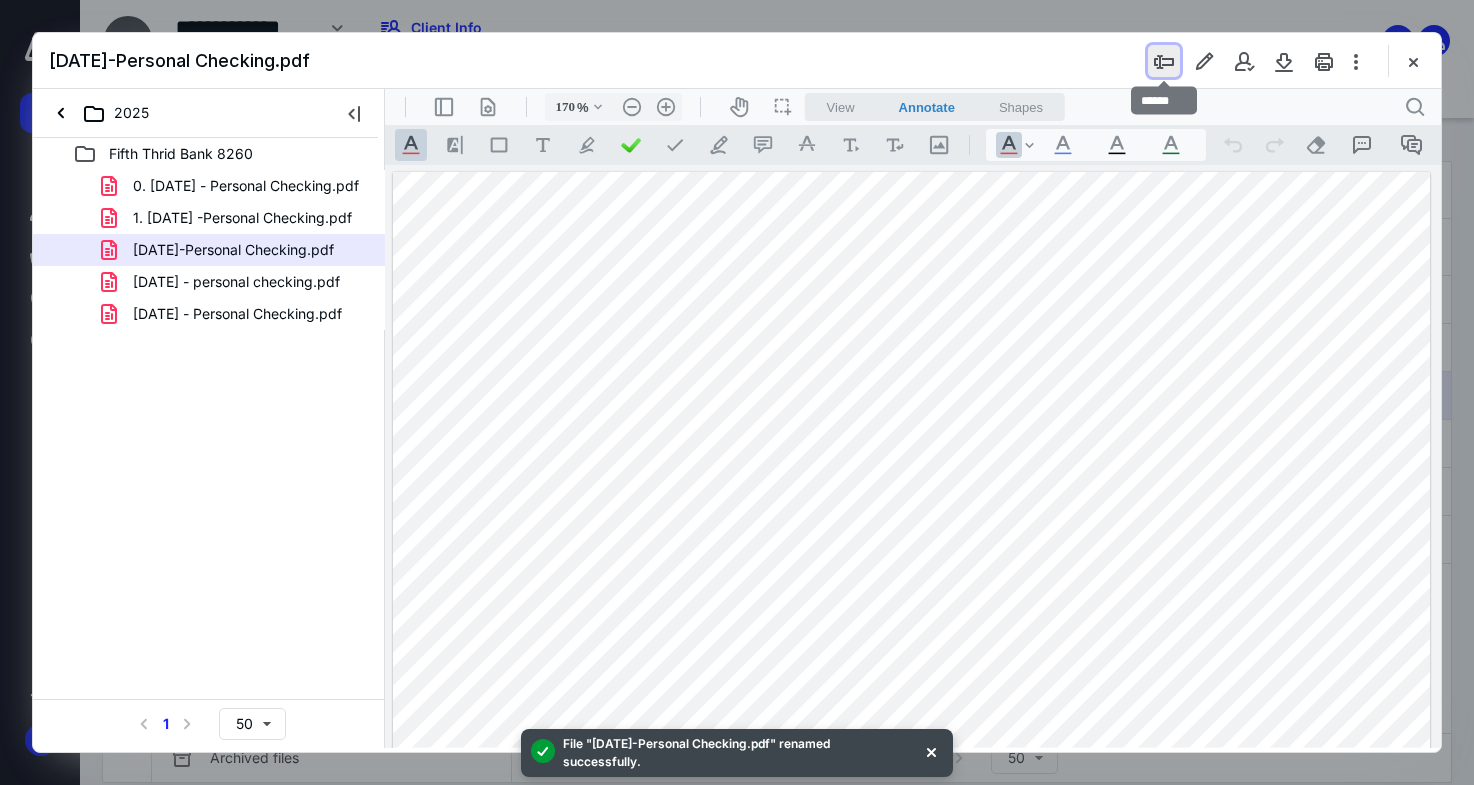click at bounding box center (1164, 61) 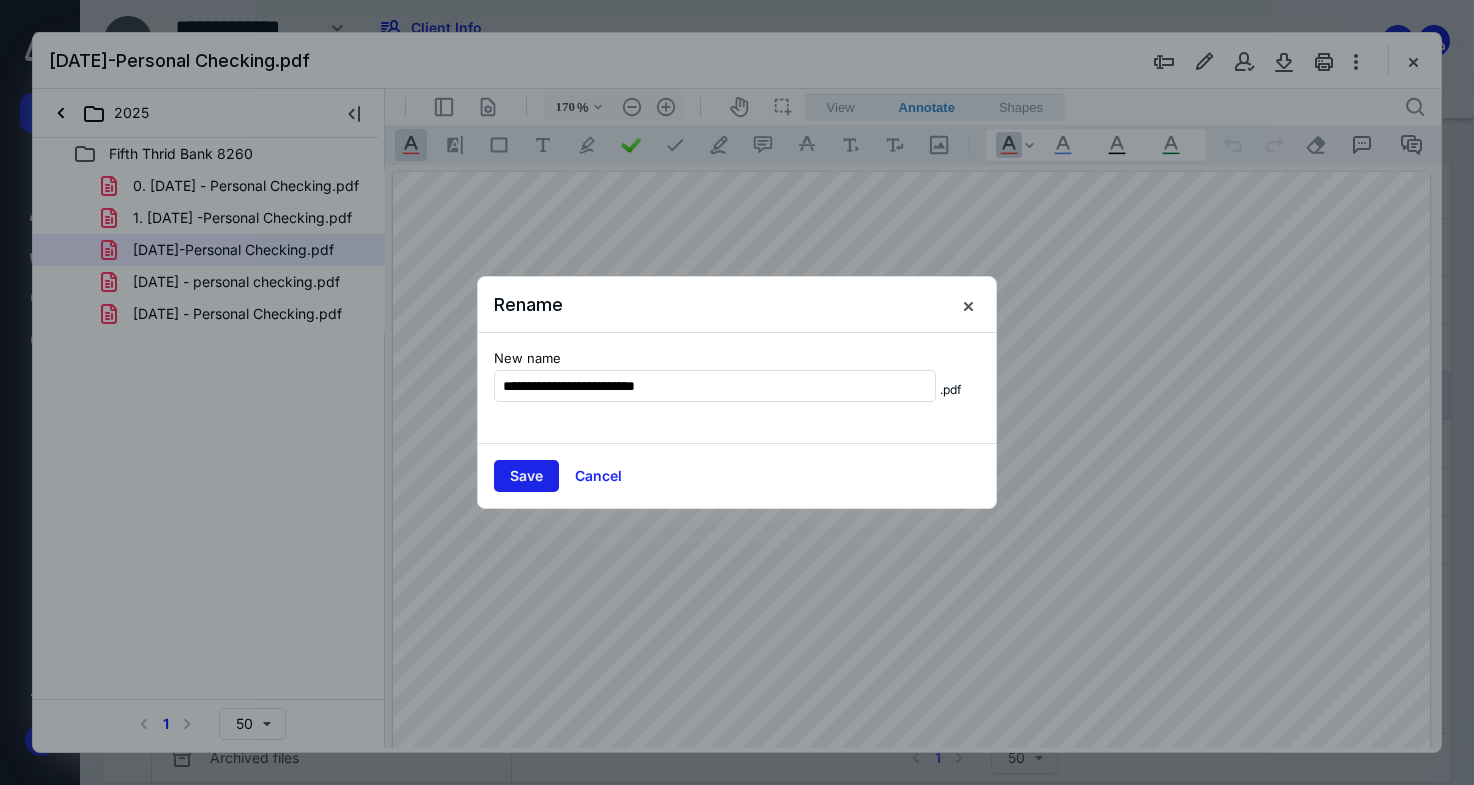 type on "**********" 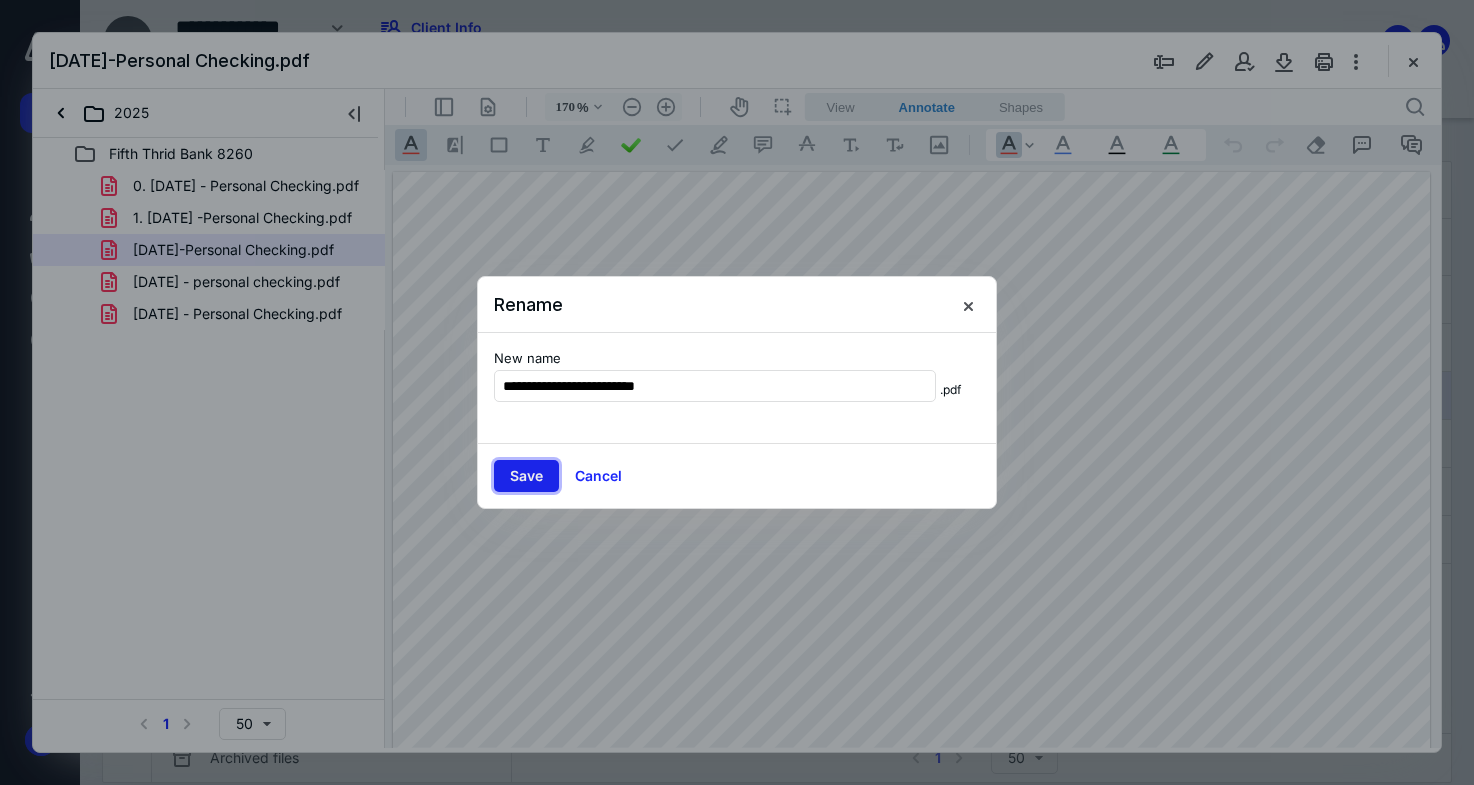 click on "Save" at bounding box center [526, 476] 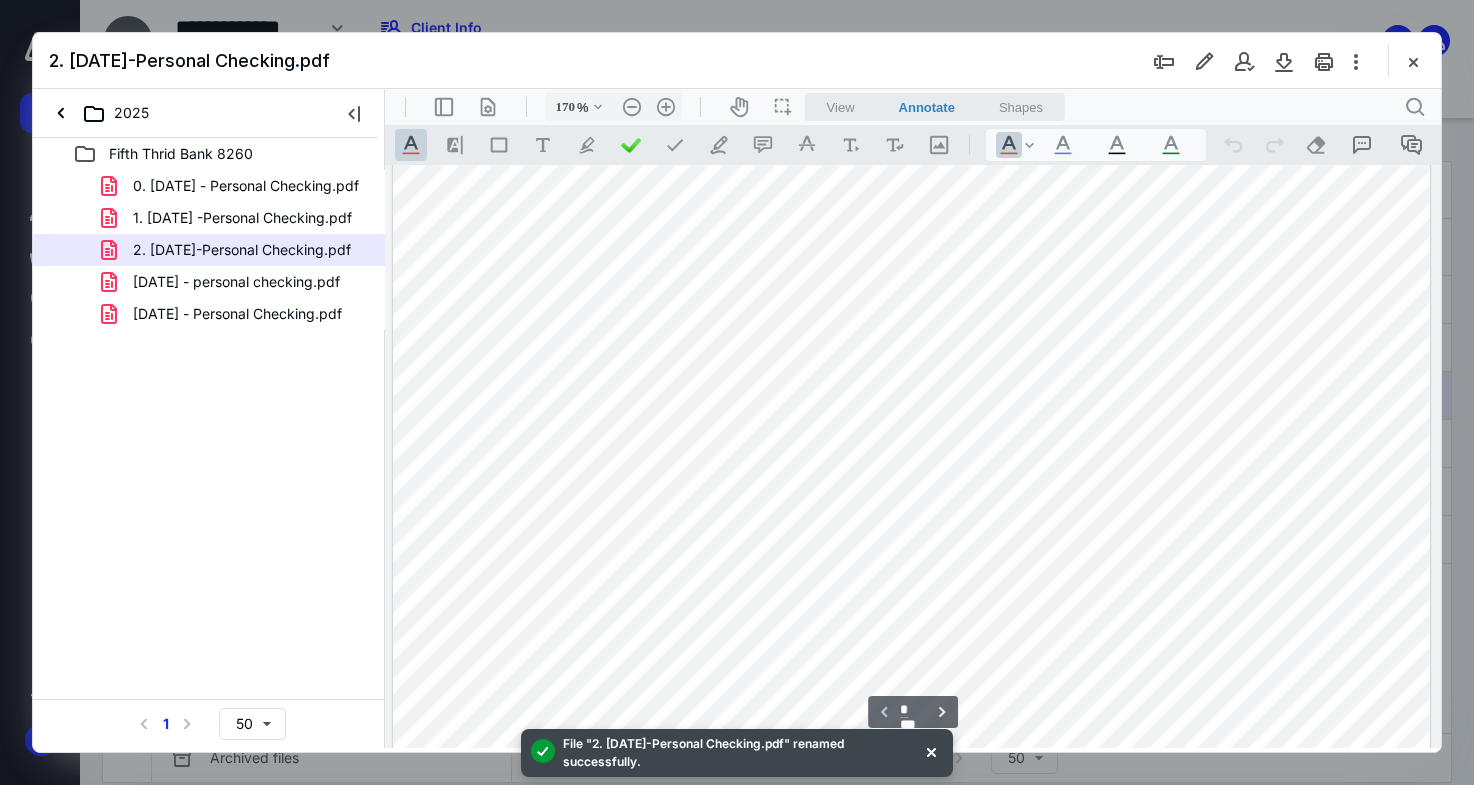 scroll, scrollTop: 410, scrollLeft: 0, axis: vertical 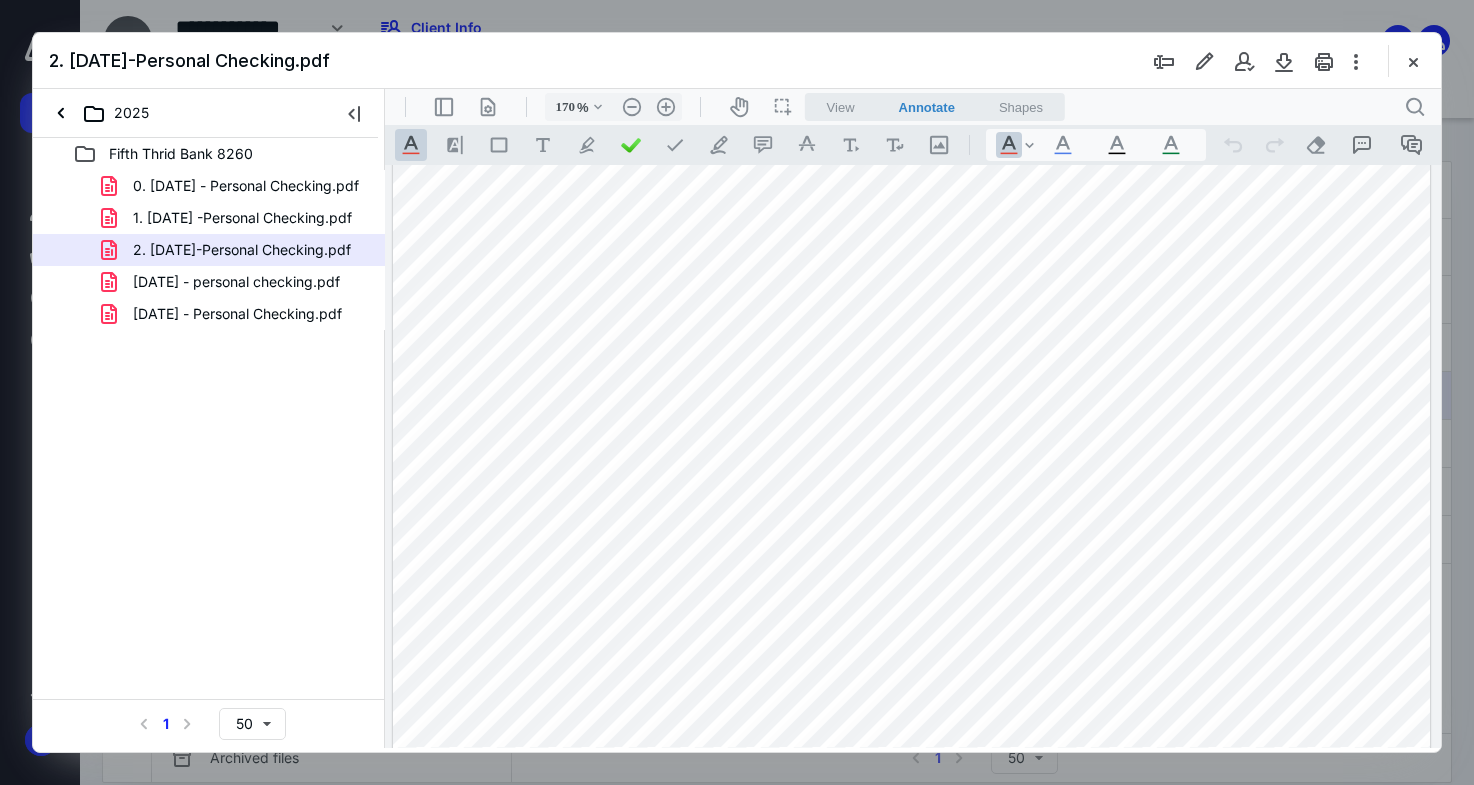 click at bounding box center [912, 433] 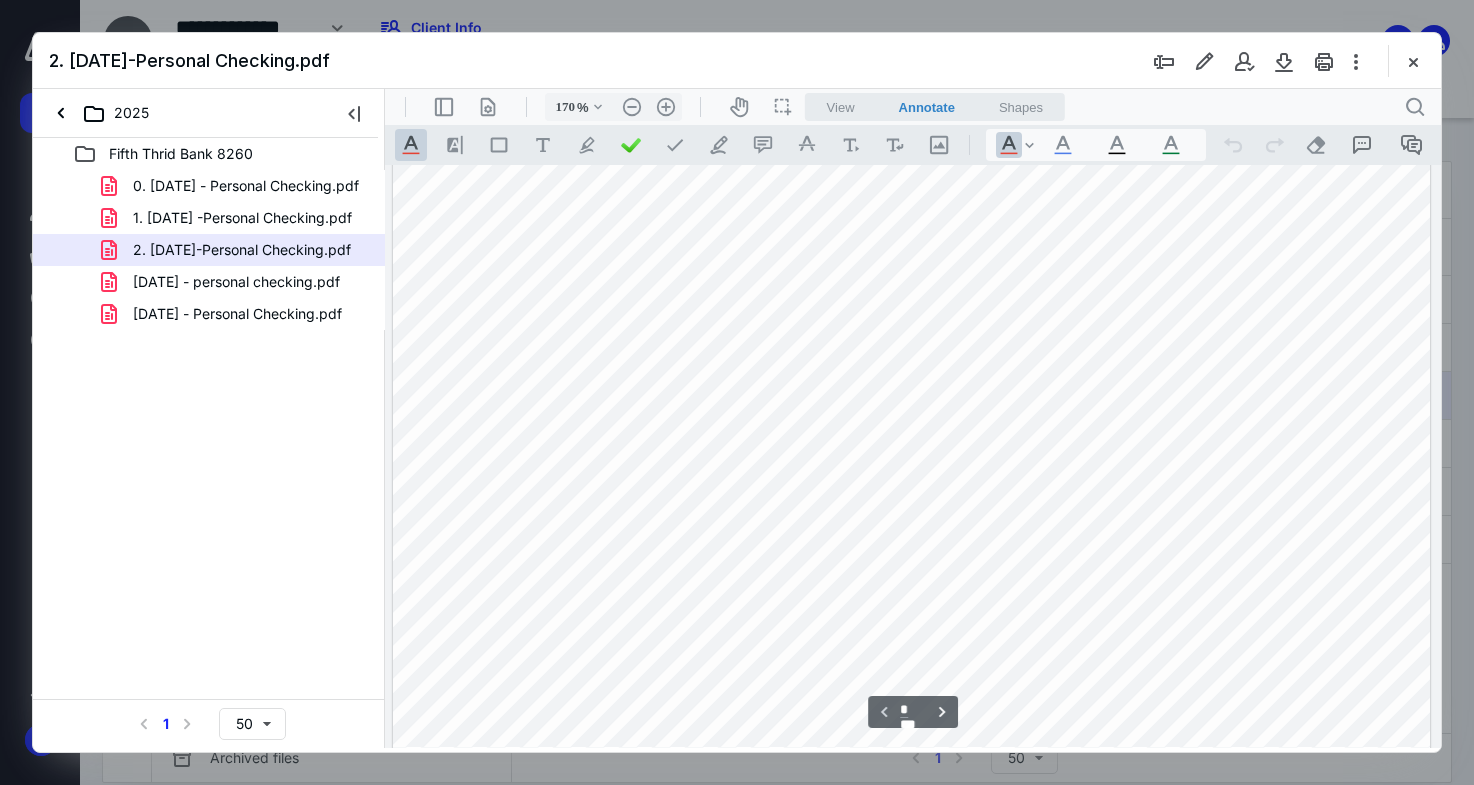 scroll, scrollTop: 0, scrollLeft: 0, axis: both 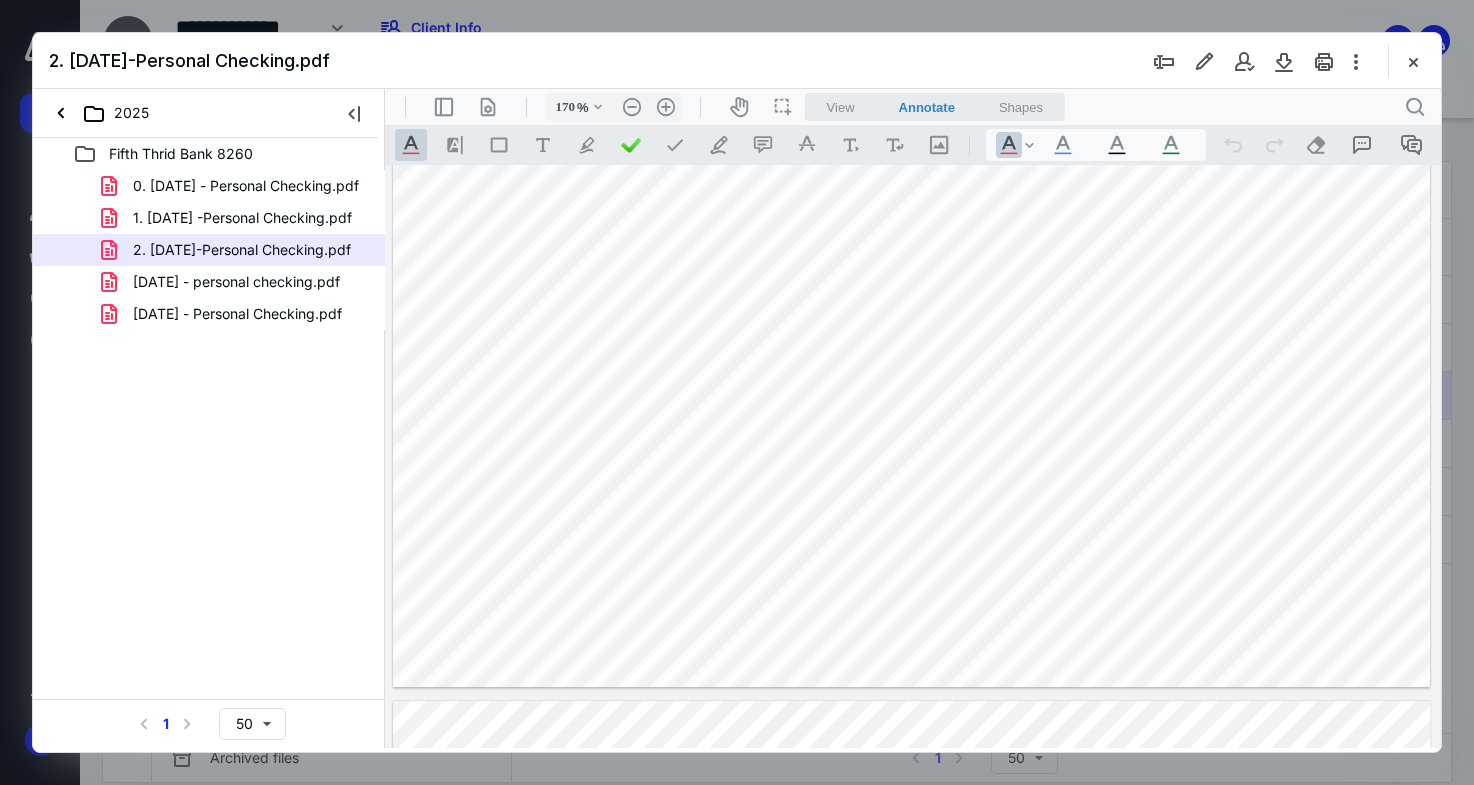 drag, startPoint x: 1037, startPoint y: 585, endPoint x: 452, endPoint y: 221, distance: 689 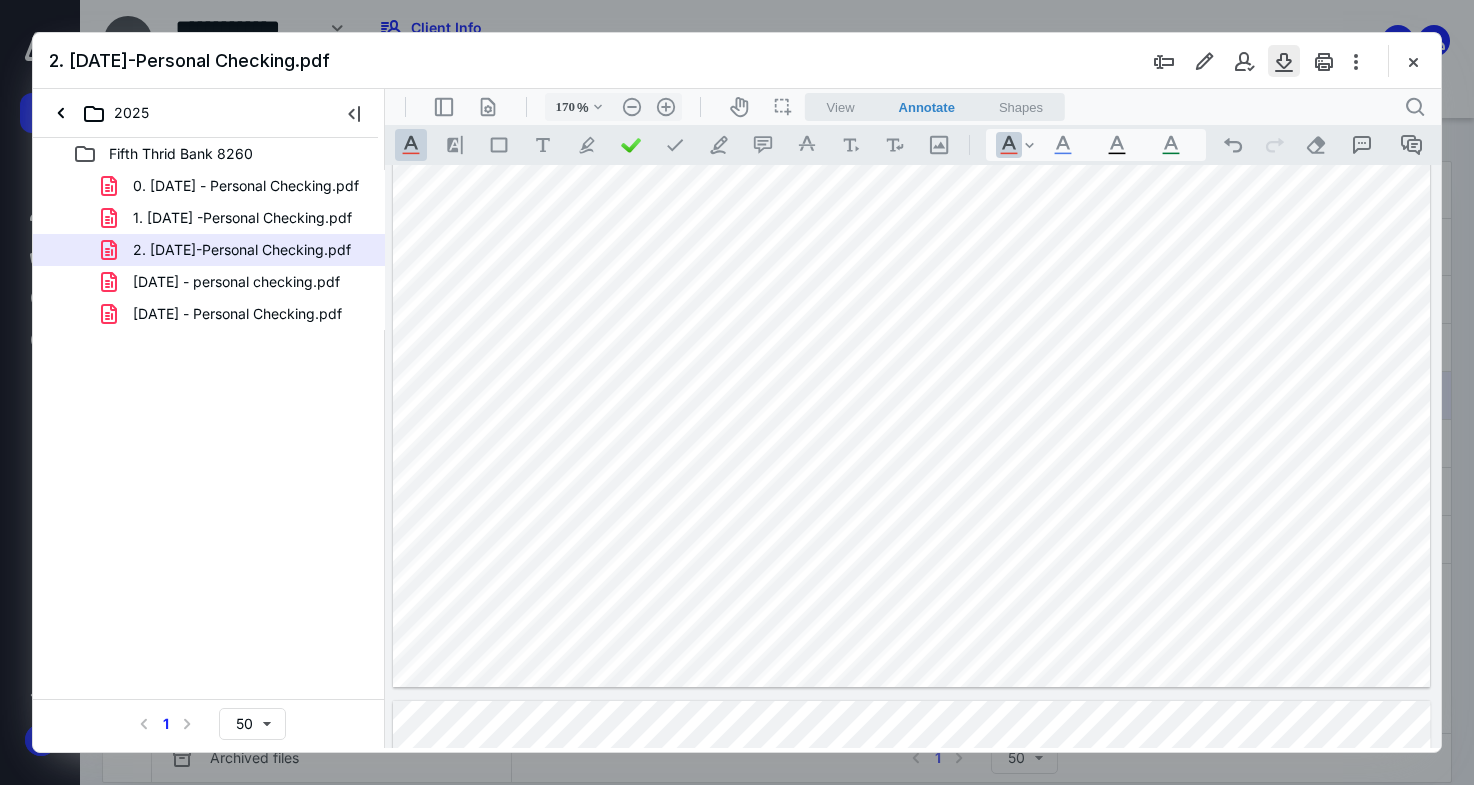 click at bounding box center (1284, 61) 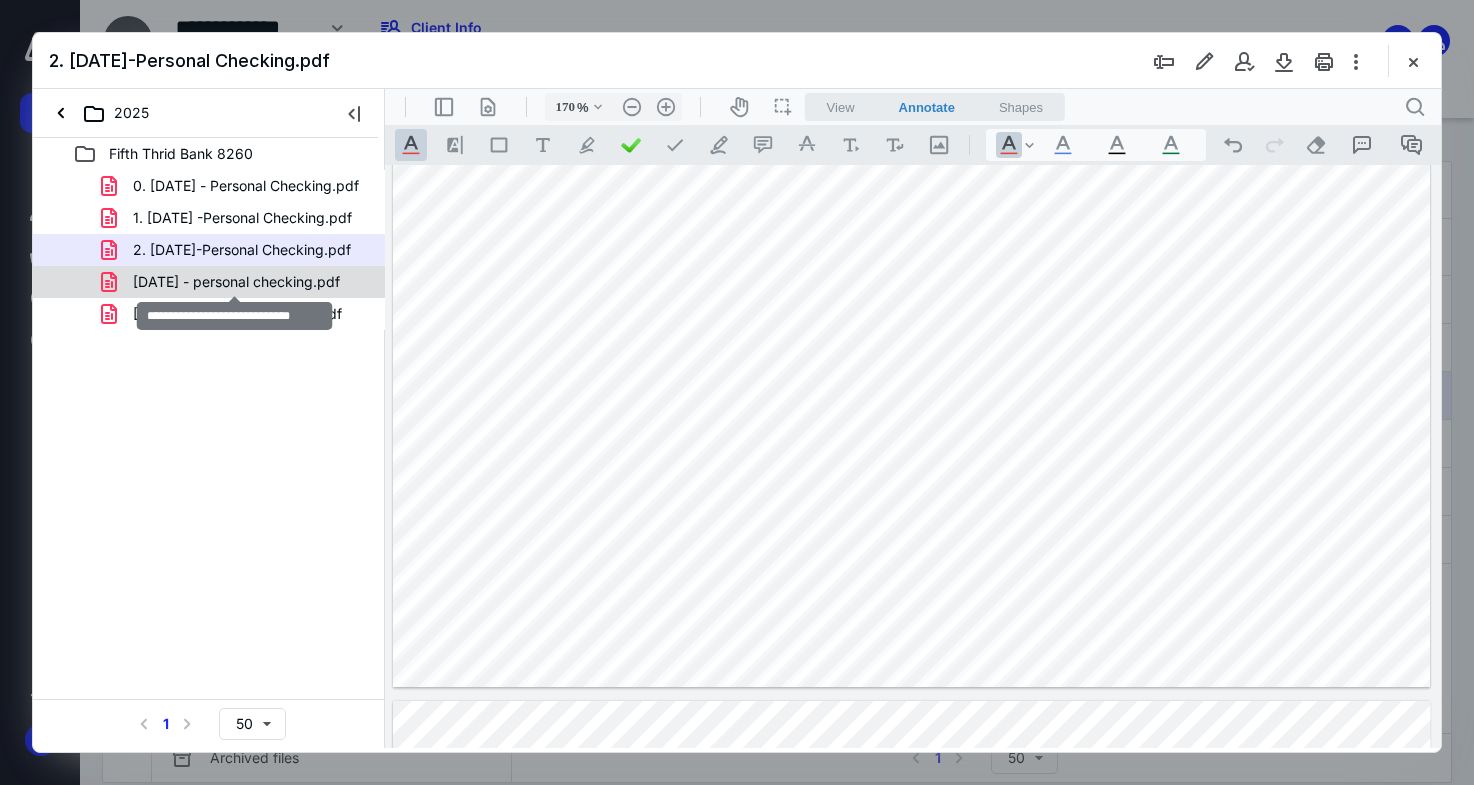 click on "[DATE] - personal checking.pdf" at bounding box center (236, 282) 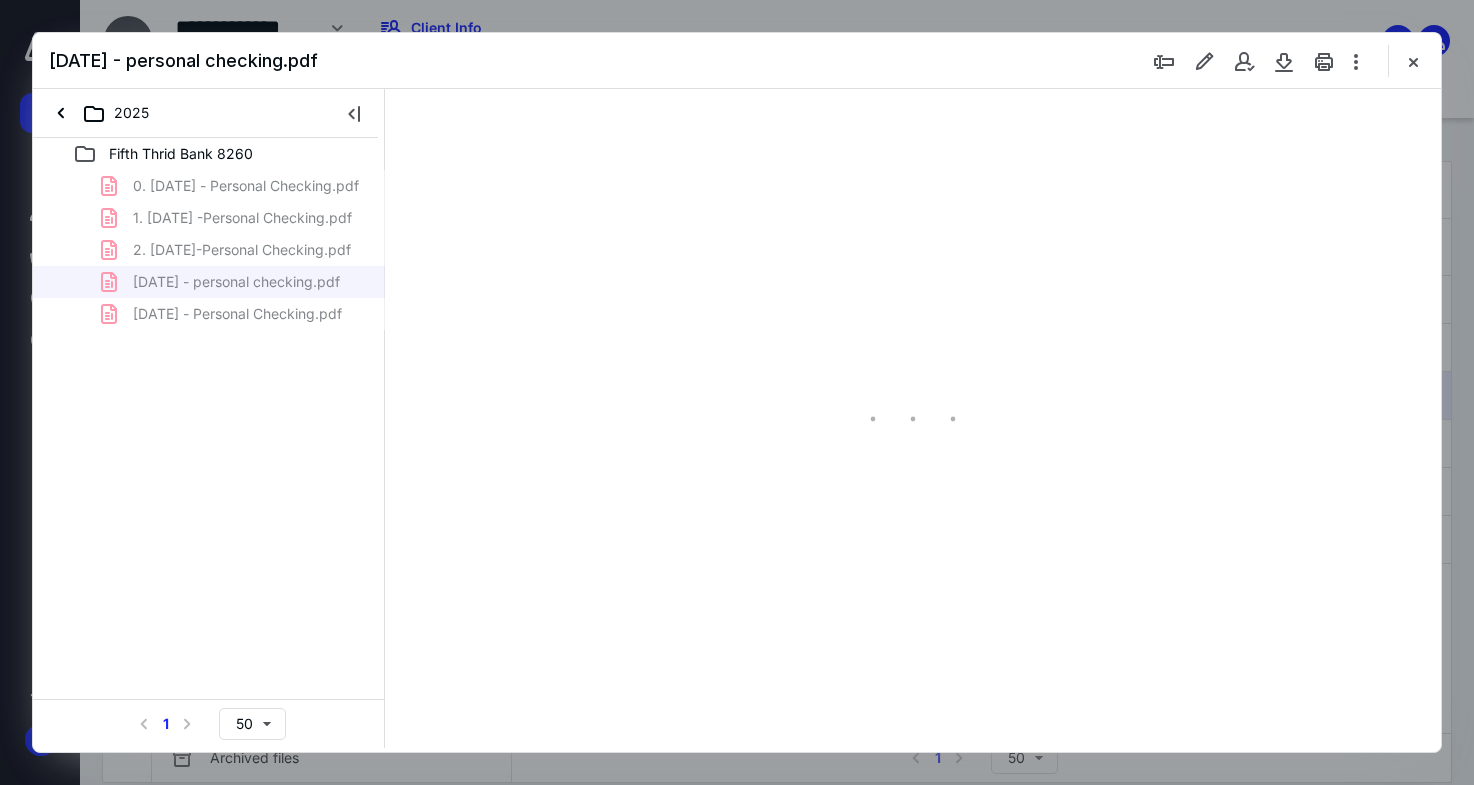 type on "170" 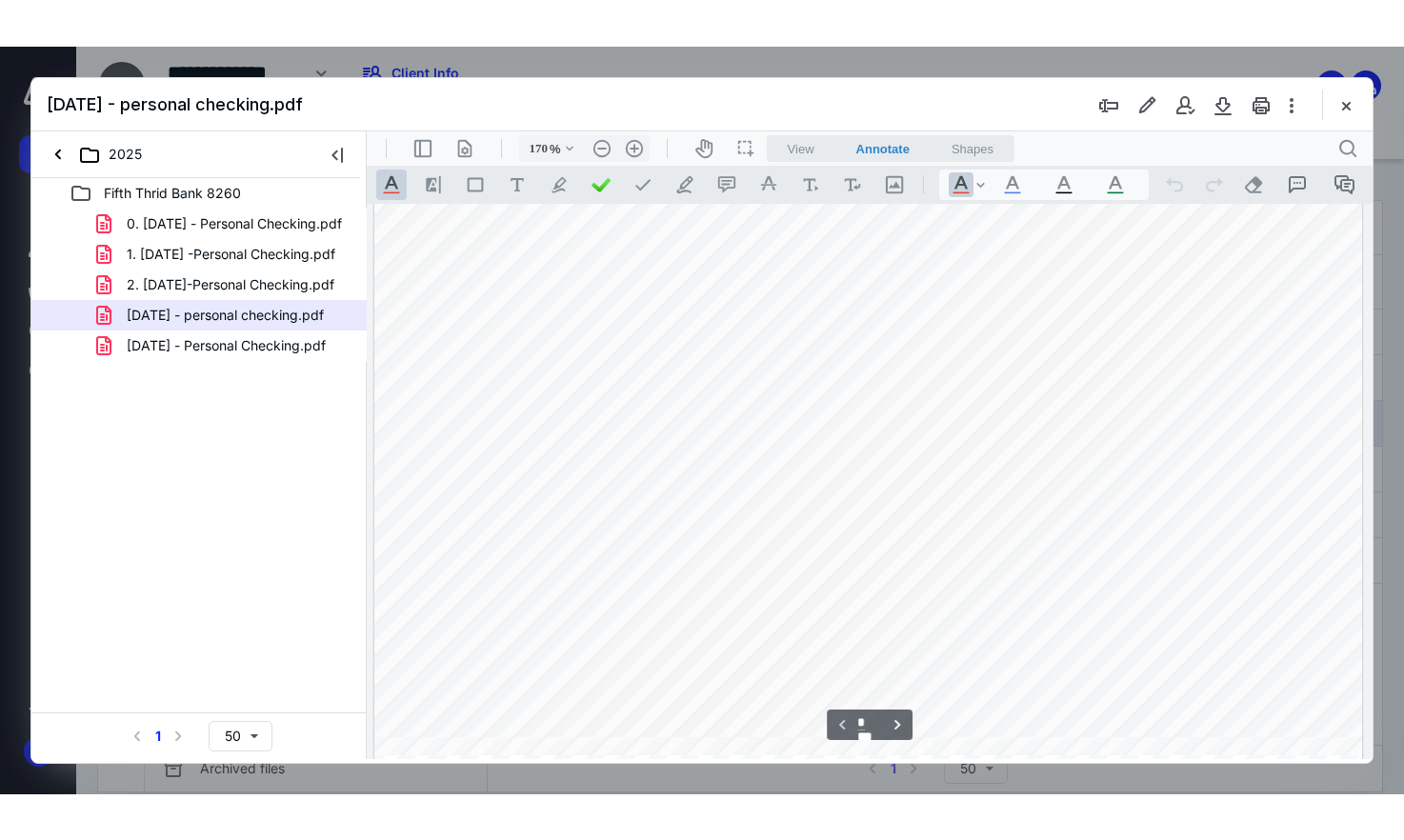scroll, scrollTop: 0, scrollLeft: 0, axis: both 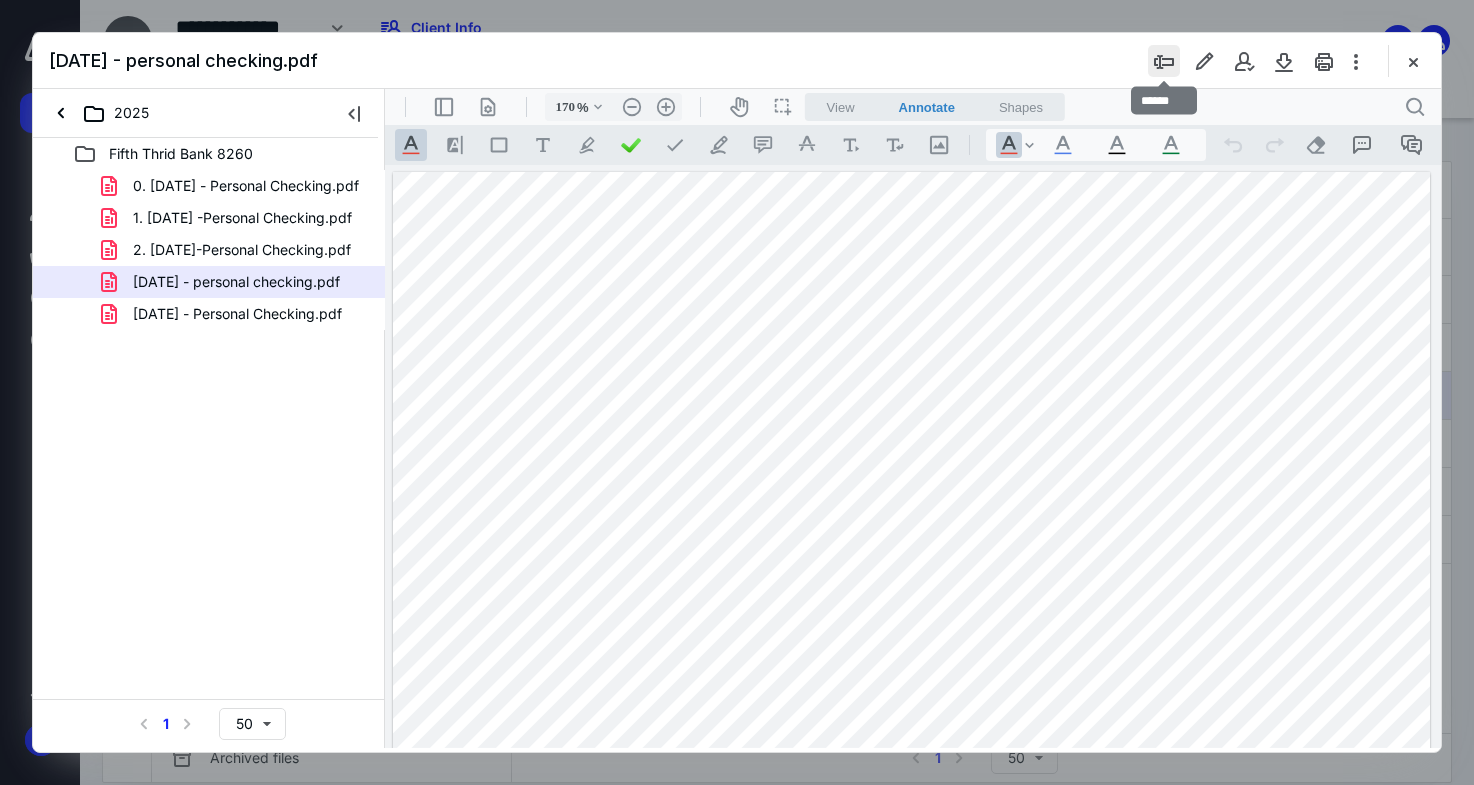 click at bounding box center [1164, 61] 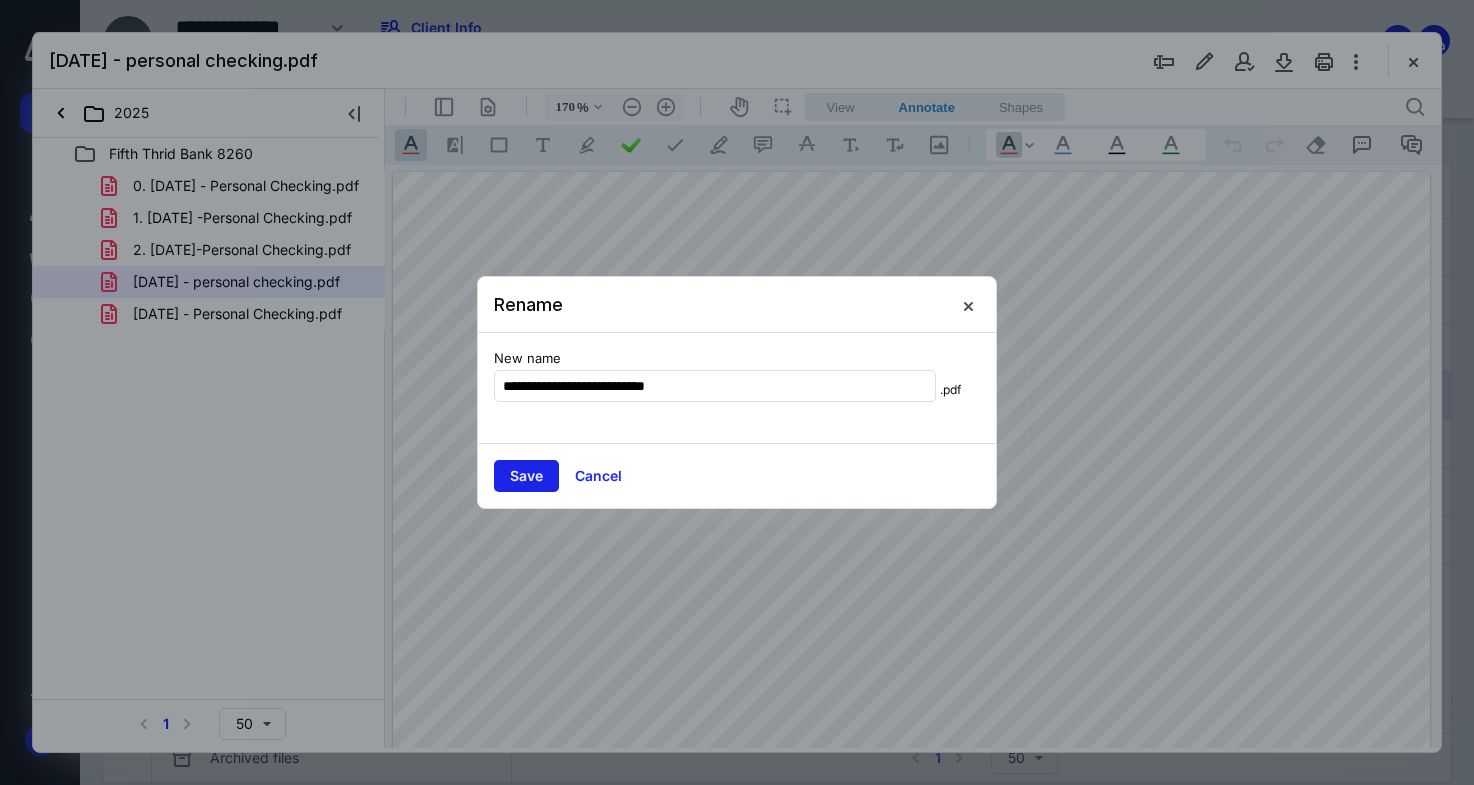 type on "**********" 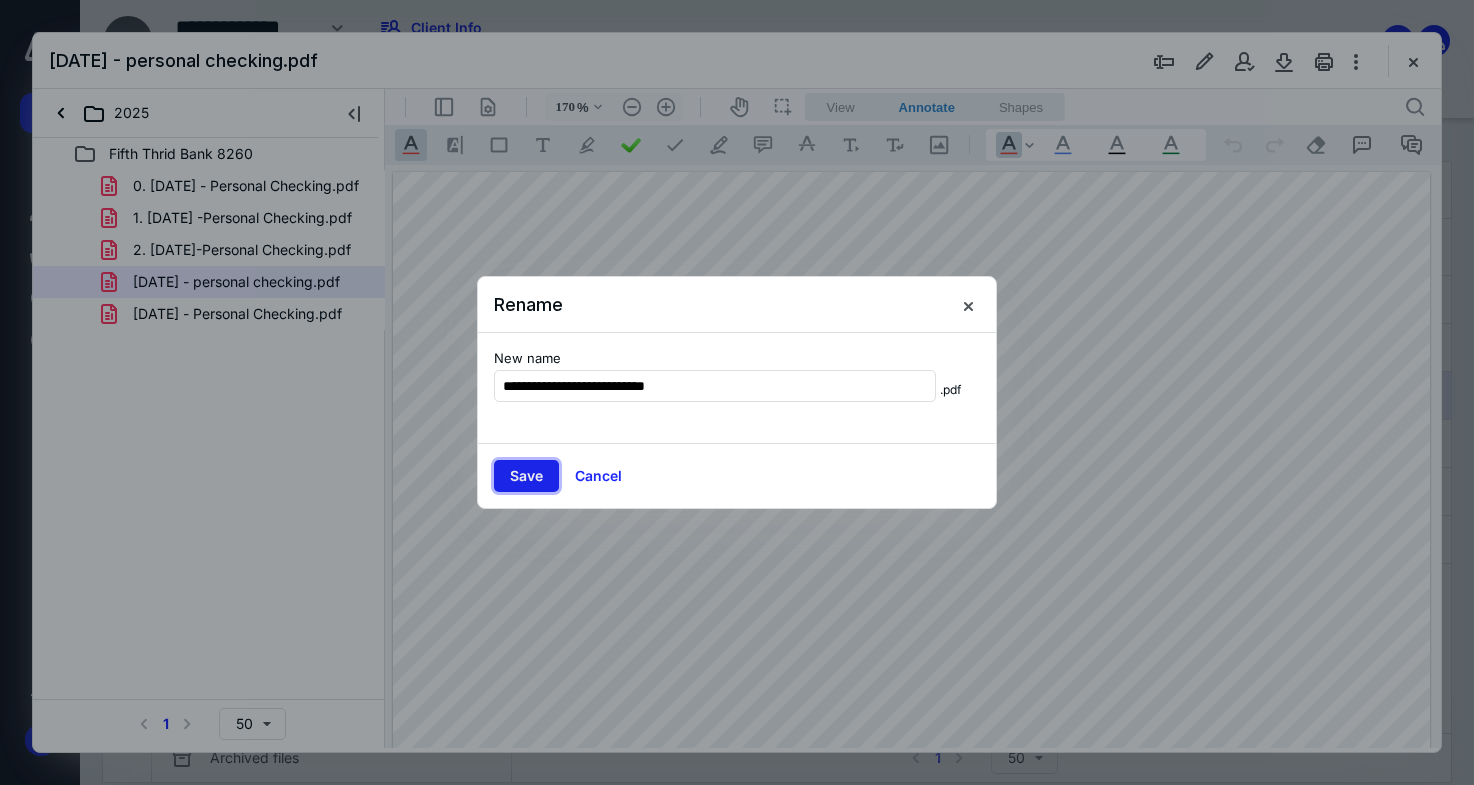 click on "Save" at bounding box center [526, 476] 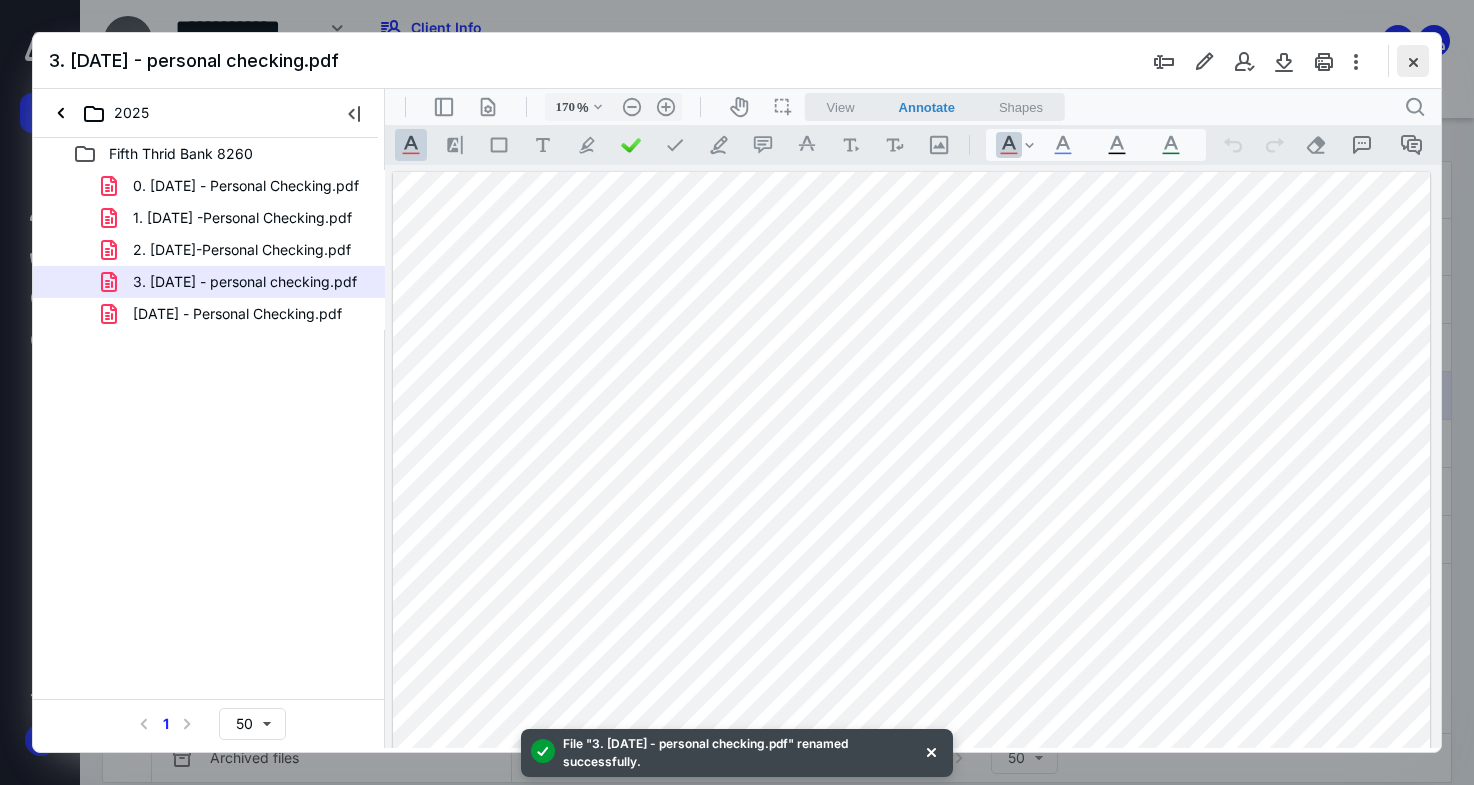 drag, startPoint x: 1414, startPoint y: 65, endPoint x: 1312, endPoint y: -116, distance: 207.76189 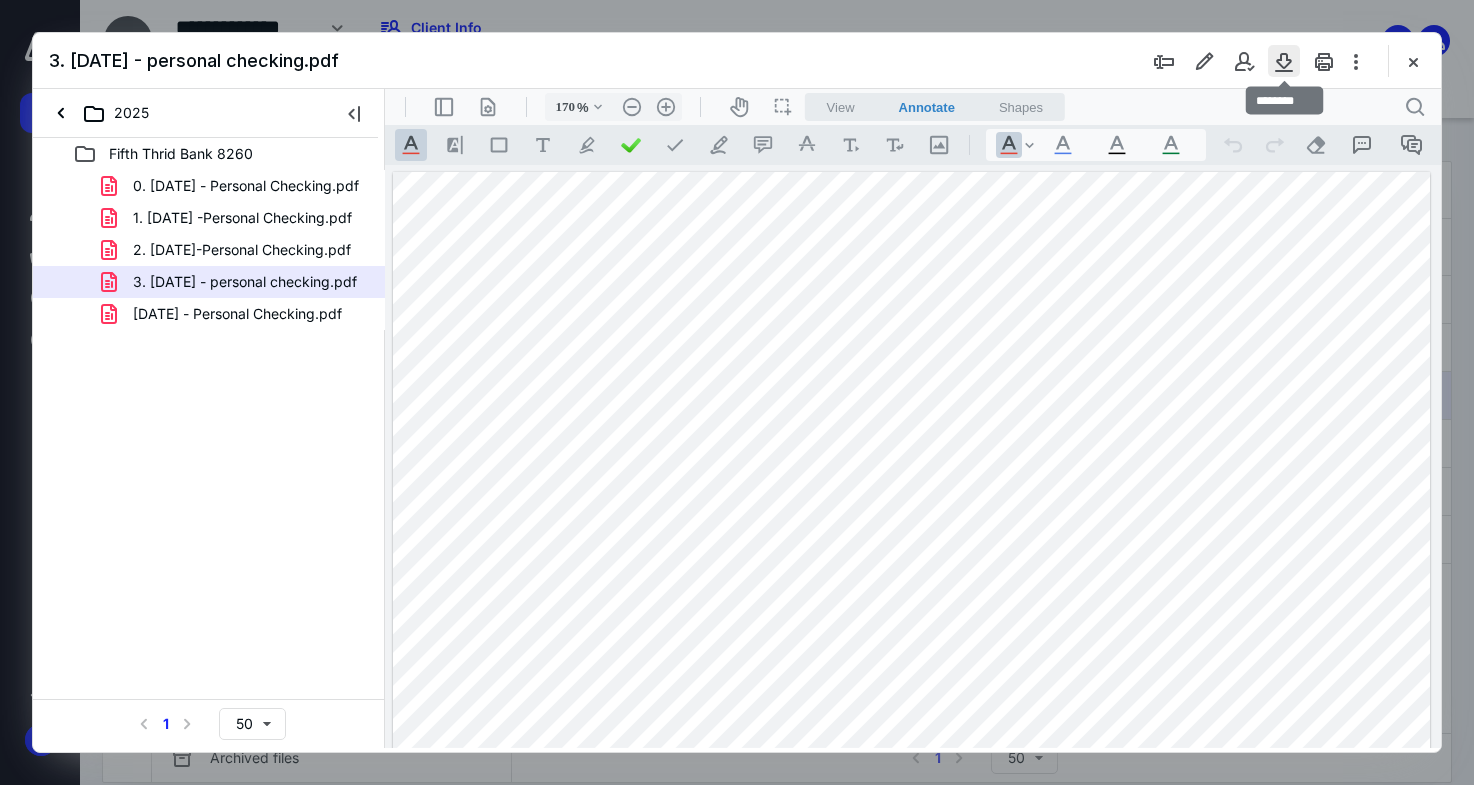 click at bounding box center (1284, 61) 